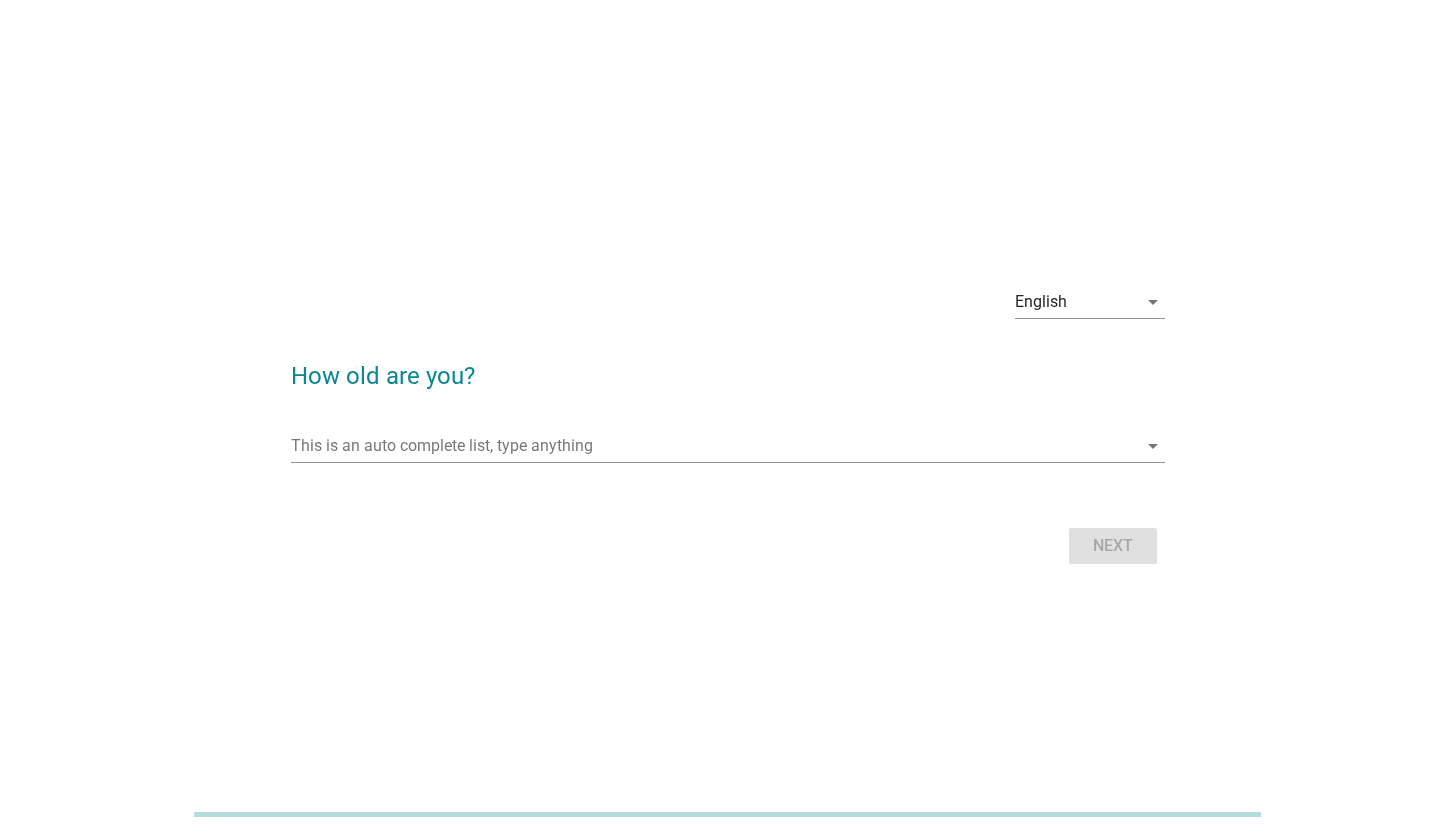 scroll, scrollTop: 0, scrollLeft: 0, axis: both 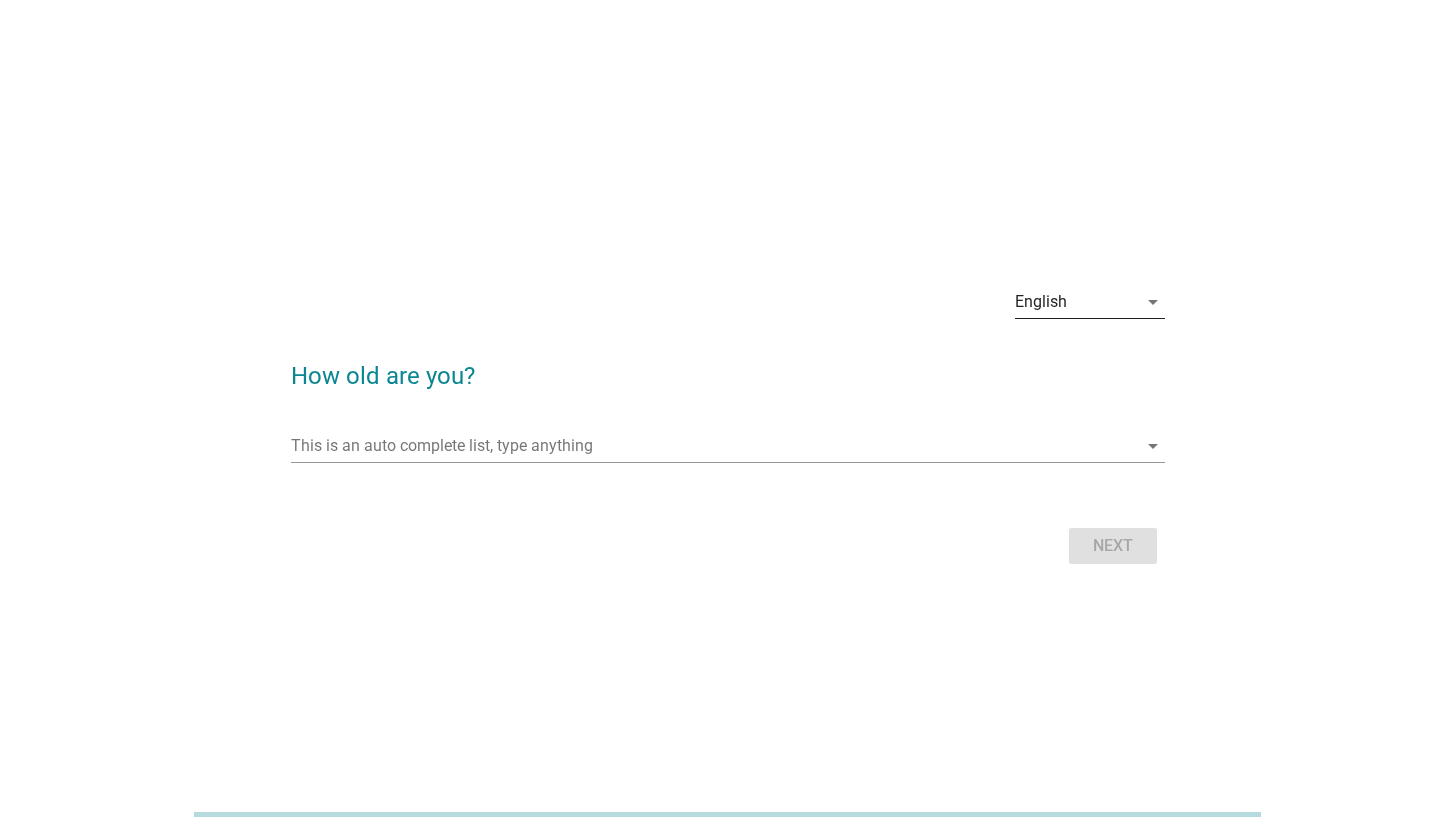 click on "English" at bounding box center (1041, 302) 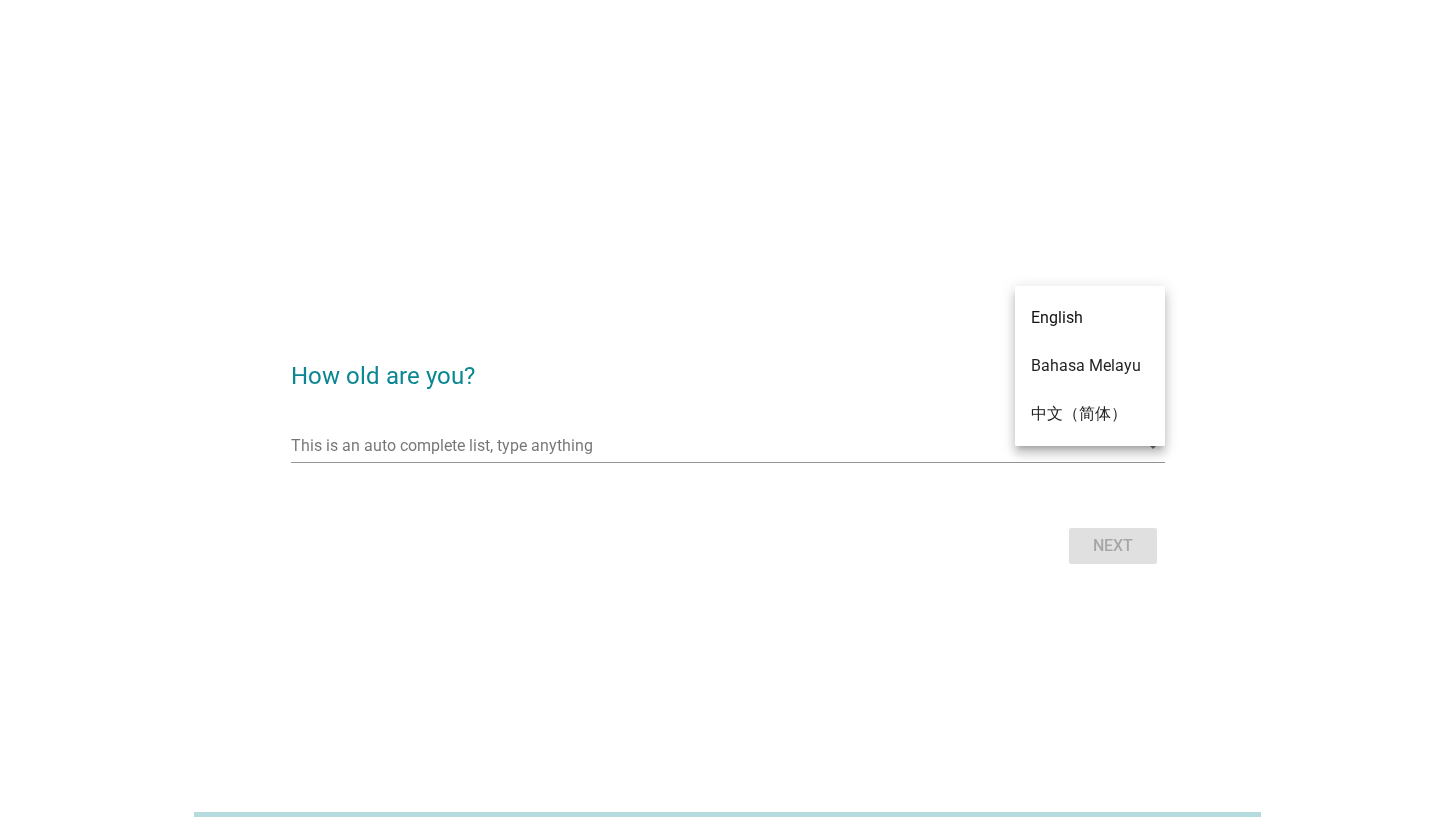 click on "How old are you?" at bounding box center [728, 366] 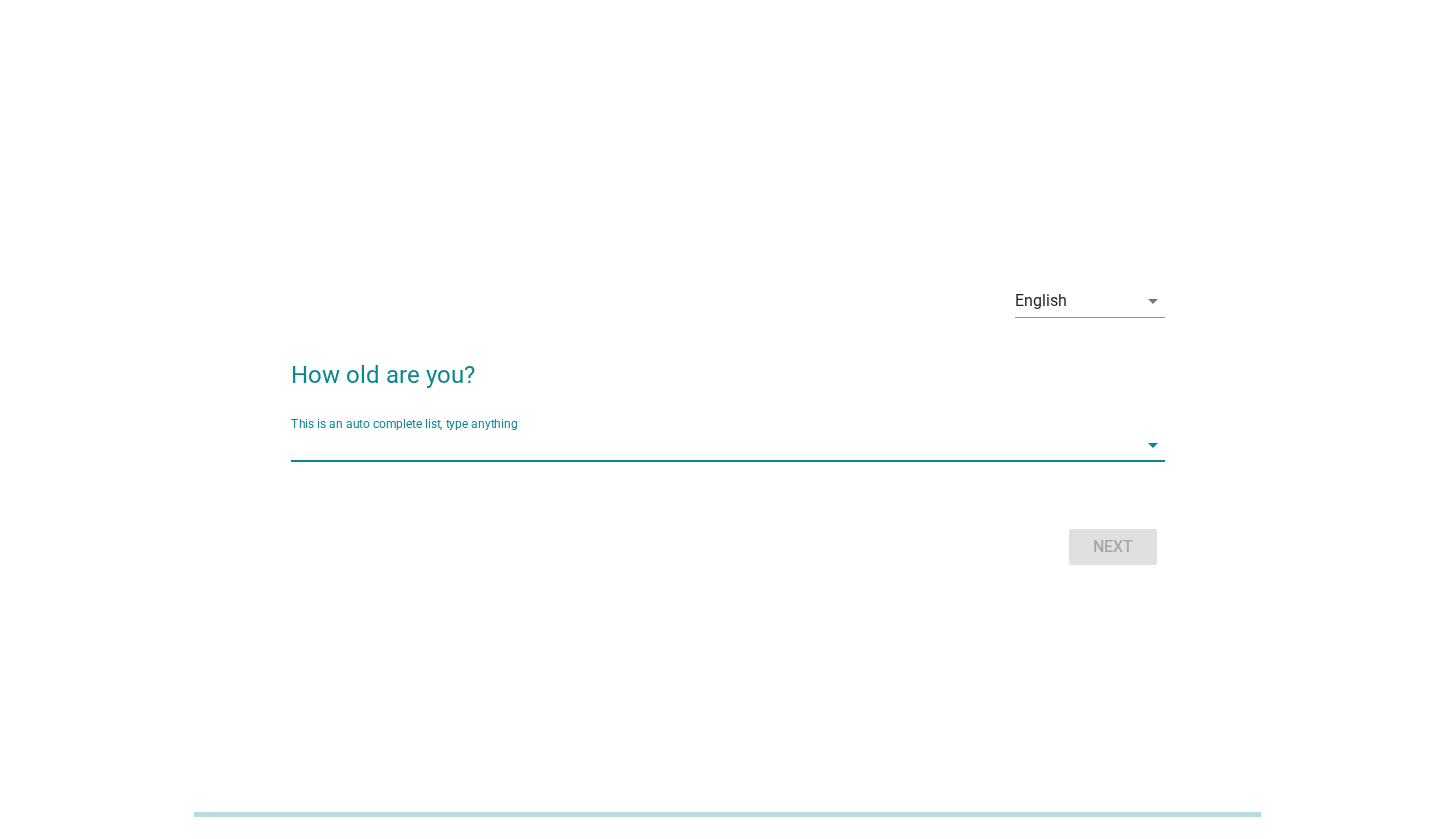 click at bounding box center (714, 445) 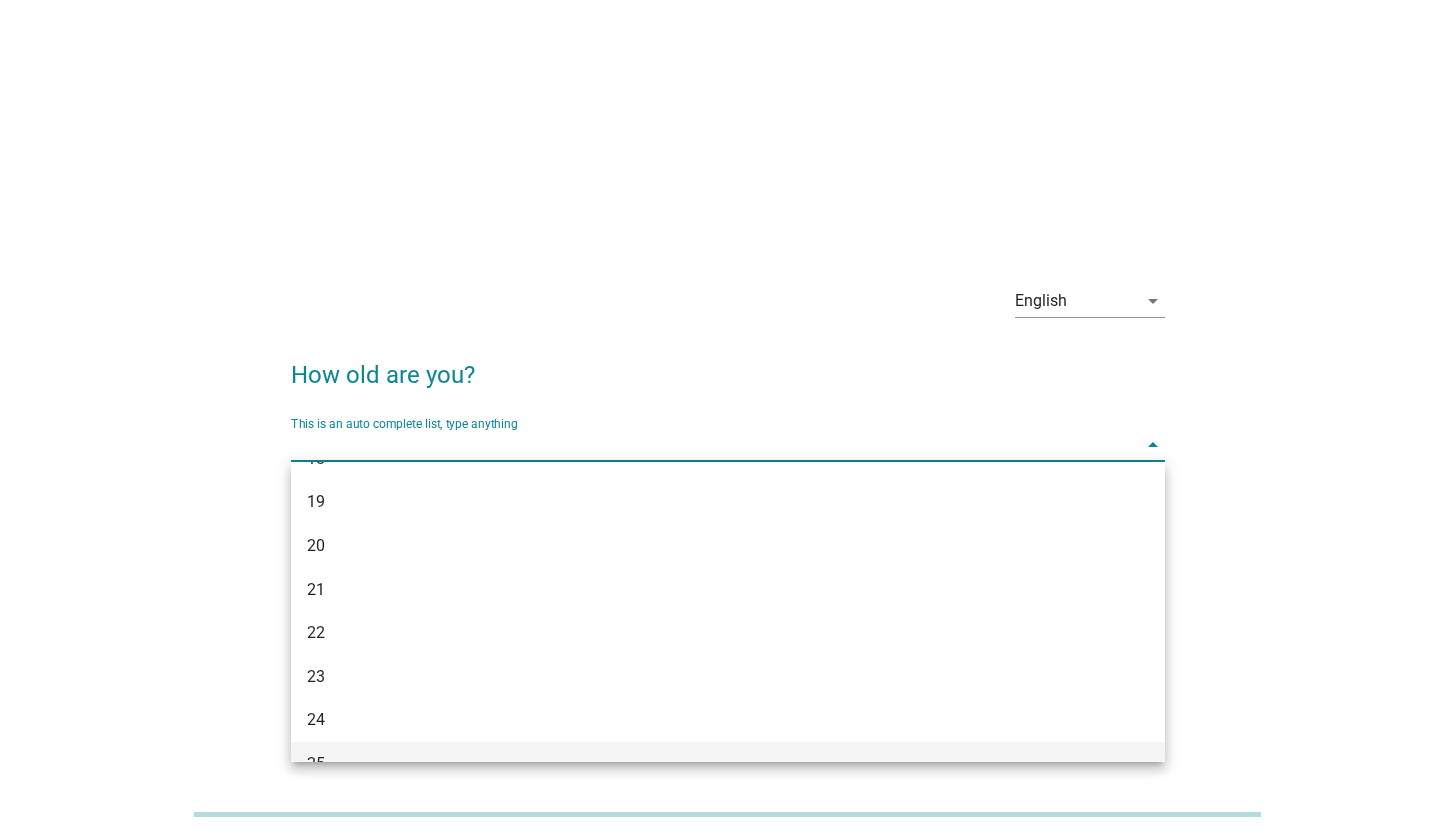 scroll, scrollTop: 66, scrollLeft: 0, axis: vertical 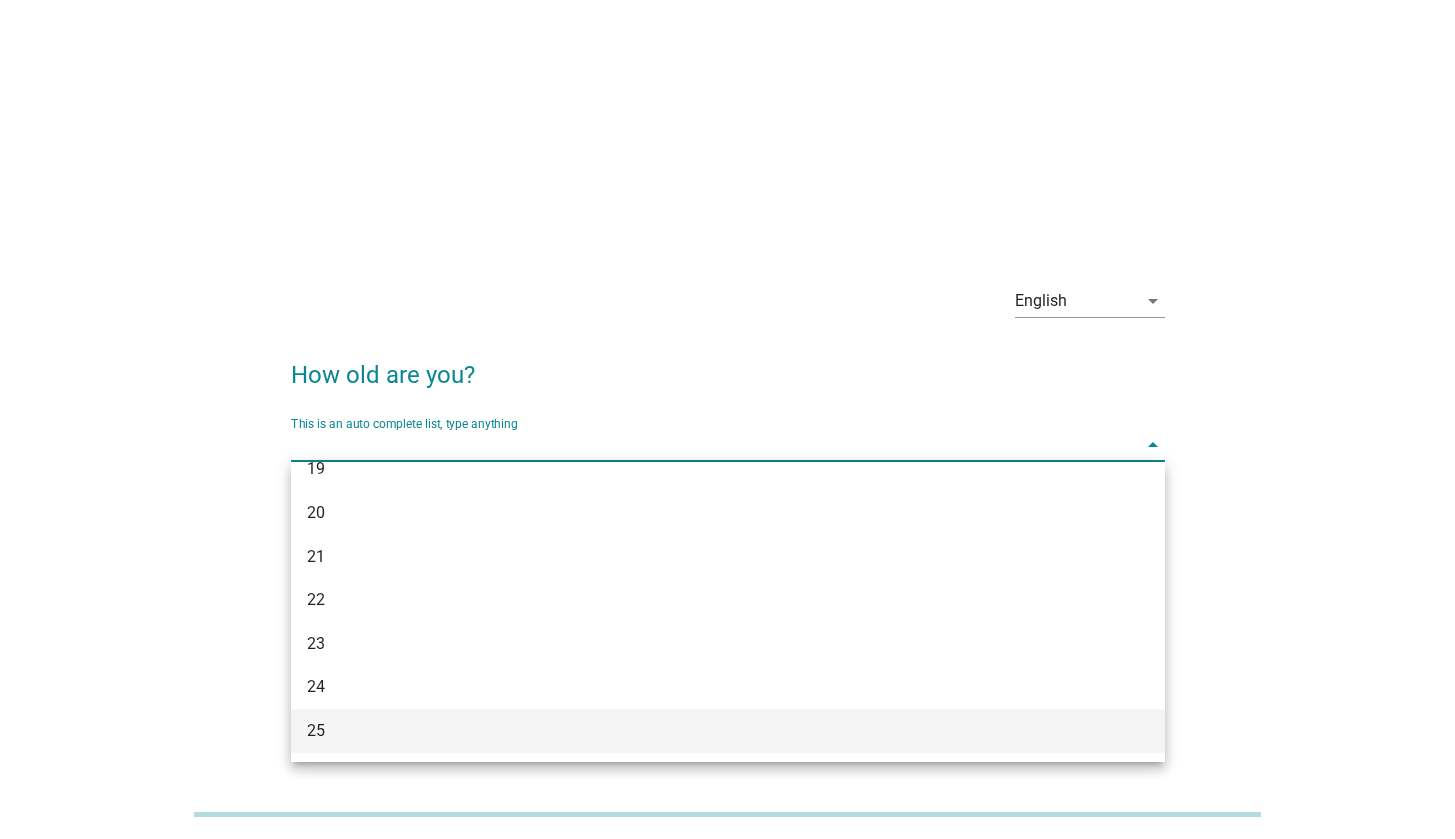 click on "25" at bounding box center [693, 731] 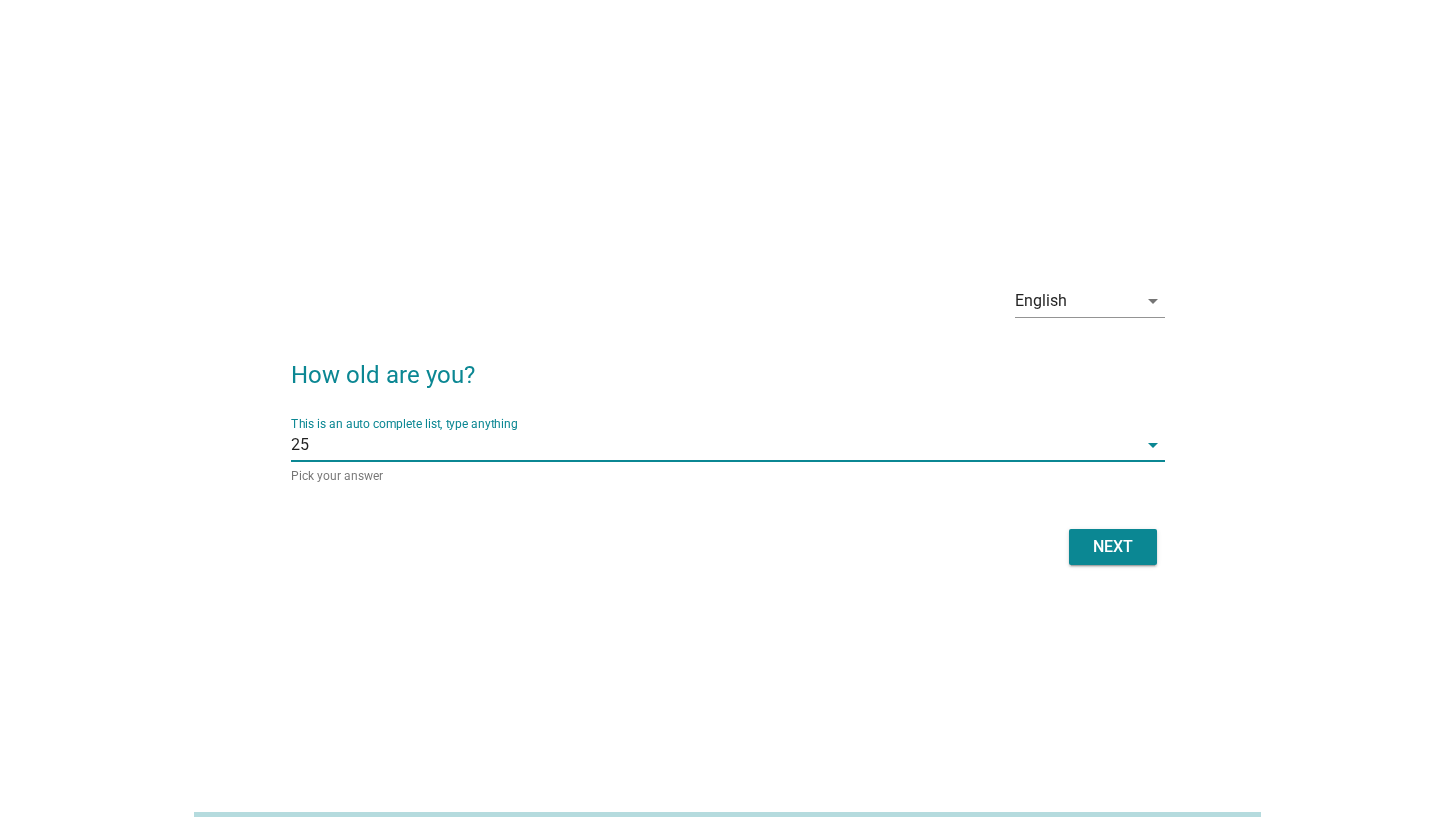 click on "Next" at bounding box center (1113, 547) 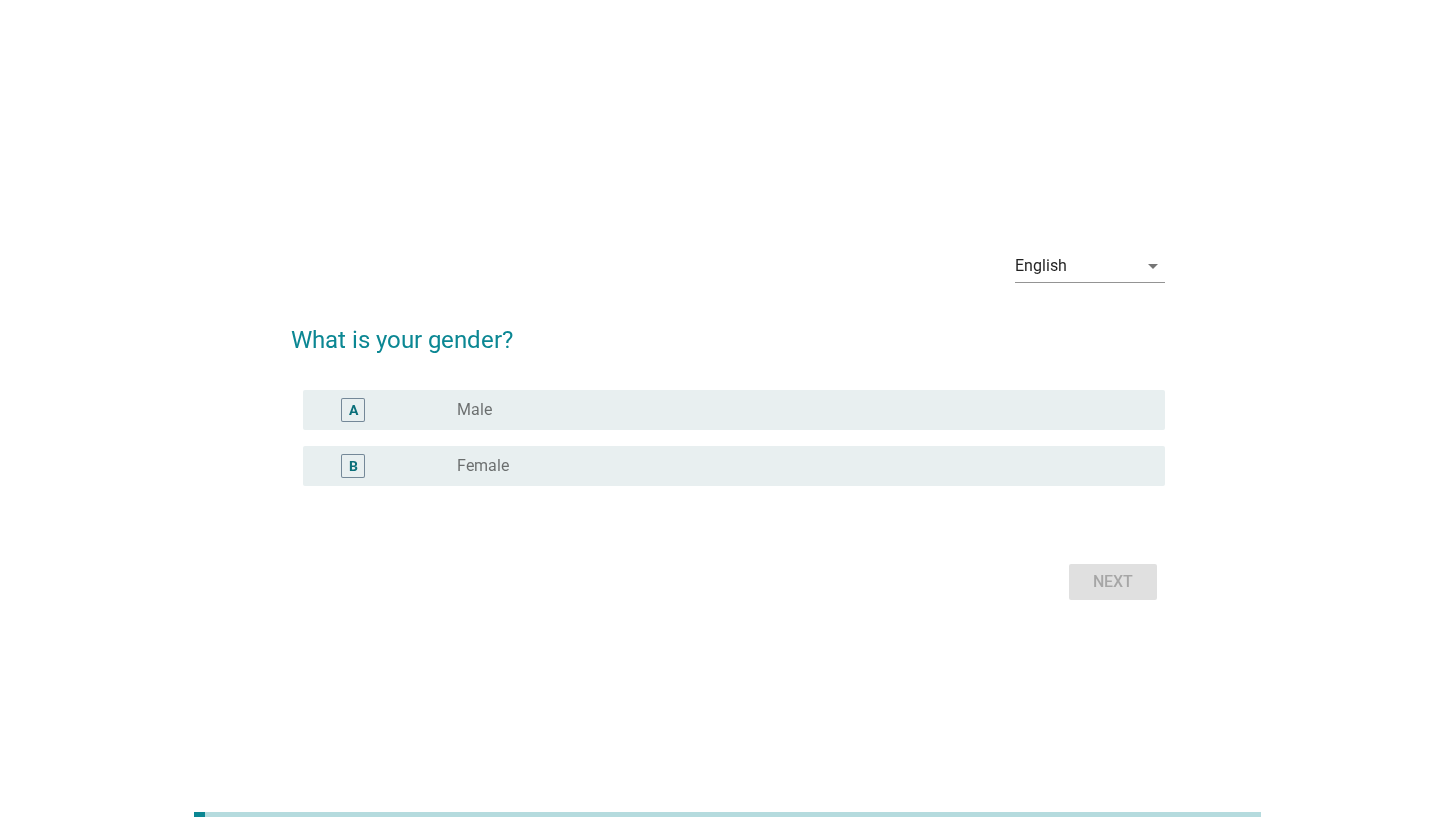 click on "radio_button_unchecked Female" at bounding box center (795, 466) 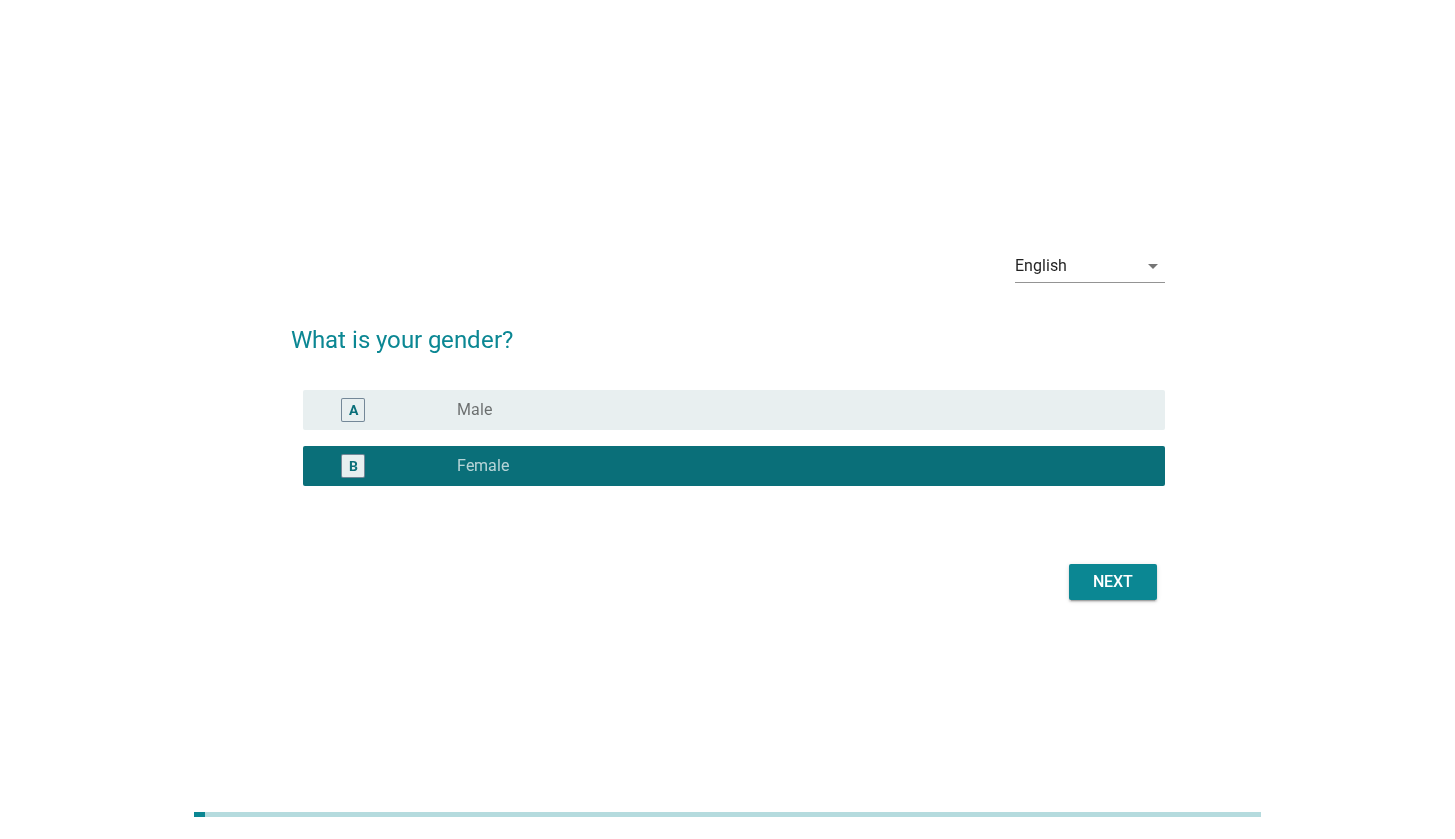 click on "Next" at bounding box center [1113, 582] 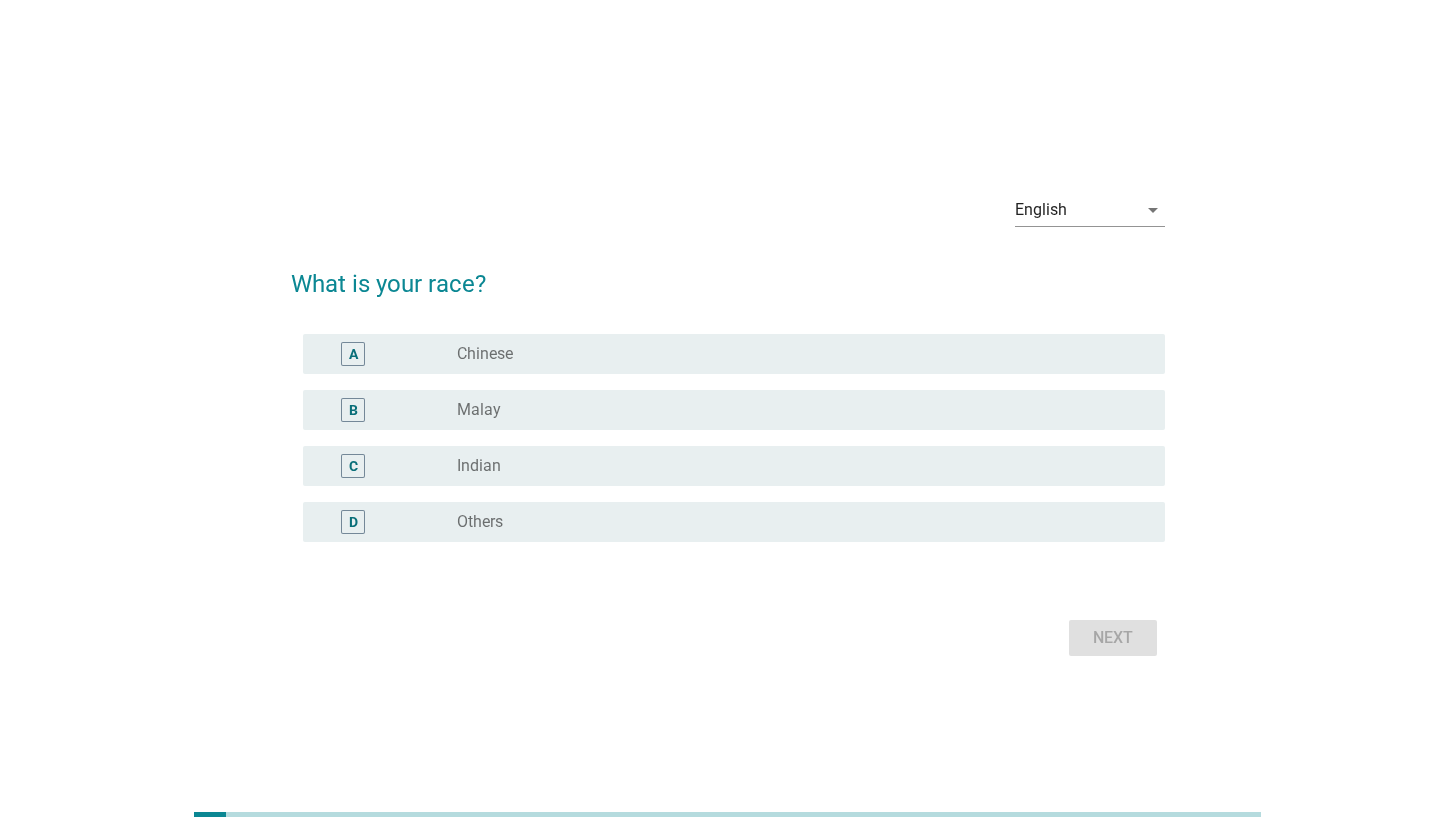 click on "radio_button_unchecked Chinese" at bounding box center [795, 354] 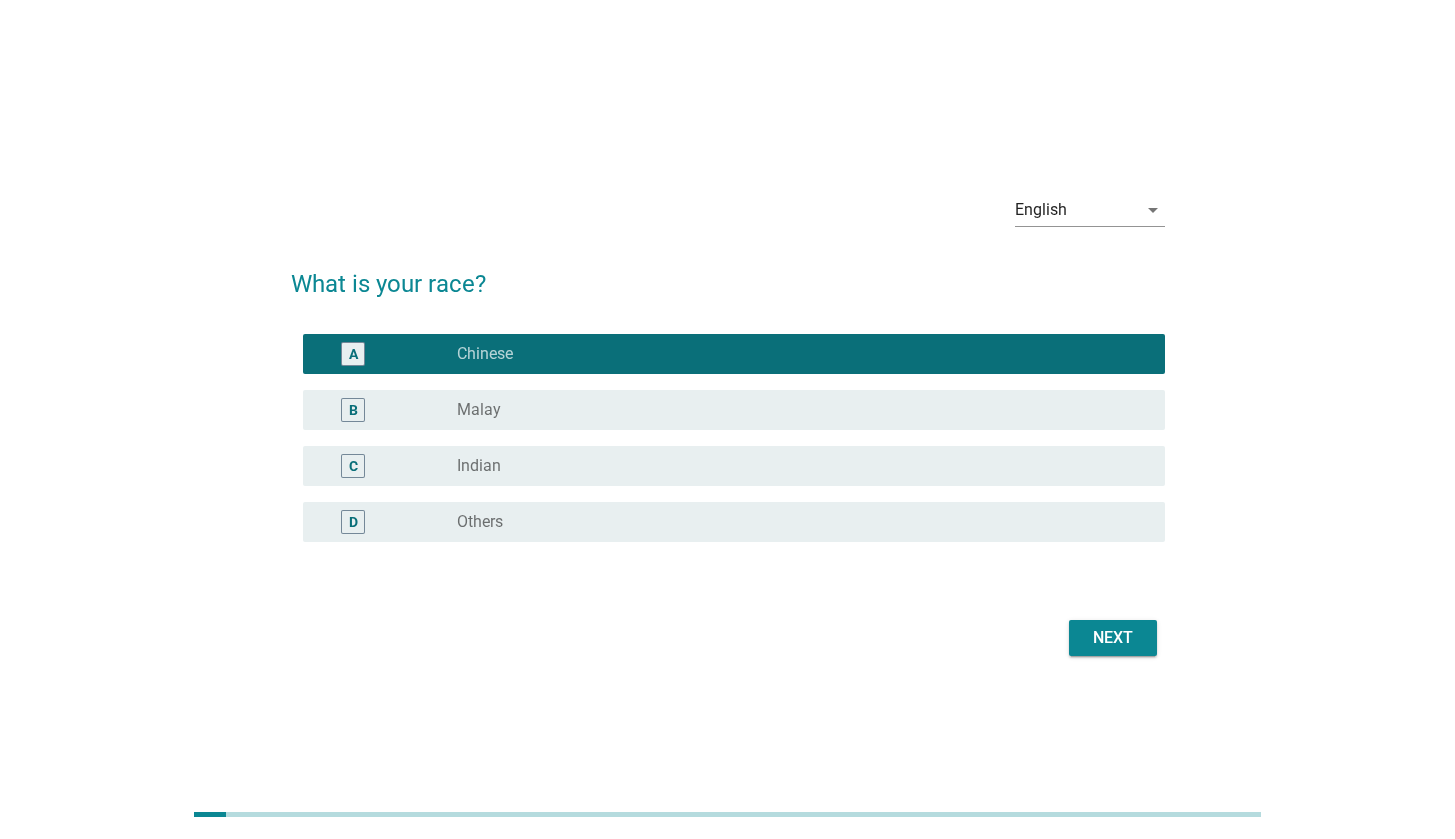 click on "Next" at bounding box center [1113, 638] 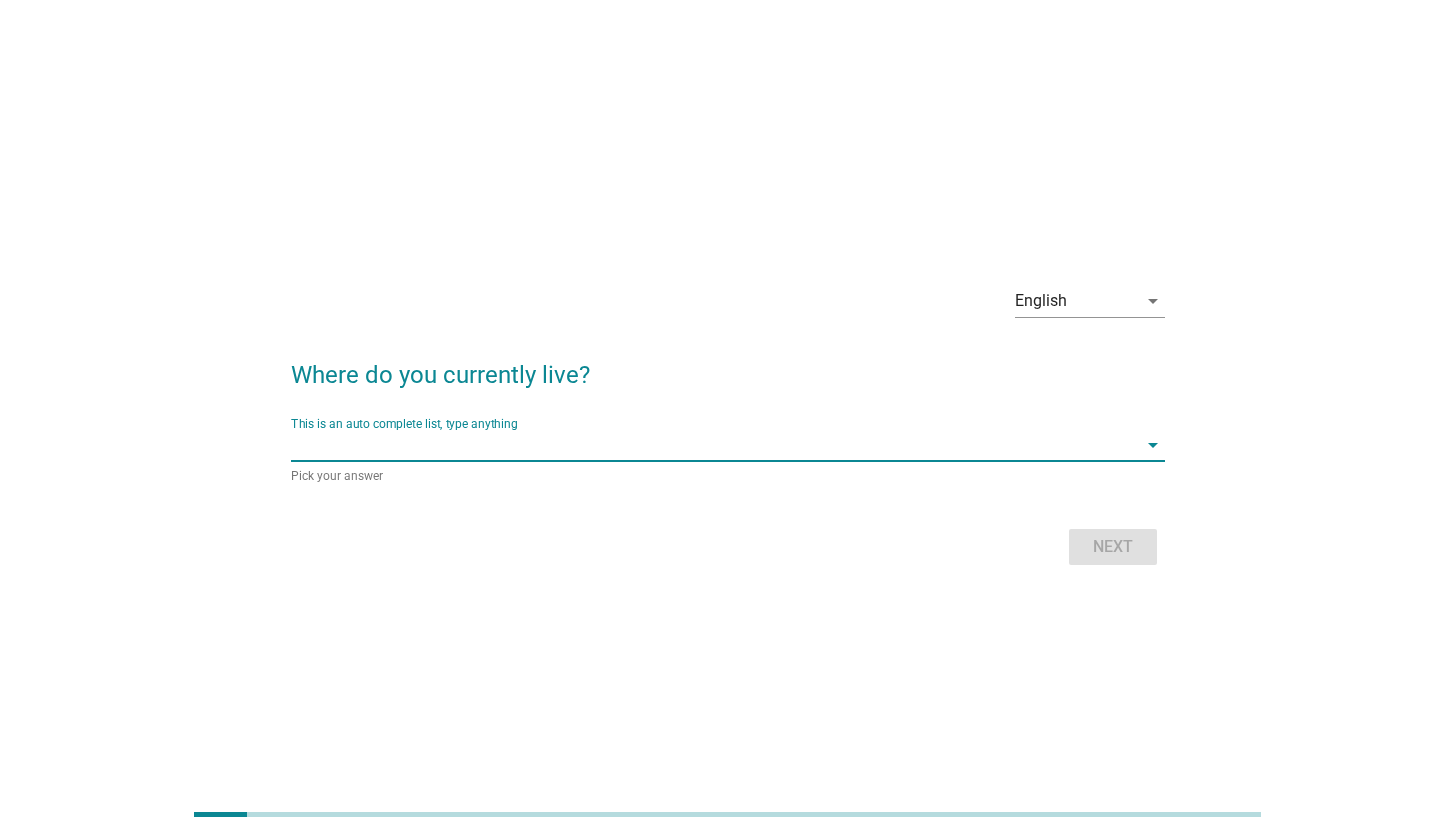 click at bounding box center [714, 445] 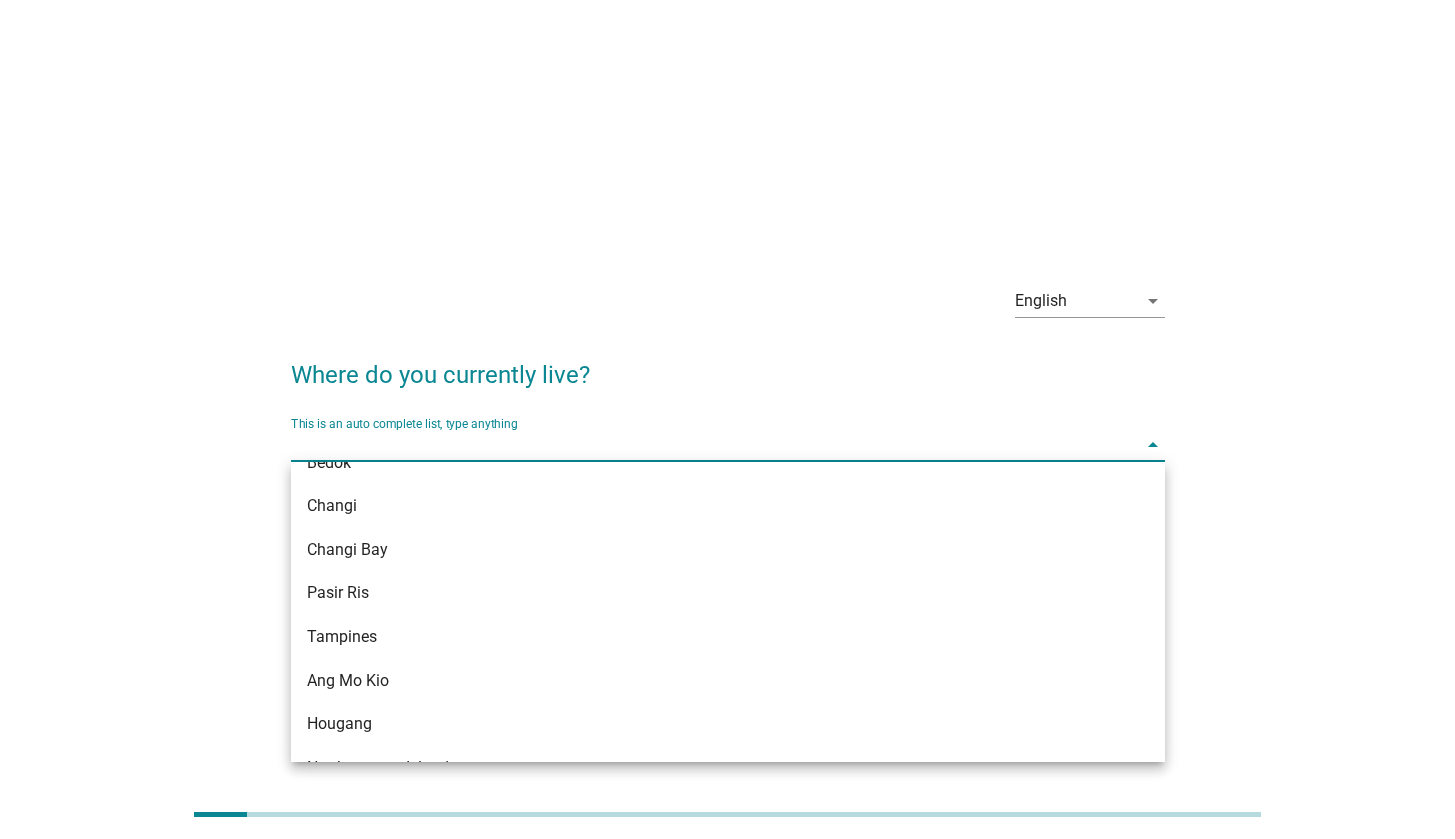 scroll, scrollTop: 1512, scrollLeft: 0, axis: vertical 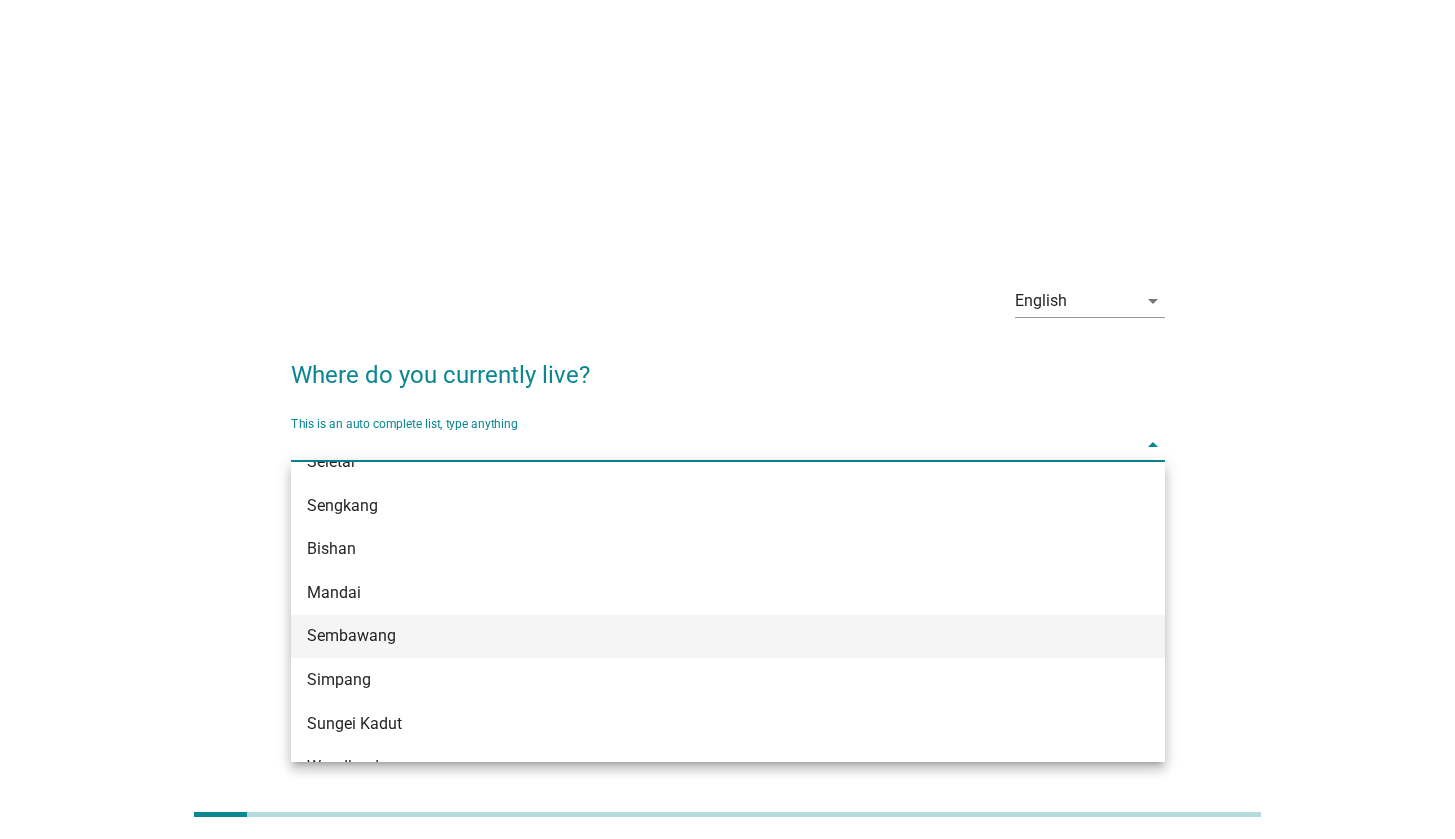 click on "Sembawang" at bounding box center [693, 636] 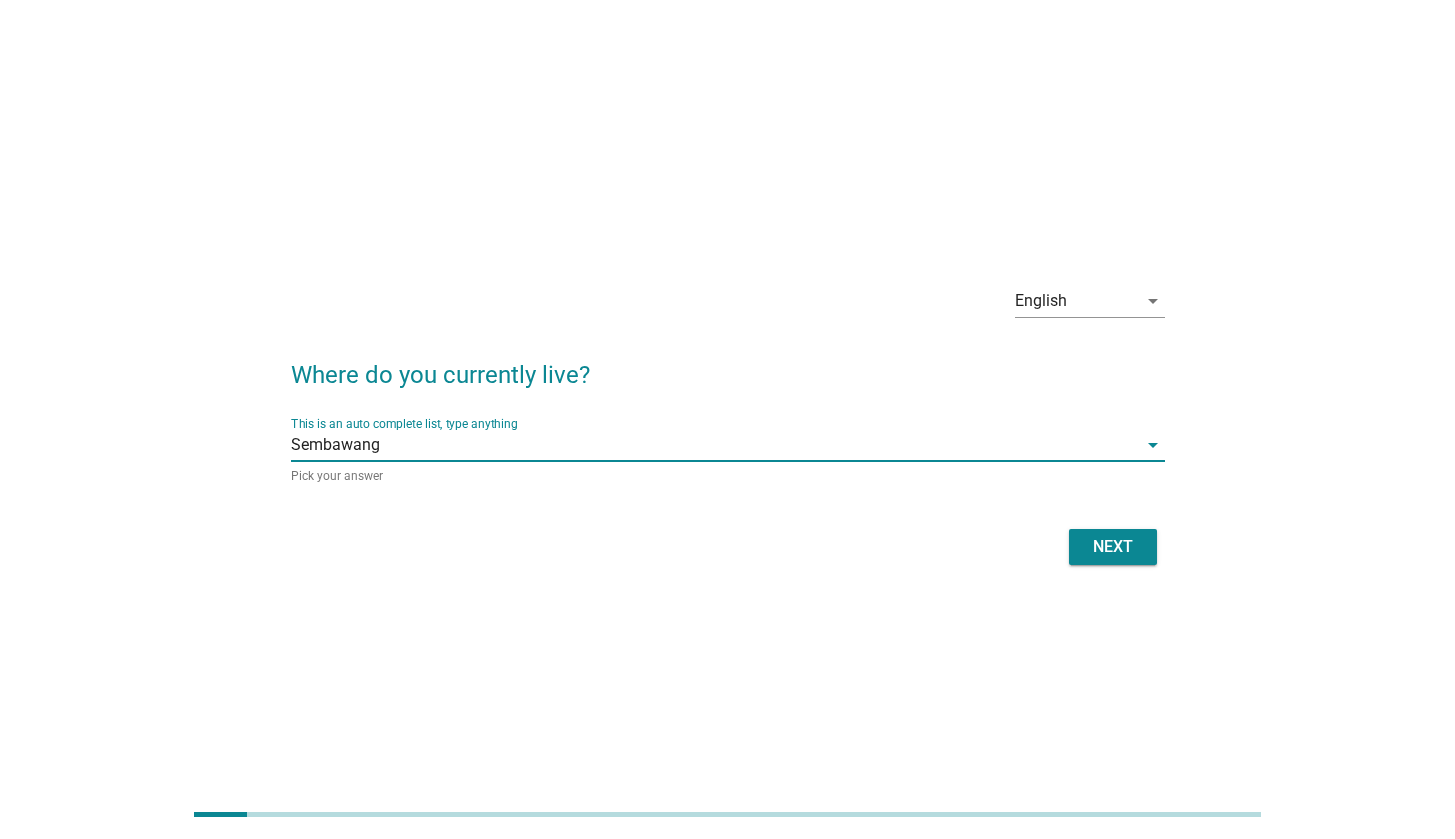 click on "Next" at bounding box center [1113, 547] 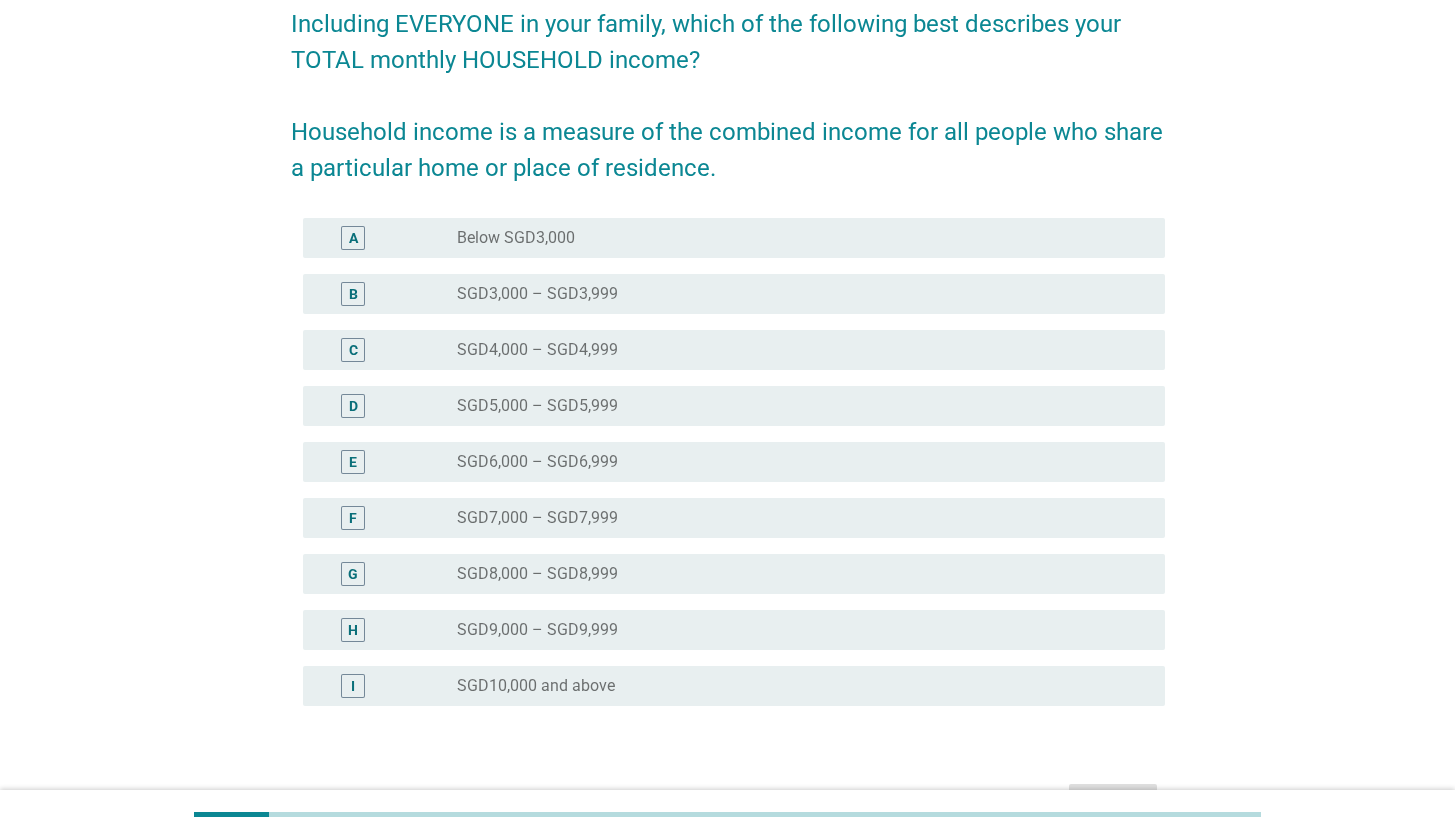 scroll, scrollTop: 213, scrollLeft: 0, axis: vertical 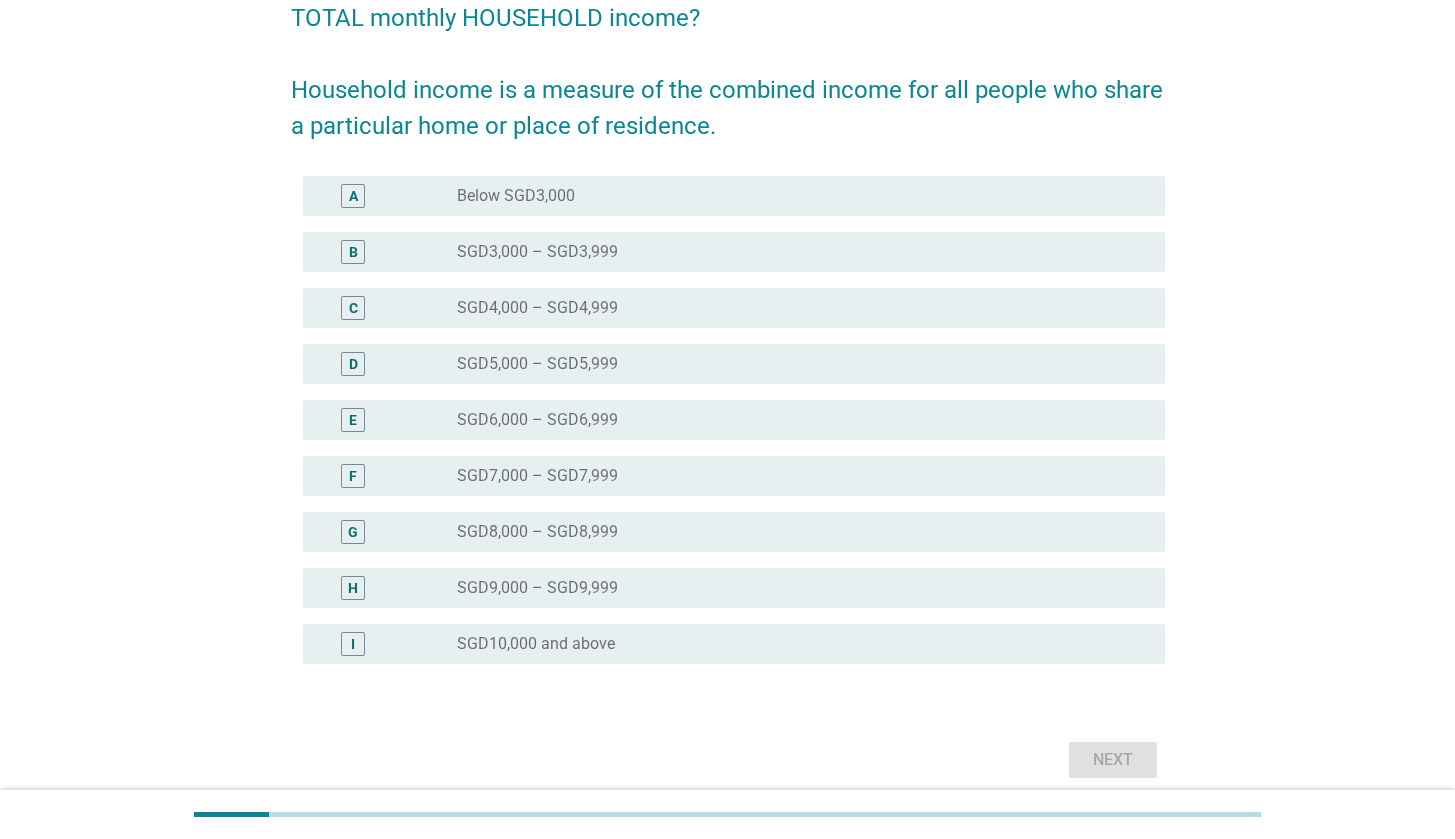 click on "radio_button_unchecked SGD10,000 and above" at bounding box center (795, 644) 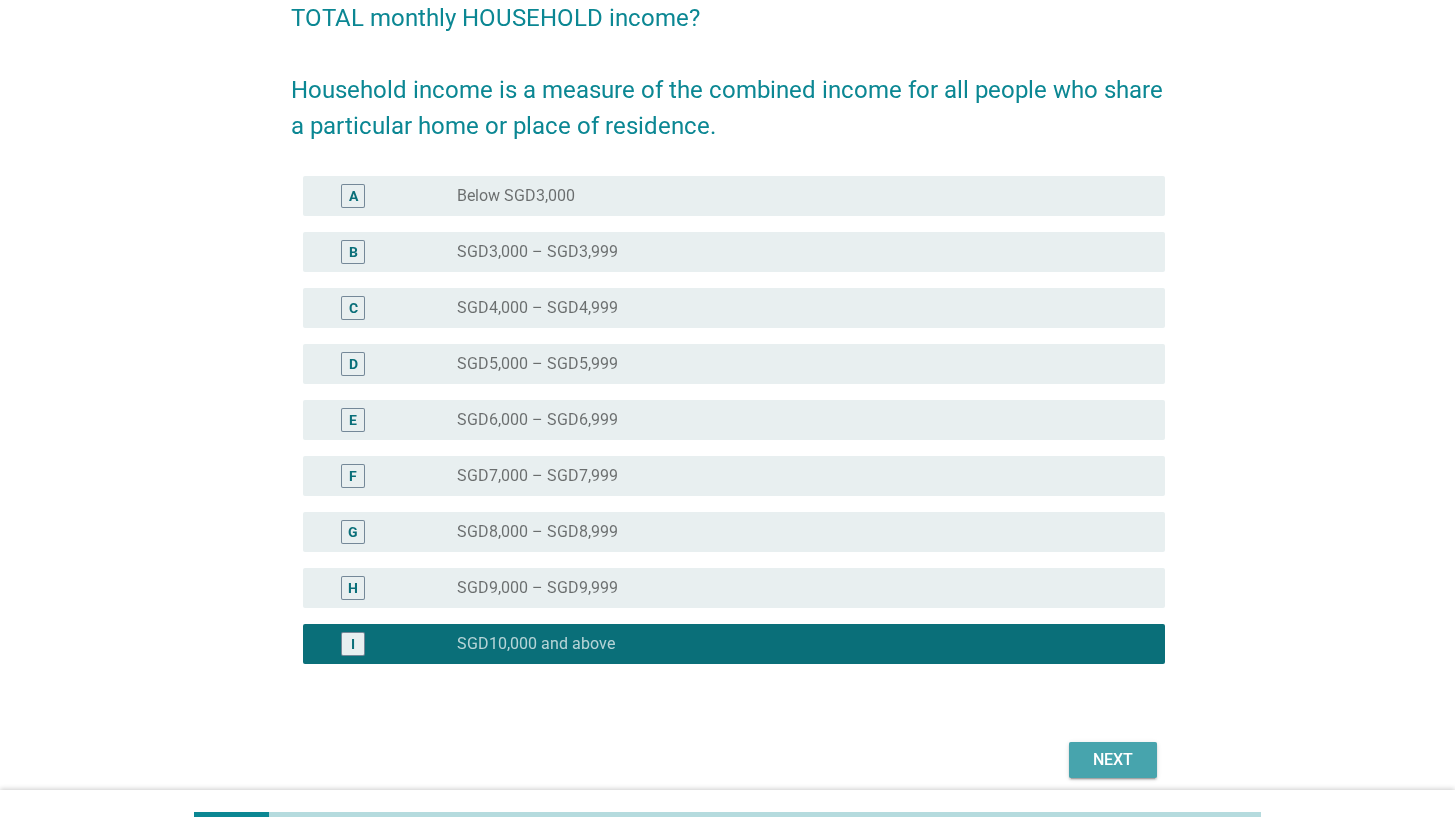 click on "Next" at bounding box center (1113, 760) 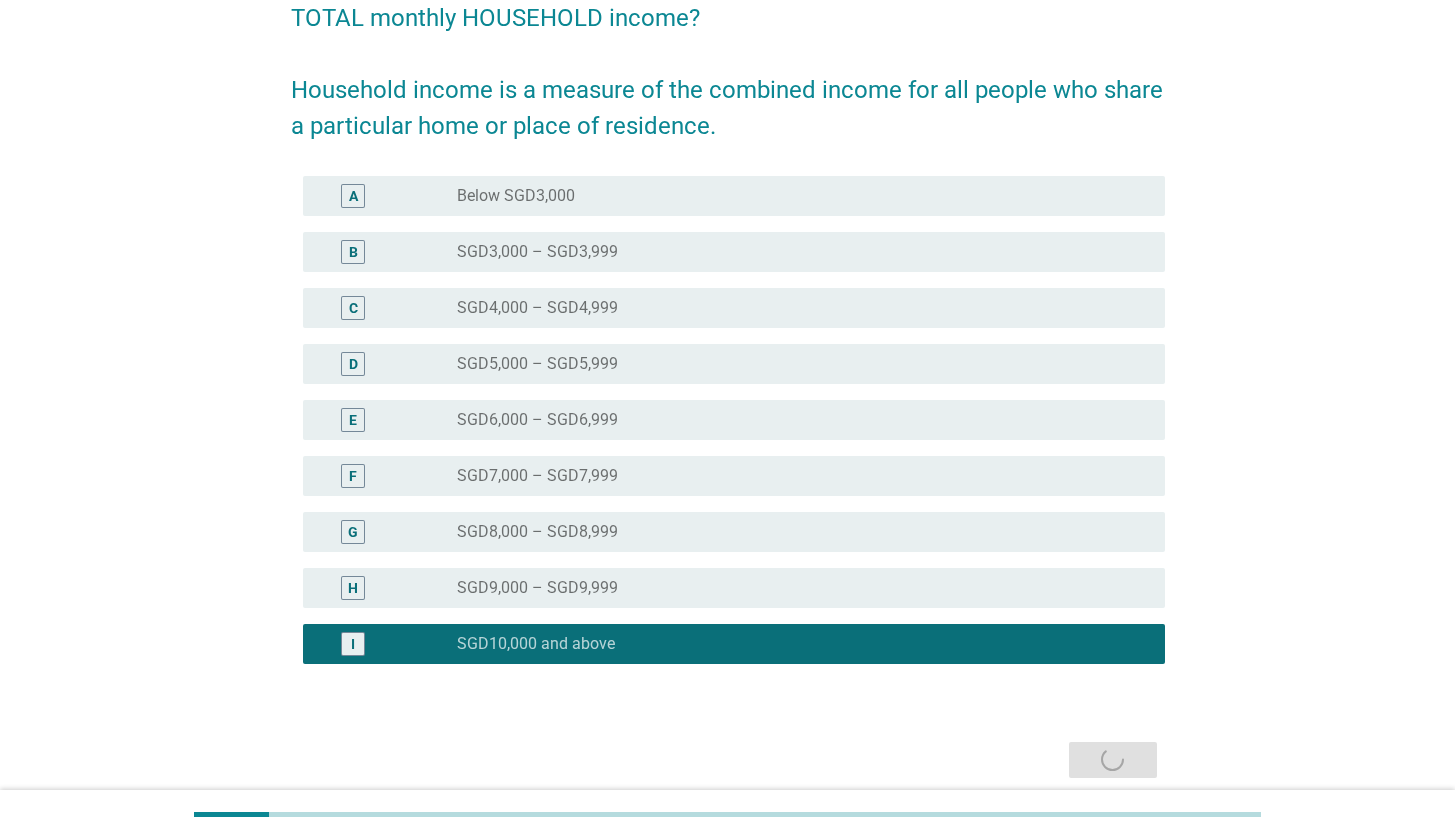 scroll, scrollTop: 0, scrollLeft: 0, axis: both 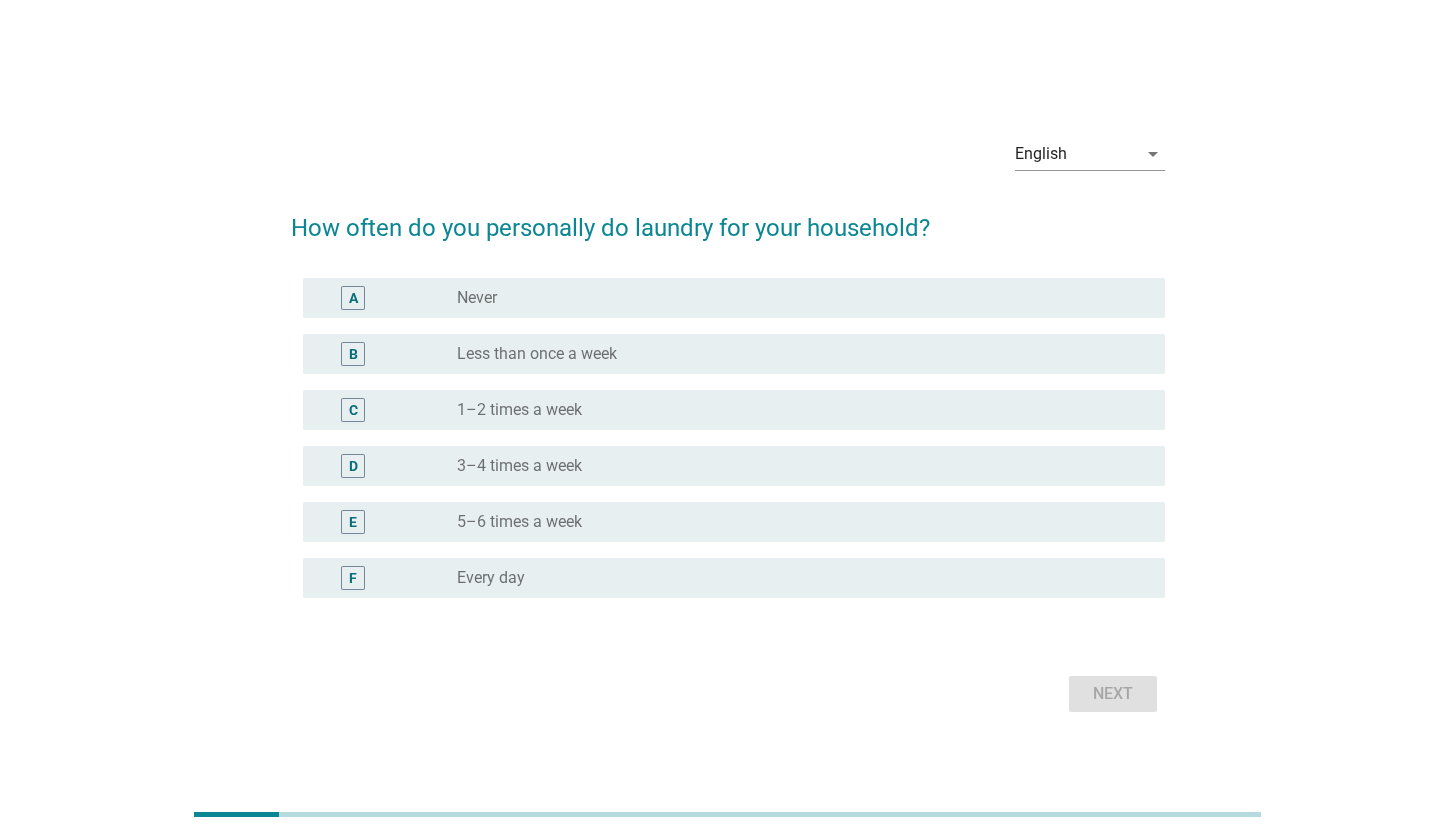 click on "radio_button_unchecked Every day" at bounding box center [803, 578] 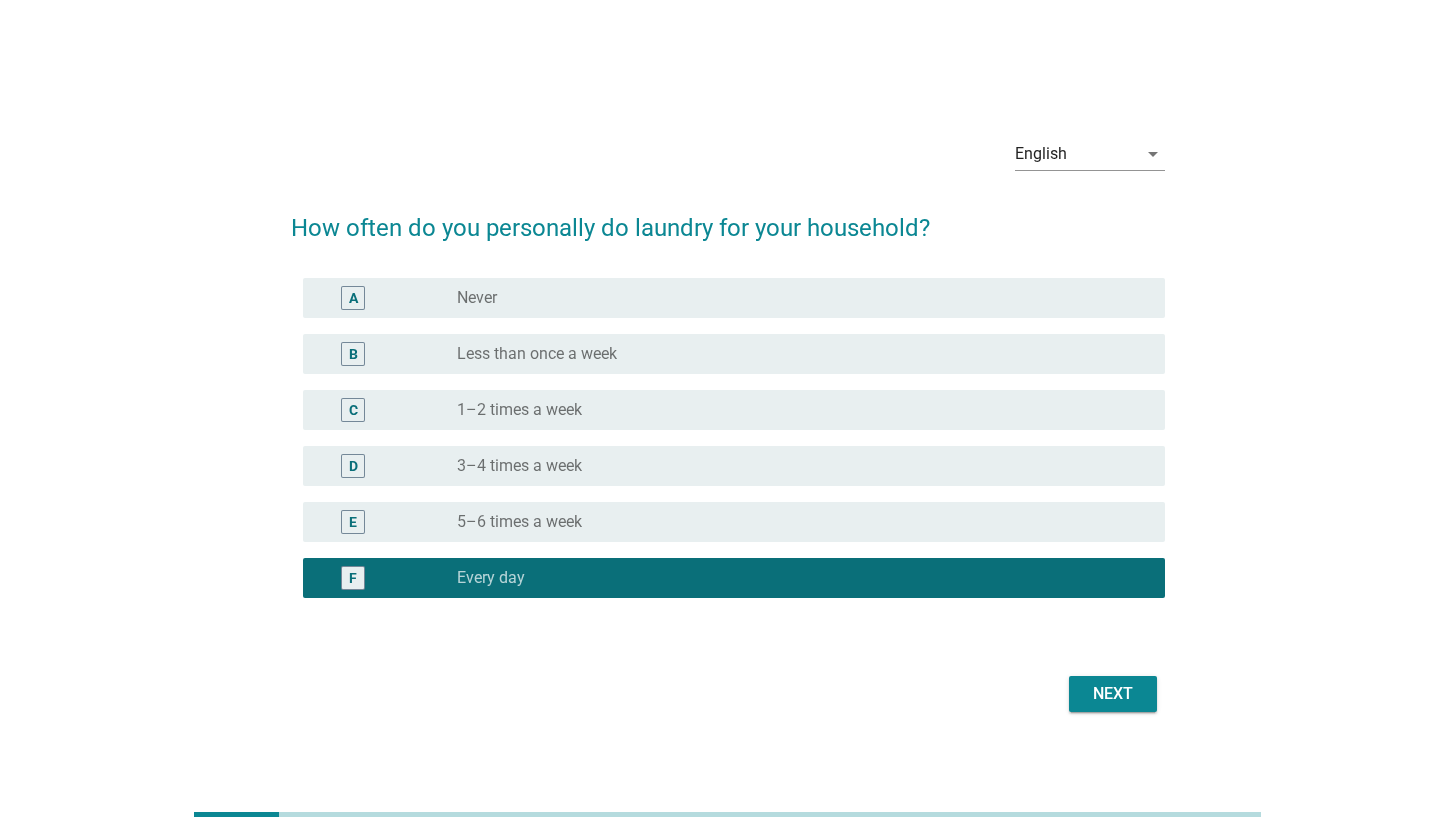 click on "Next" at bounding box center (1113, 694) 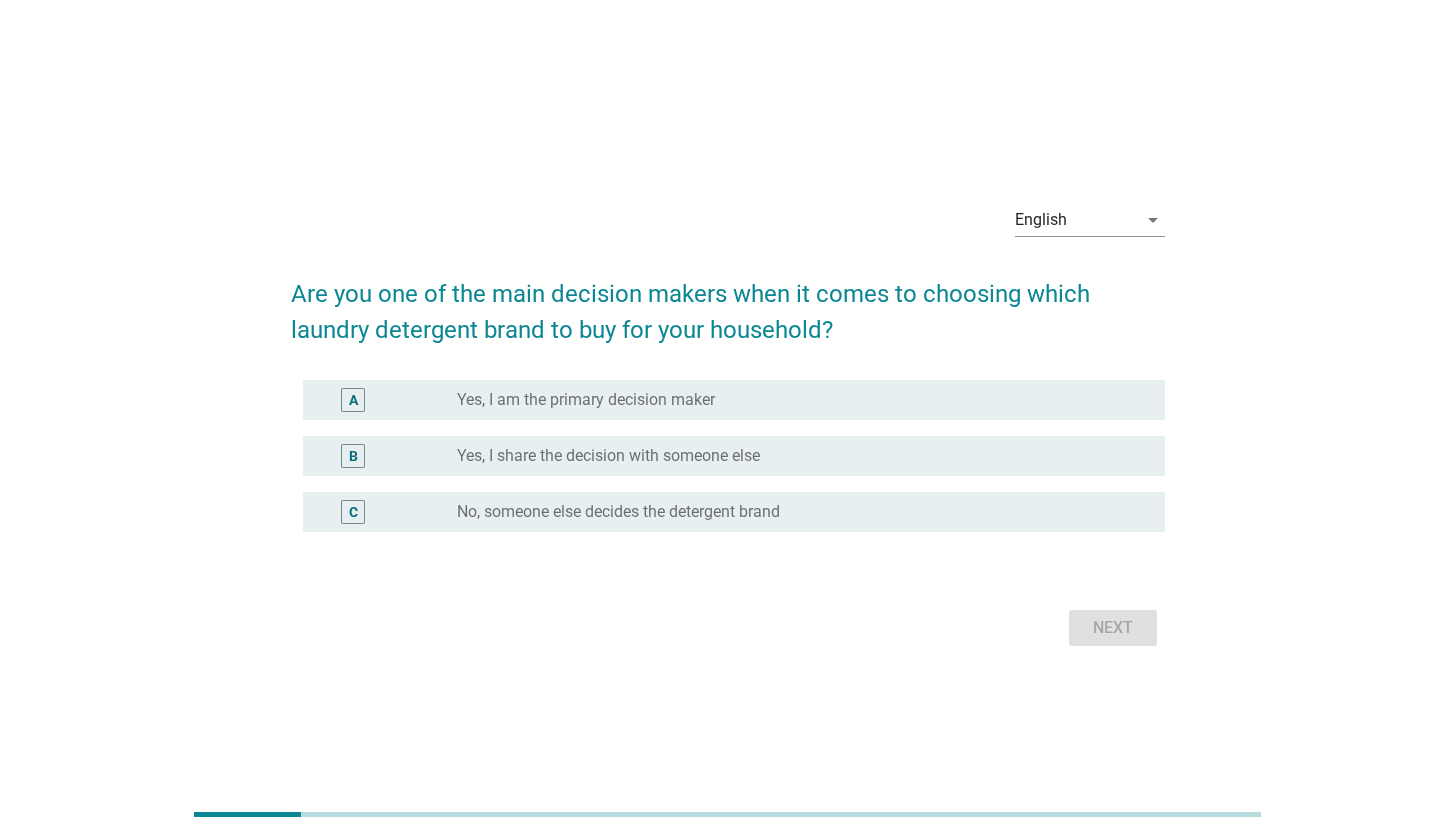 click on "radio_button_unchecked Yes, I am the primary decision maker" at bounding box center (795, 400) 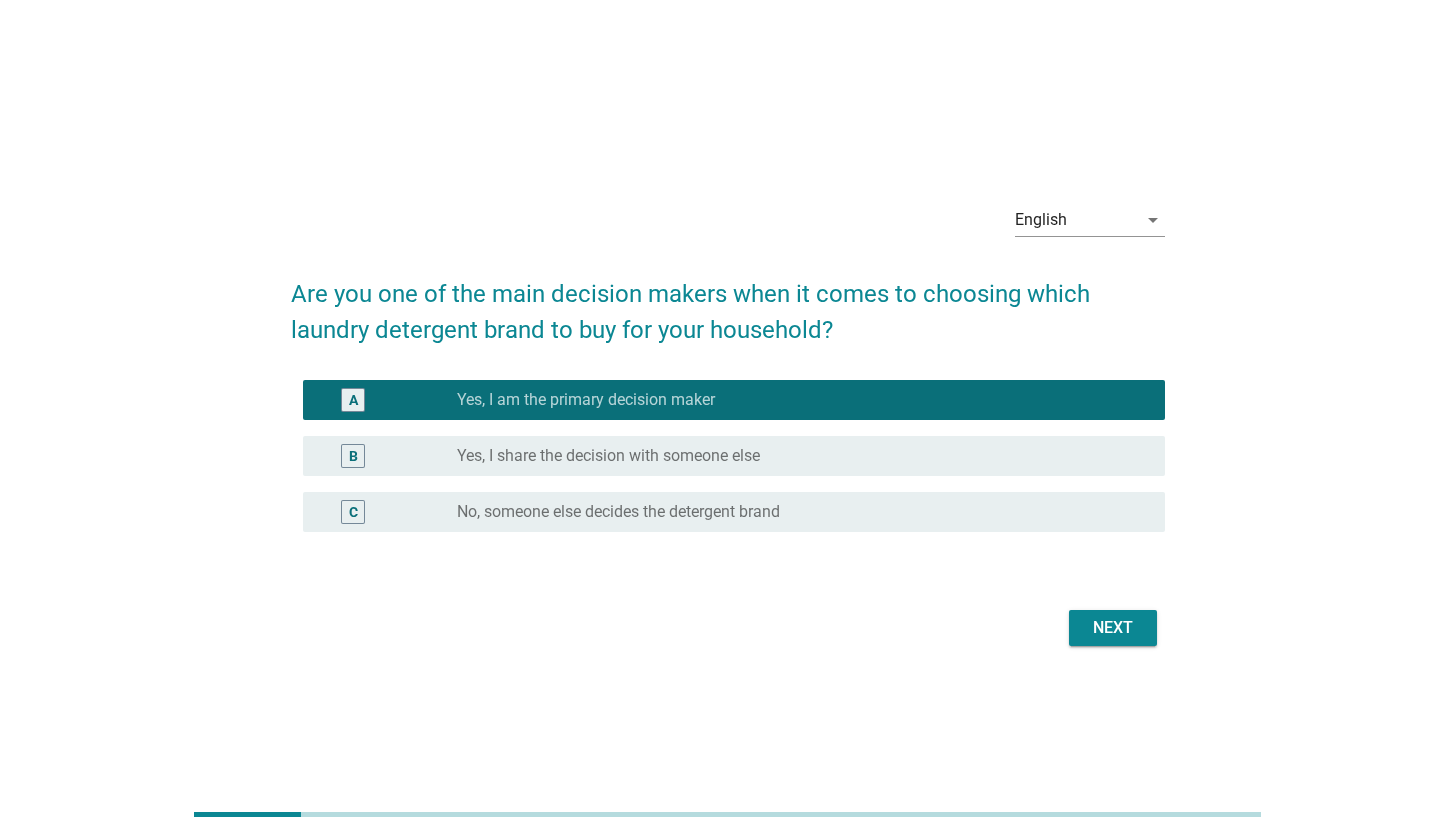 click on "Next" at bounding box center (1113, 628) 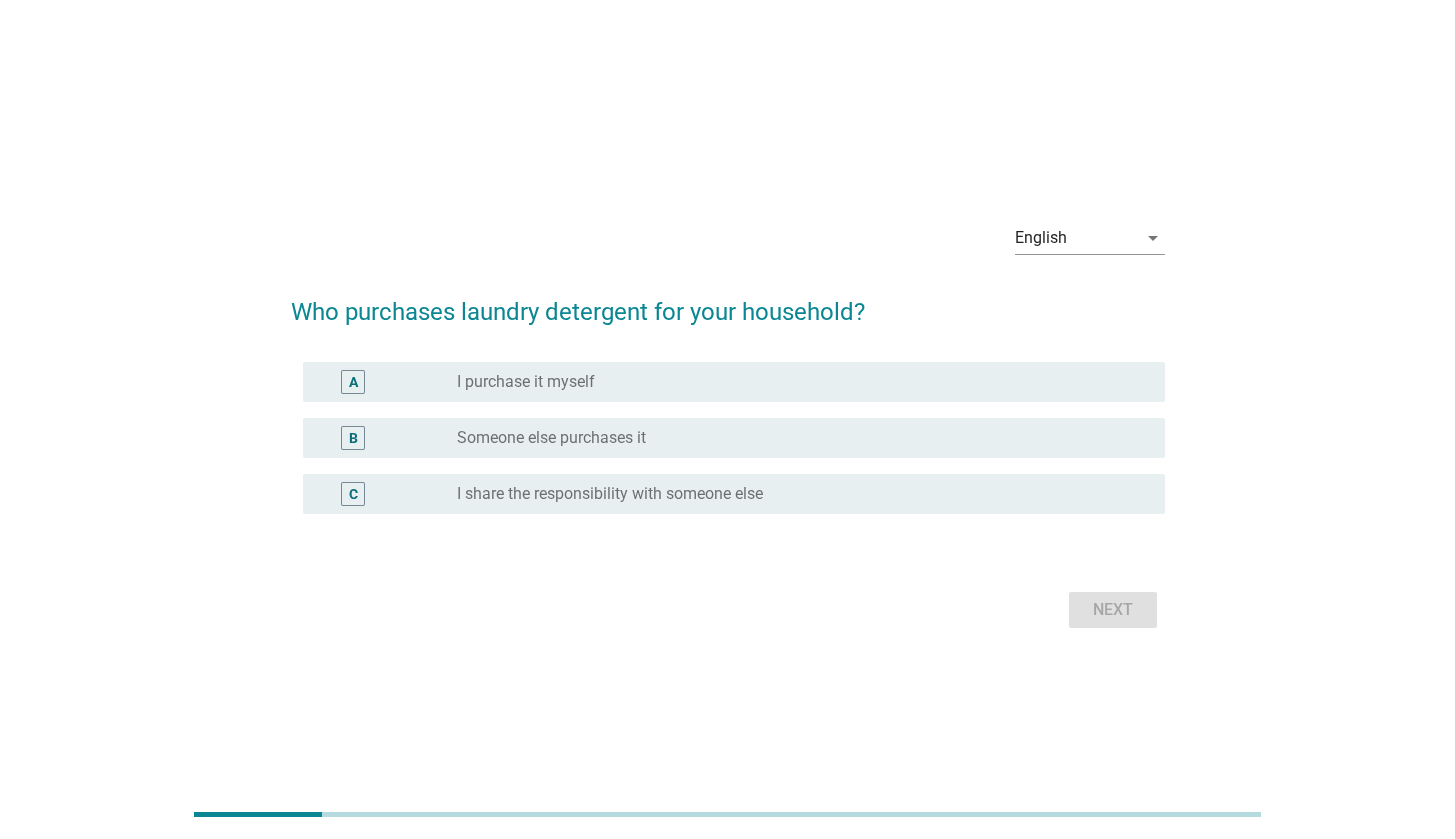 click on "radio_button_unchecked I purchase it myself" at bounding box center (795, 382) 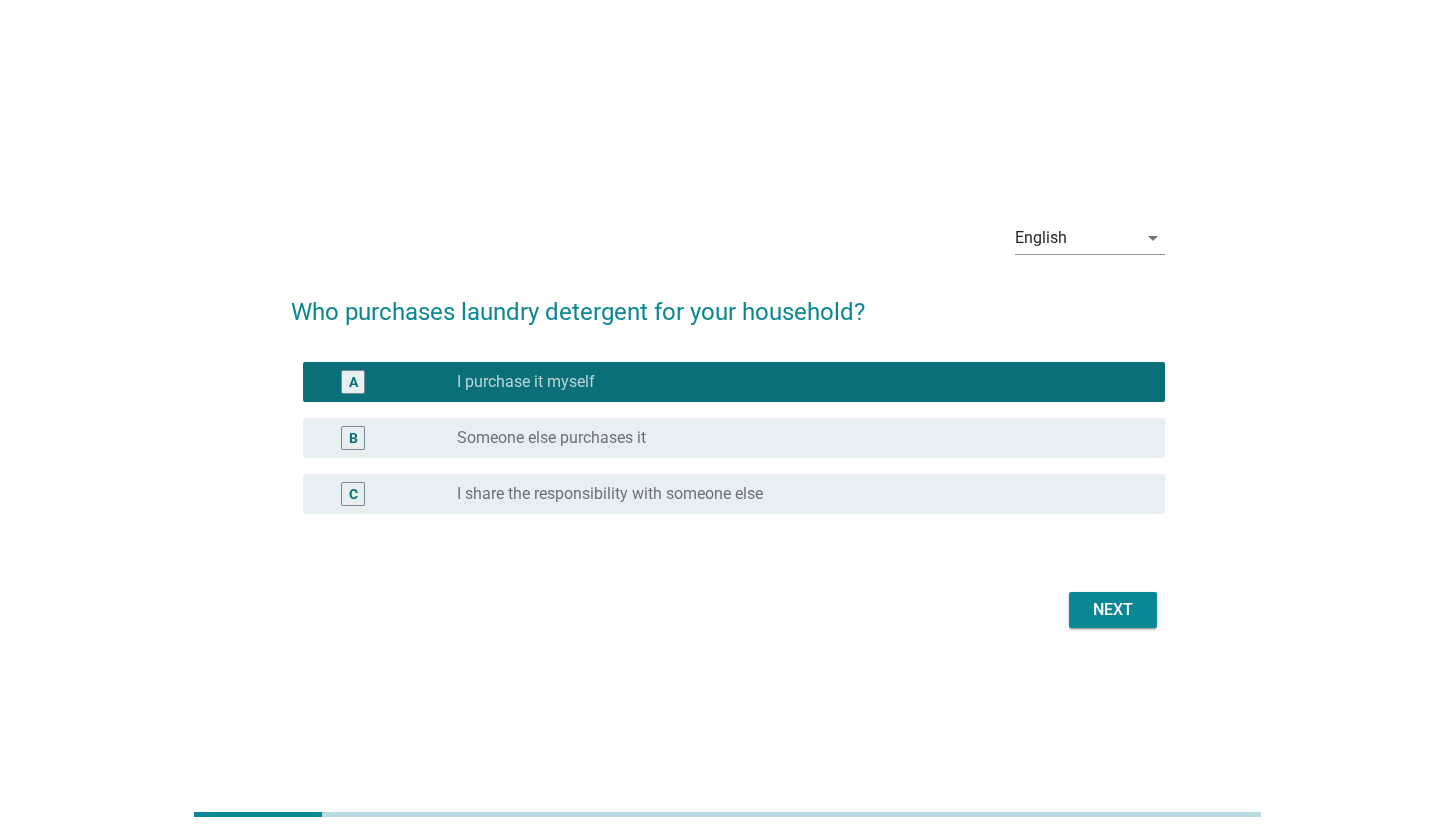 click on "Next" at bounding box center [1113, 610] 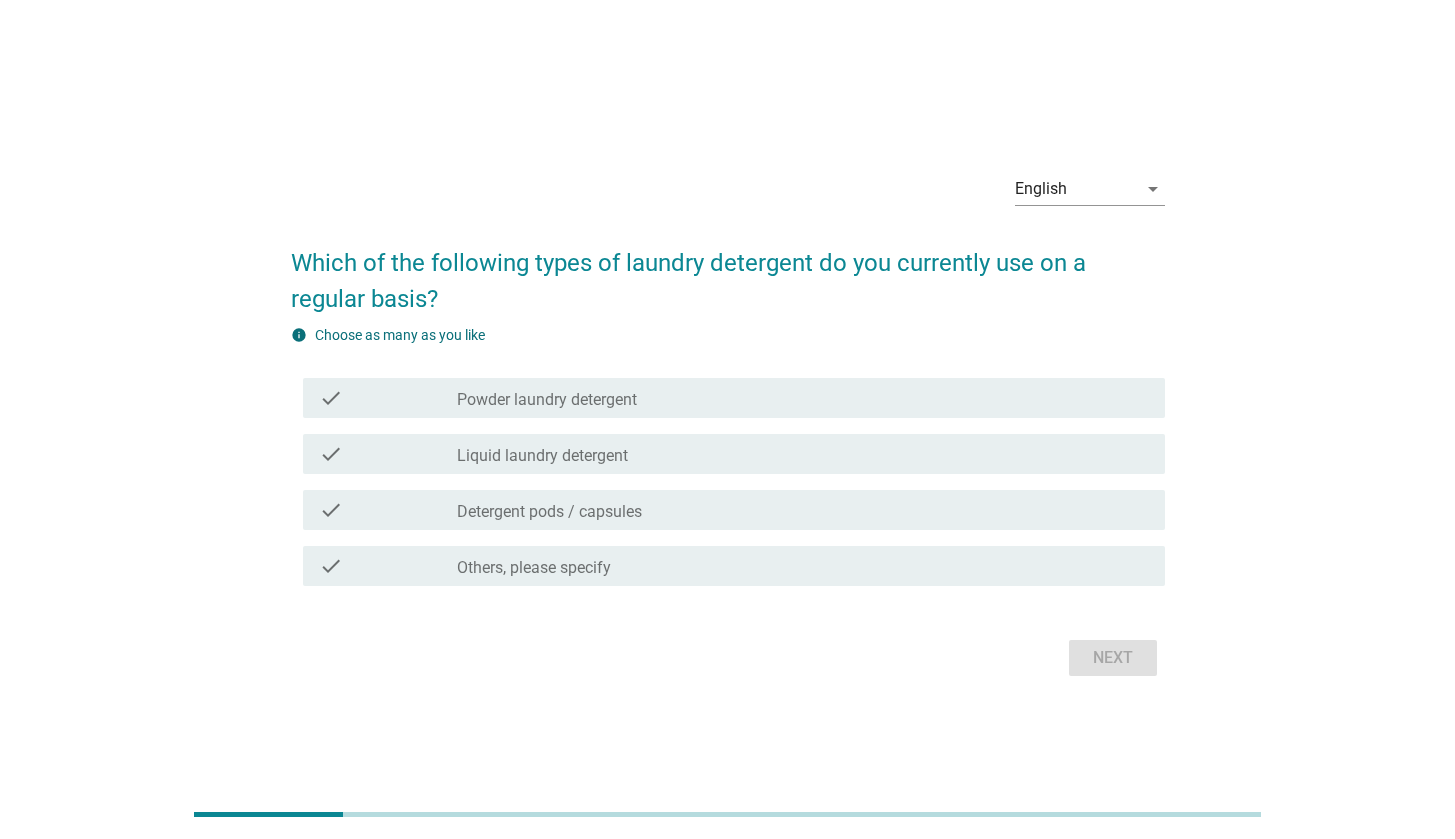 drag, startPoint x: 635, startPoint y: 463, endPoint x: 642, endPoint y: 487, distance: 25 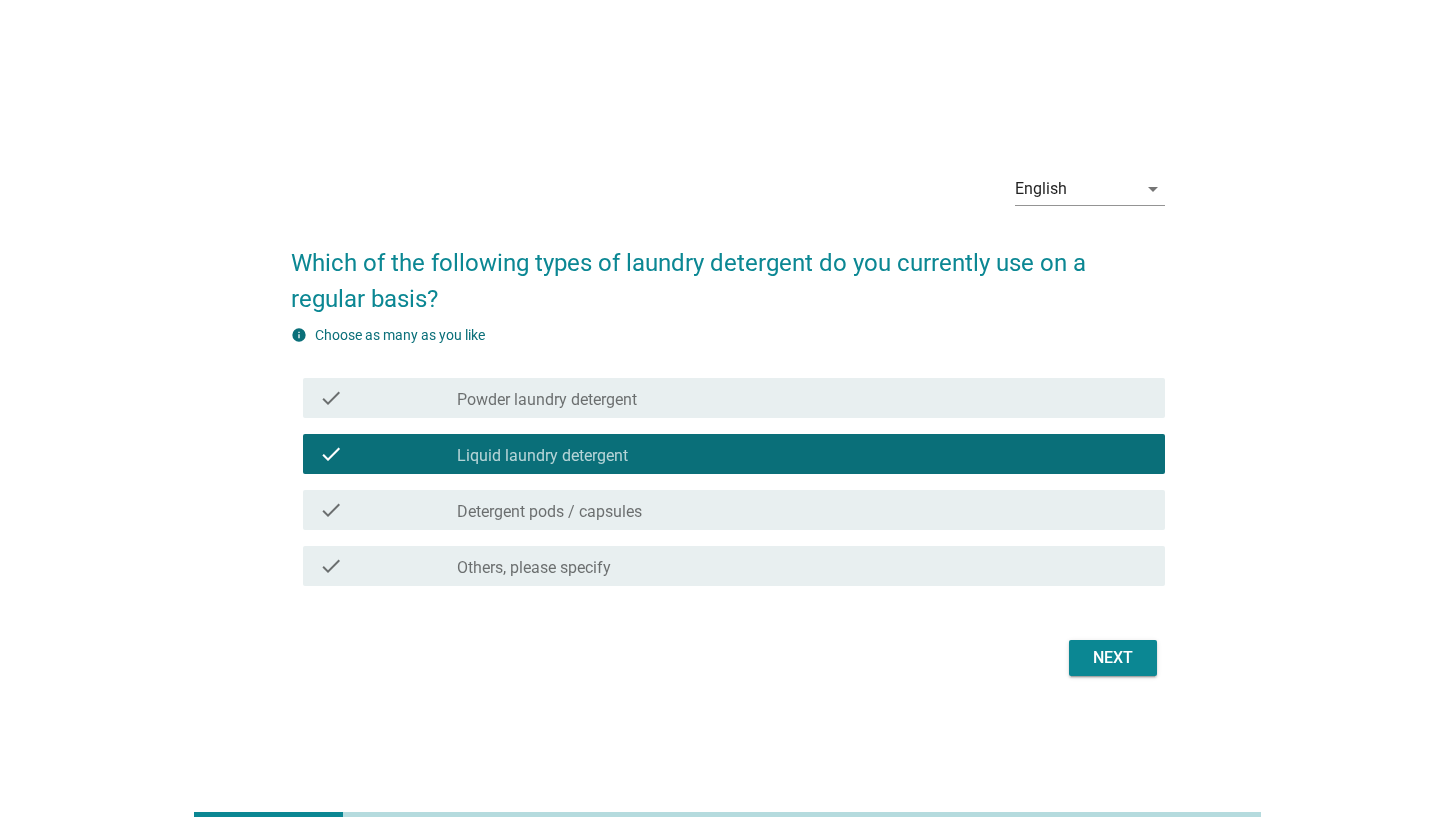 click on "check     check_box_outline_blank Detergent pods / capsules" at bounding box center (734, 510) 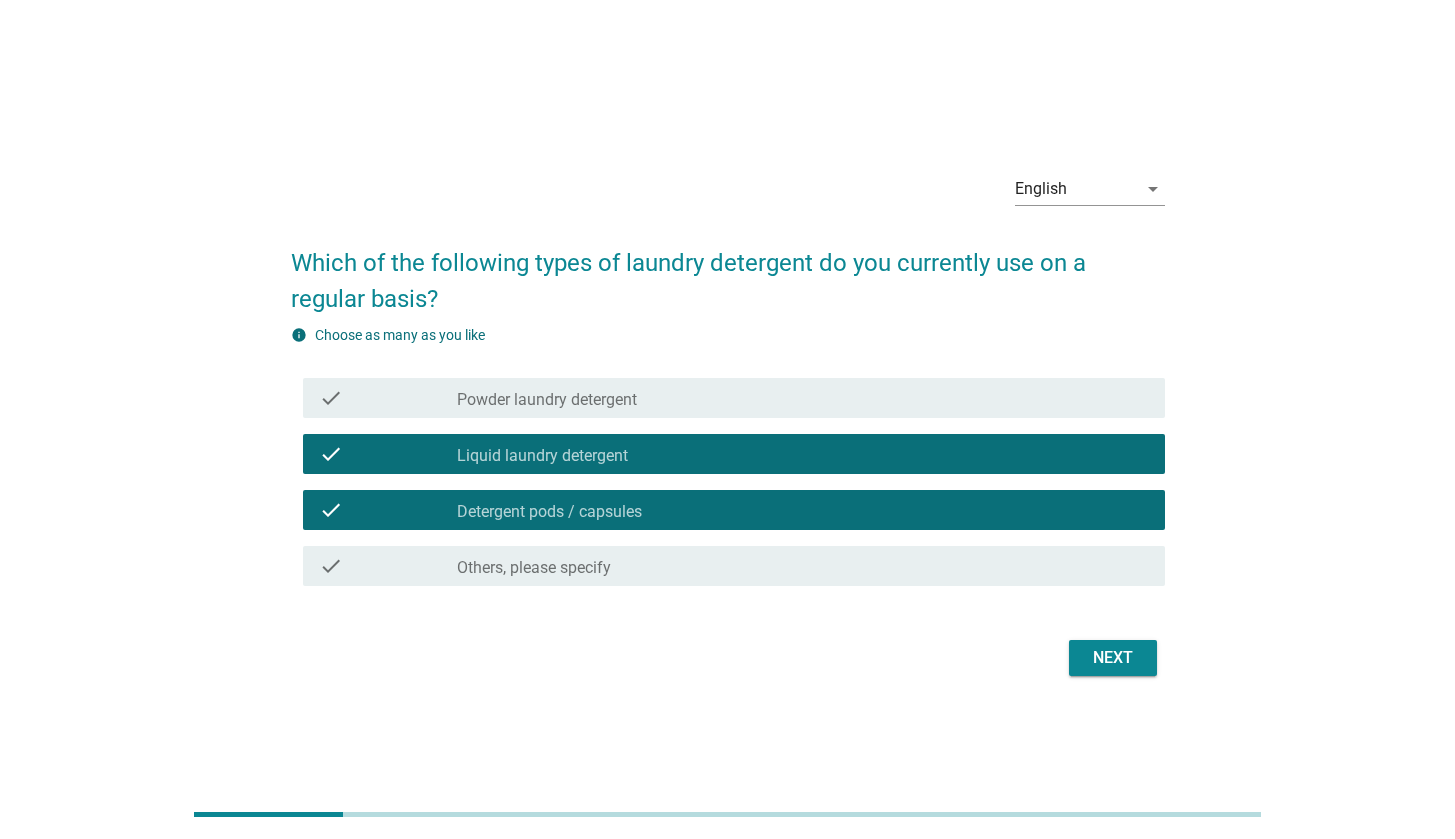 click on "Next" at bounding box center [1113, 658] 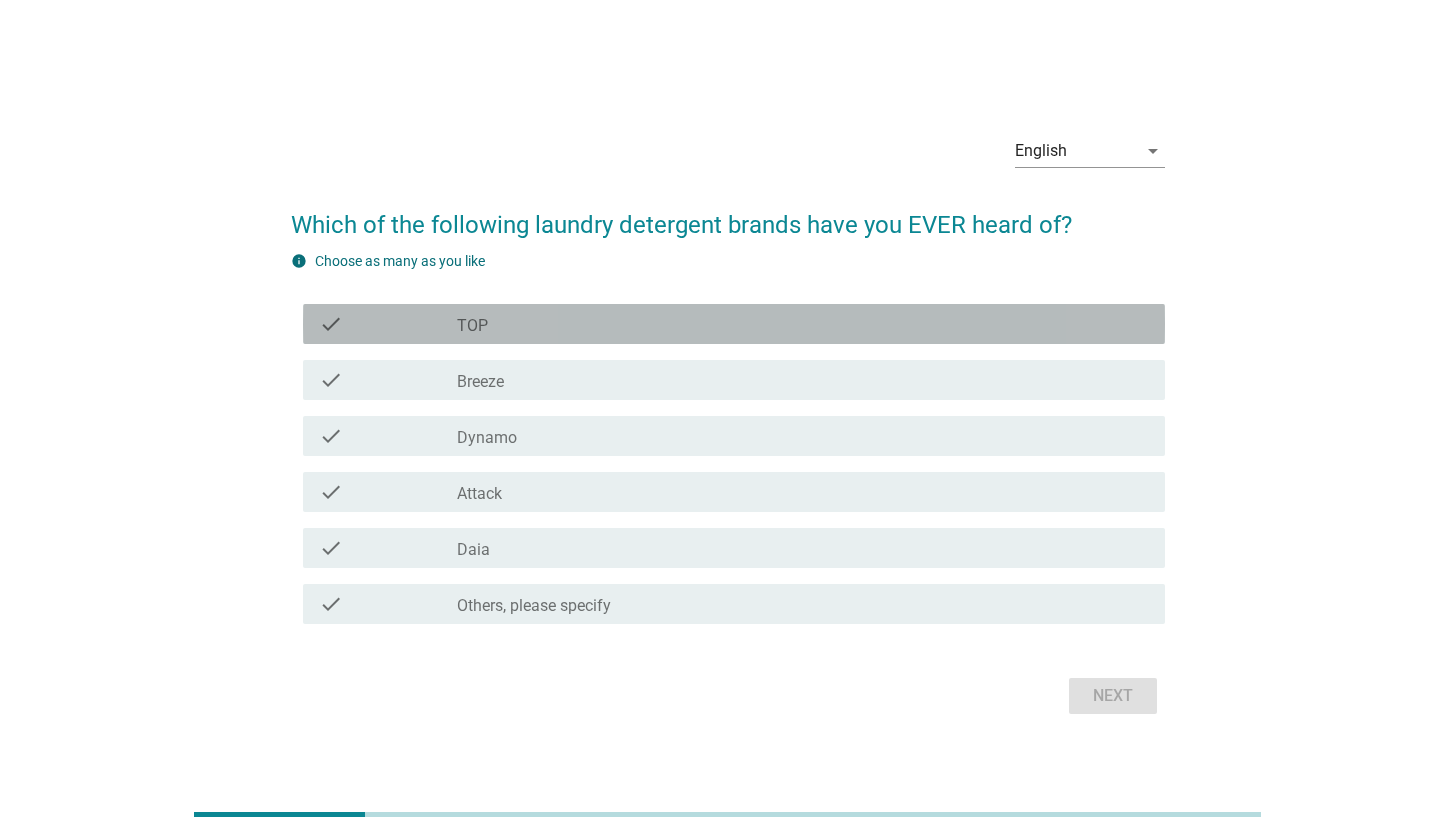 click on "check_box_outline_blank TOP" at bounding box center (803, 324) 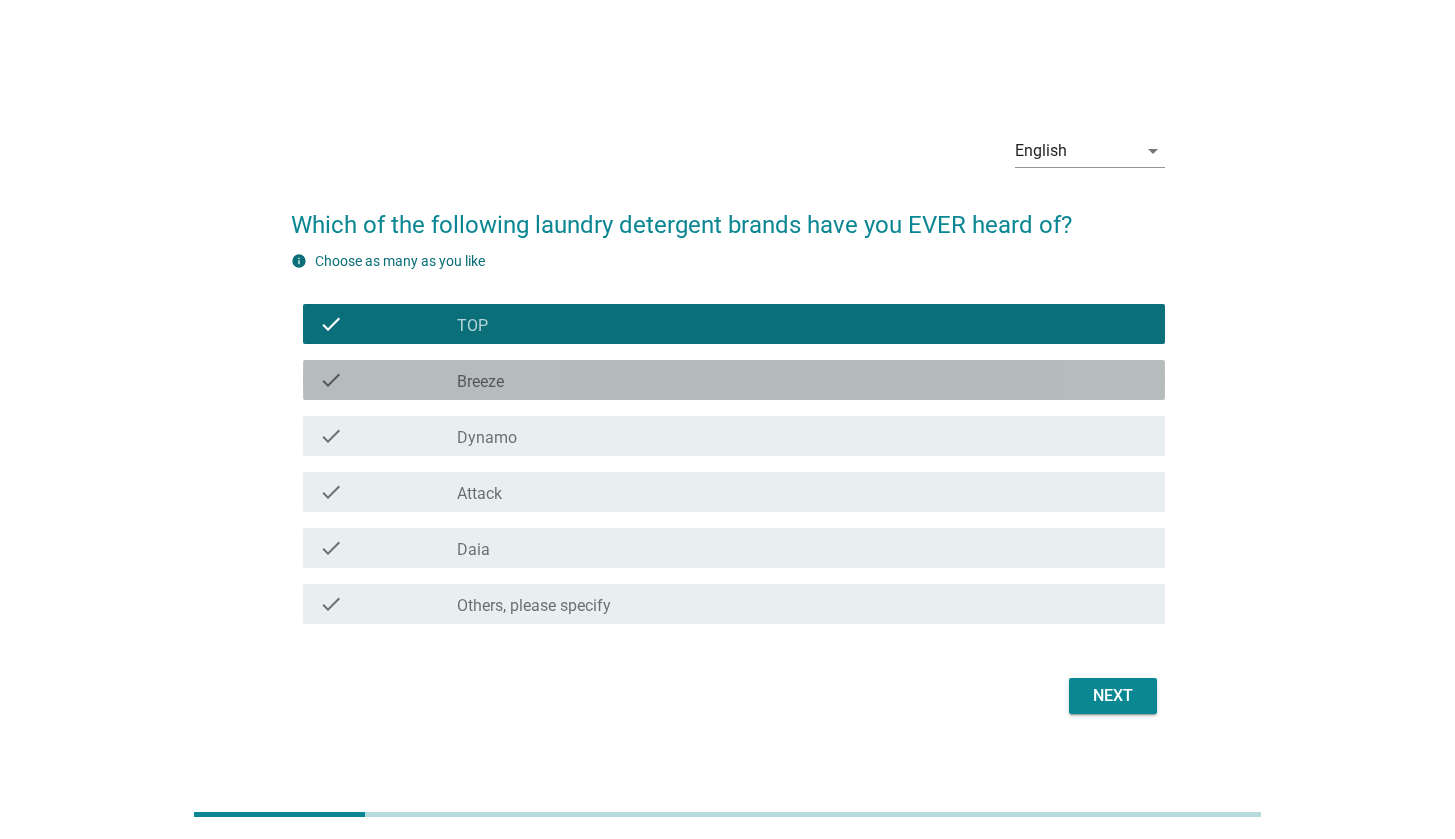 click on "check_box_outline_blank Breeze" at bounding box center (803, 380) 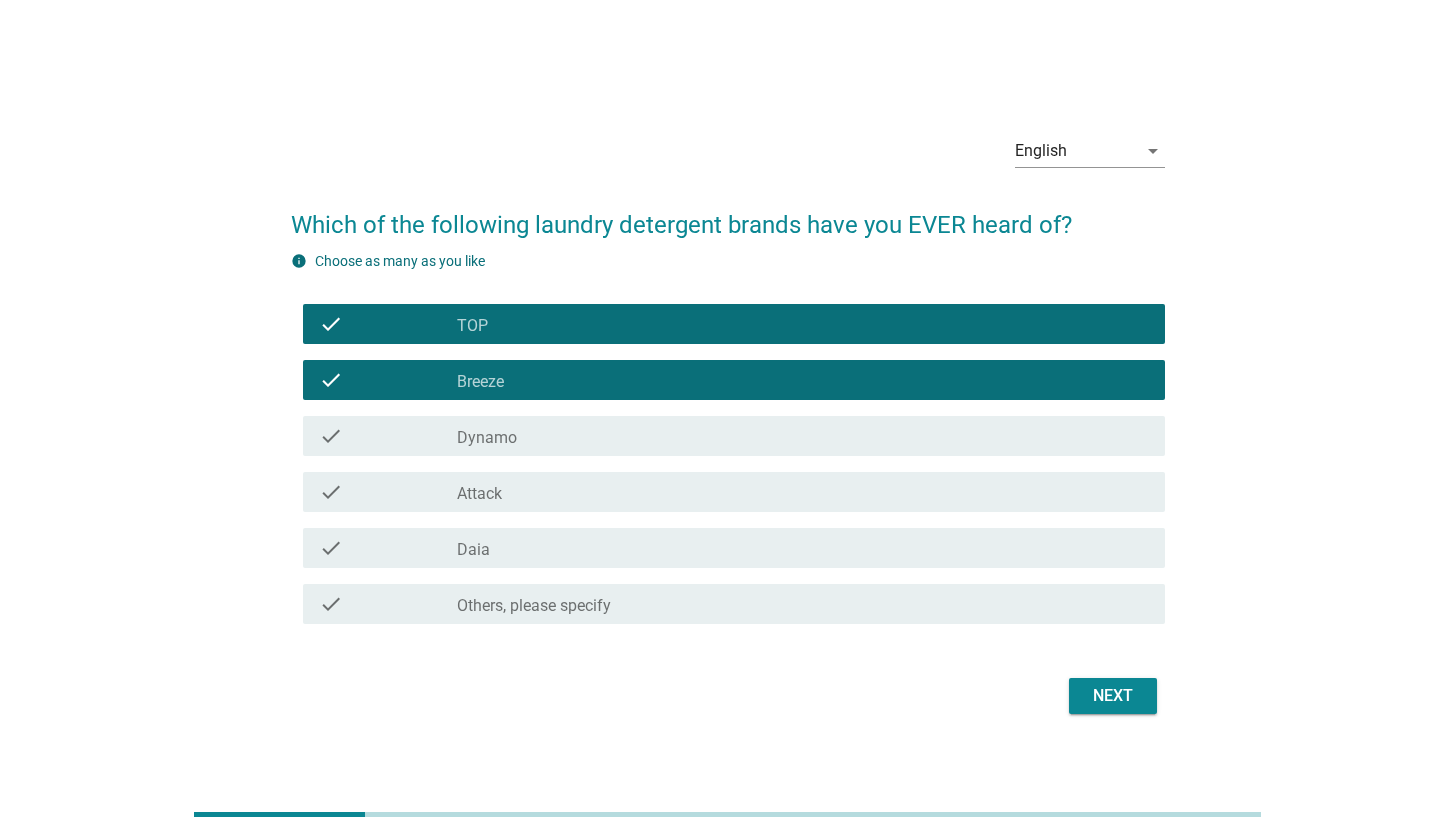 click on "check_box_outline_blank Dynamo" at bounding box center (803, 436) 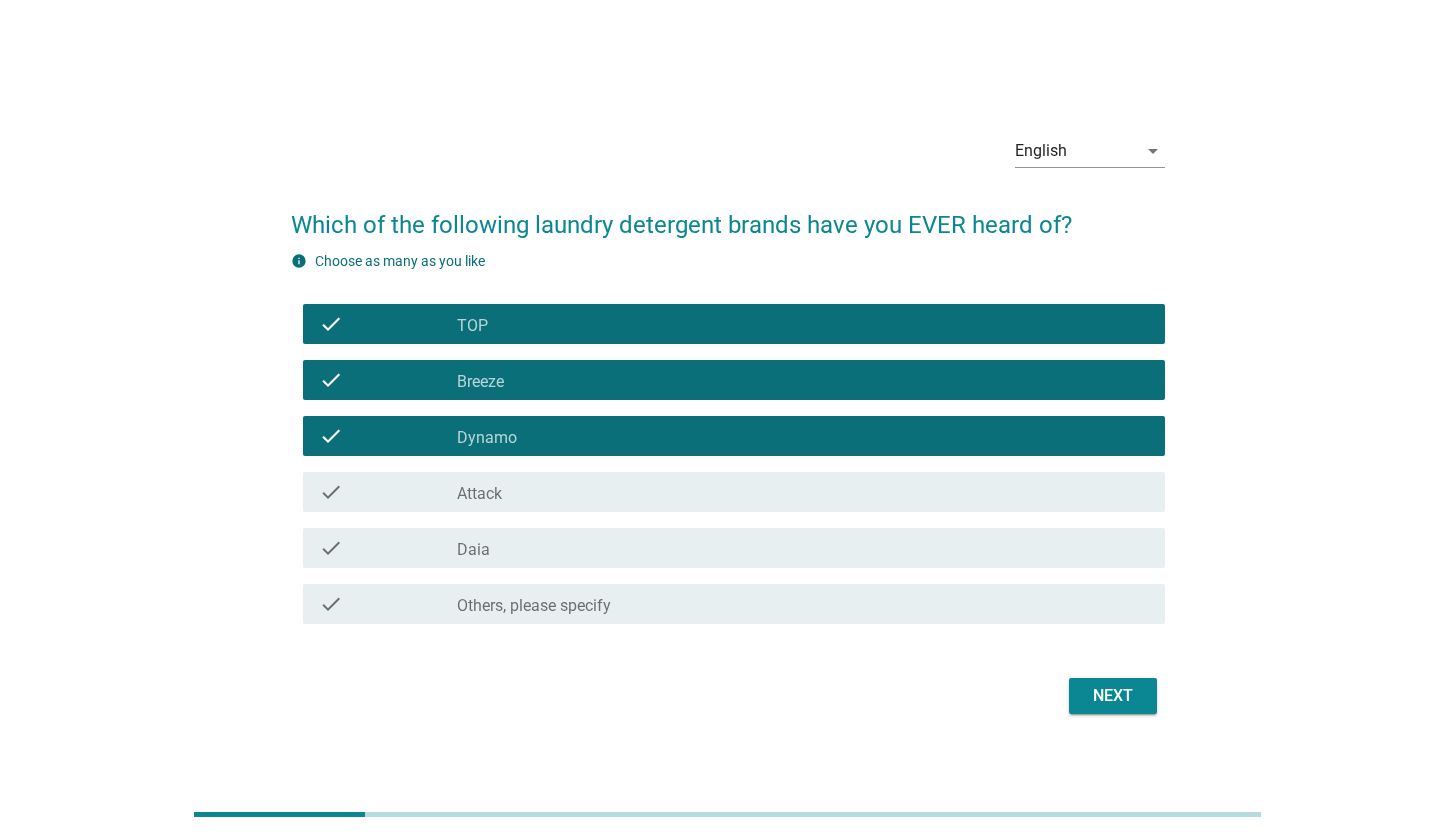 click on "check_box_outline_blank Attack" at bounding box center [803, 492] 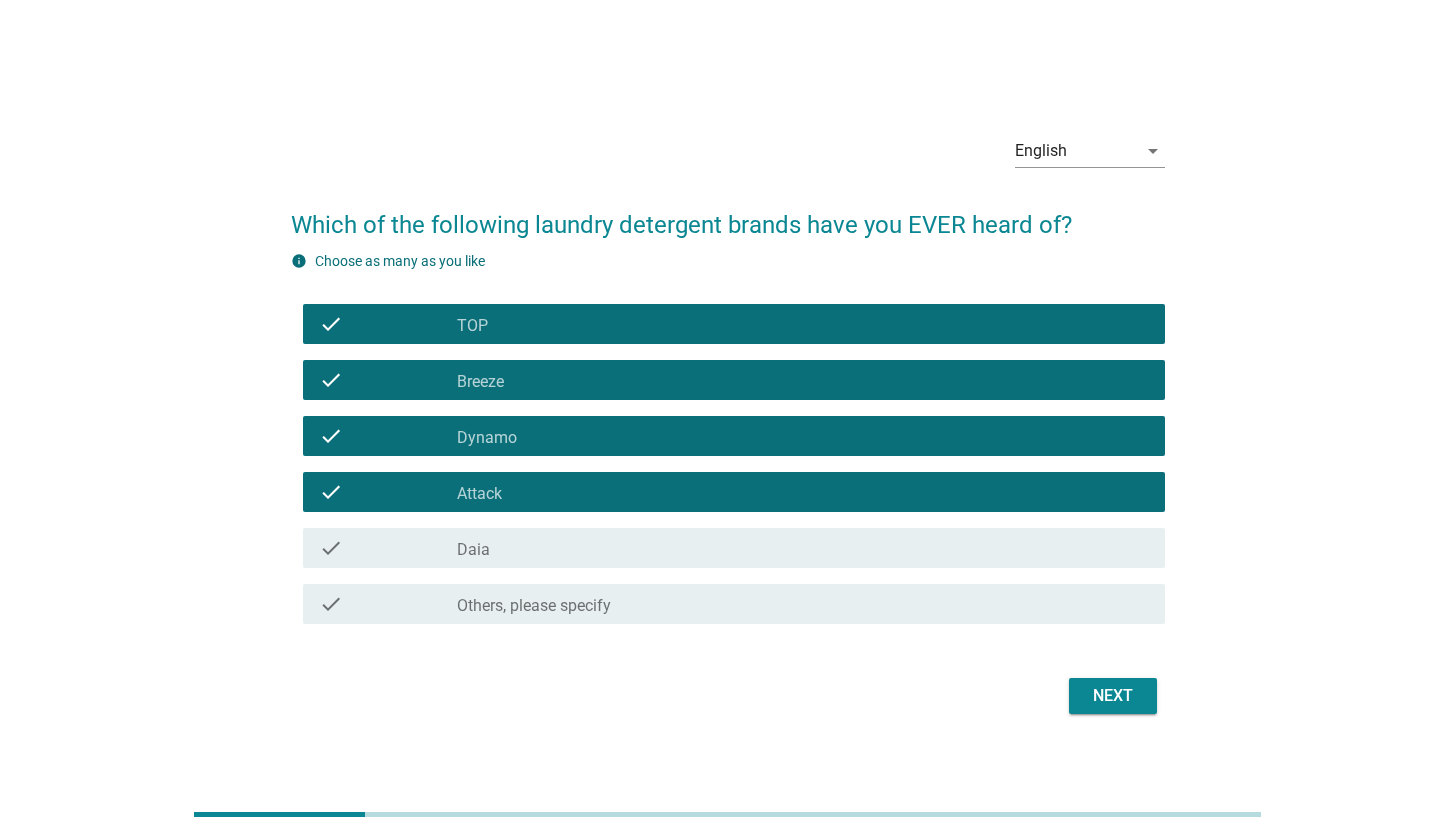 click on "Next" at bounding box center [1113, 696] 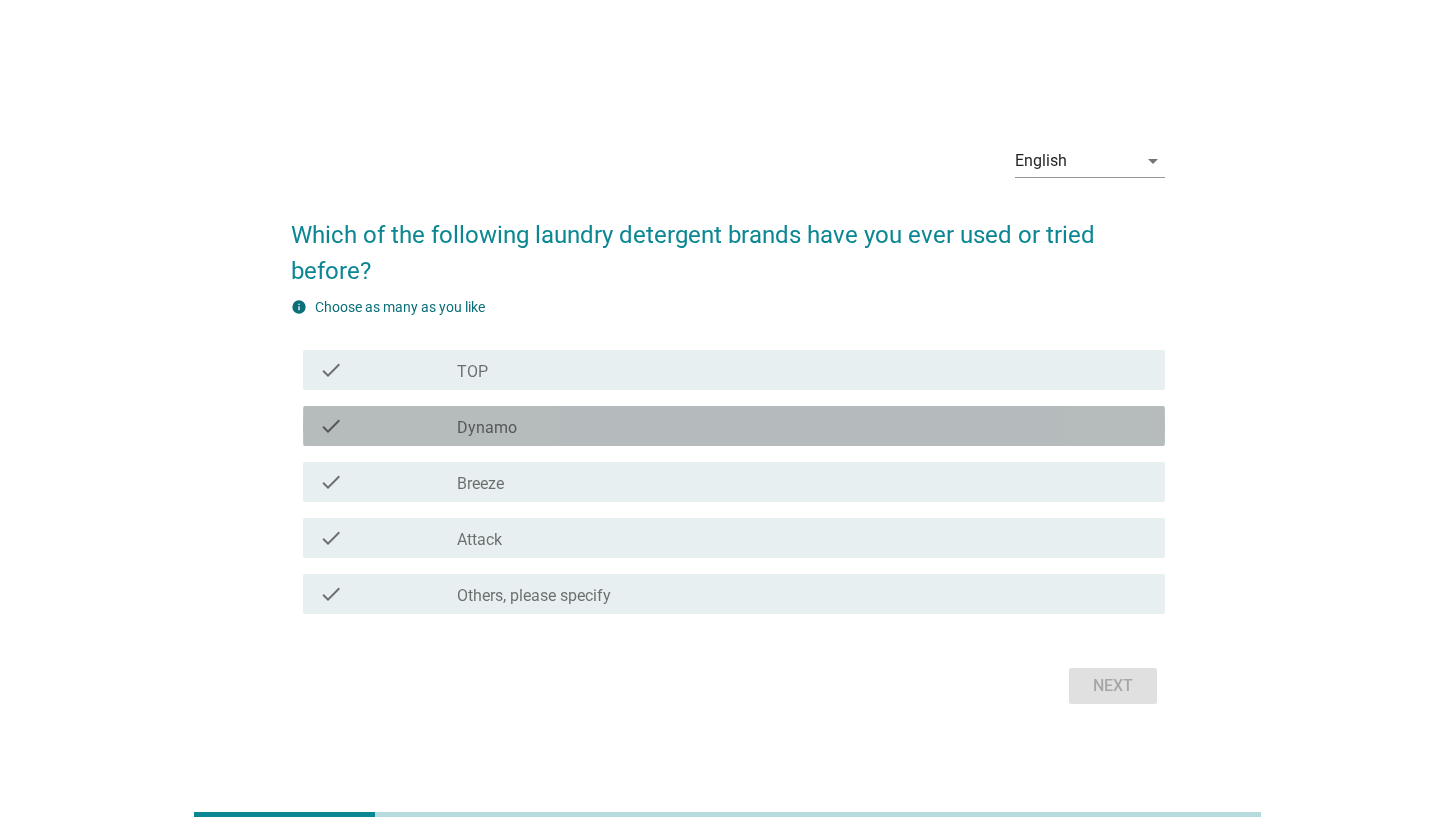 click on "check_box_outline_blank Dynamo" at bounding box center [803, 426] 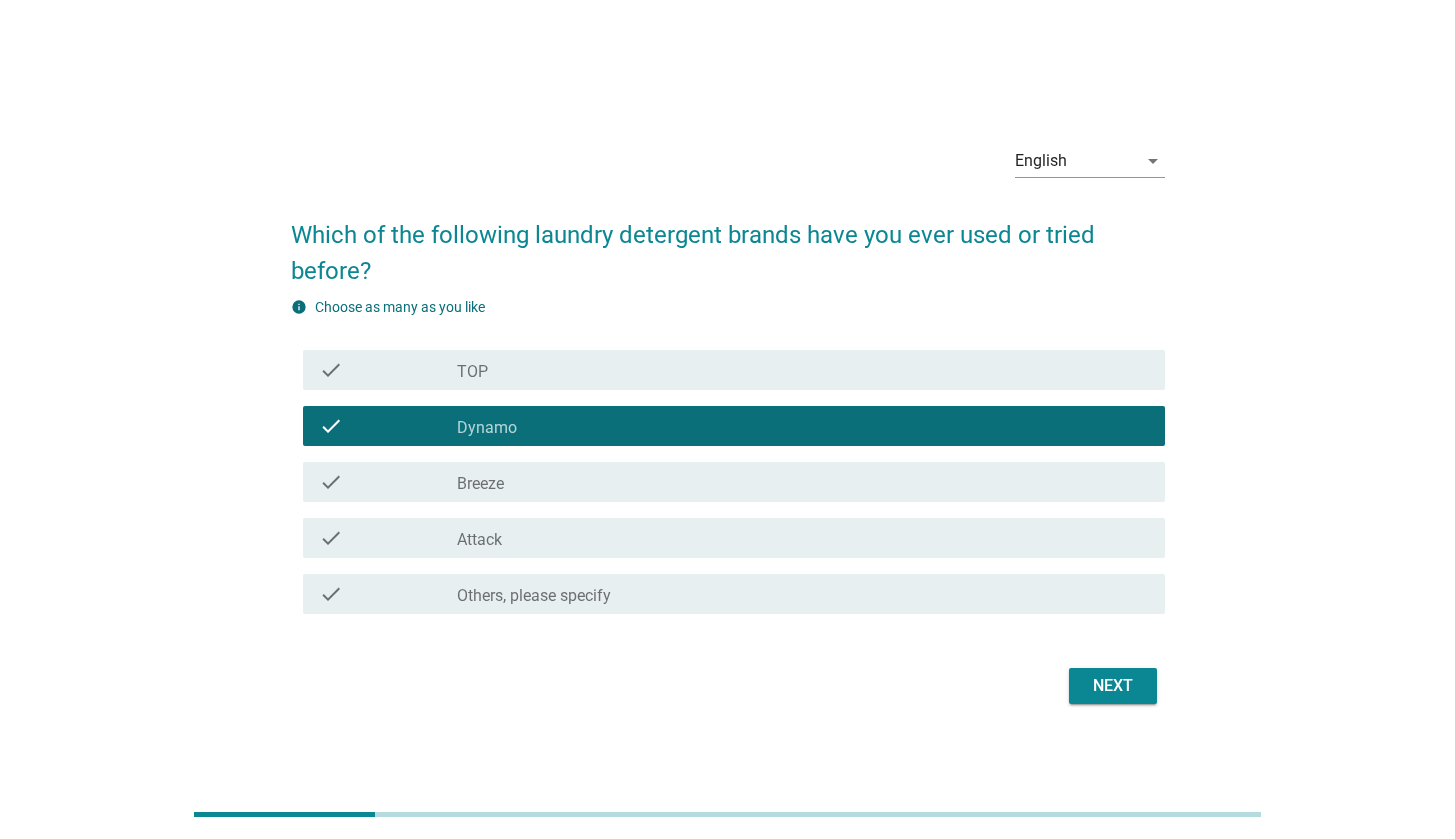 click on "check_box_outline_blank Breeze" at bounding box center (803, 482) 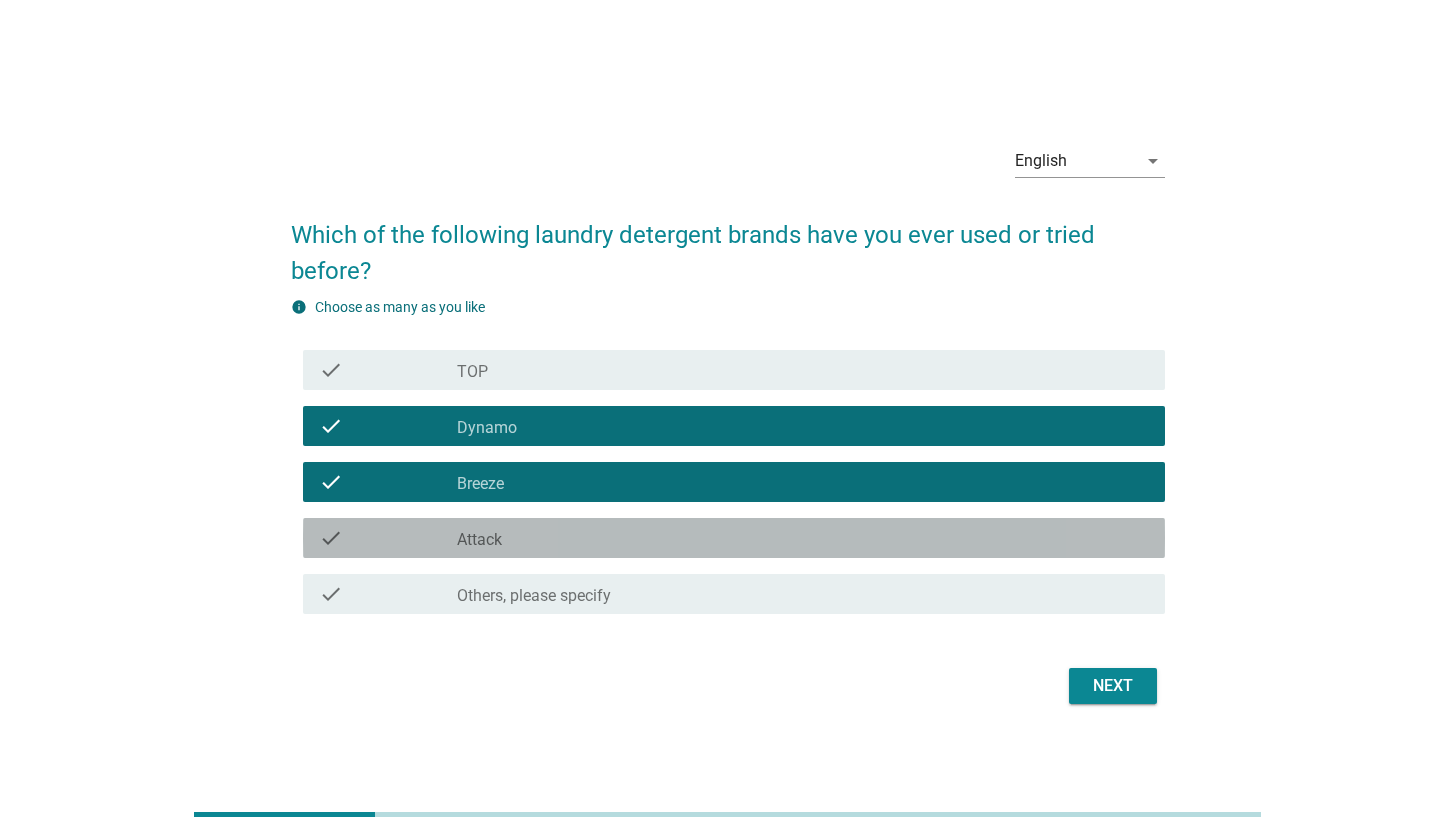 drag, startPoint x: 700, startPoint y: 538, endPoint x: 796, endPoint y: 616, distance: 123.69317 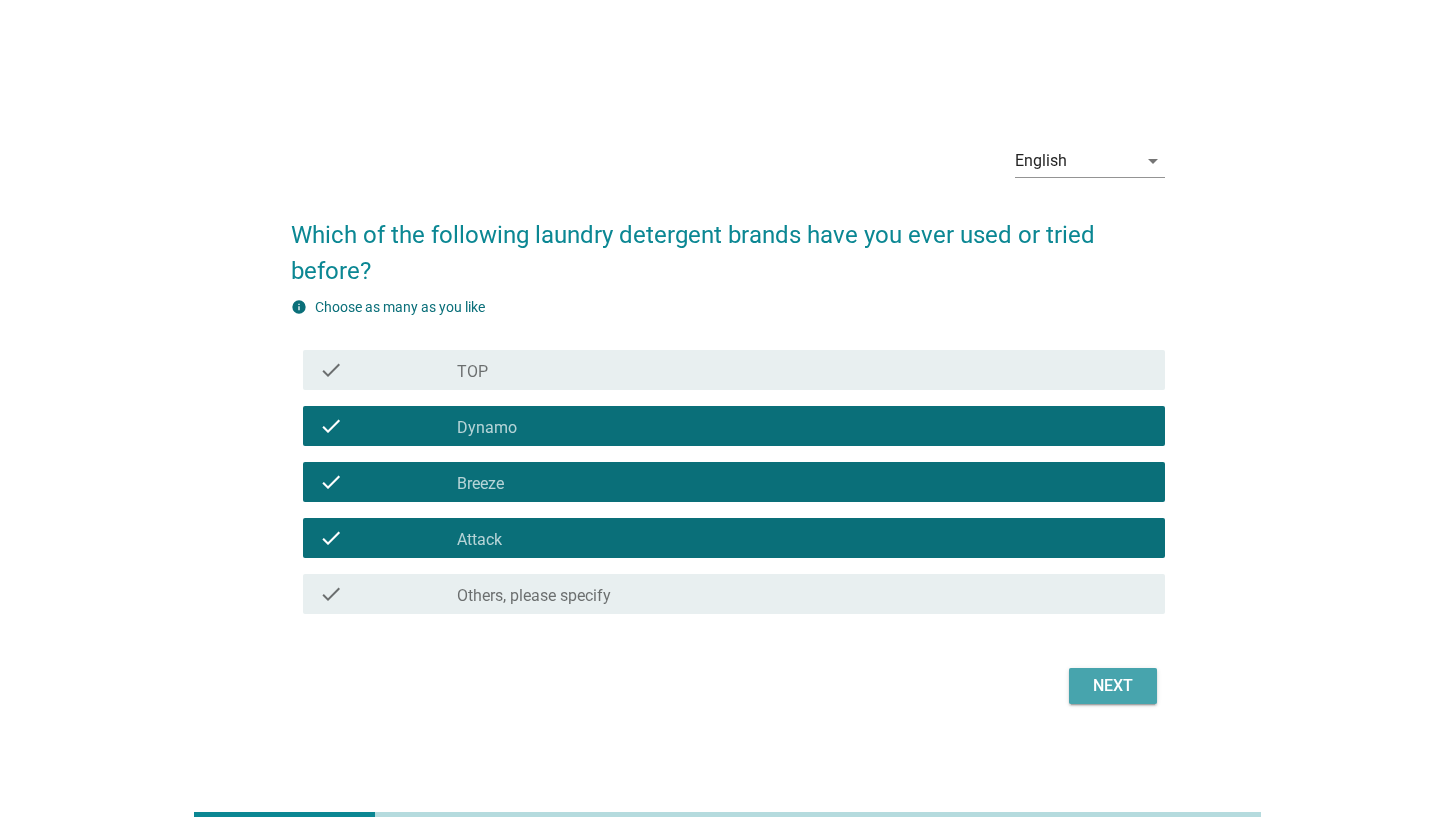 click on "Next" at bounding box center (1113, 686) 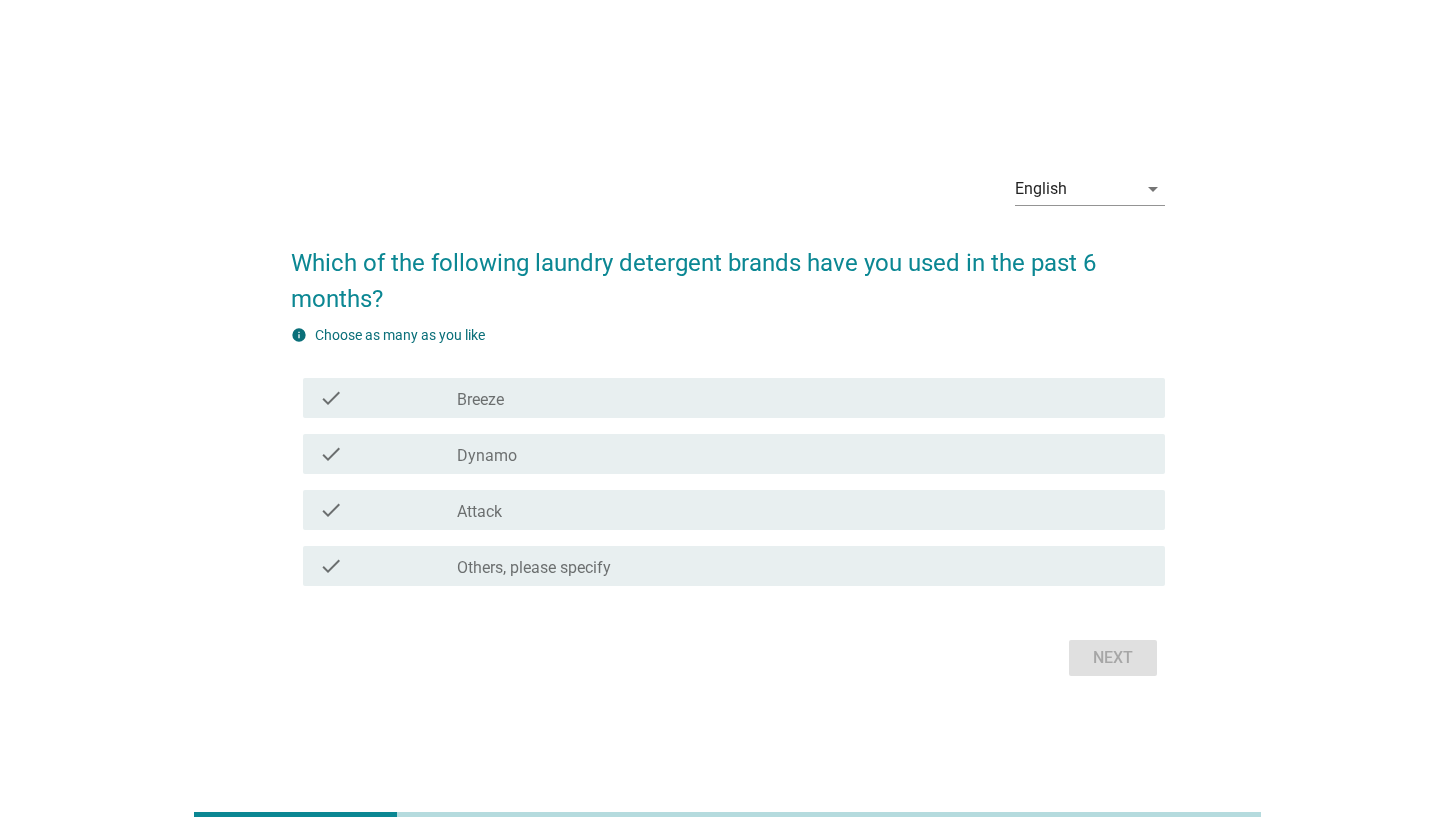 click on "check_box Attack" at bounding box center [803, 510] 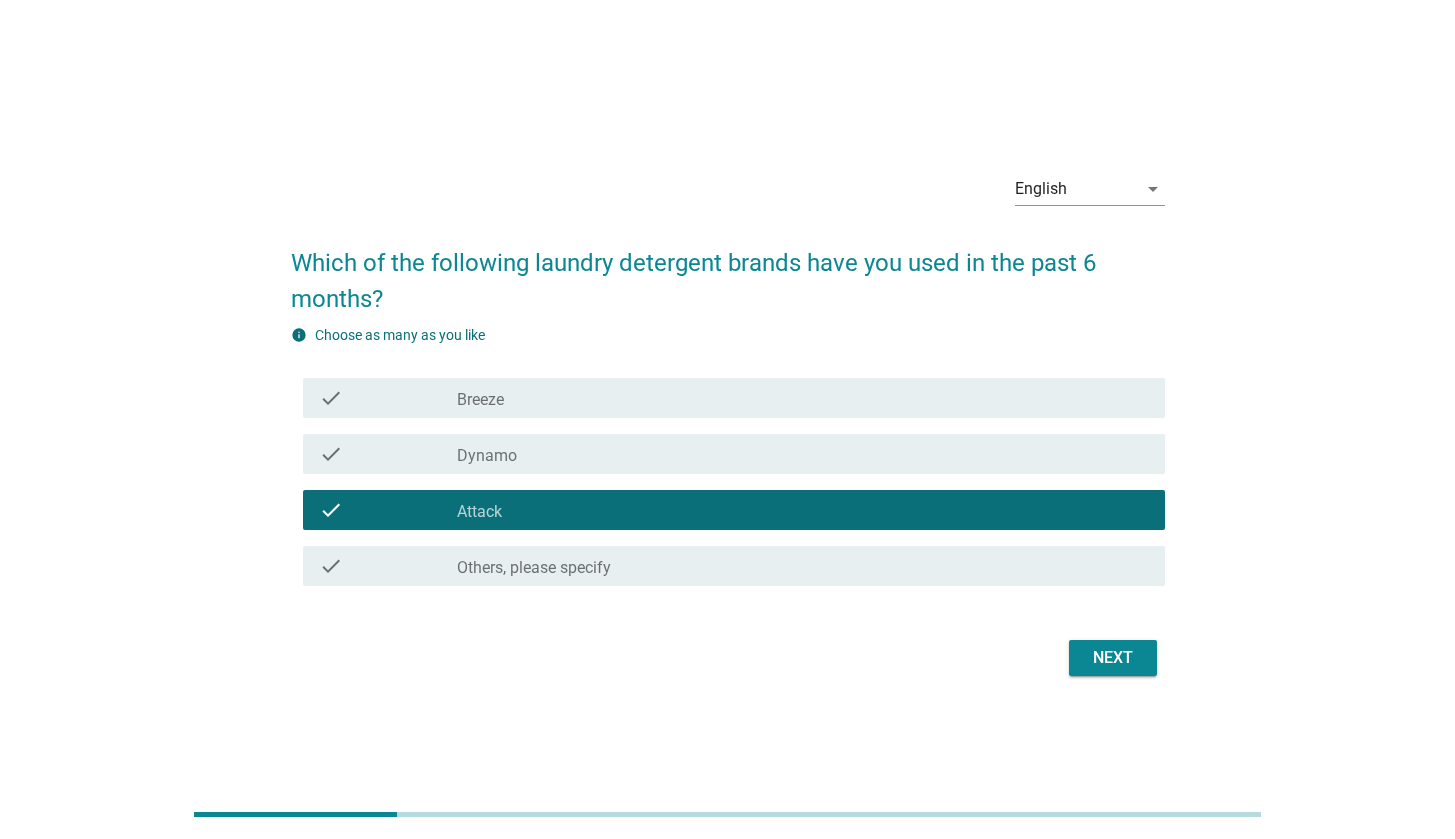 click on "check     check_box_outline_blank Dynamo" at bounding box center (734, 454) 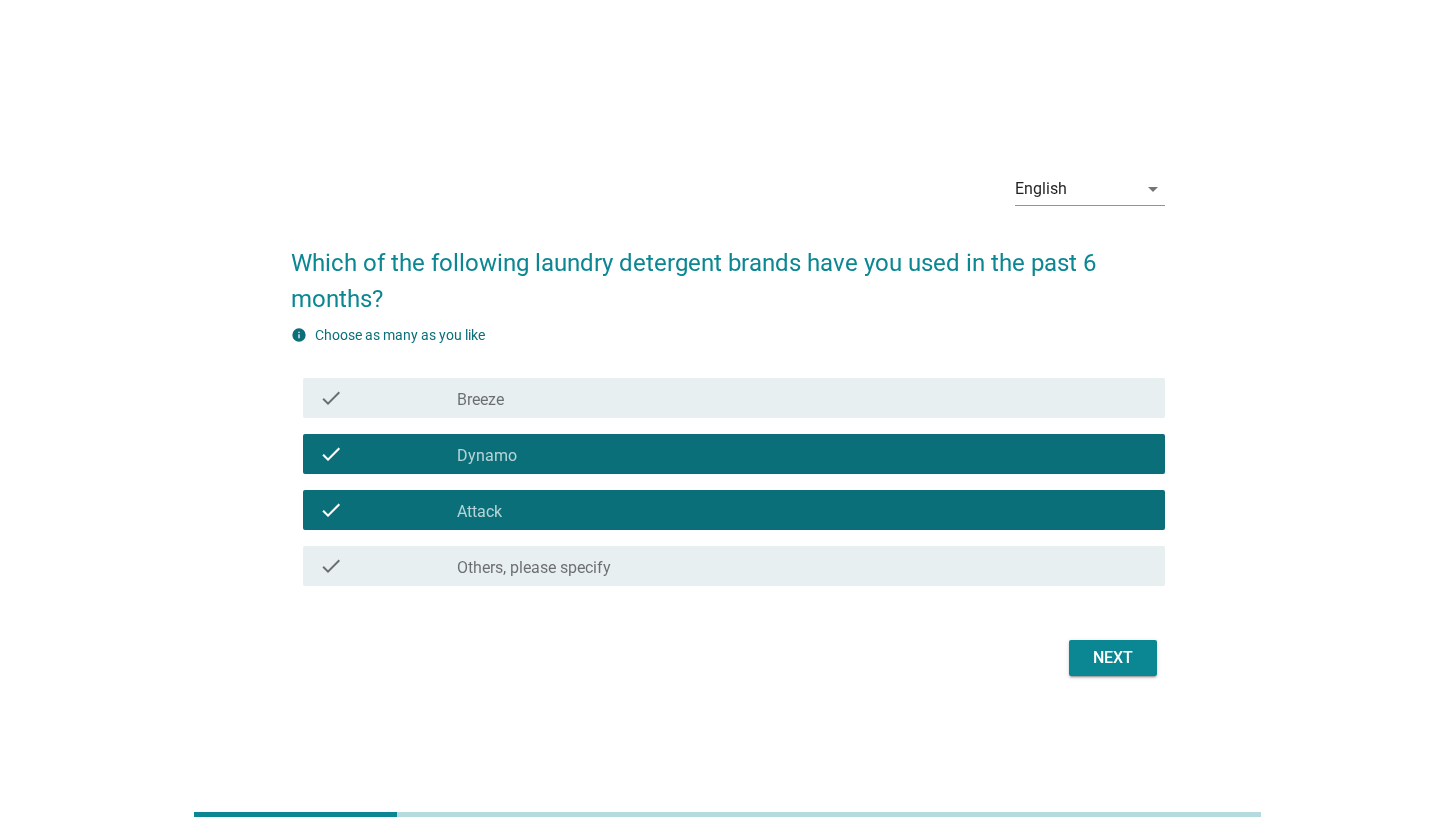 click on "Next" at bounding box center [1113, 658] 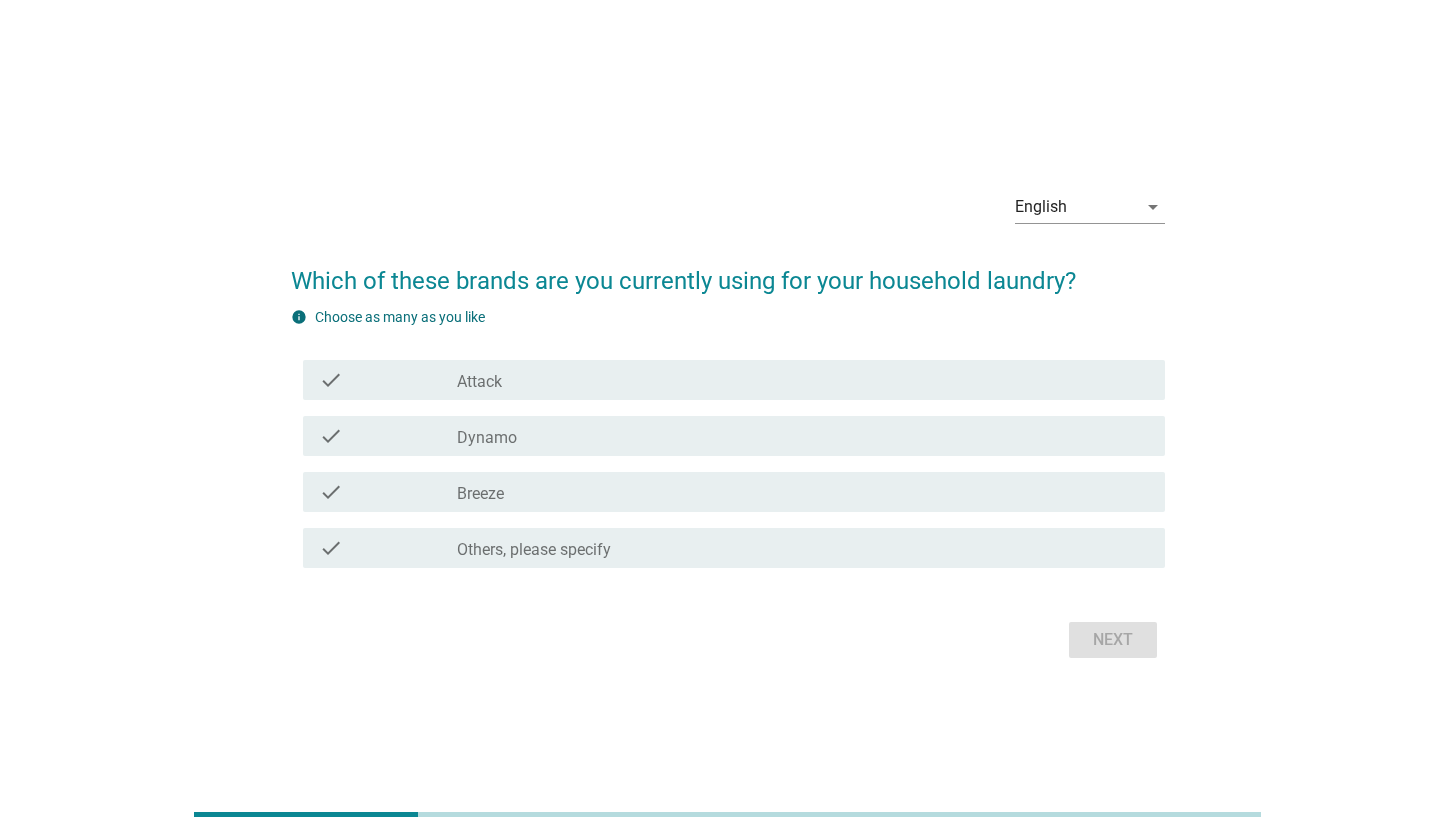 click on "check_box_outline_blank Dynamo" at bounding box center [803, 436] 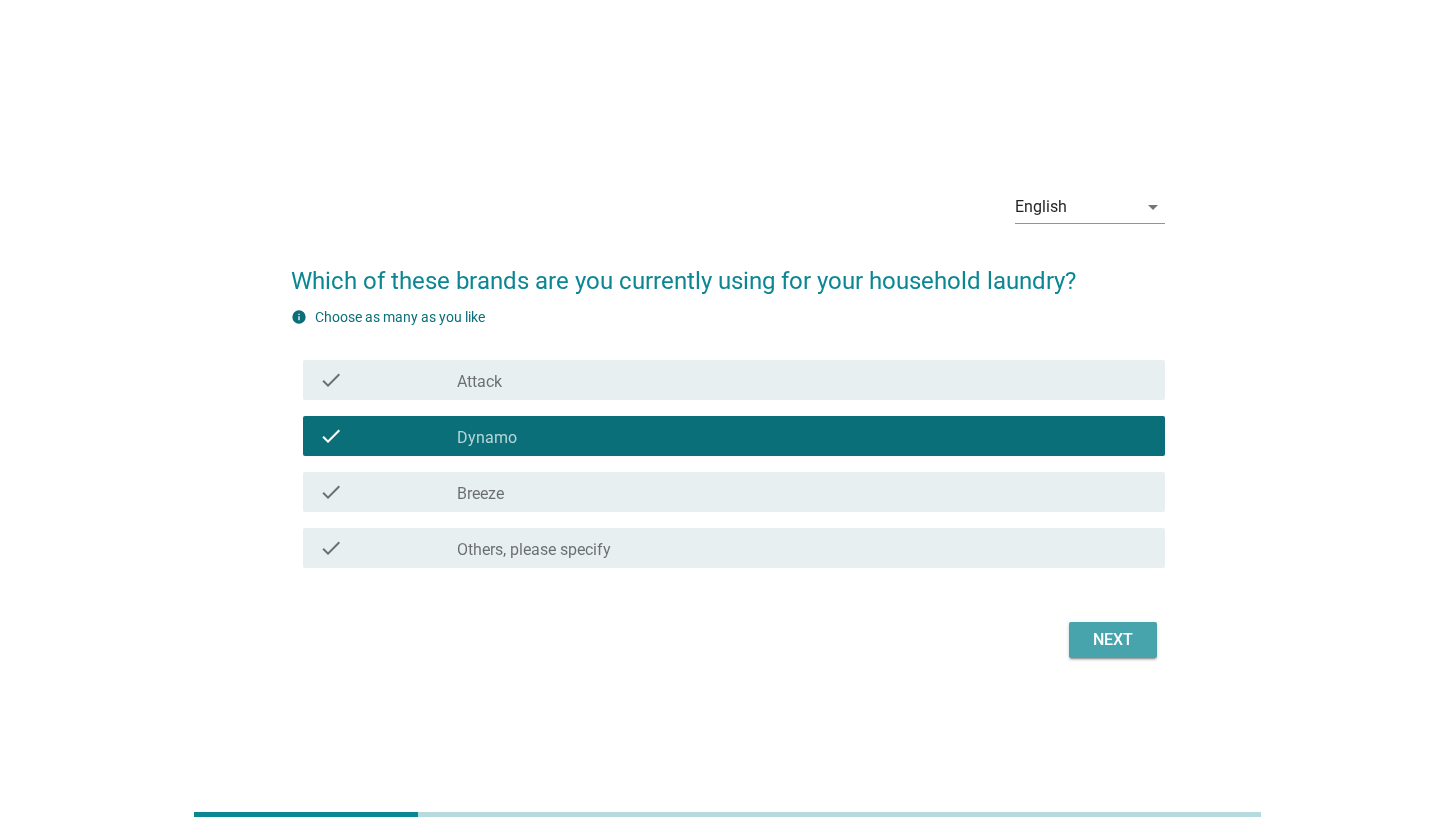 click on "Next" at bounding box center [1113, 640] 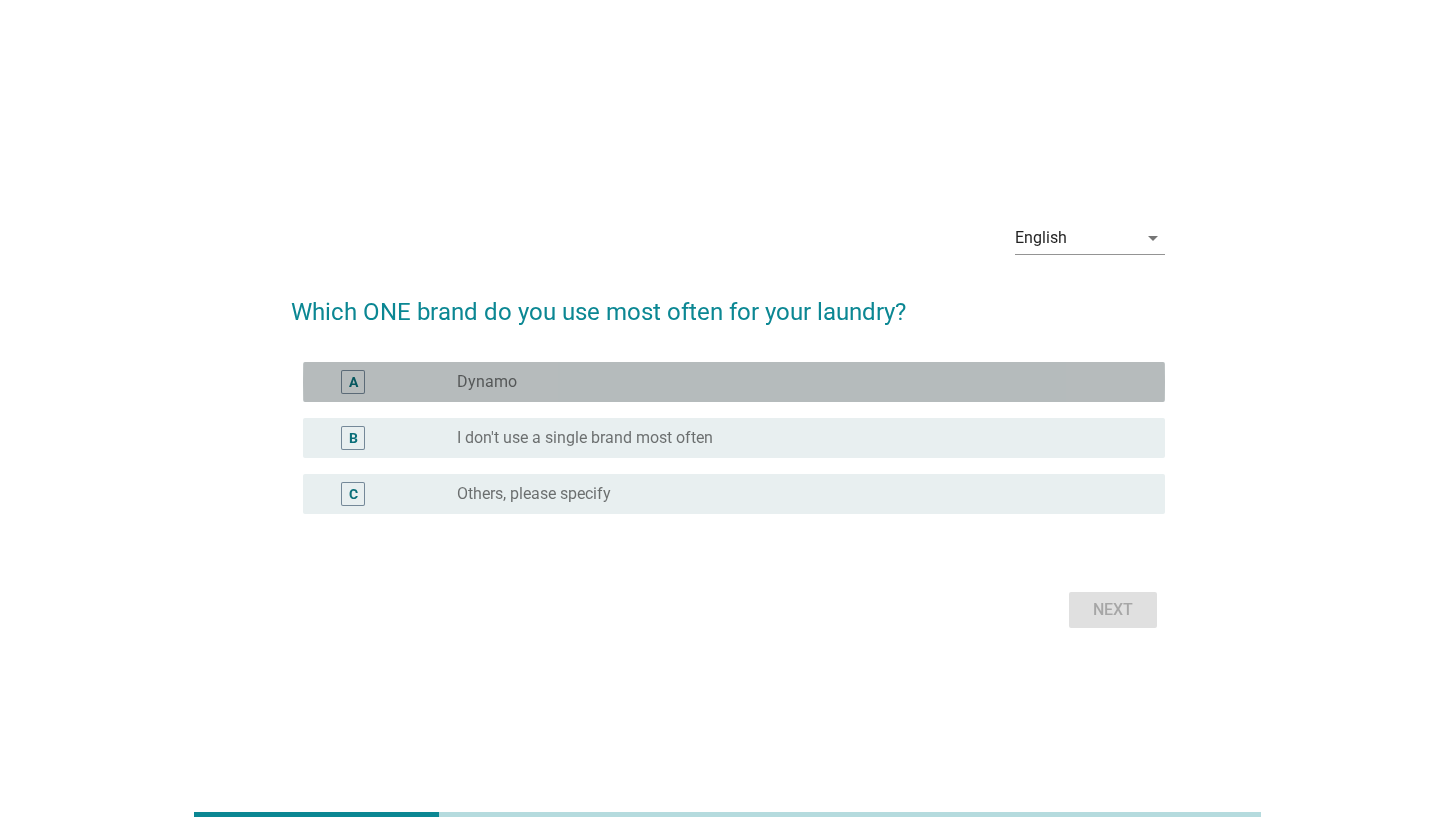 click on "A     radio_button_unchecked Dynamo" at bounding box center [734, 382] 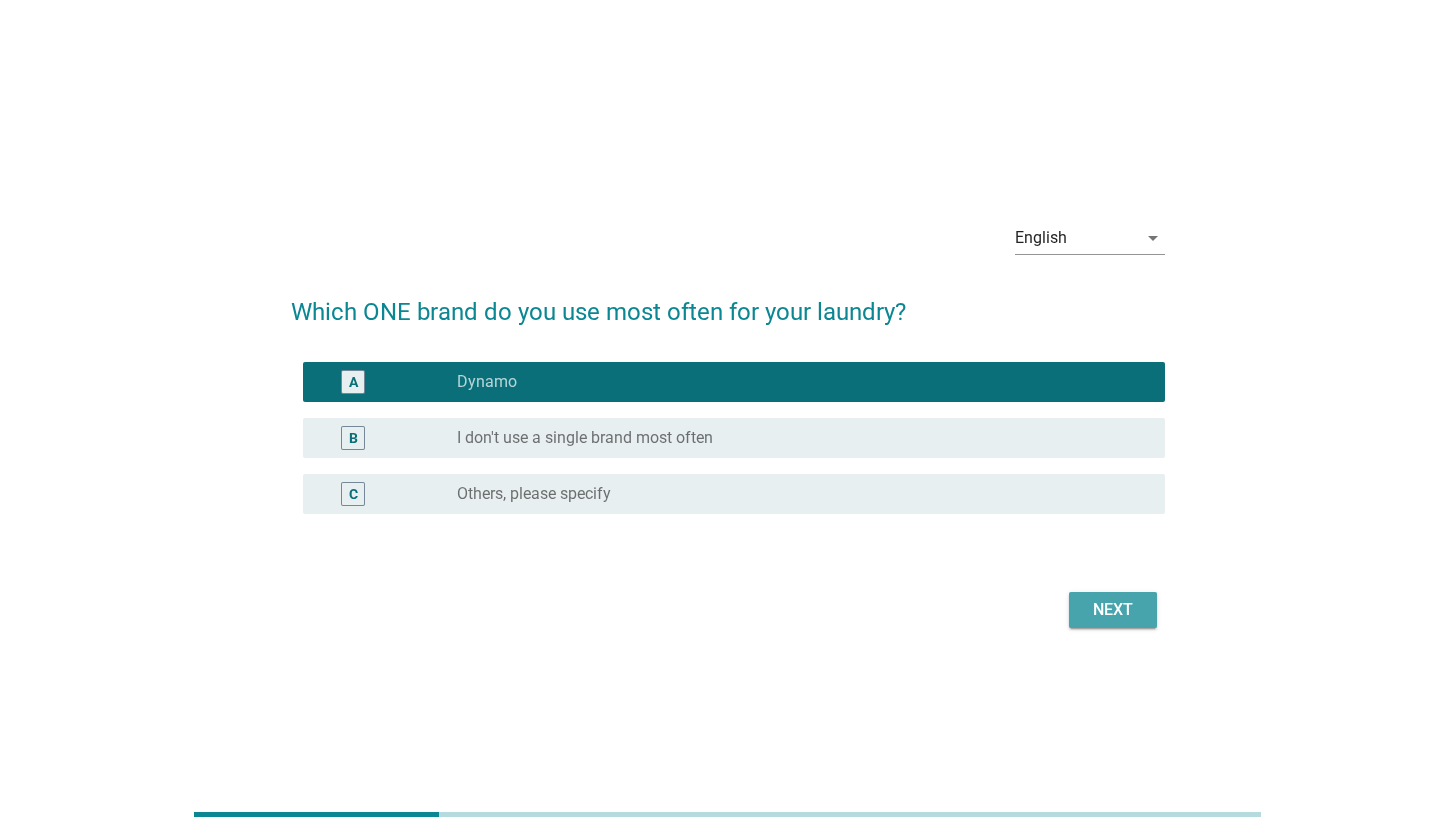 click on "Next" at bounding box center [1113, 610] 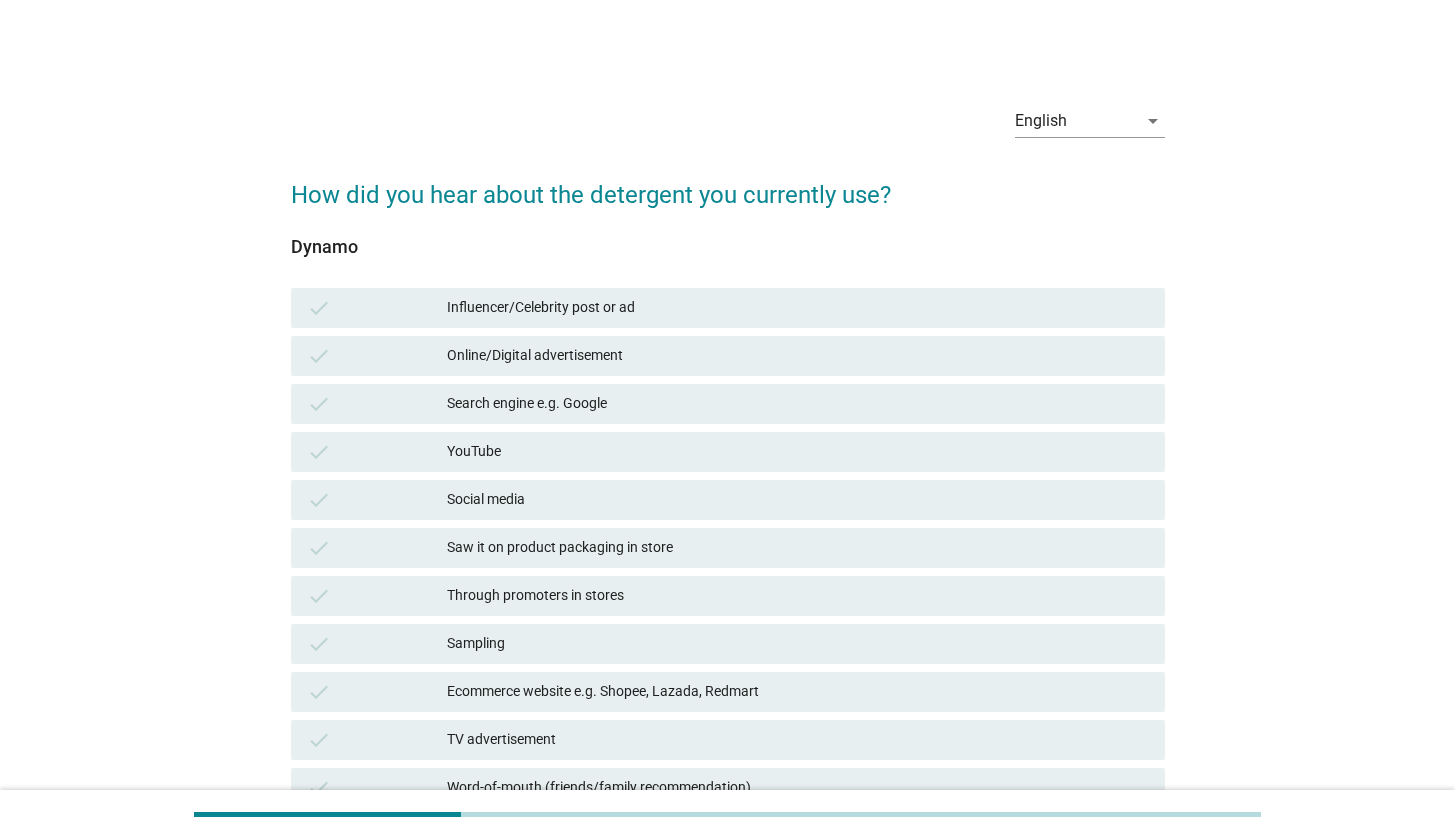 click on "Saw it on product packaging in store" at bounding box center [798, 548] 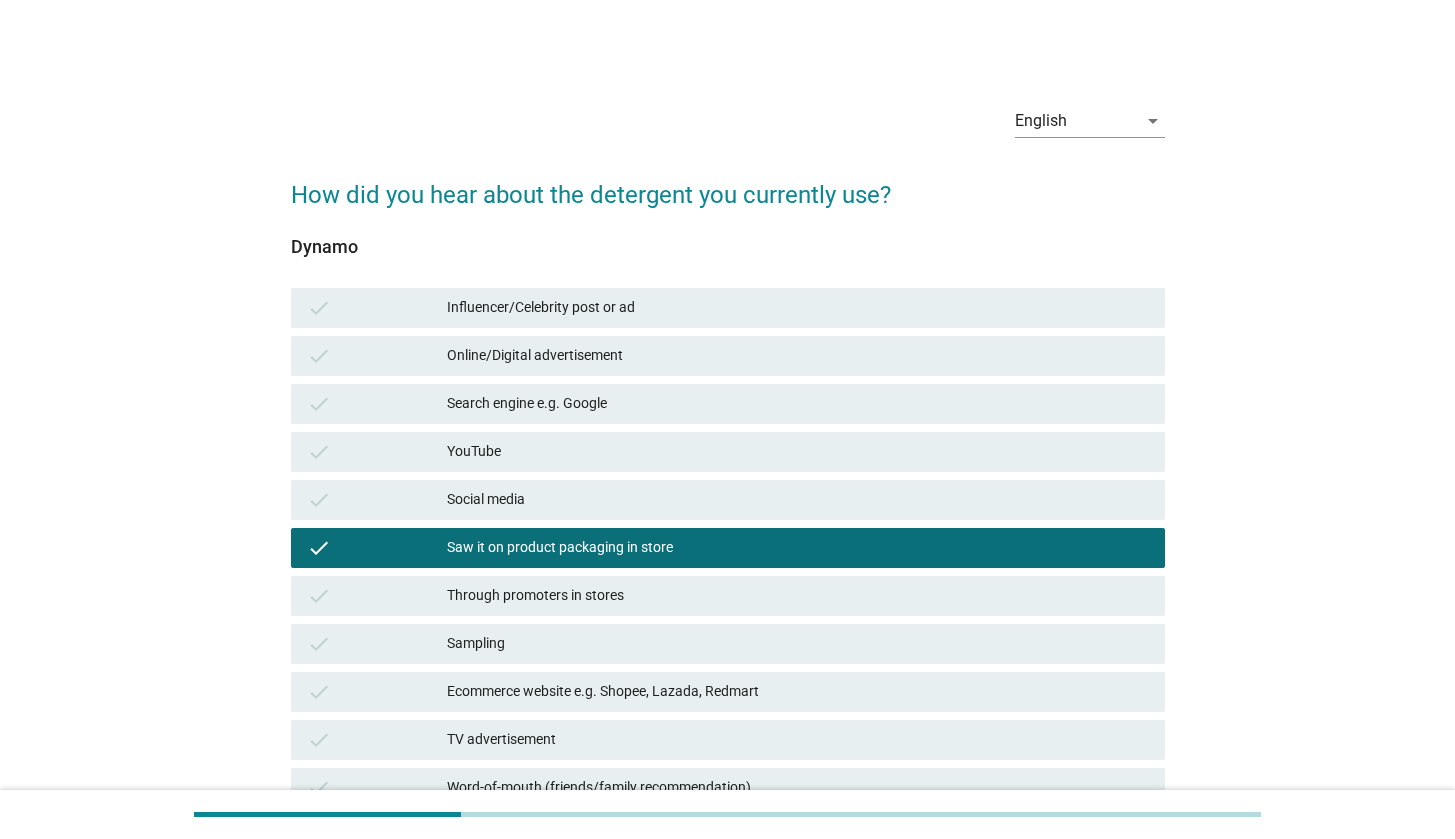 click on "Influencer/Celebrity post or ad" at bounding box center (798, 308) 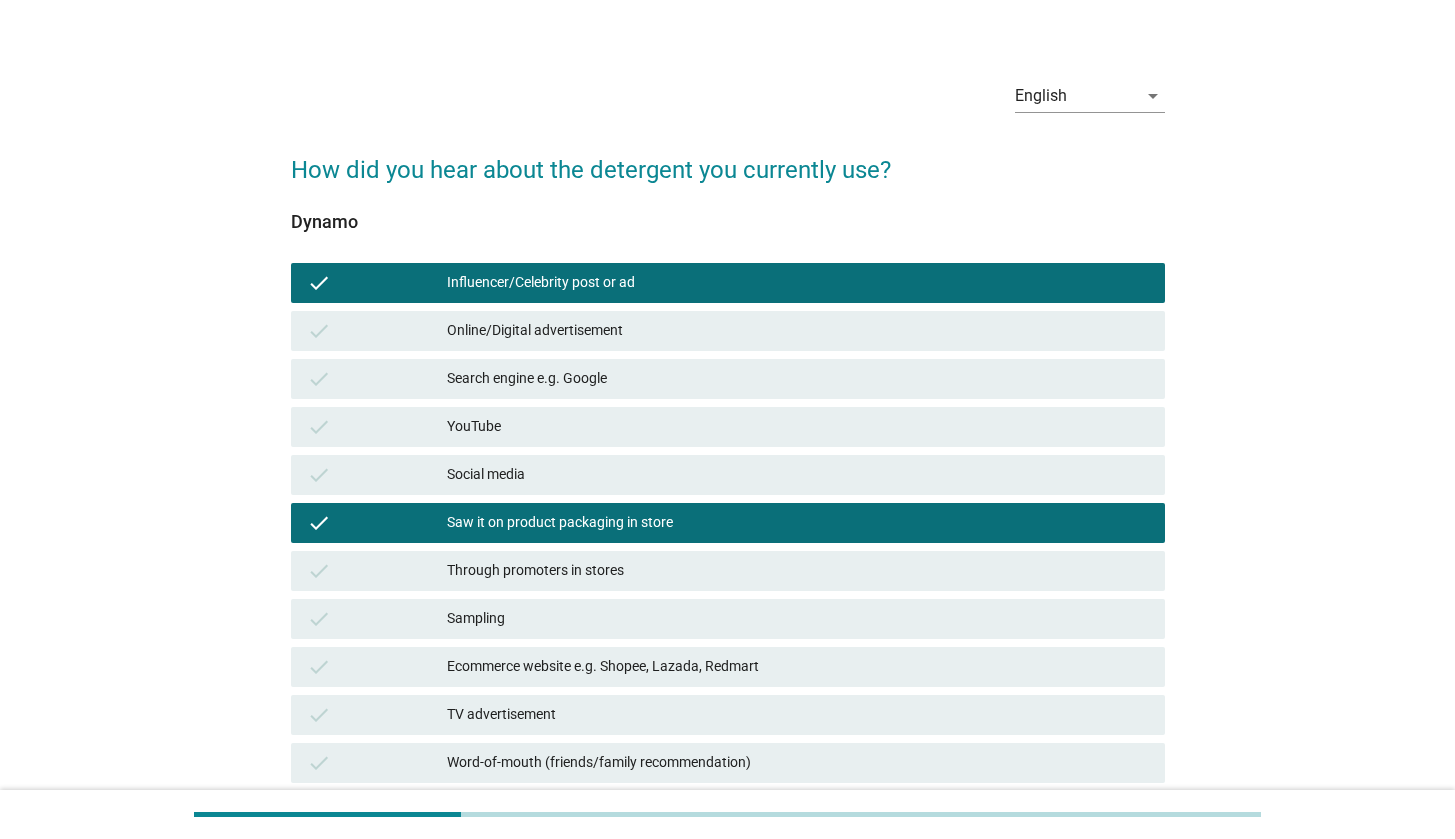 scroll, scrollTop: 74, scrollLeft: 0, axis: vertical 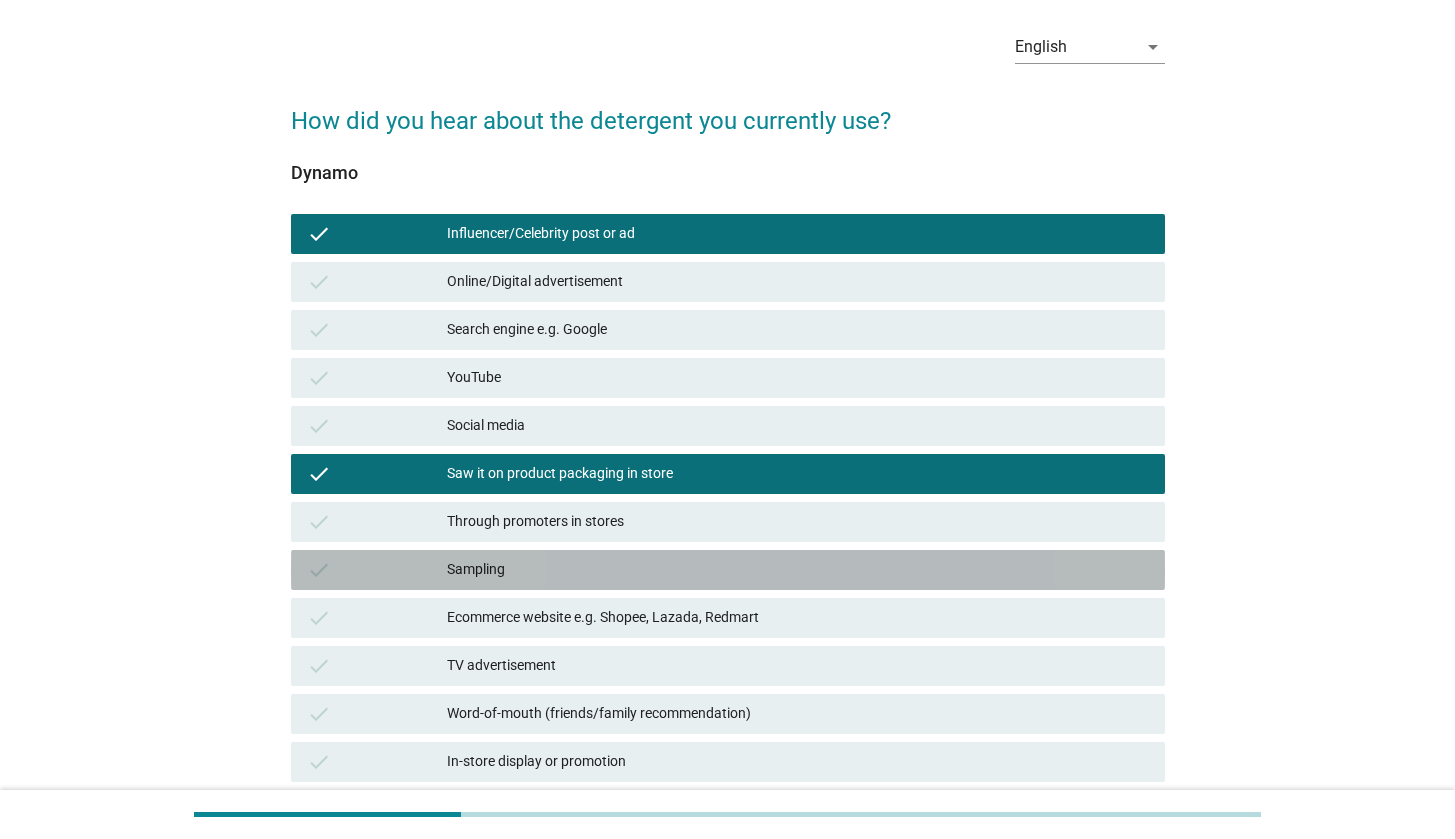 click on "check   Sampling" at bounding box center [728, 570] 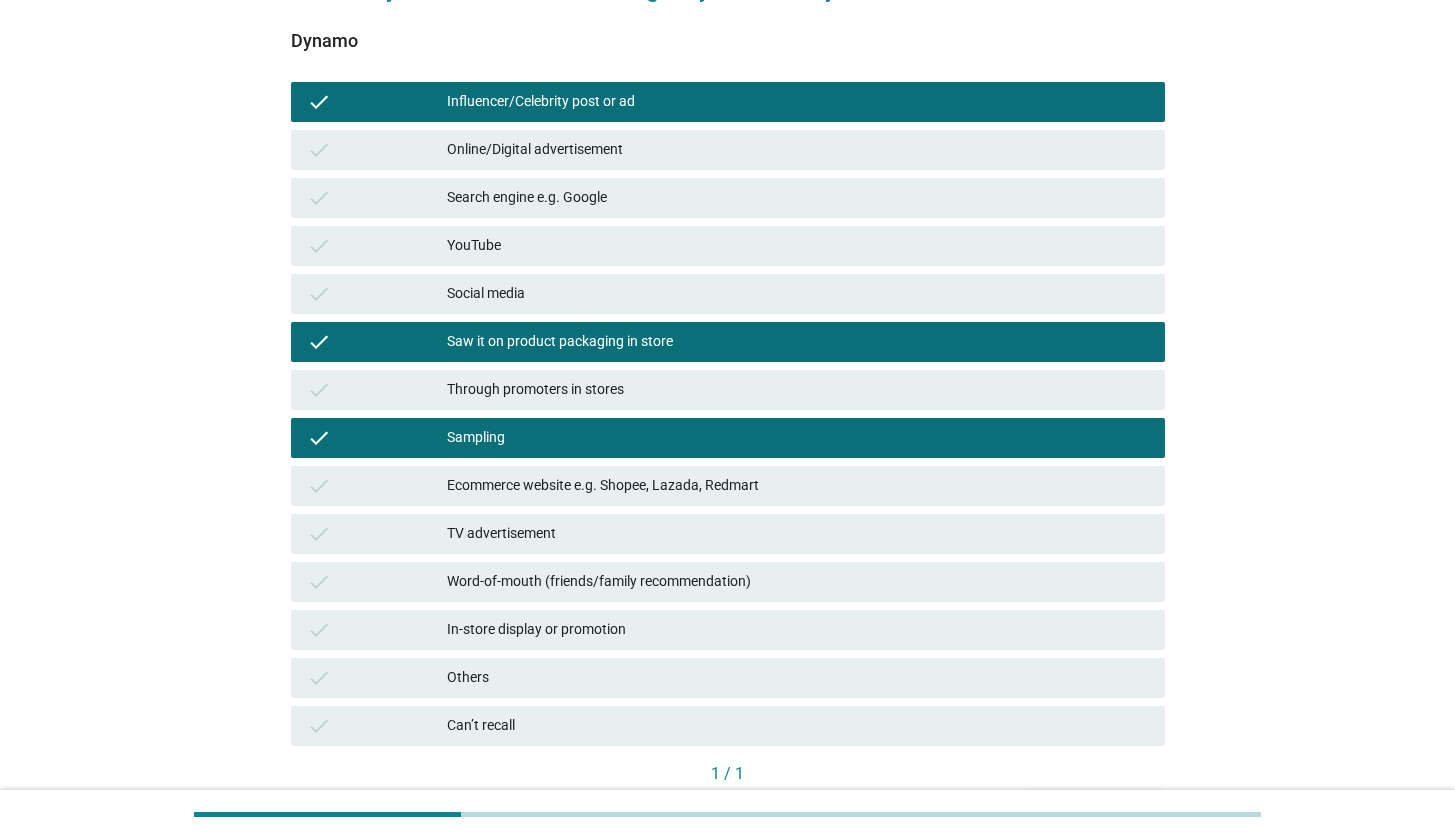 scroll, scrollTop: 330, scrollLeft: 0, axis: vertical 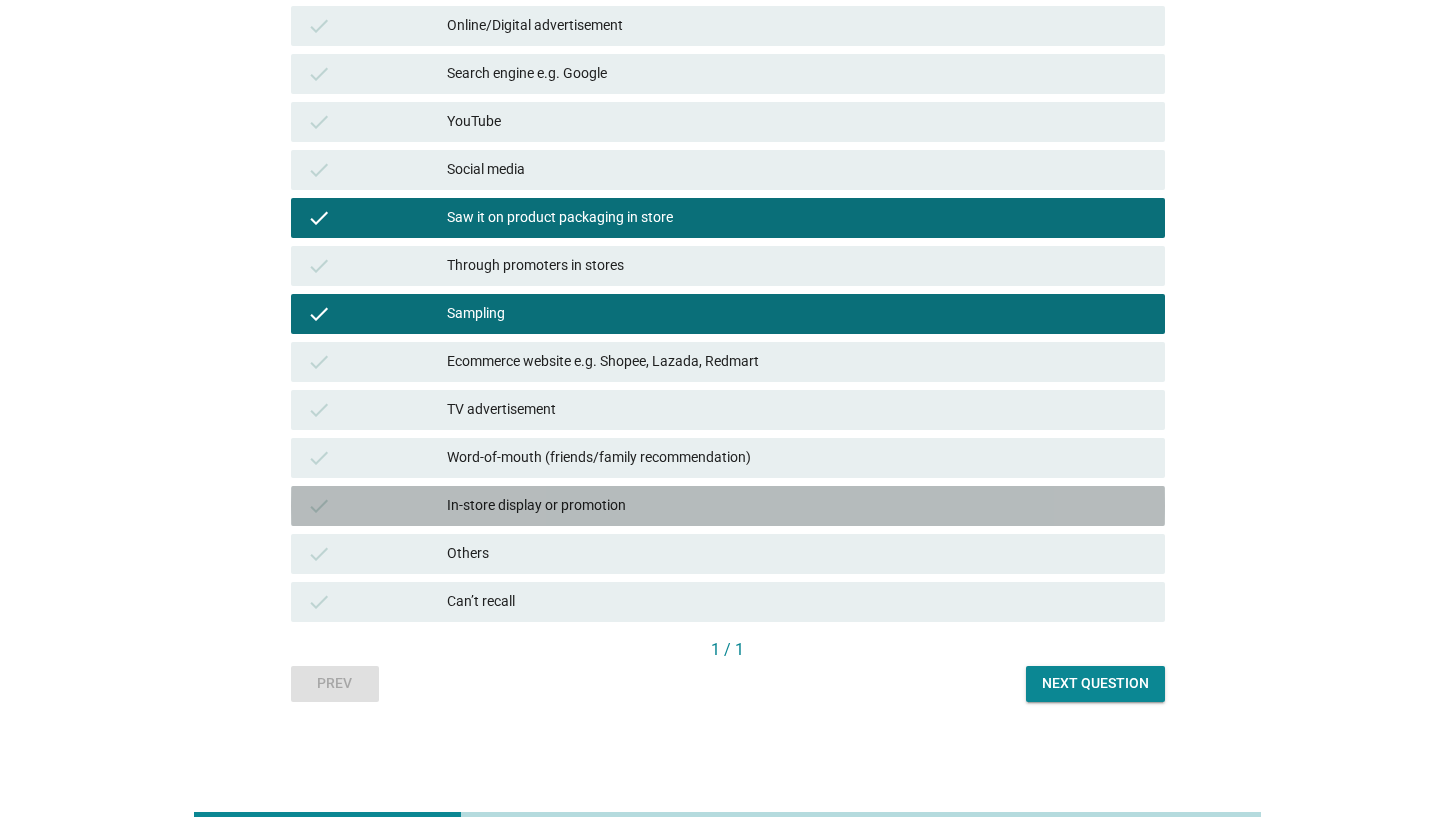 click on "In-store display or promotion" at bounding box center (798, 506) 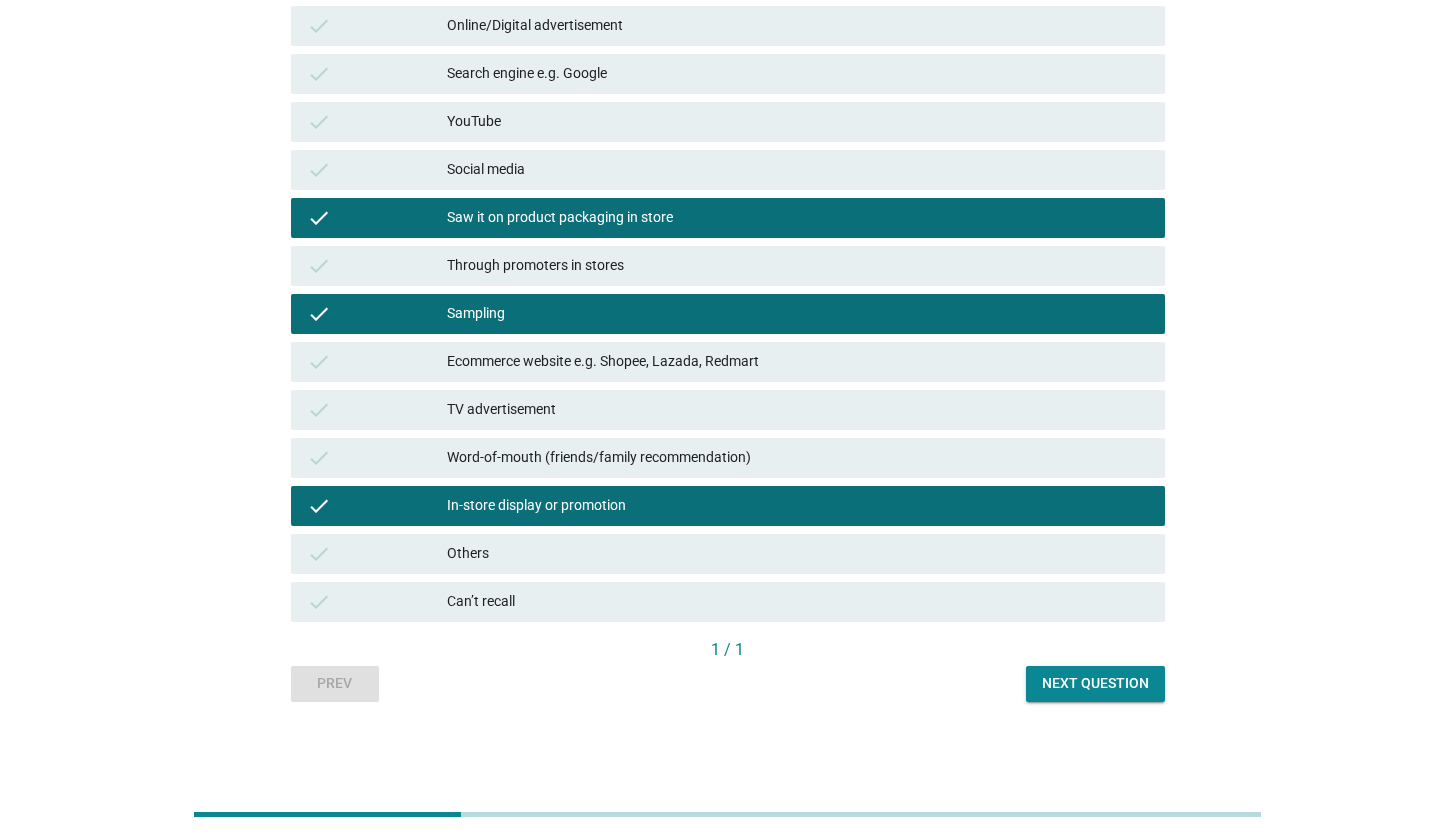 click on "Next question" at bounding box center [1095, 683] 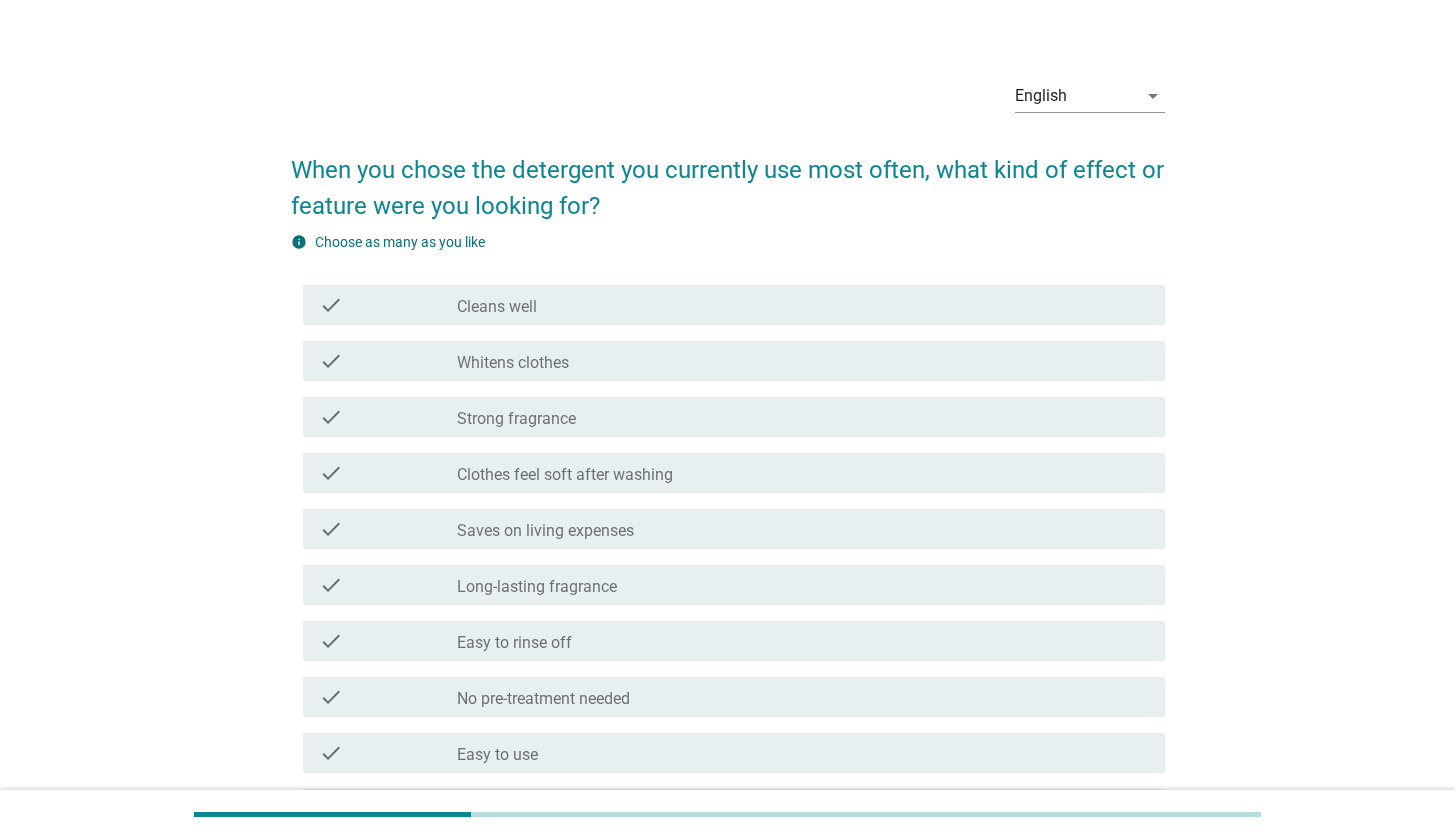 scroll, scrollTop: 102, scrollLeft: 0, axis: vertical 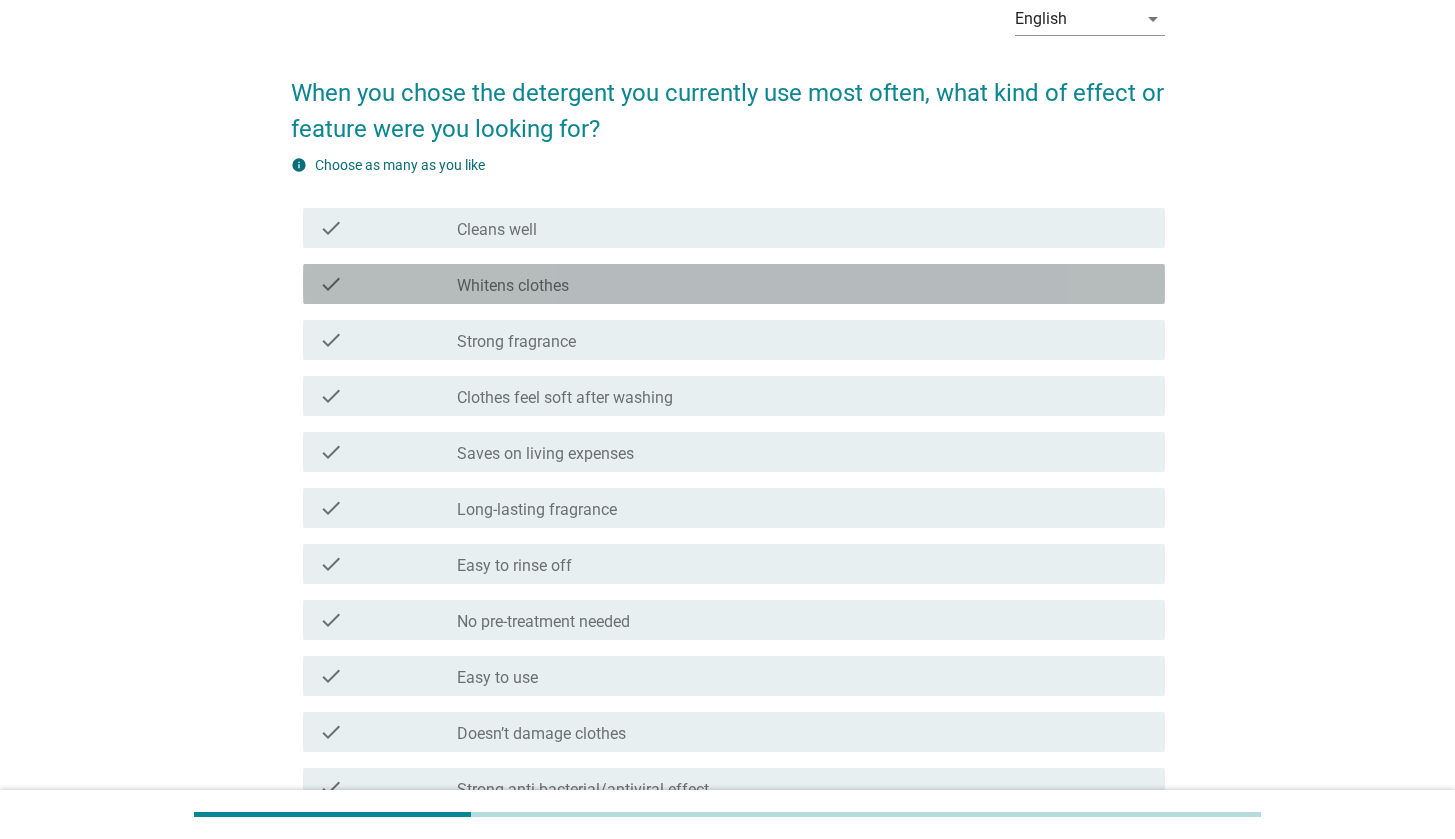 click on "check_box_outline_blank Whitens clothes" at bounding box center [803, 284] 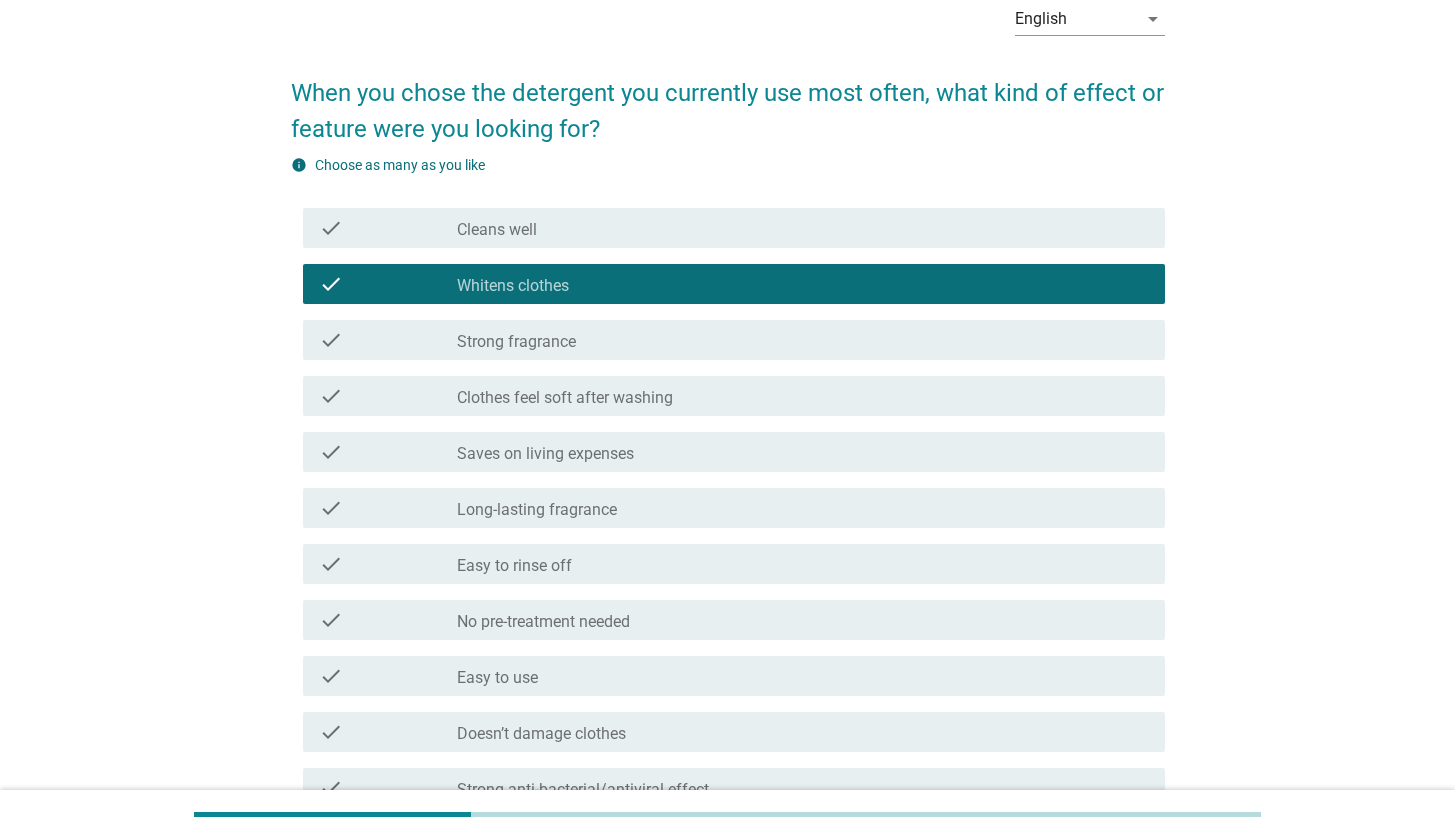 click on "check     check_box_outline_blank Strong fragrance" at bounding box center [734, 340] 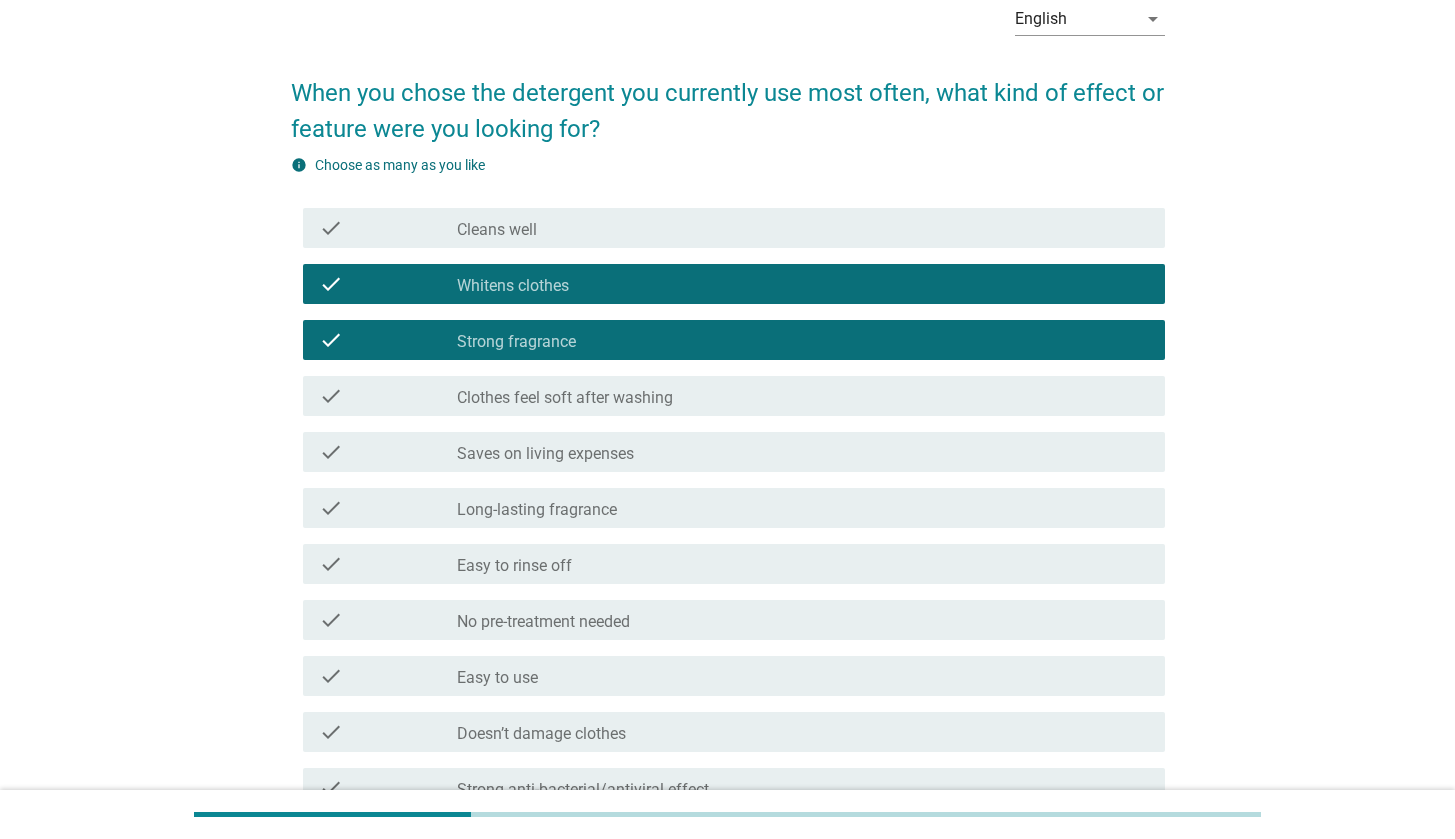 click on "check_box_outline_blank Cleans well" at bounding box center [803, 228] 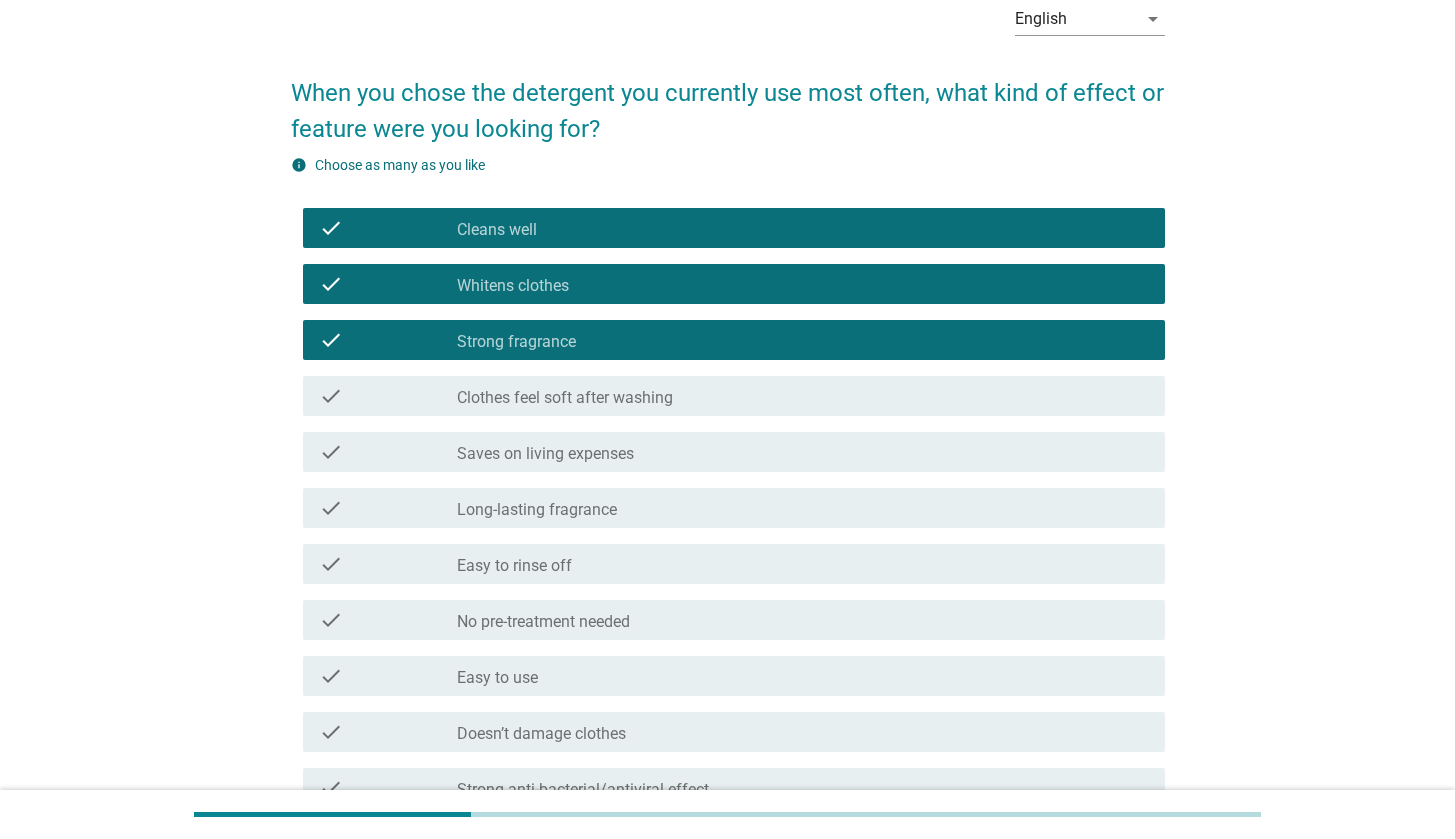 click on "check     check_box_outline_blank Clothes feel soft after washing" at bounding box center [734, 396] 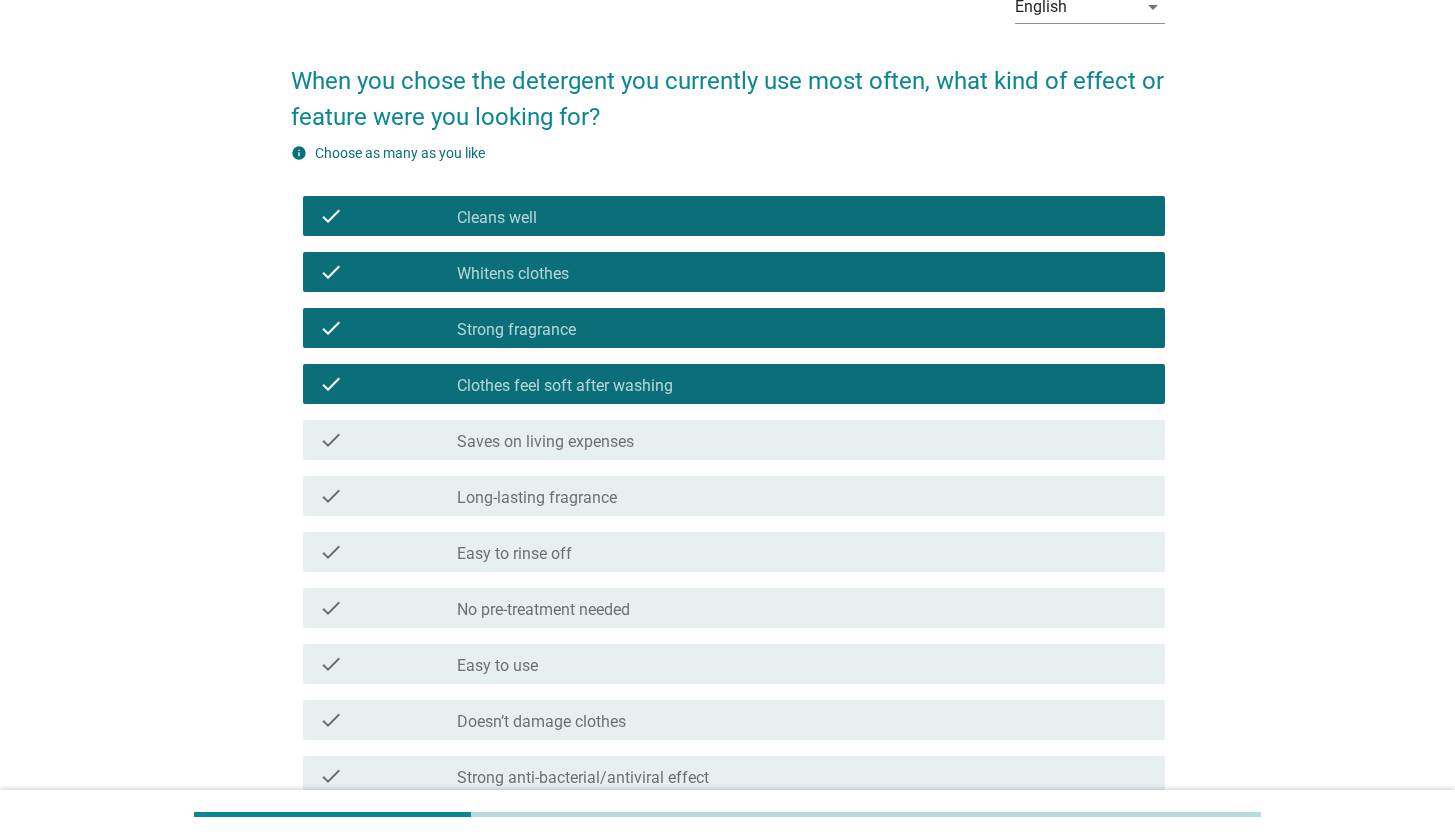 click on "check     check_box_outline_blank Long-lasting fragrance" at bounding box center [734, 496] 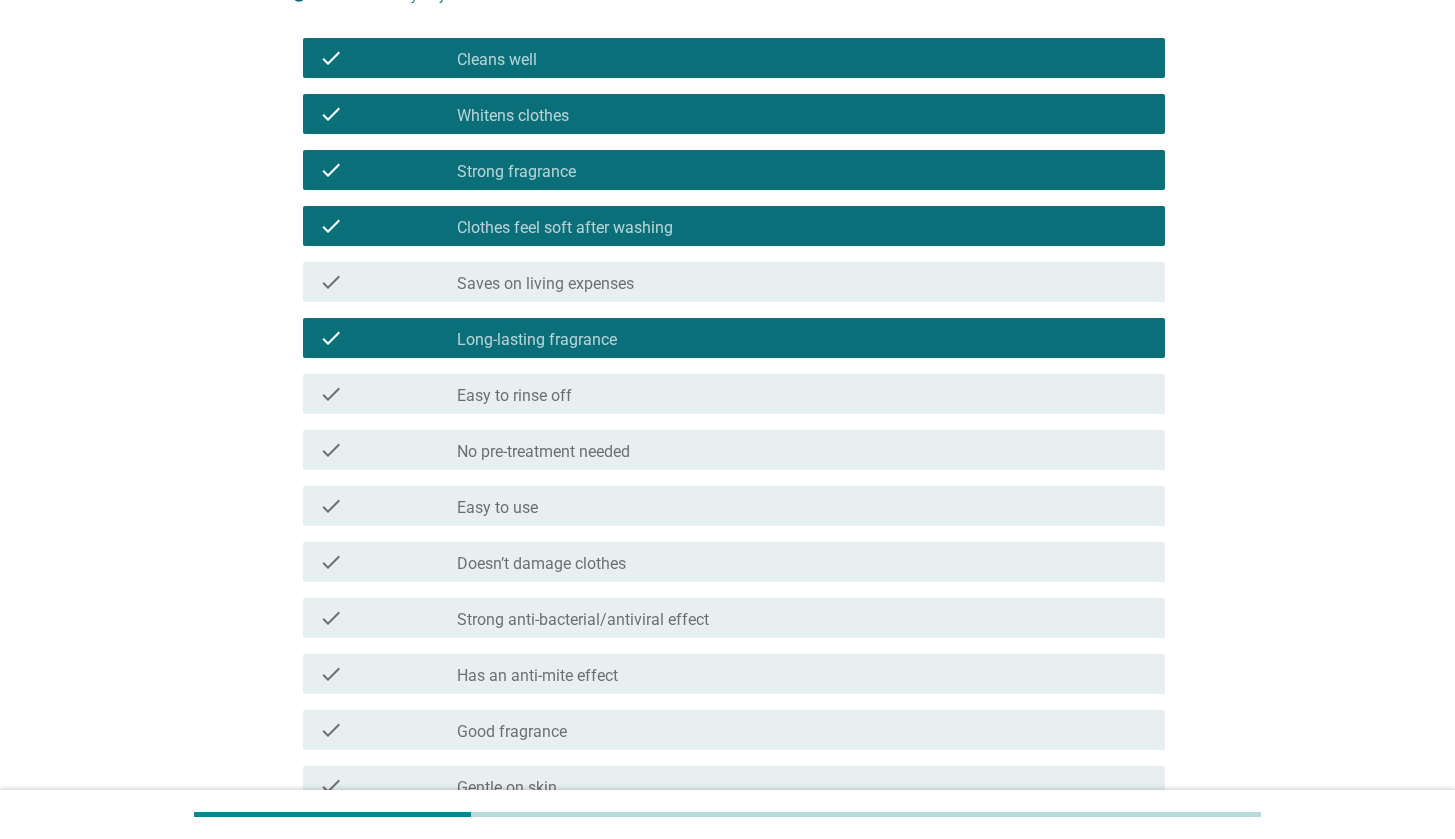 scroll, scrollTop: 341, scrollLeft: 0, axis: vertical 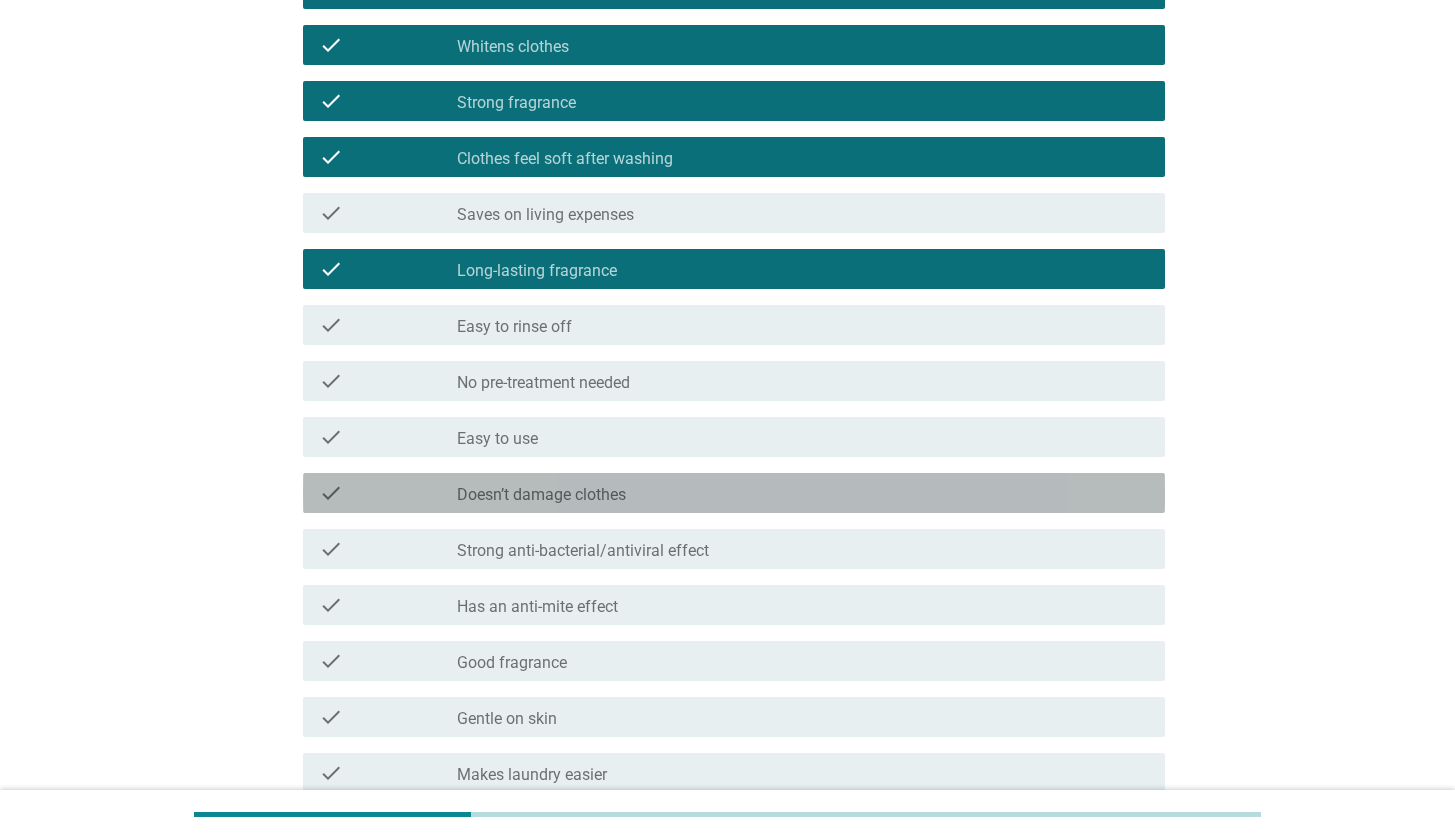 click on "check_box_outline_blank Doesn’t damage clothes" at bounding box center (803, 493) 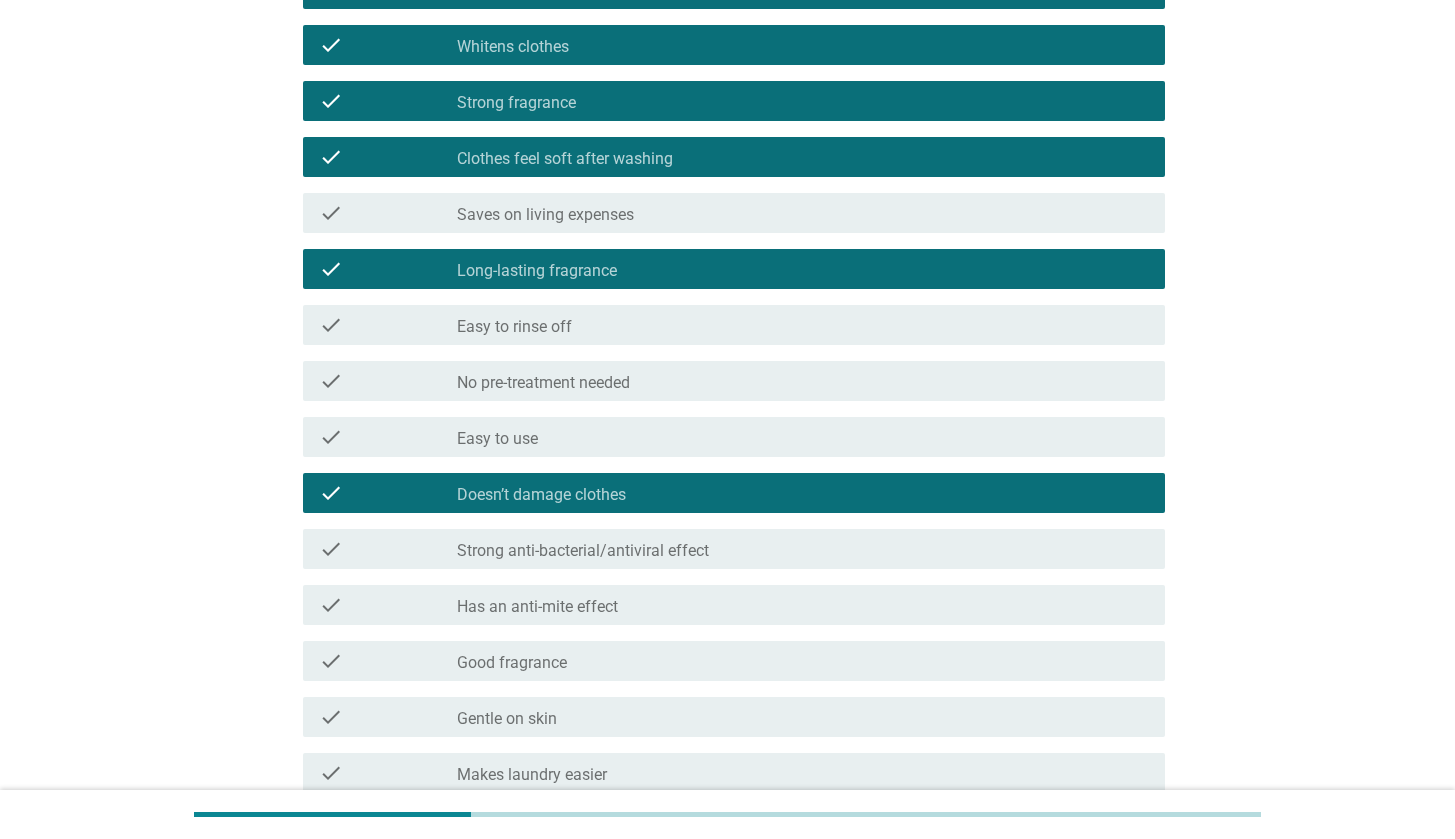 scroll, scrollTop: 345, scrollLeft: 0, axis: vertical 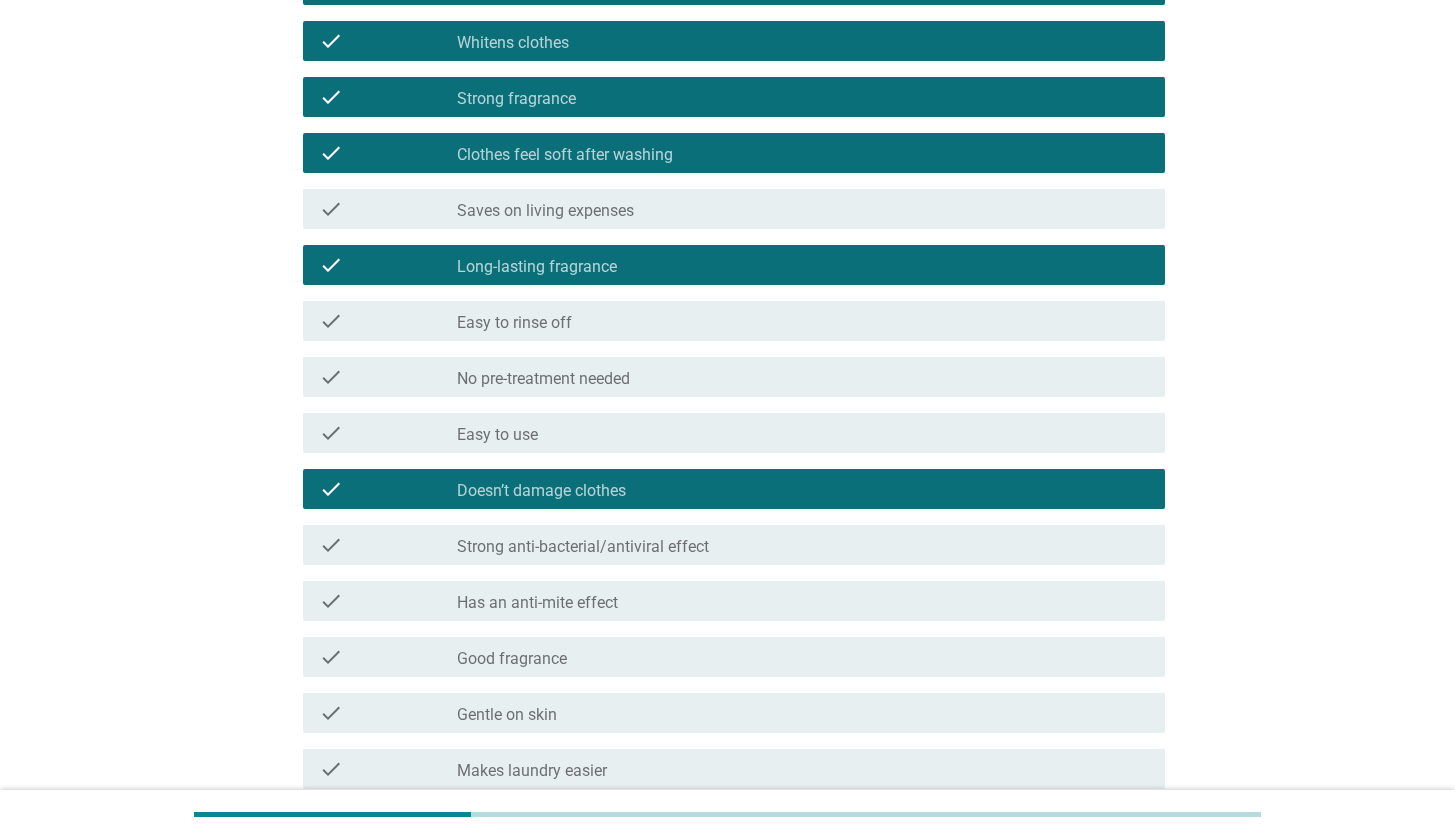 click on "check_box_outline_blank Strong anti-bacterial/antiviral effect" at bounding box center [803, 545] 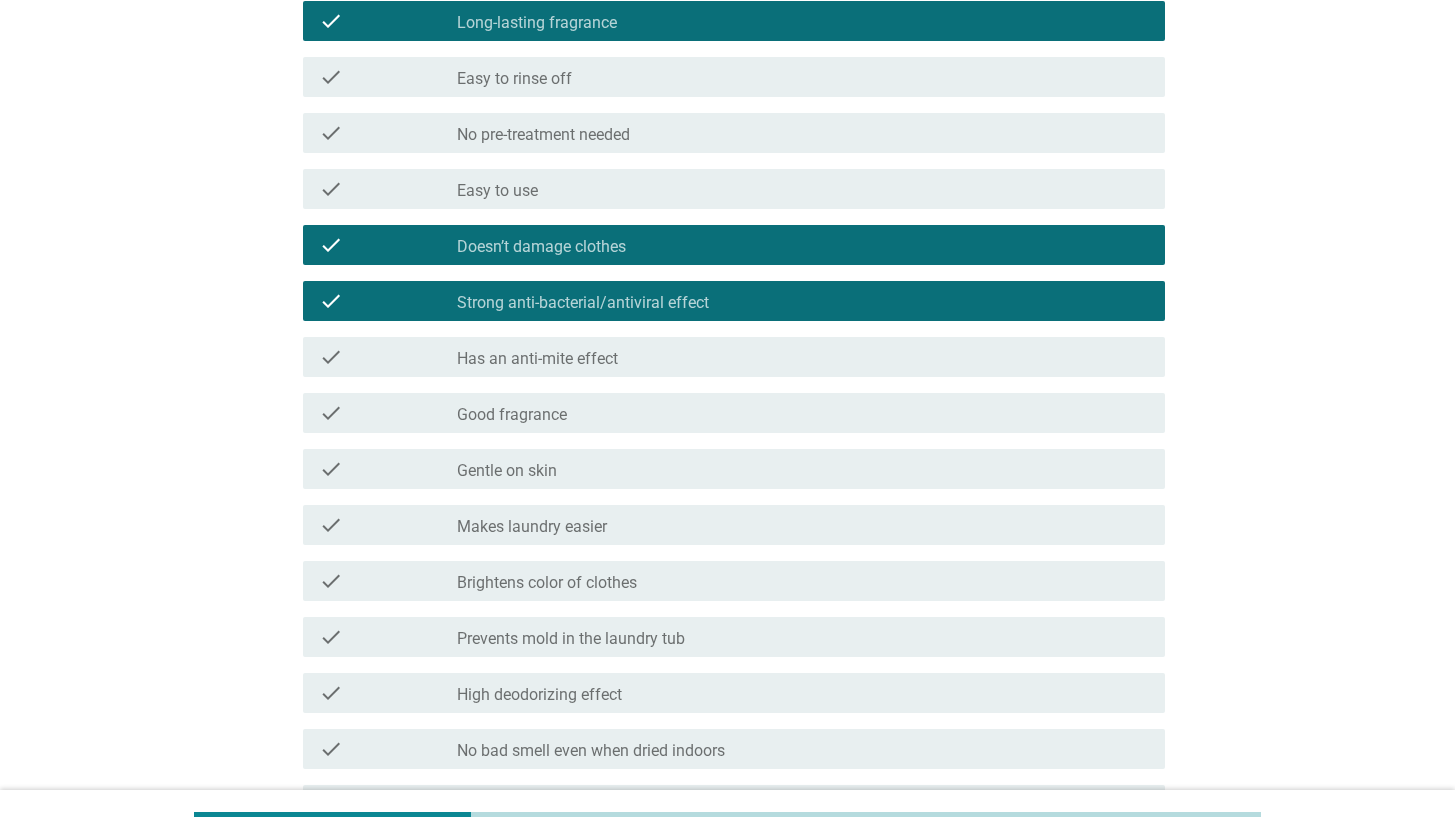 scroll, scrollTop: 717, scrollLeft: 0, axis: vertical 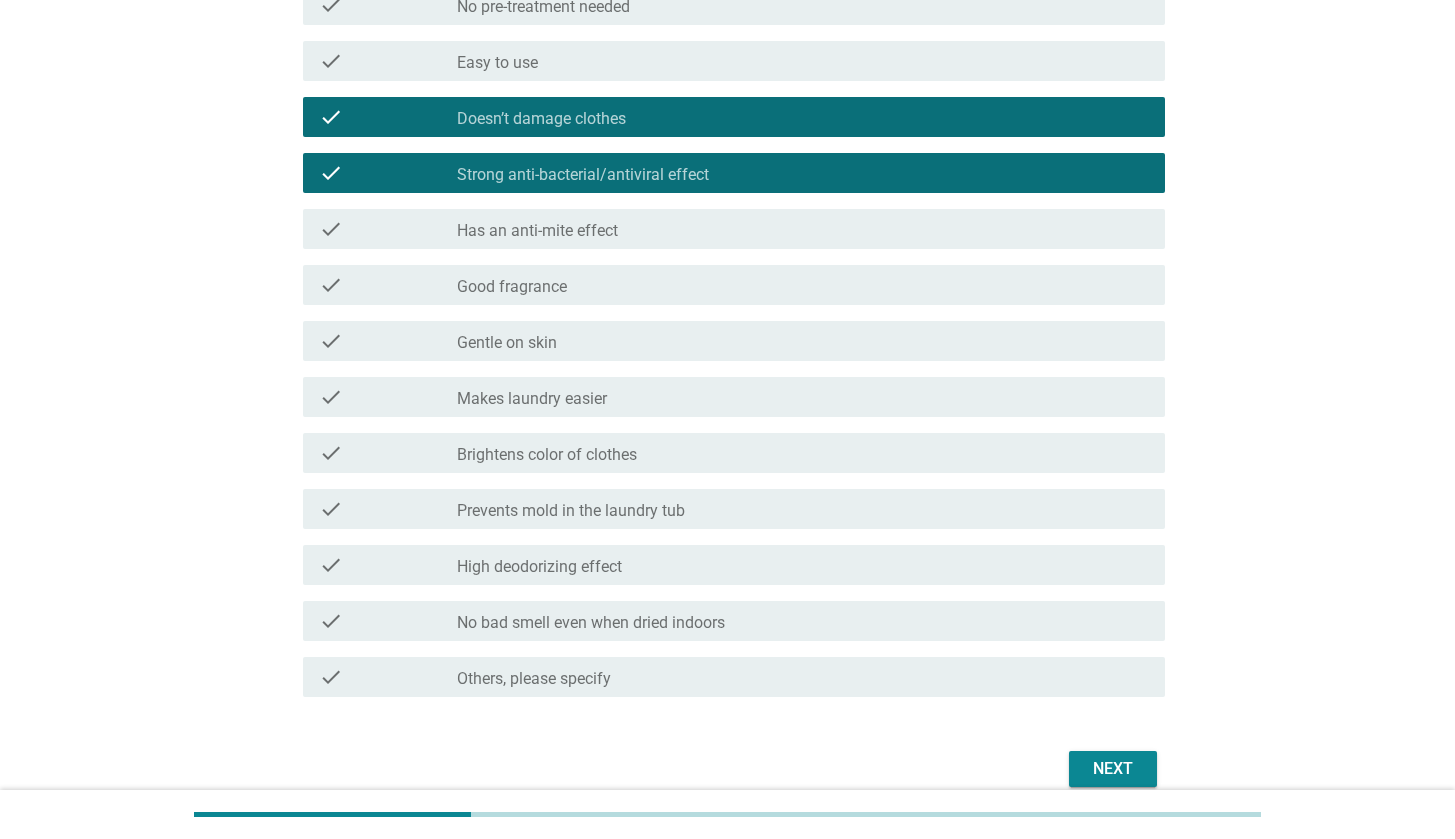 click on "check_box_outline_blank Good fragrance" at bounding box center (803, 285) 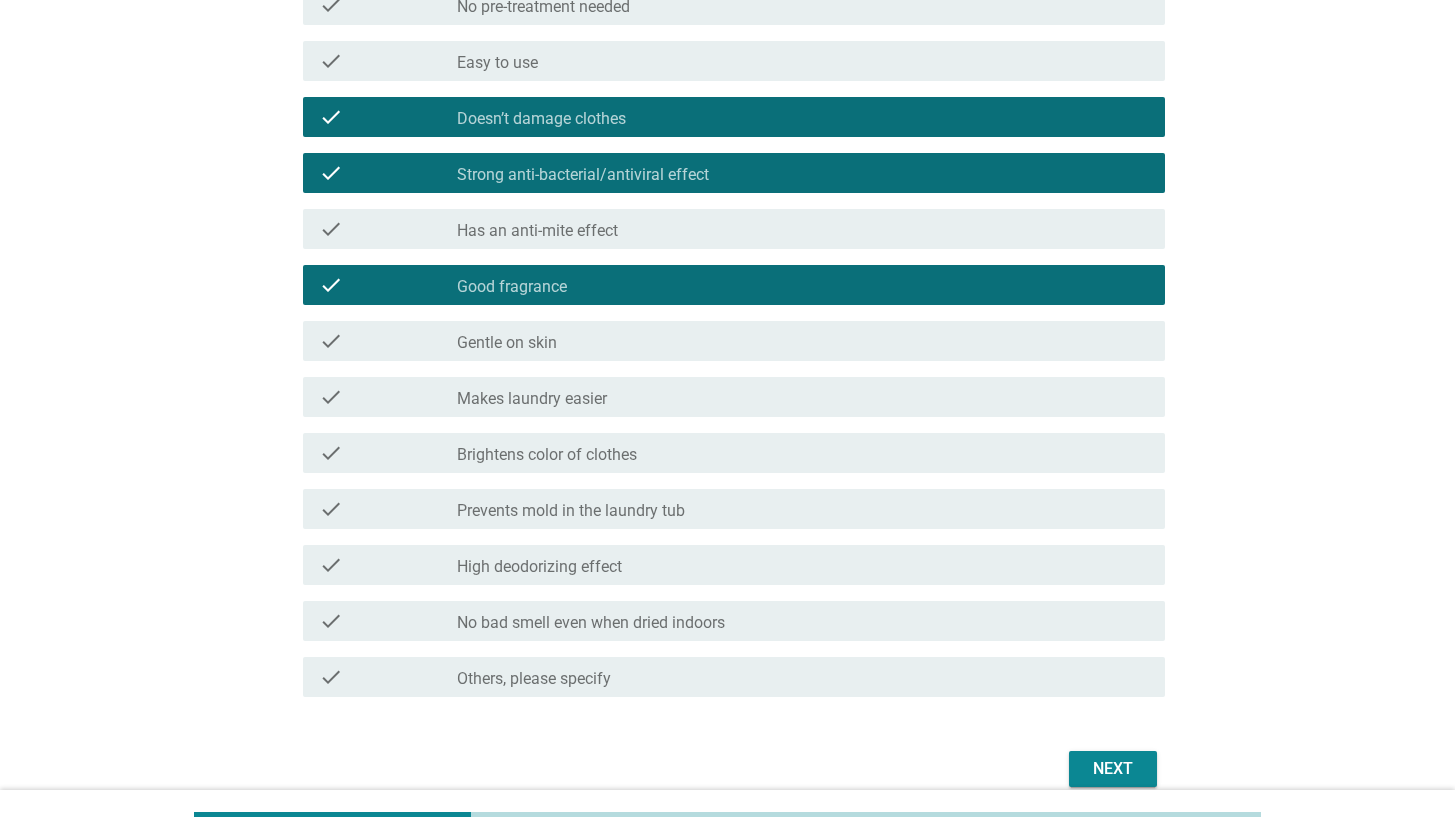 click on "check_box_outline_blank Gentle on skin" at bounding box center [803, 341] 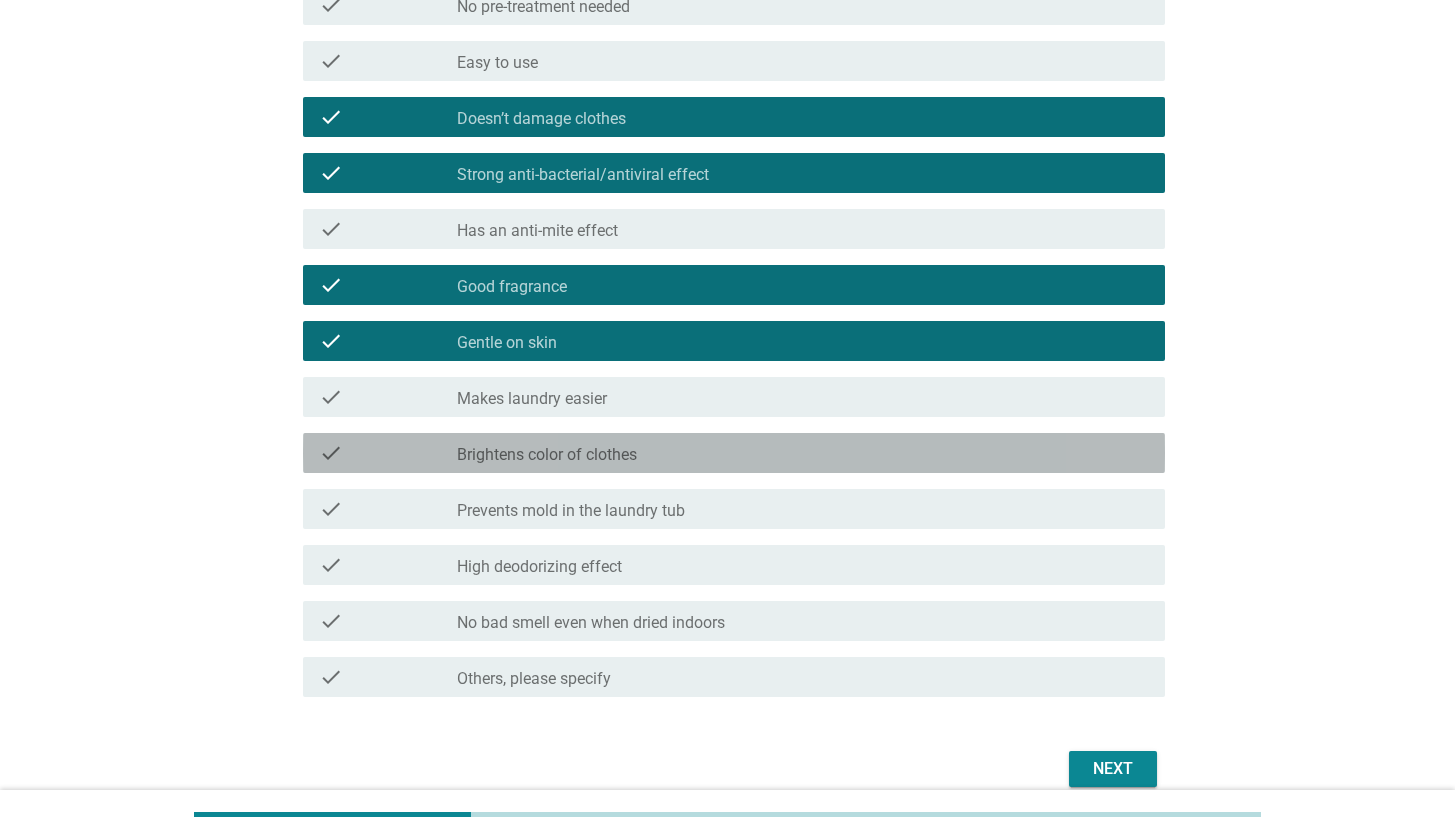 click on "check_box_outline_blank Brightens color of clothes" at bounding box center (803, 453) 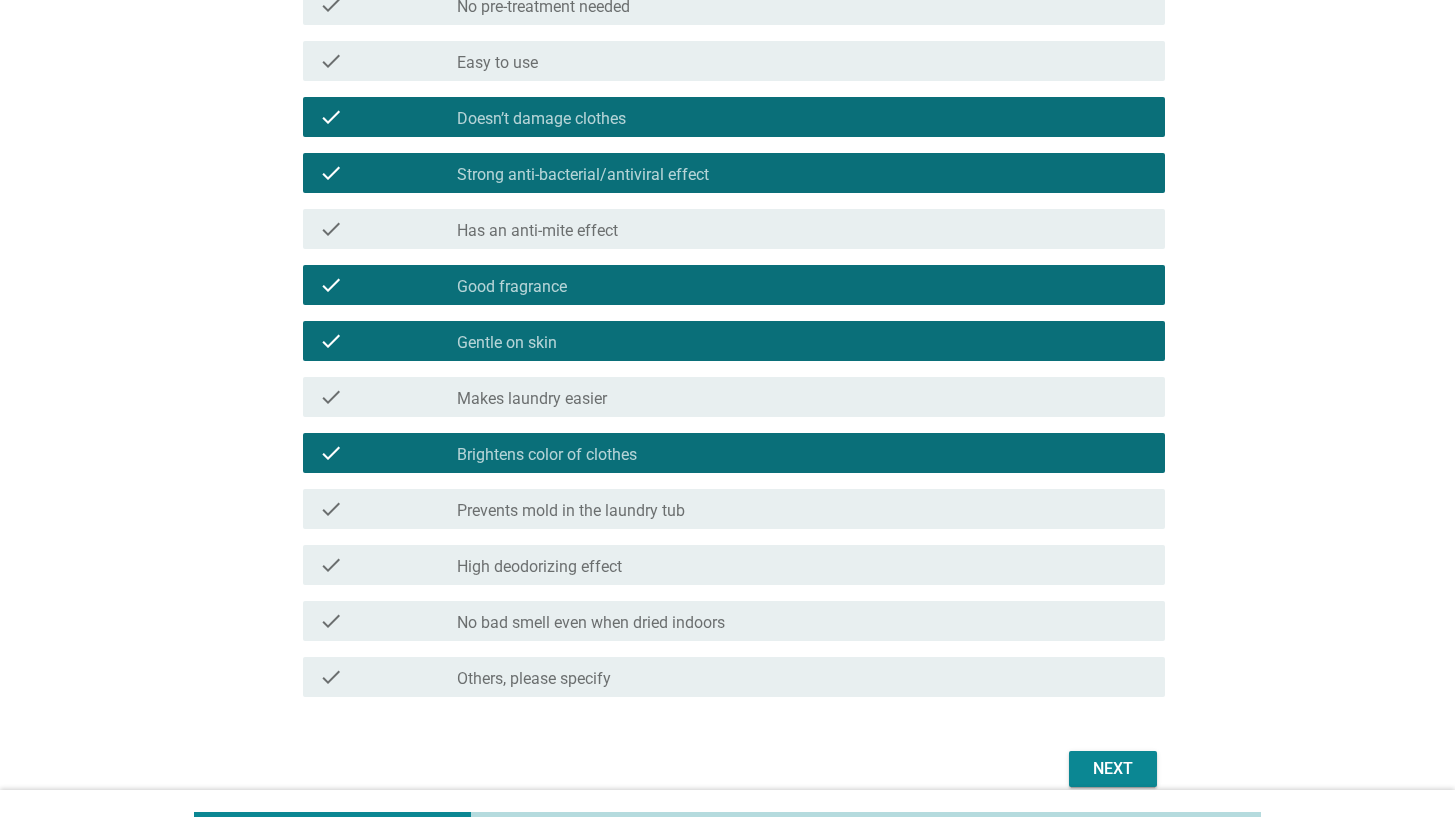click on "check_box_outline_blank Prevents mold in the laundry tub" at bounding box center [803, 509] 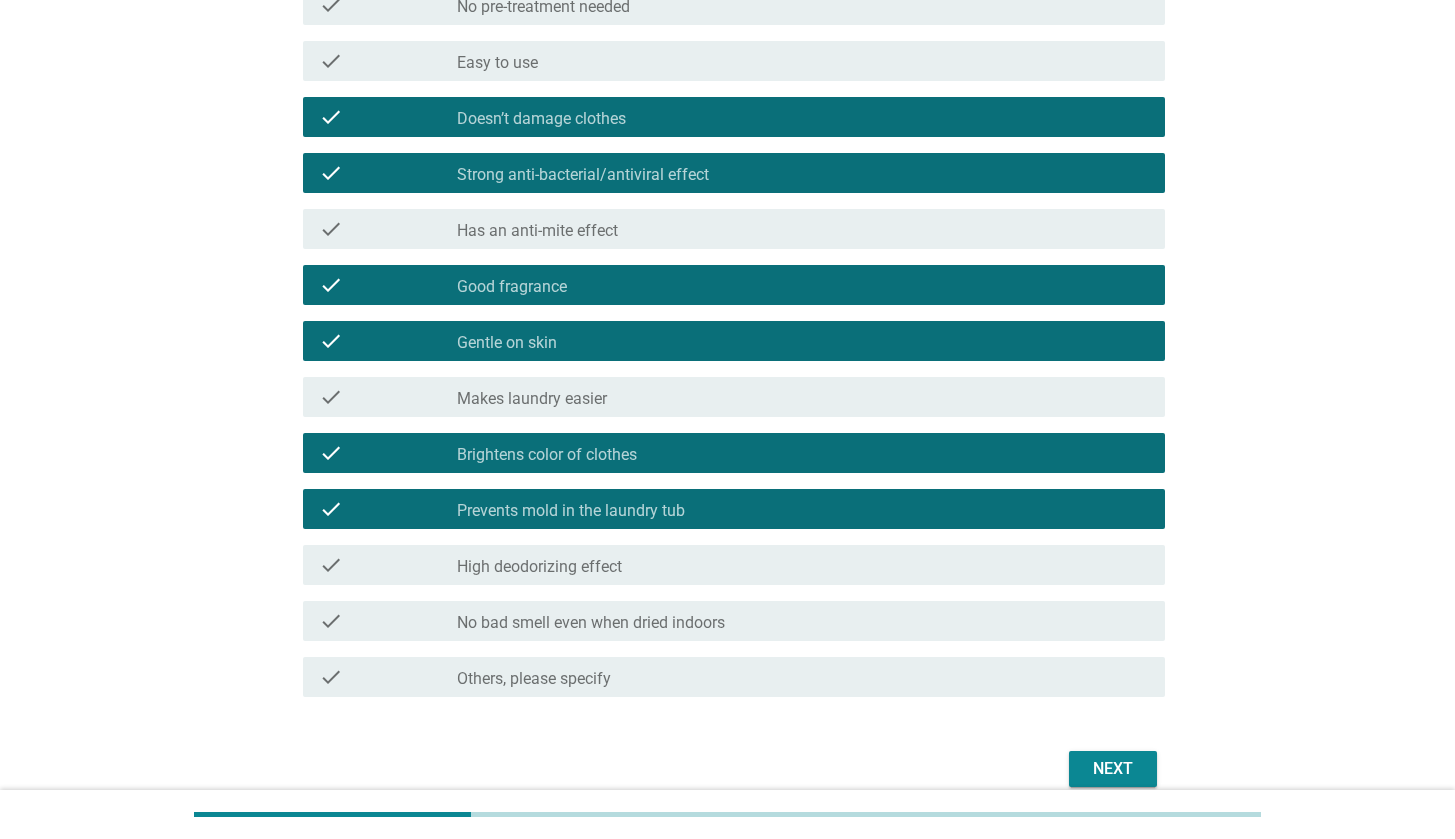 click on "check_box_outline_blank High deodorizing effect" at bounding box center (803, 565) 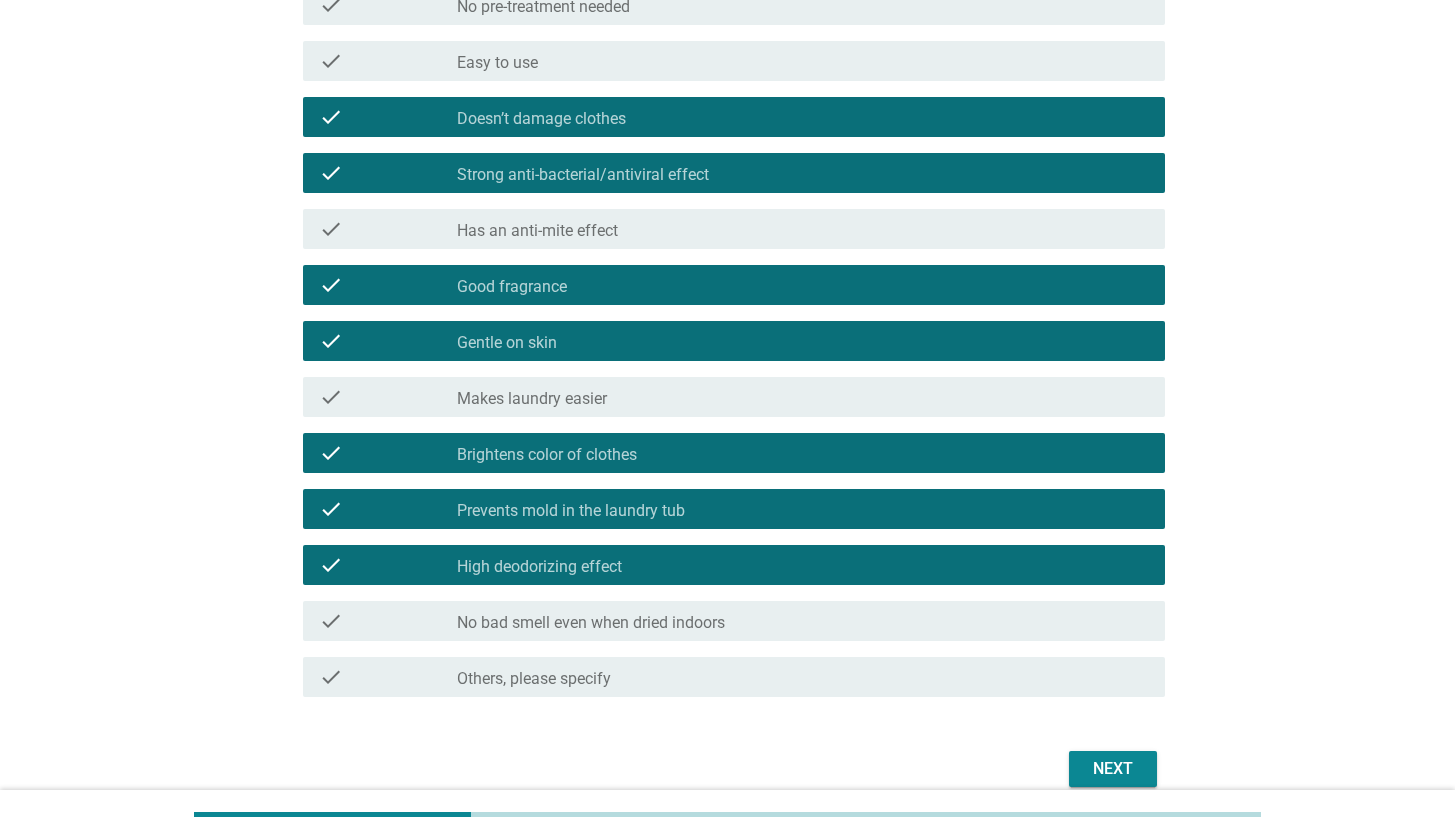 click on "No bad smell even when dried indoors" at bounding box center [591, 623] 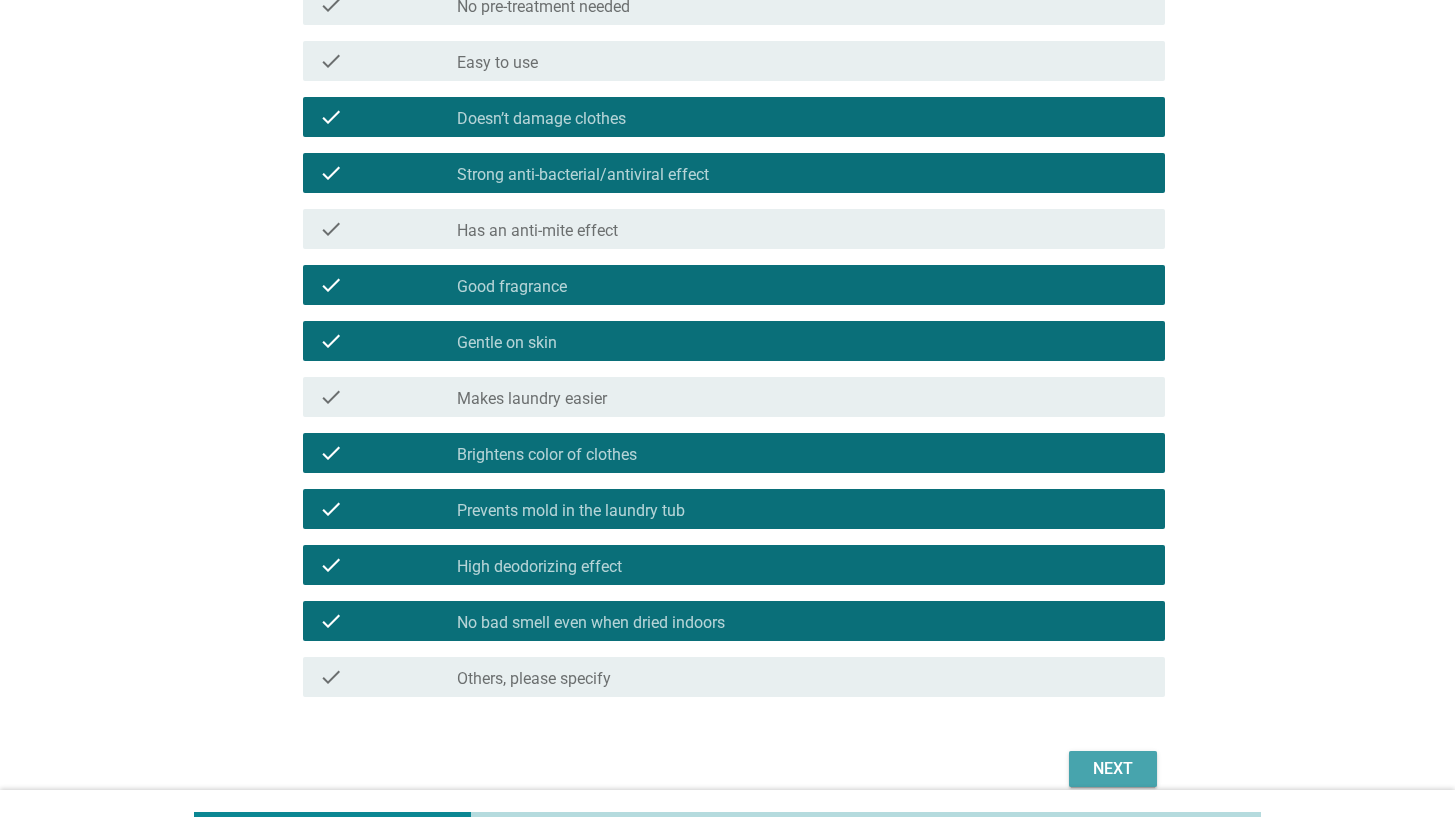 click on "Next" at bounding box center [1113, 769] 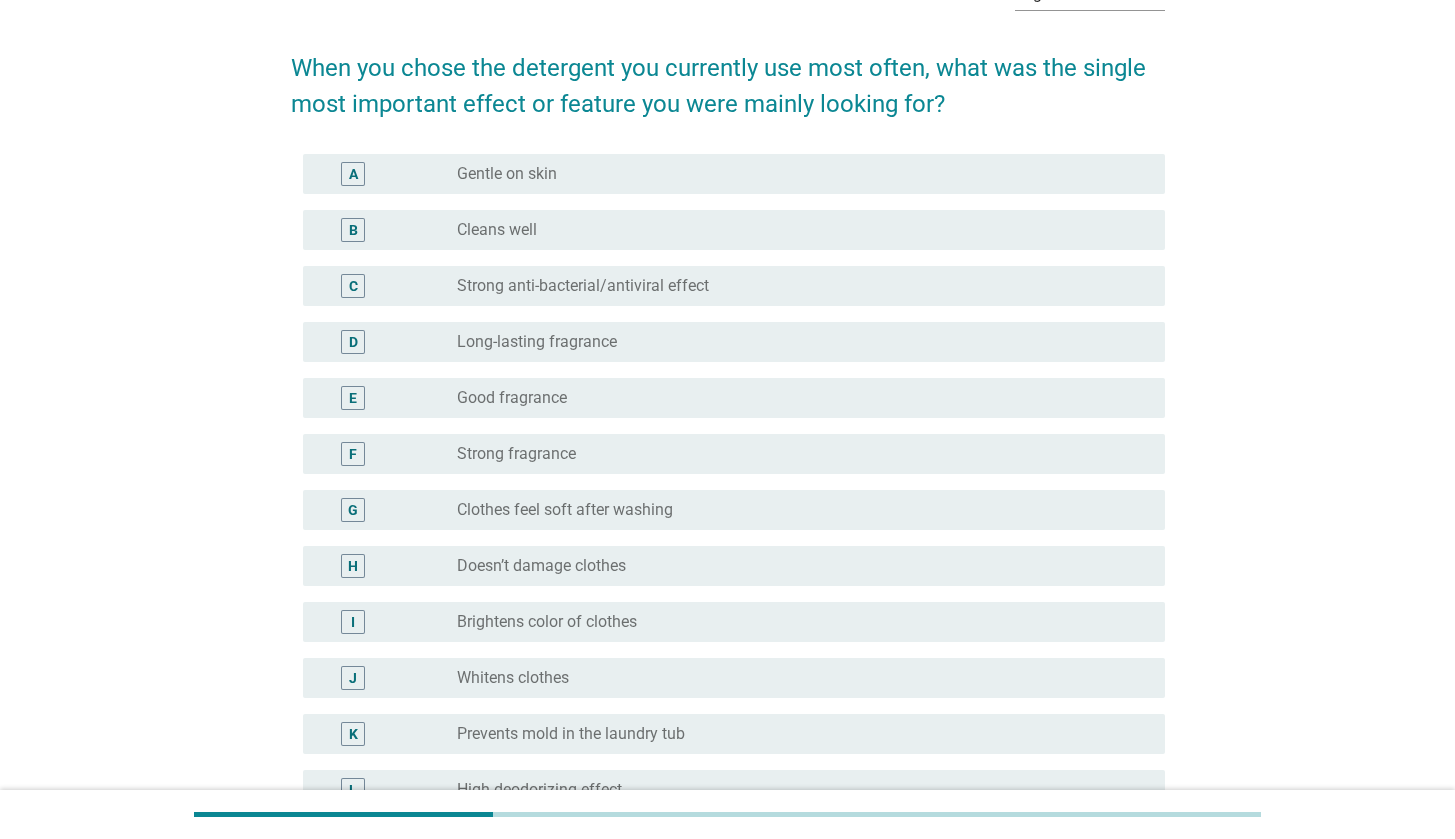 scroll, scrollTop: 154, scrollLeft: 0, axis: vertical 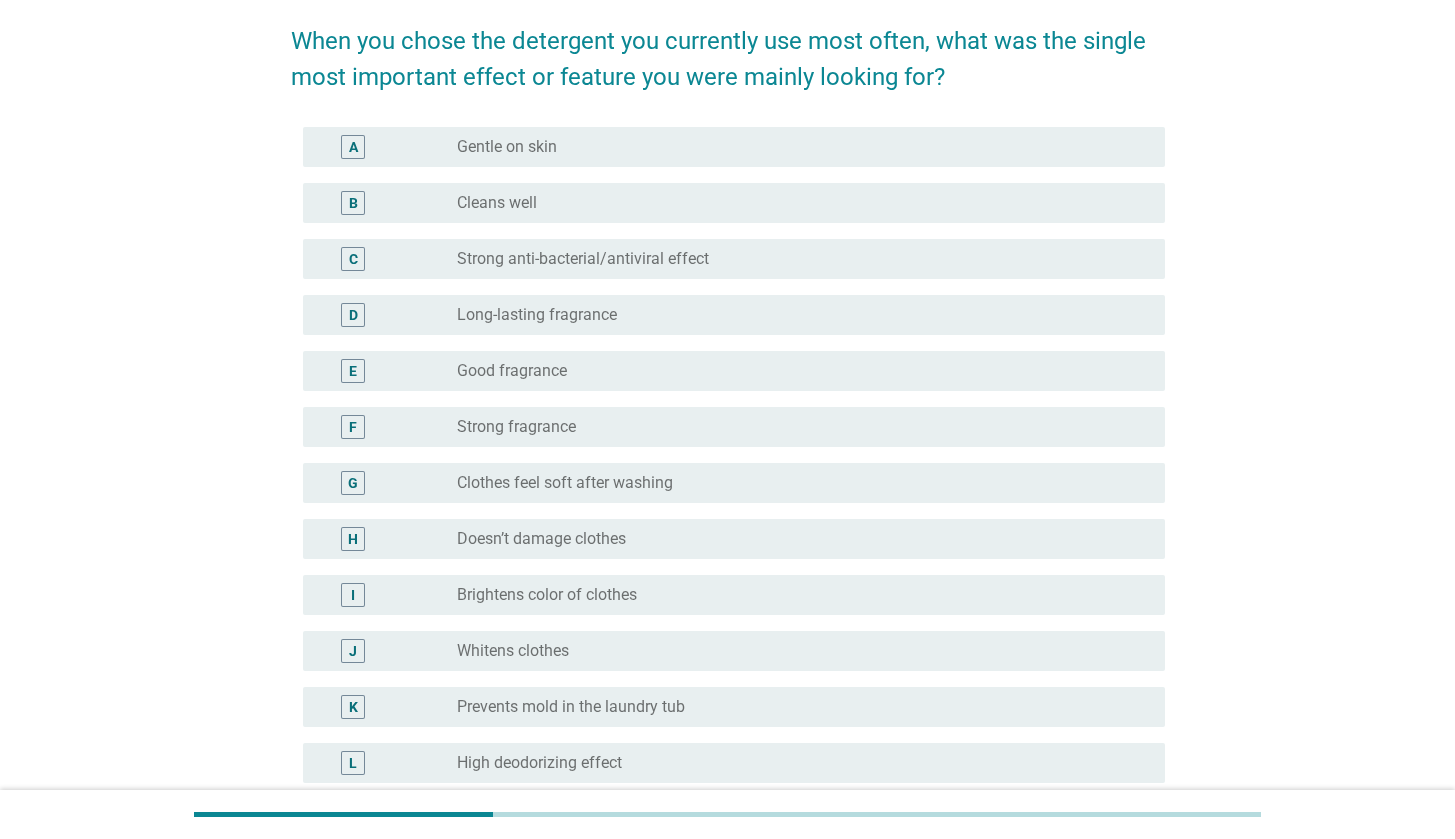 click on "radio_button_unchecked Gentle on skin" at bounding box center [795, 147] 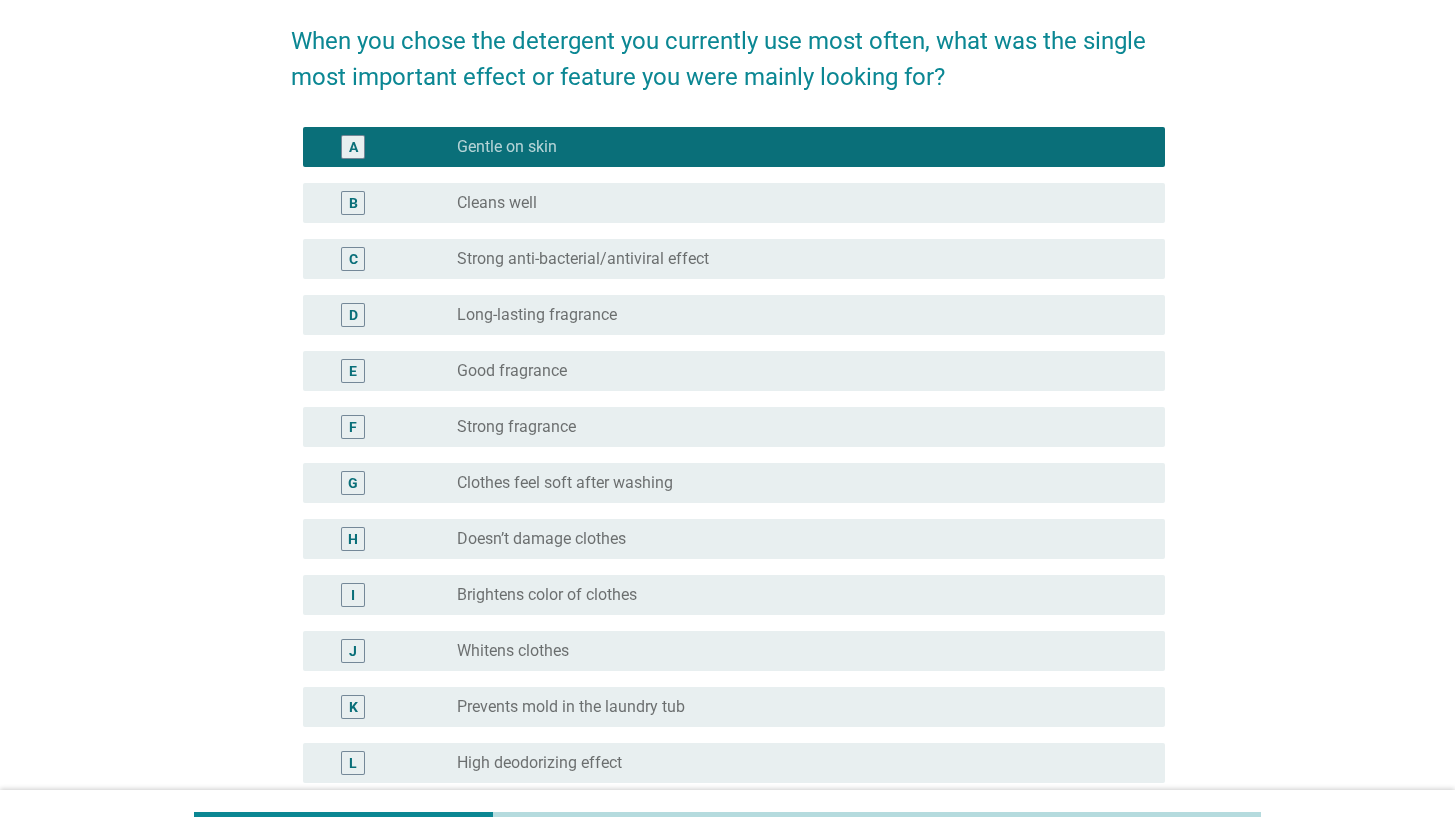click on "radio_button_unchecked Good fragrance" at bounding box center (795, 371) 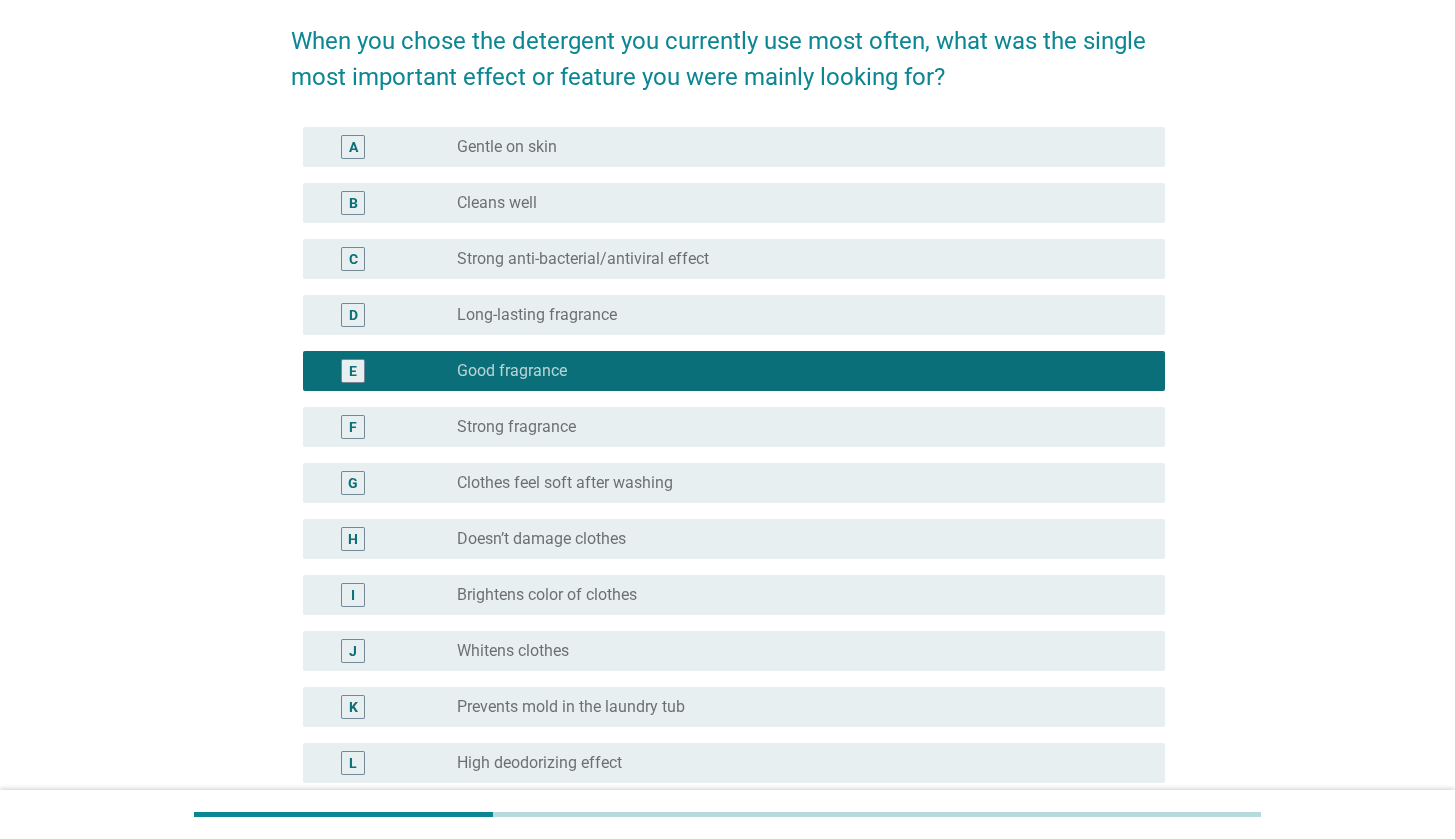 click on "radio_button_unchecked Gentle on skin" at bounding box center (803, 147) 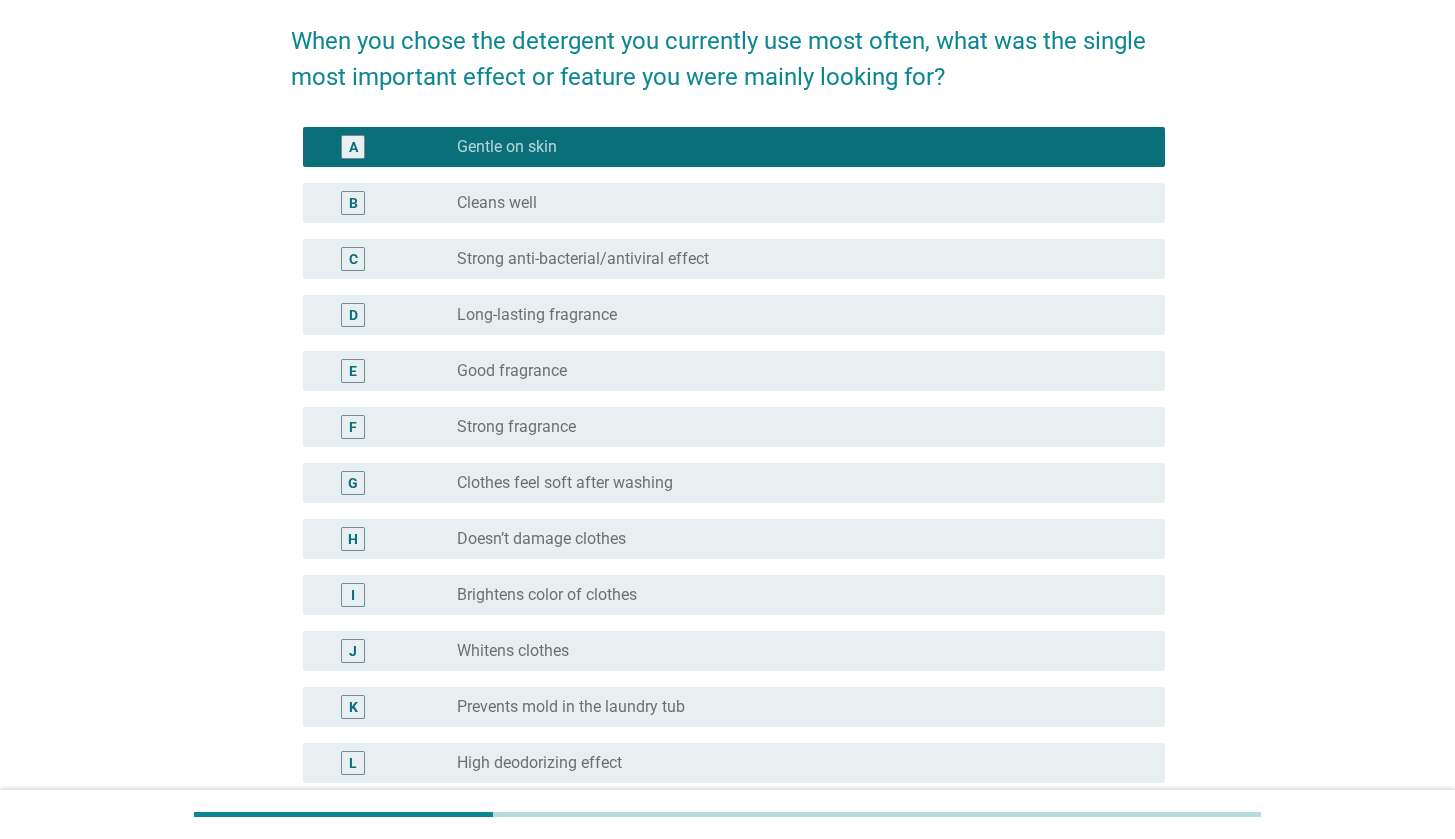 click on "radio_button_unchecked Good fragrance" at bounding box center (795, 371) 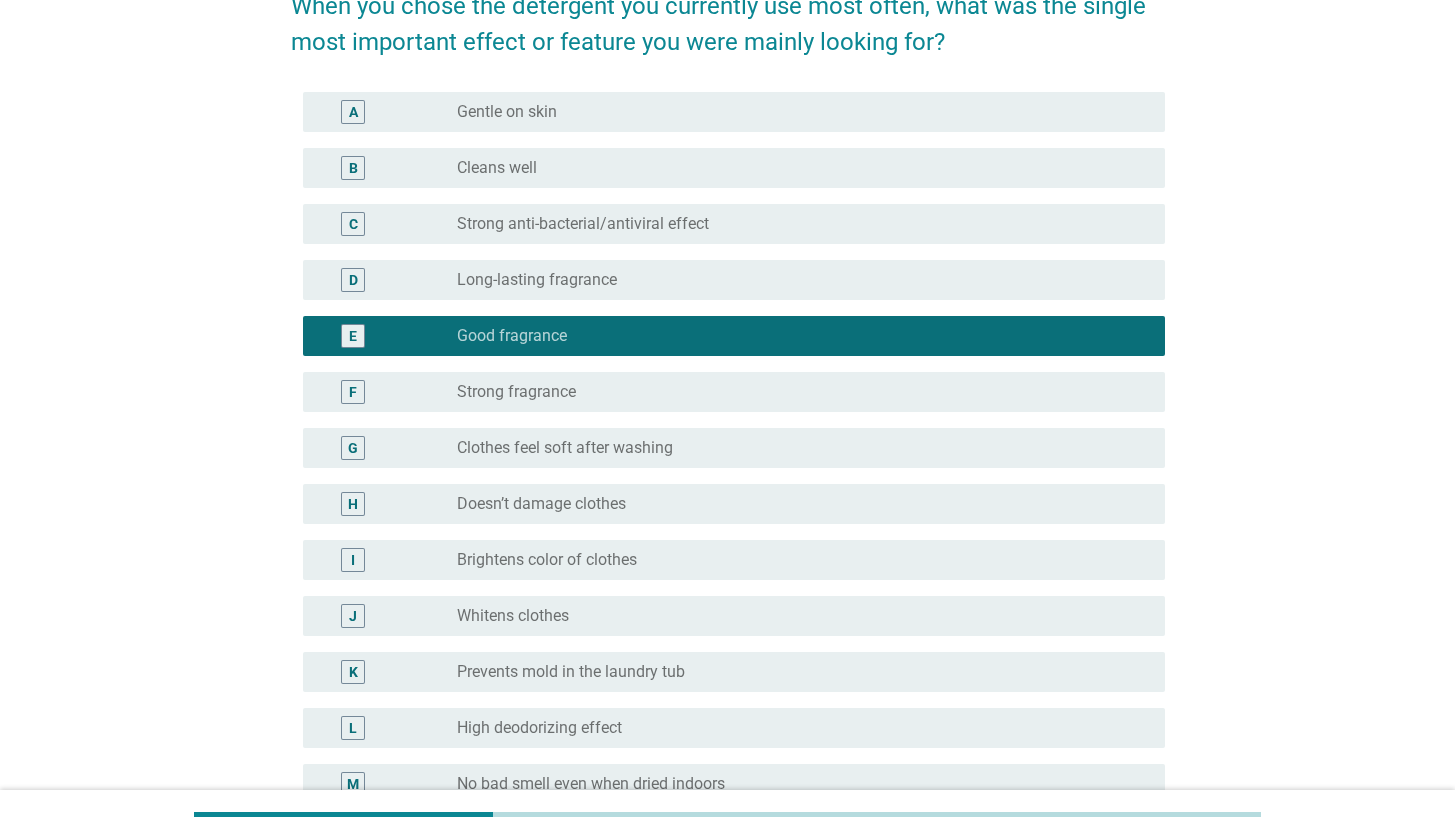 click on "radio_button_unchecked Strong fragrance" at bounding box center (795, 392) 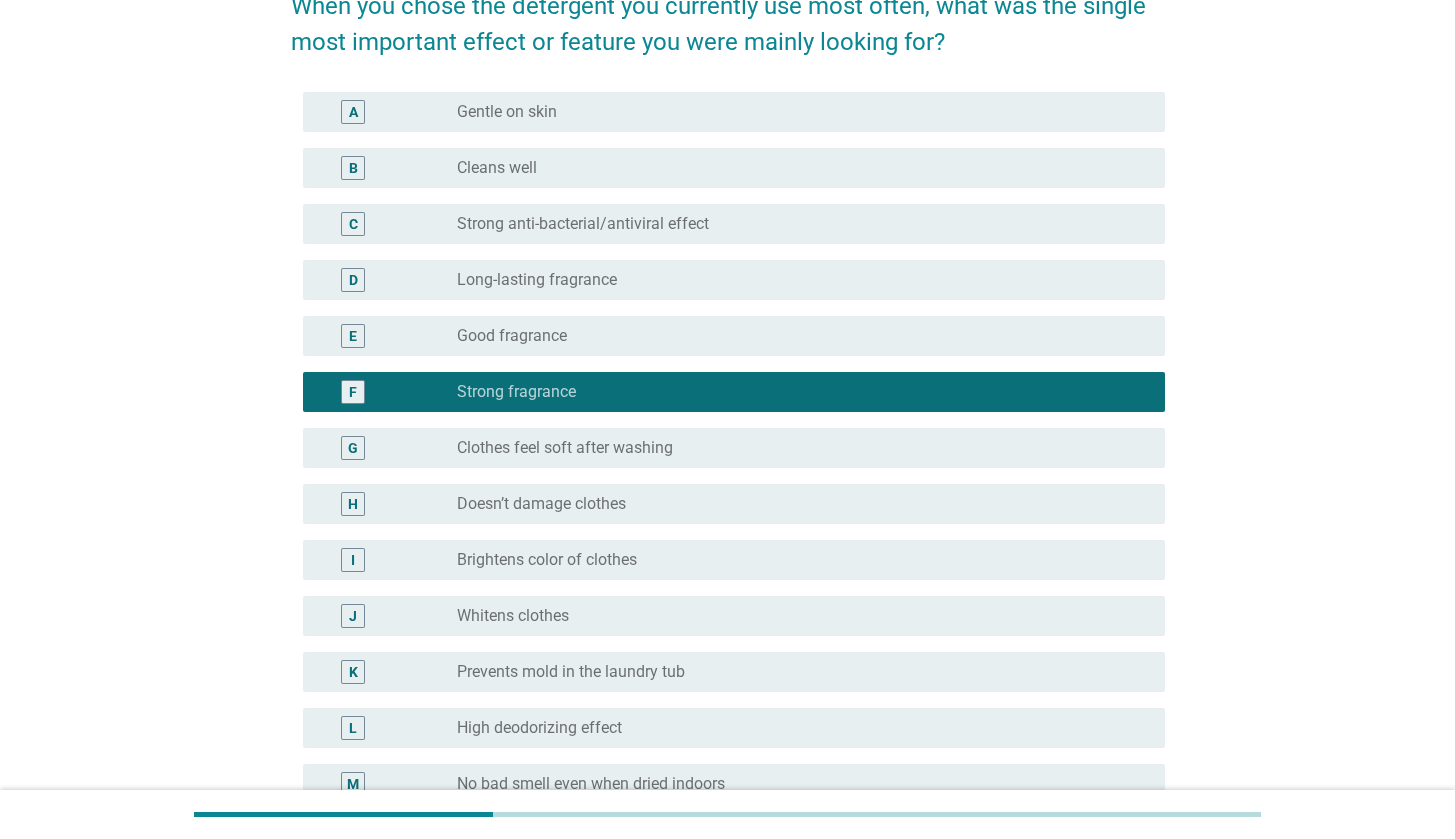 scroll, scrollTop: 523, scrollLeft: 0, axis: vertical 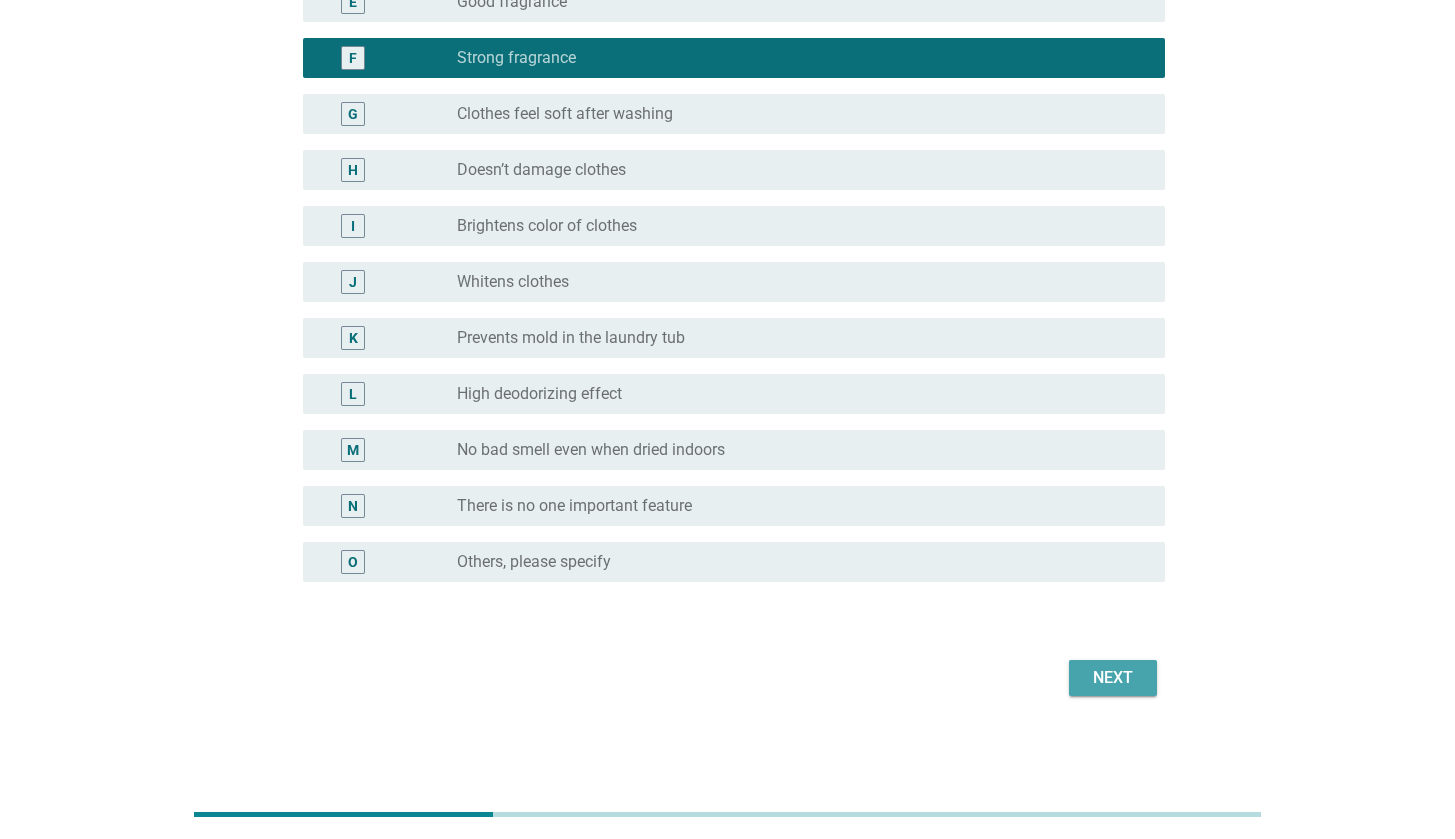 click on "Next" at bounding box center [1113, 678] 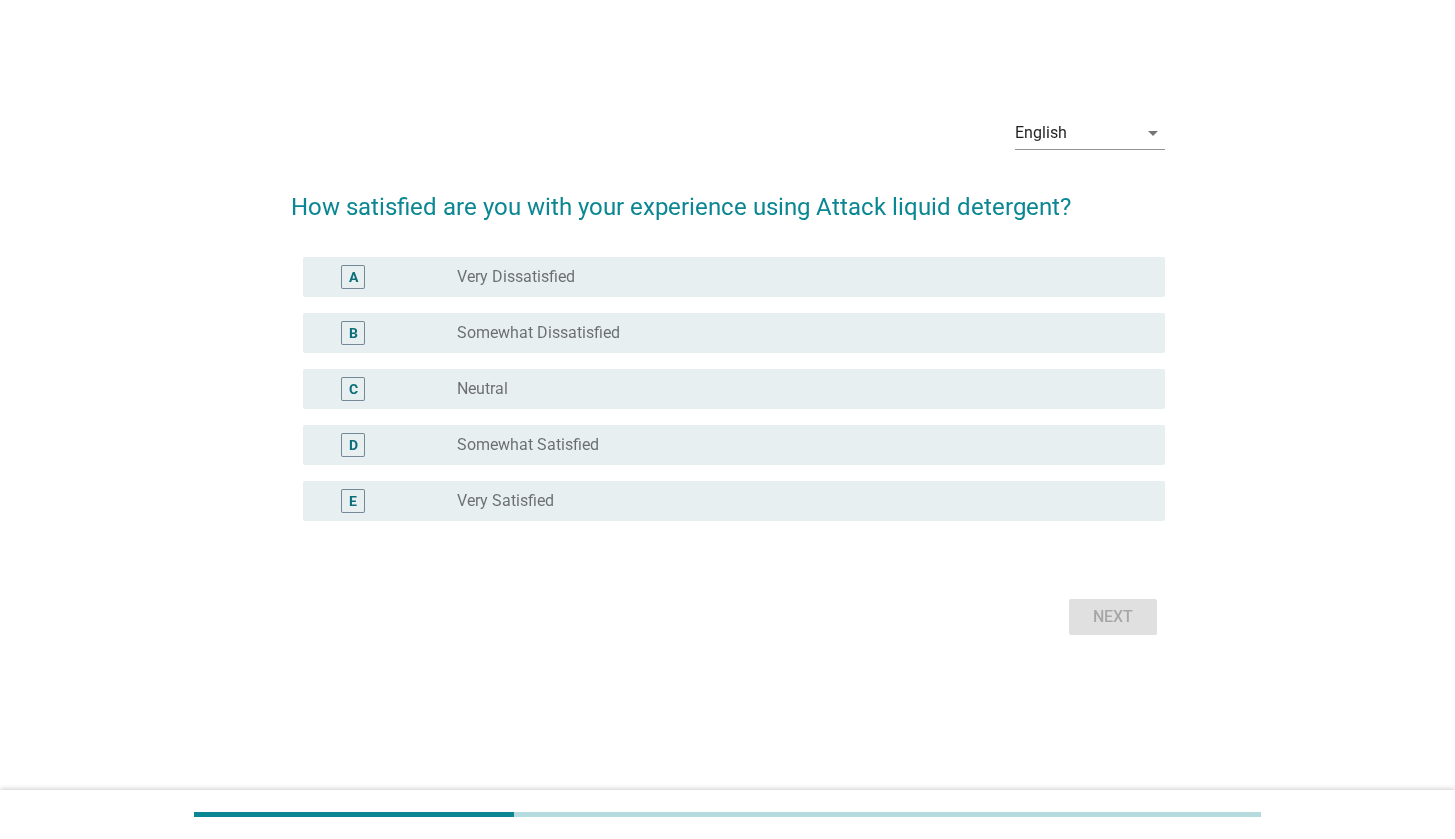 scroll, scrollTop: 0, scrollLeft: 0, axis: both 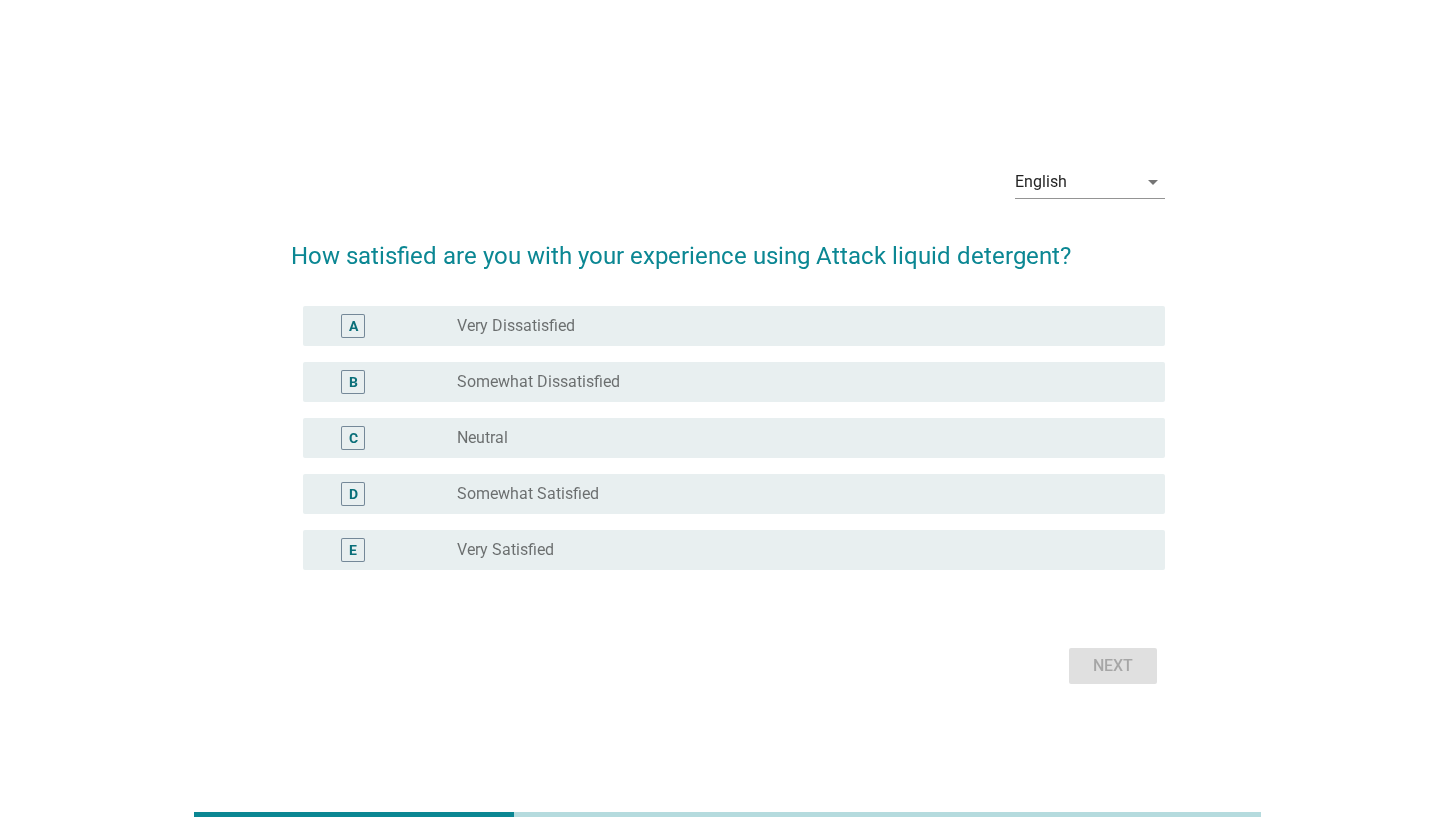 click on "radio_button_unchecked Very Satisfied" at bounding box center [795, 550] 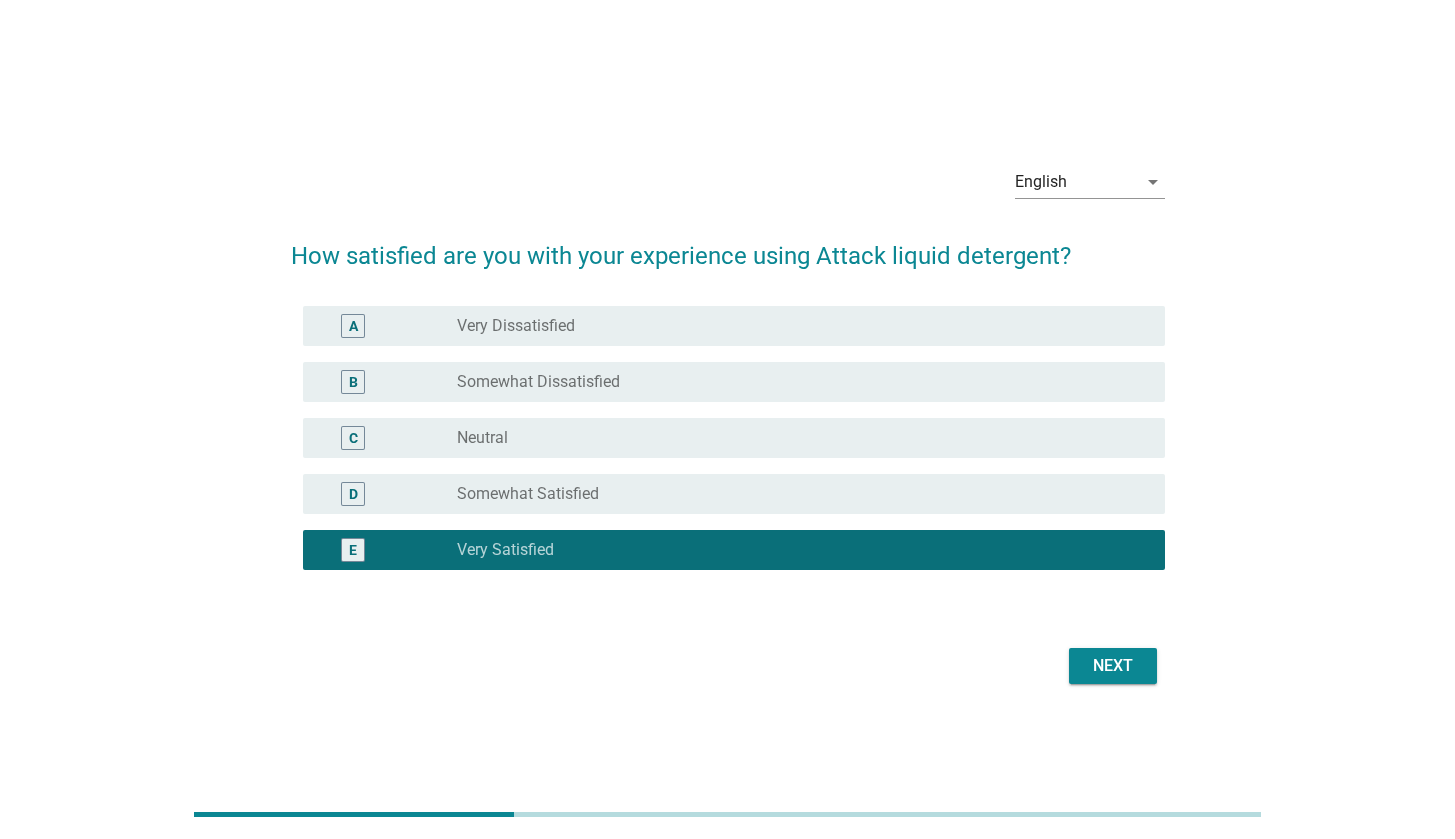 click on "Next" at bounding box center (1113, 666) 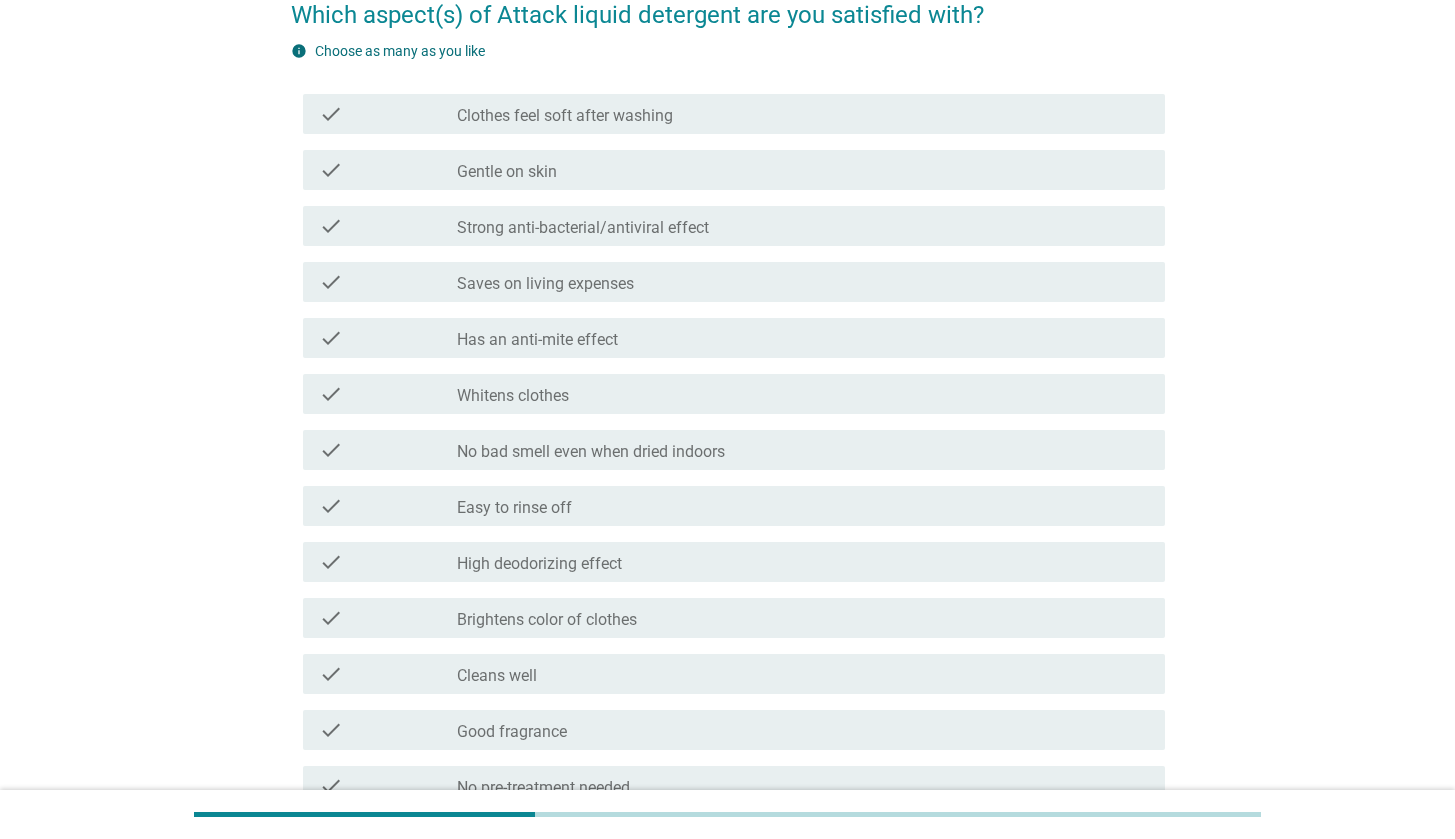 scroll, scrollTop: 422, scrollLeft: 0, axis: vertical 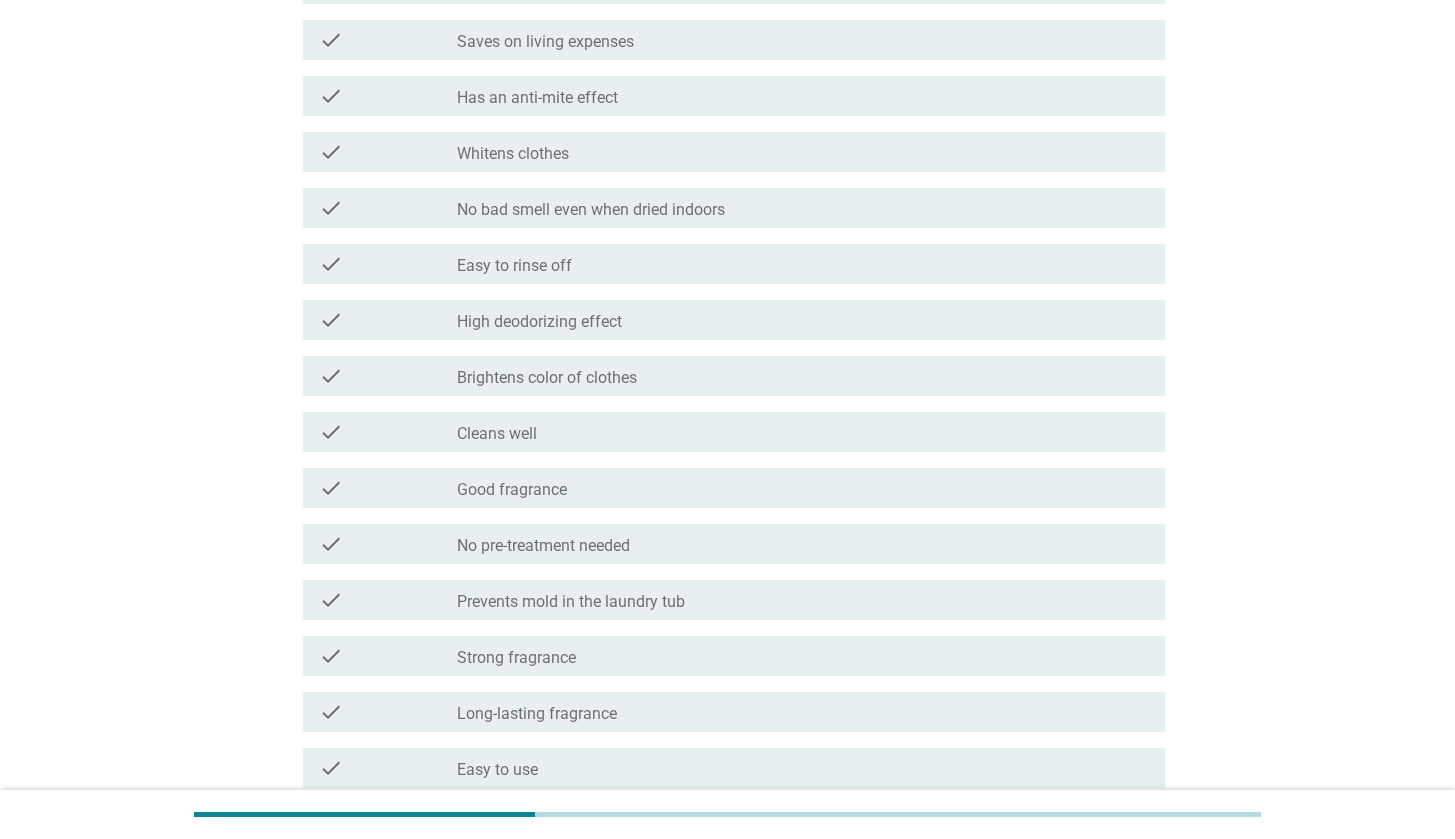 click on "check     check_box_outline_blank Good fragrance" at bounding box center [734, 488] 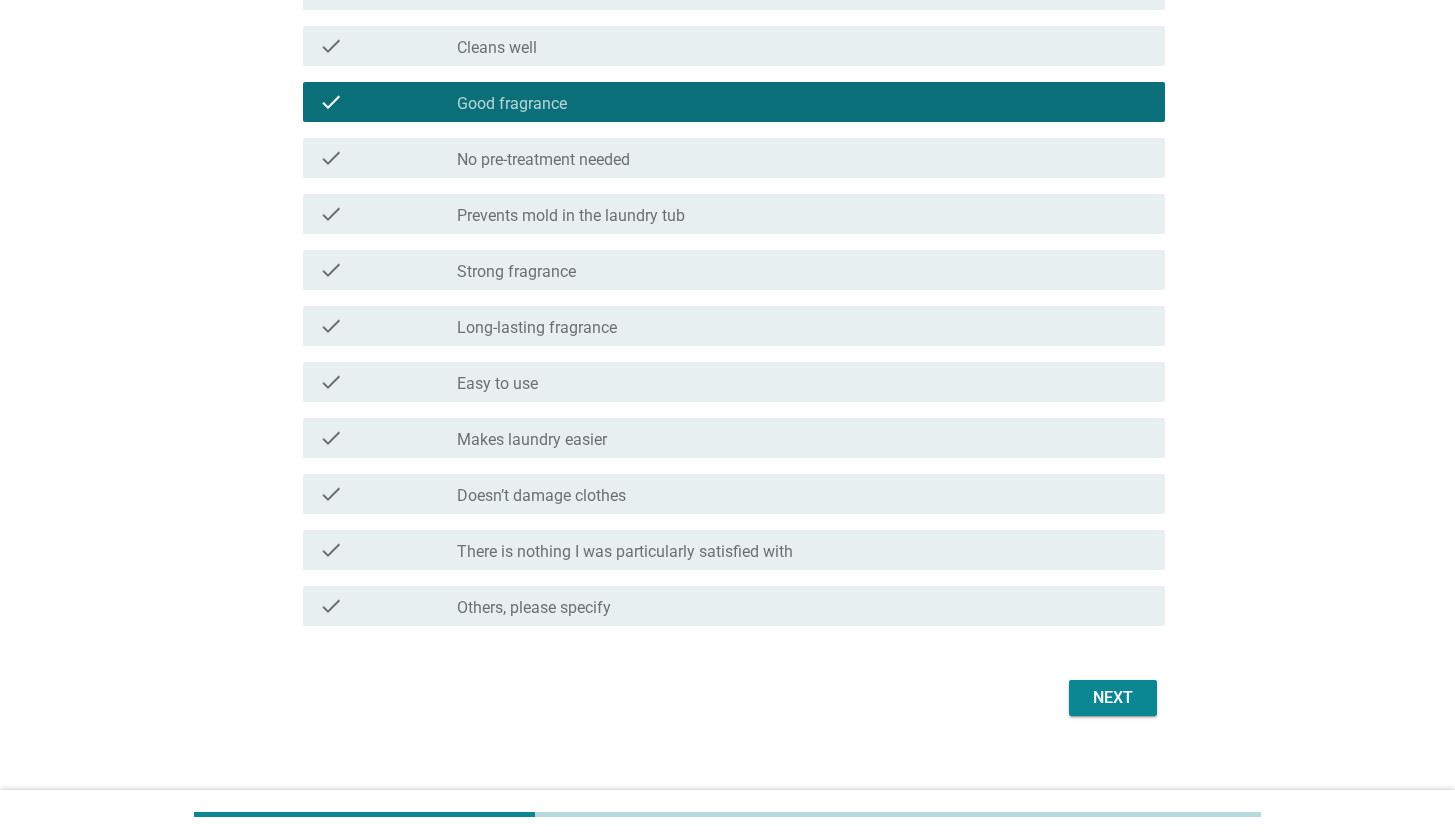 scroll, scrollTop: 828, scrollLeft: 0, axis: vertical 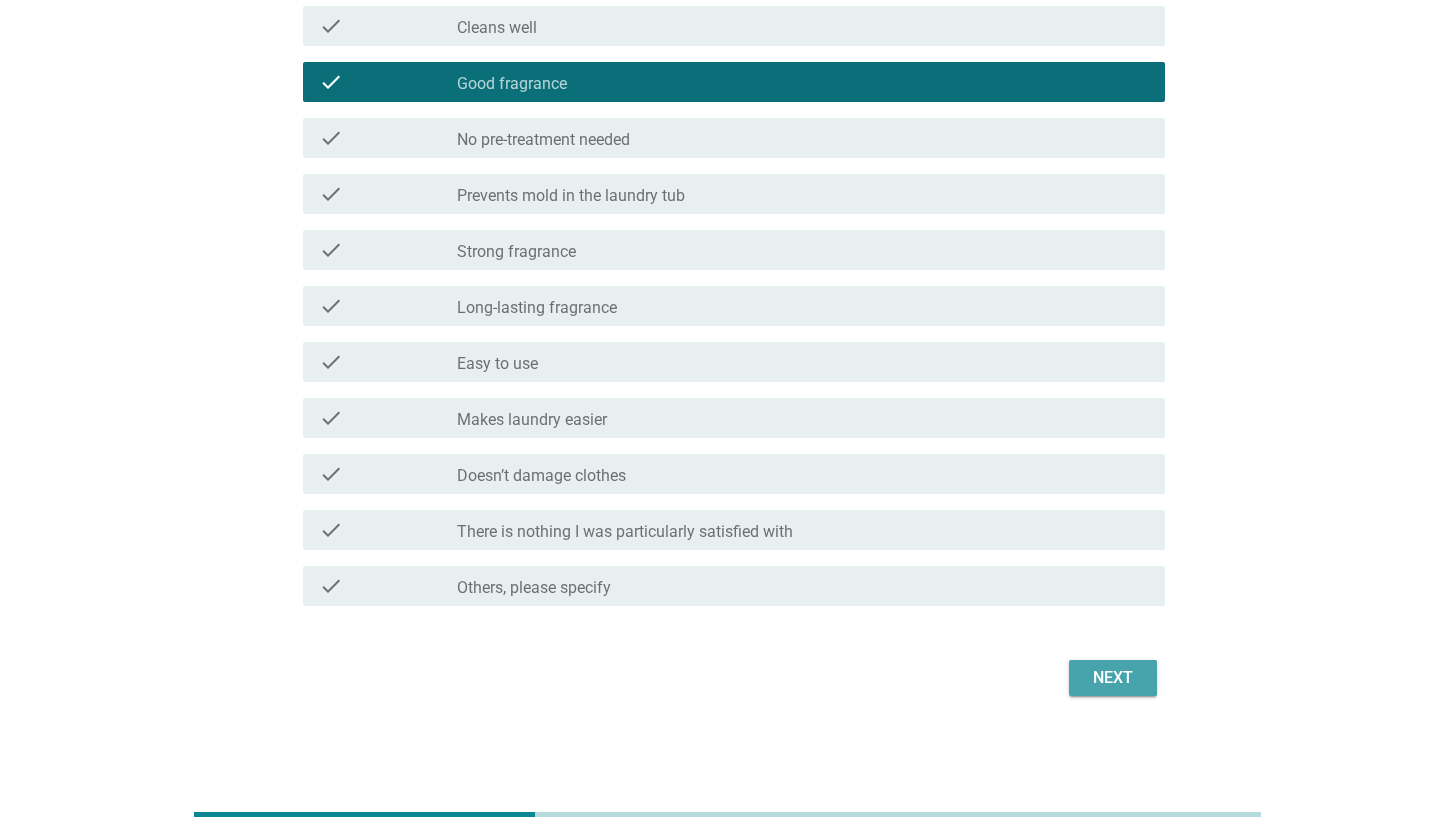 click on "Next" at bounding box center [1113, 678] 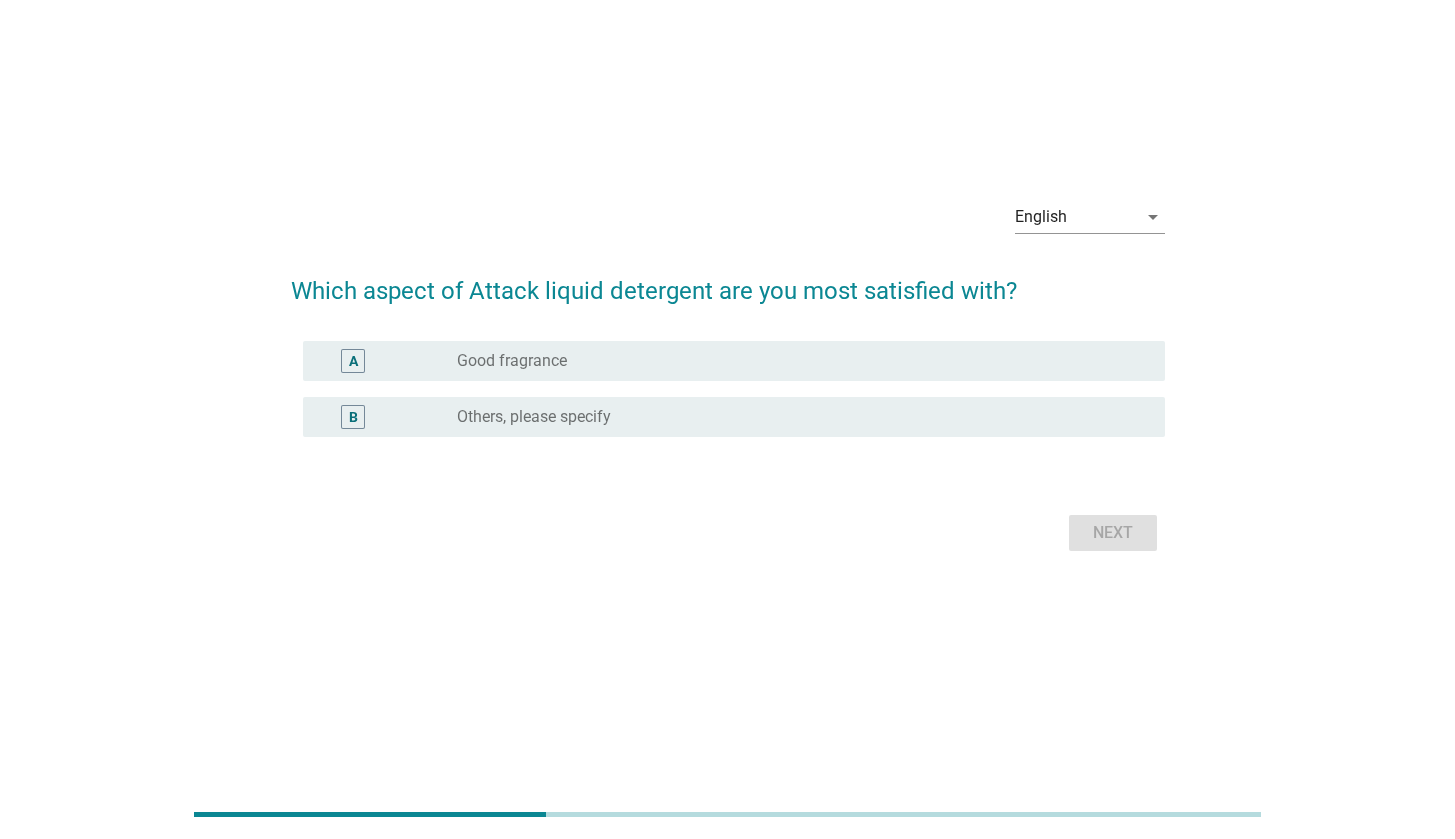 scroll, scrollTop: 0, scrollLeft: 0, axis: both 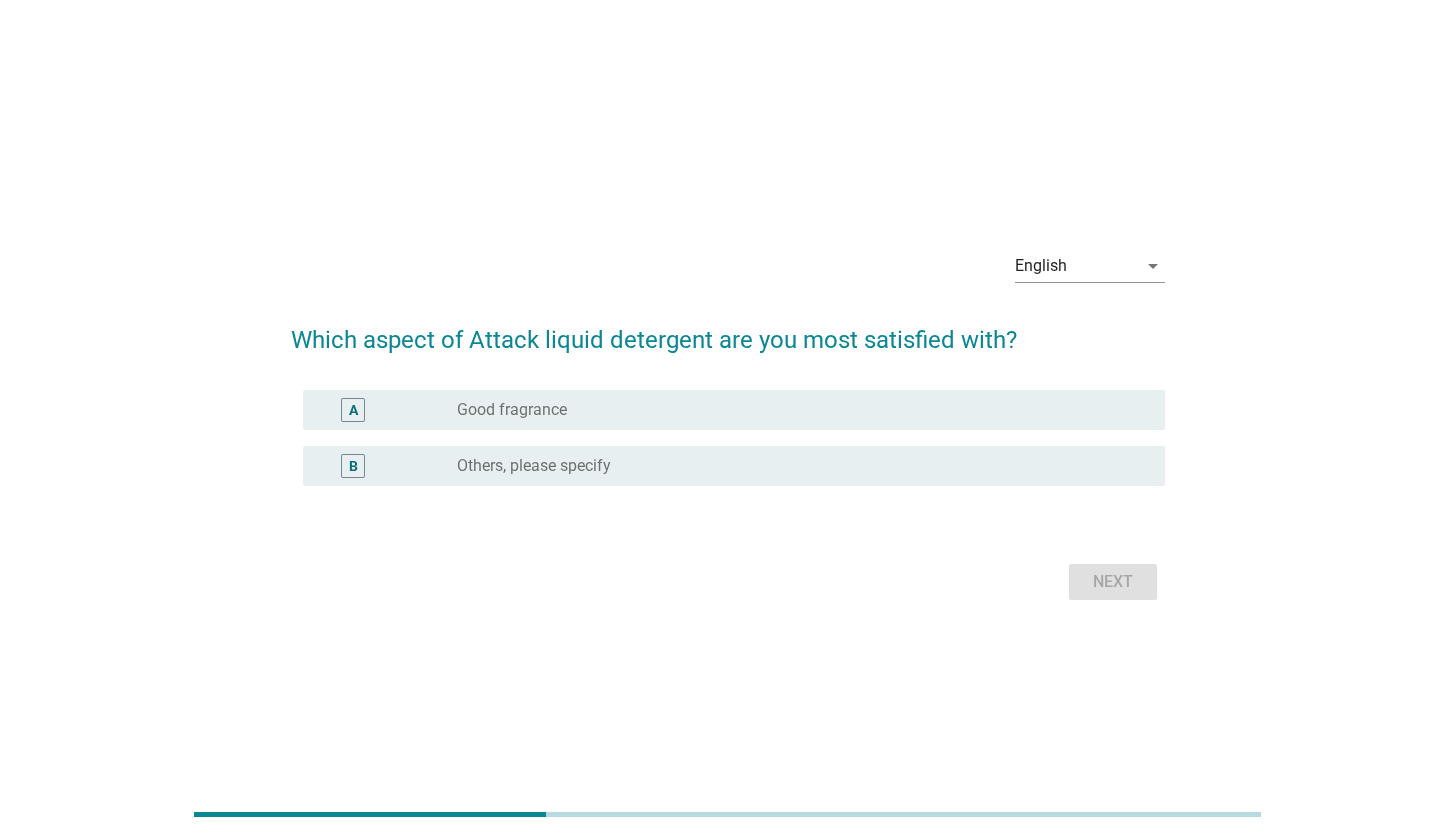 click on "radio_button_unchecked Good fragrance" at bounding box center [795, 410] 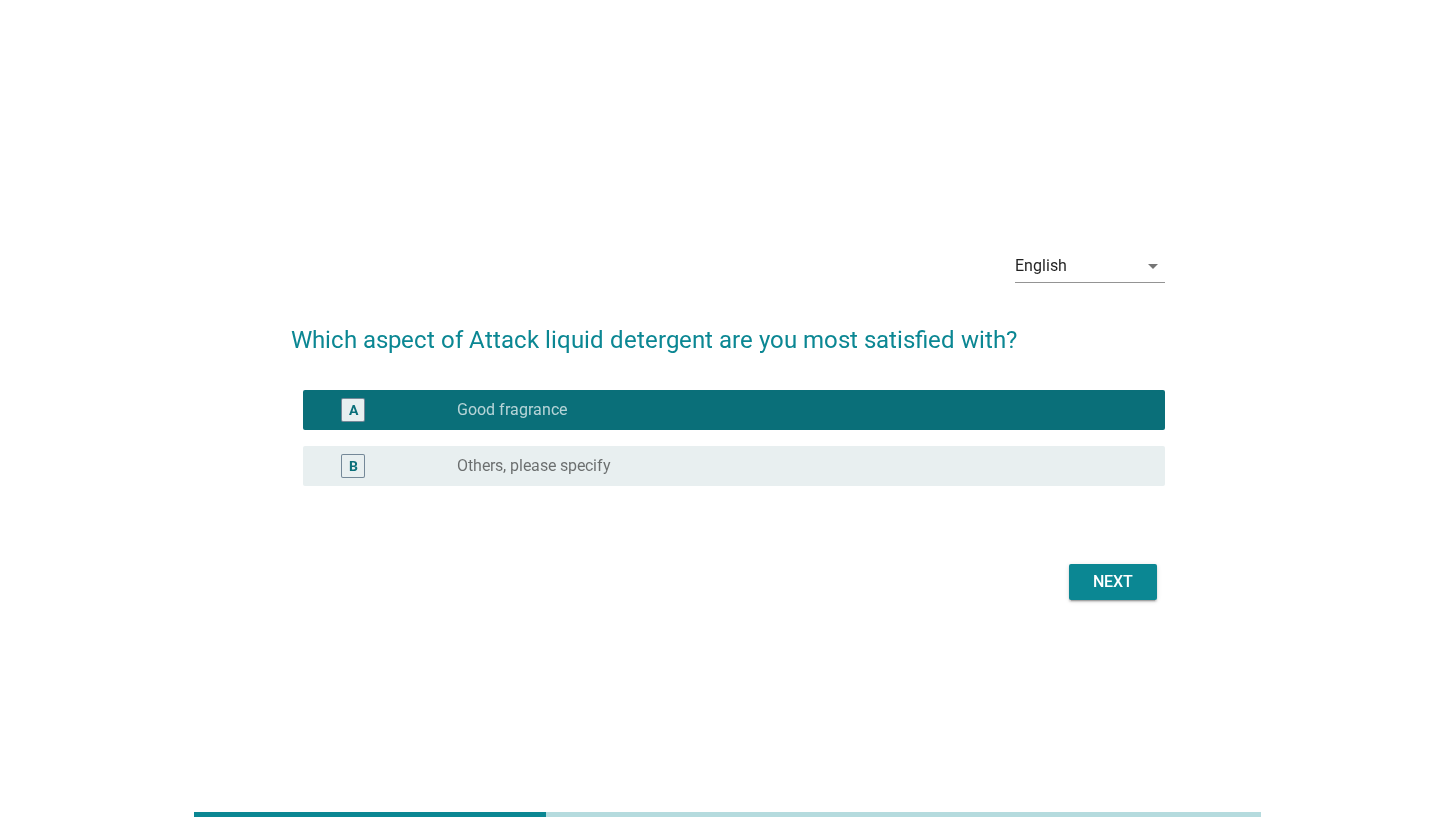 click on "Next" at bounding box center (1113, 582) 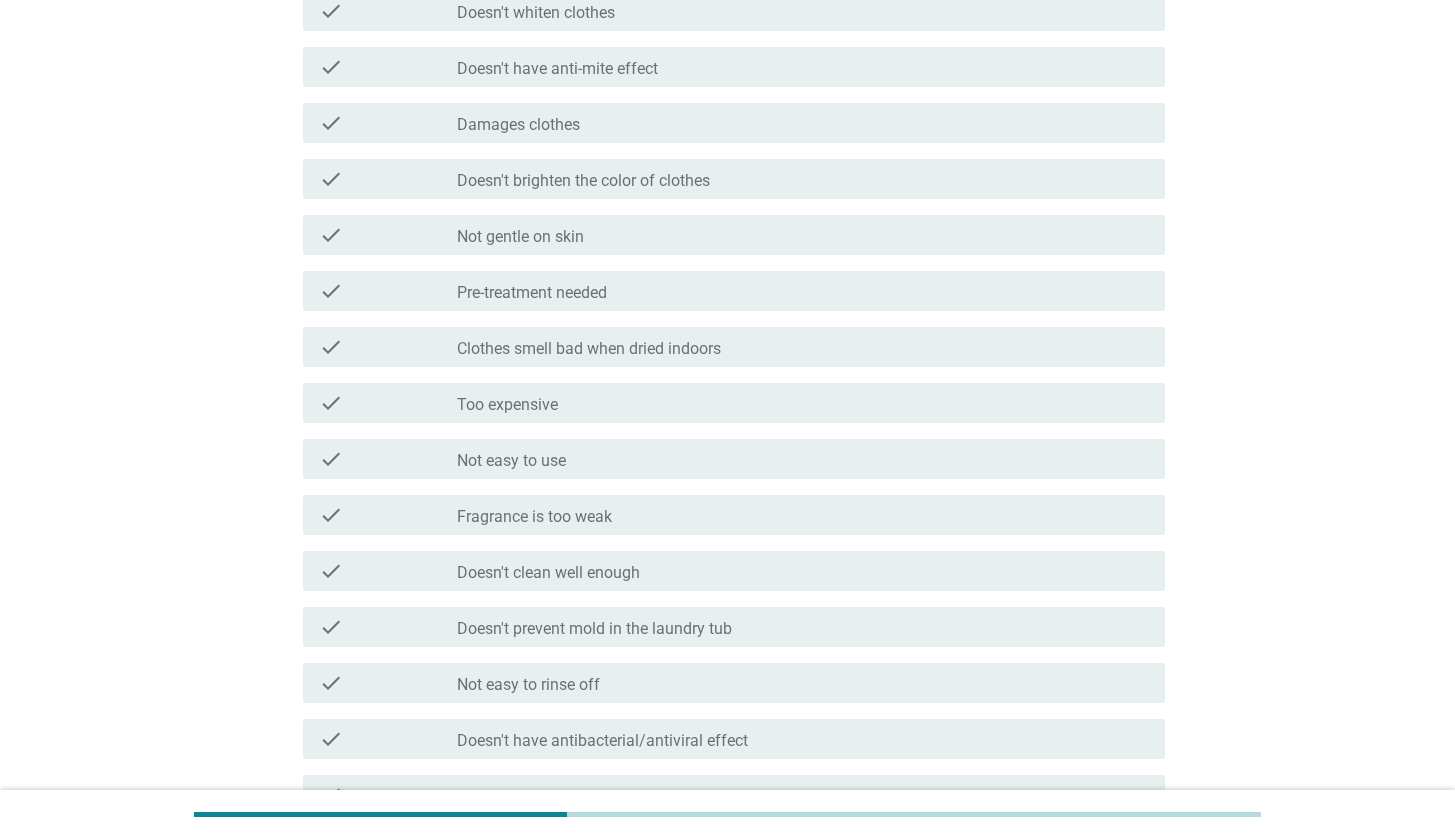scroll, scrollTop: 487, scrollLeft: 0, axis: vertical 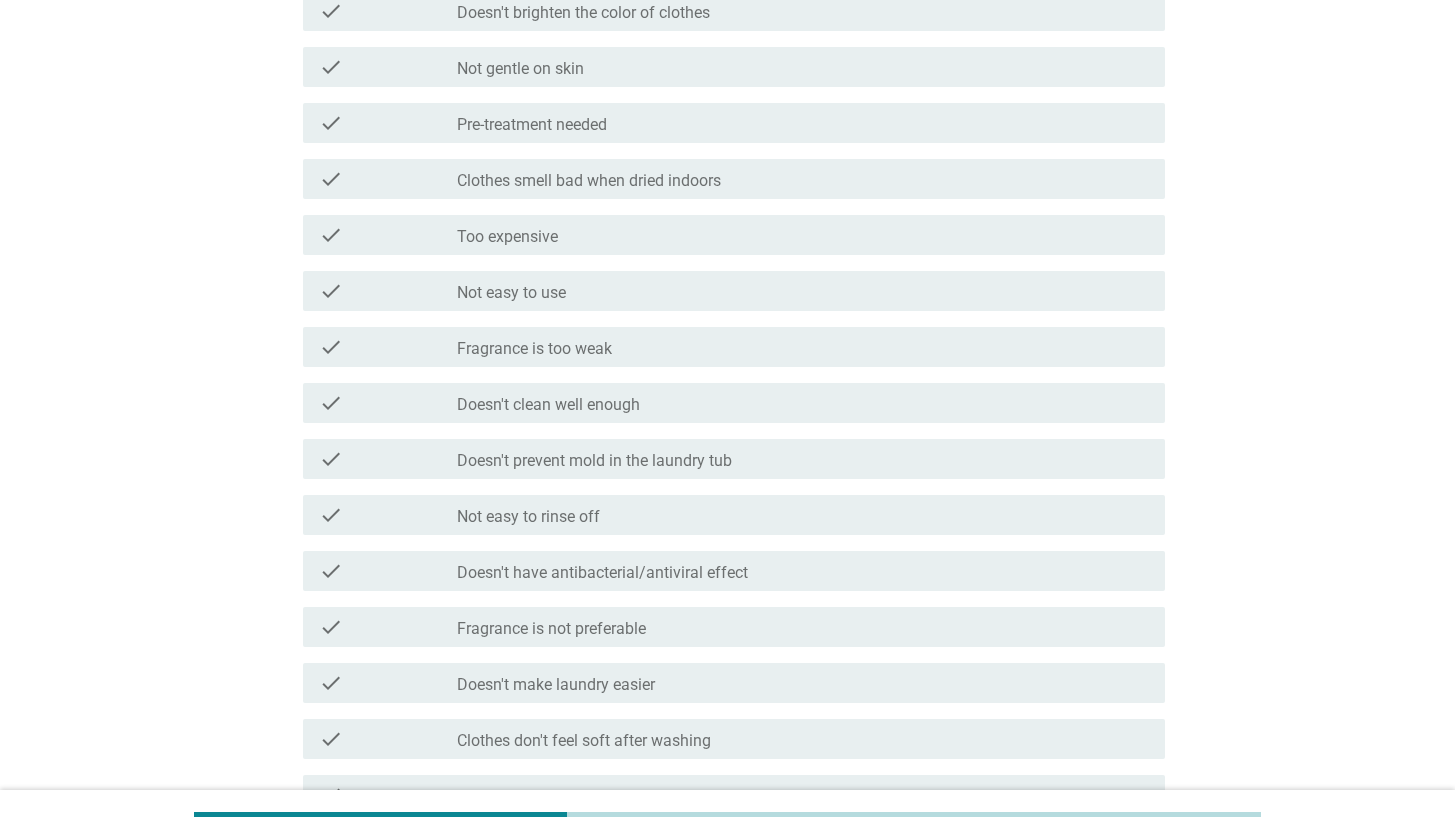 click on "check_box_outline_blank Too expensive" at bounding box center (803, 235) 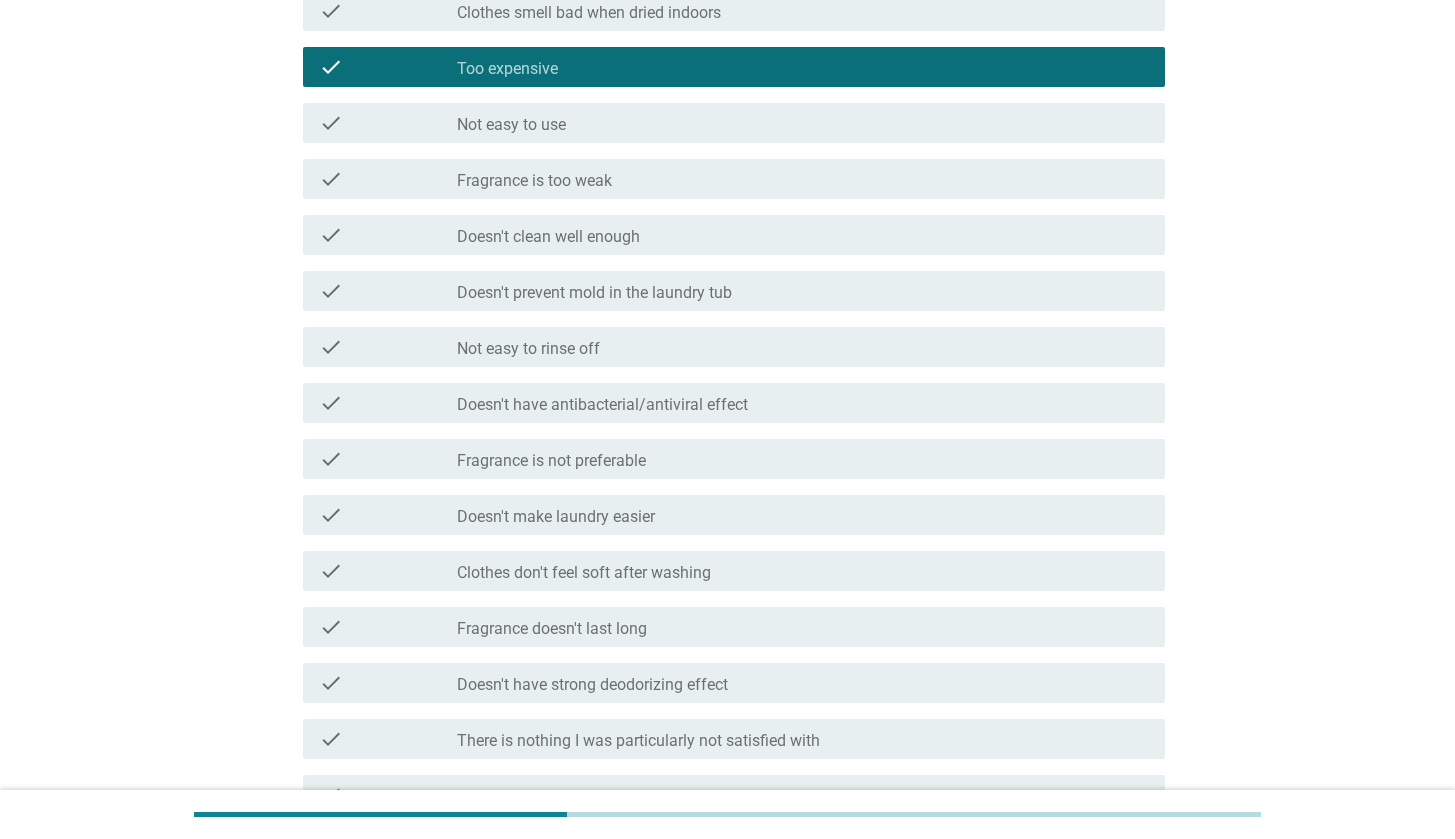 scroll, scrollTop: 849, scrollLeft: 0, axis: vertical 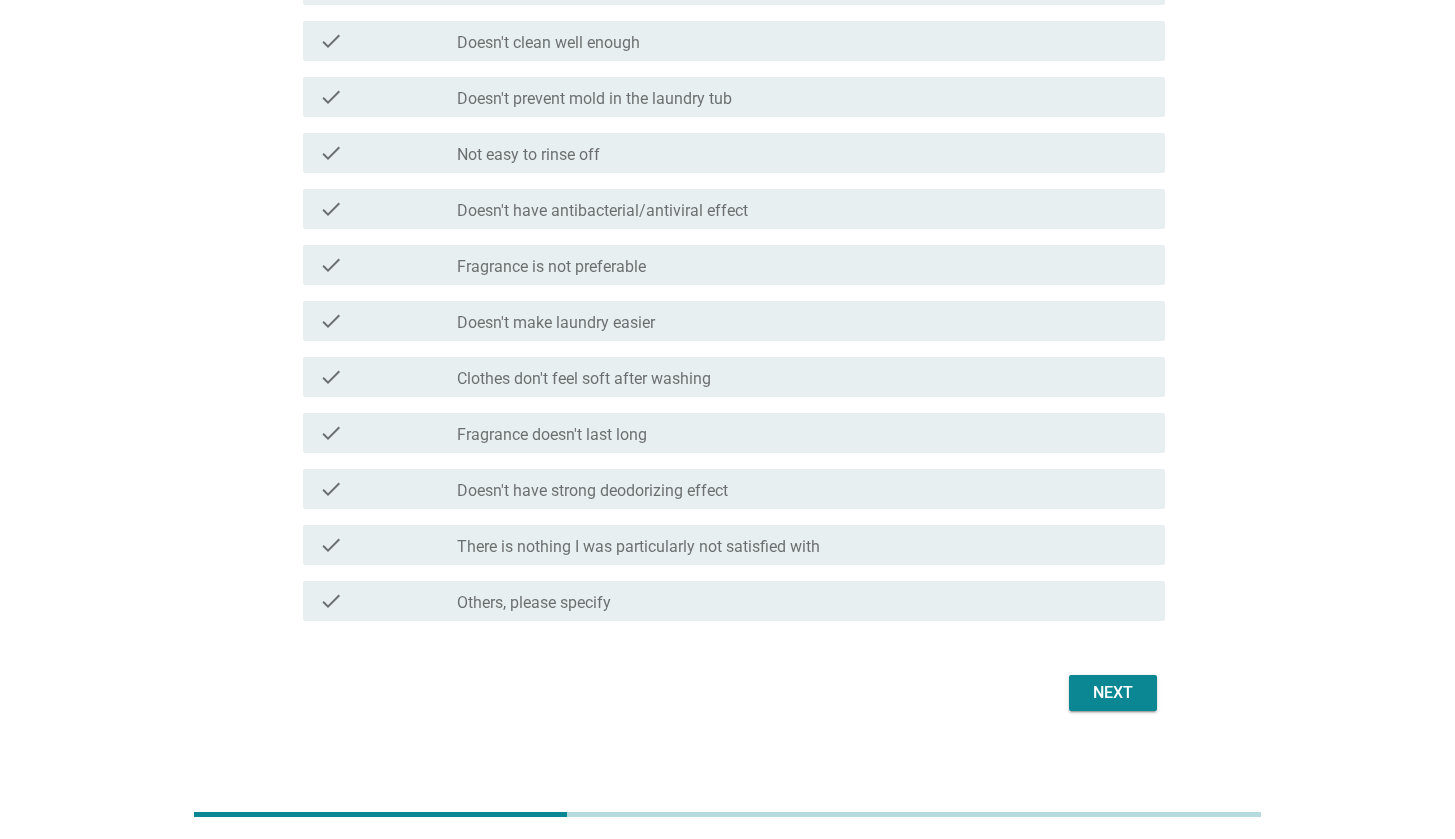 click on "Next" at bounding box center [1113, 693] 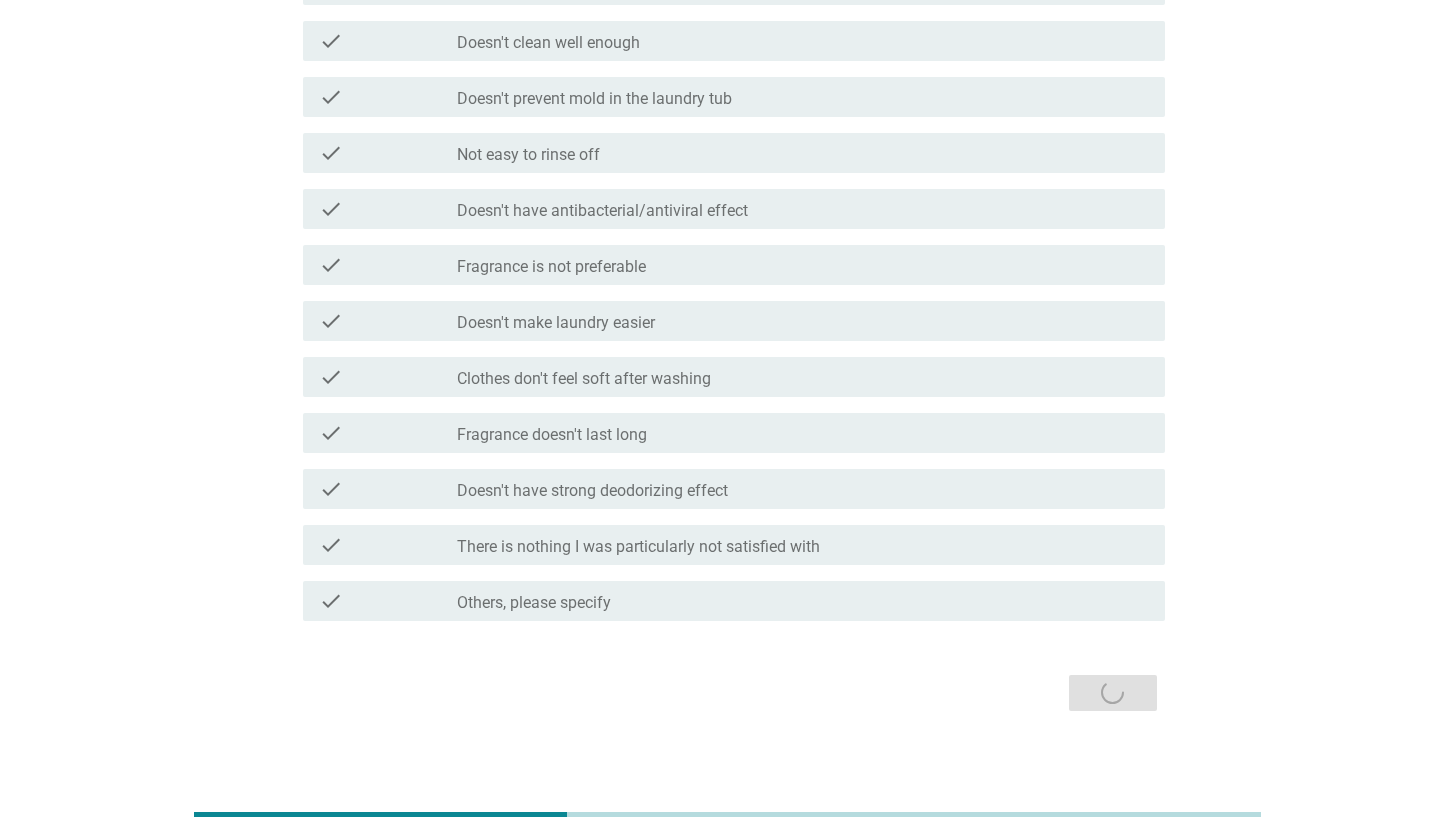 scroll, scrollTop: 0, scrollLeft: 0, axis: both 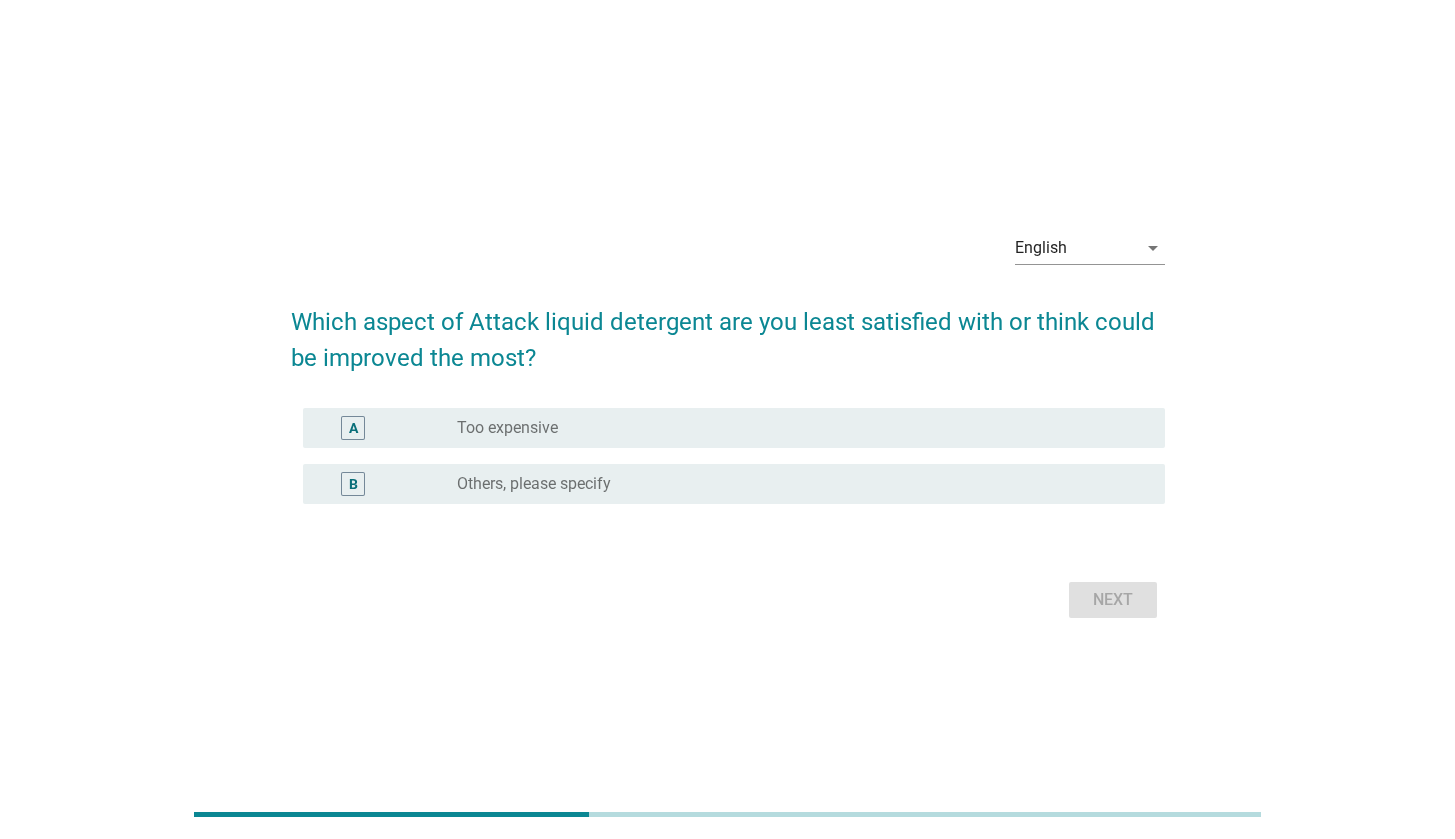 click on "A     radio_button_unchecked Too expensive" at bounding box center (734, 428) 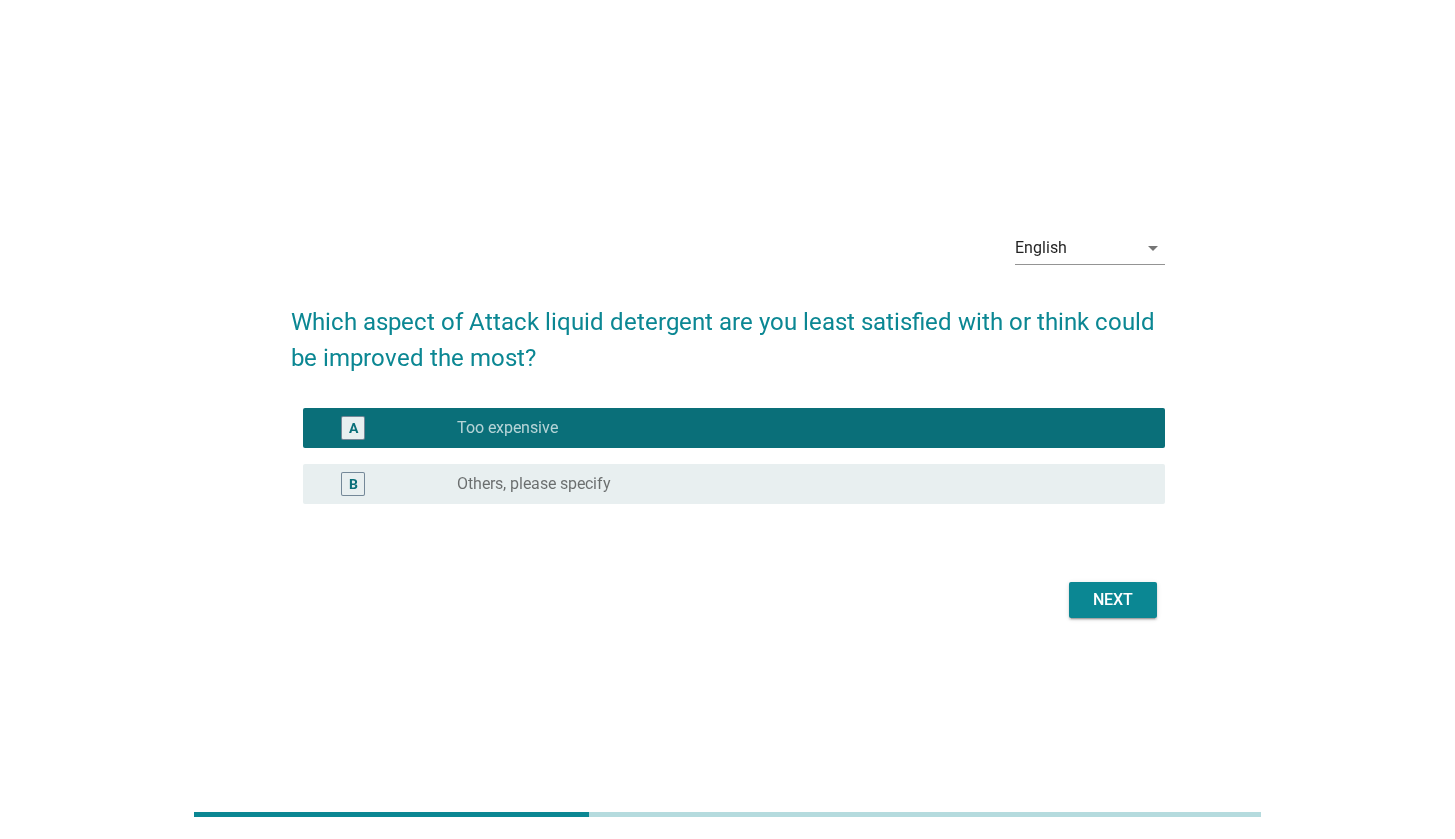 click on "Next" at bounding box center [1113, 600] 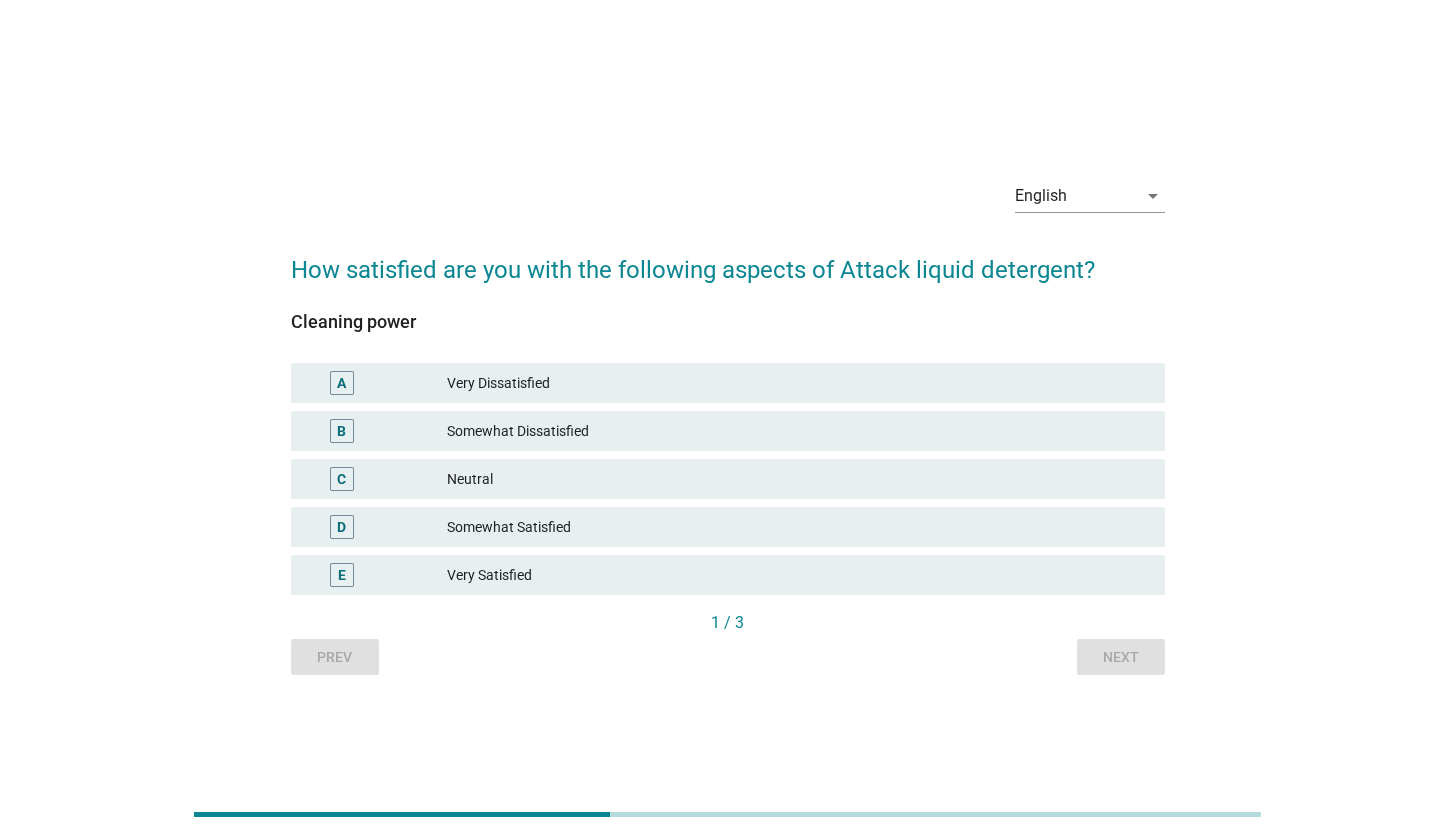 click on "Somewhat Satisfied" at bounding box center (798, 527) 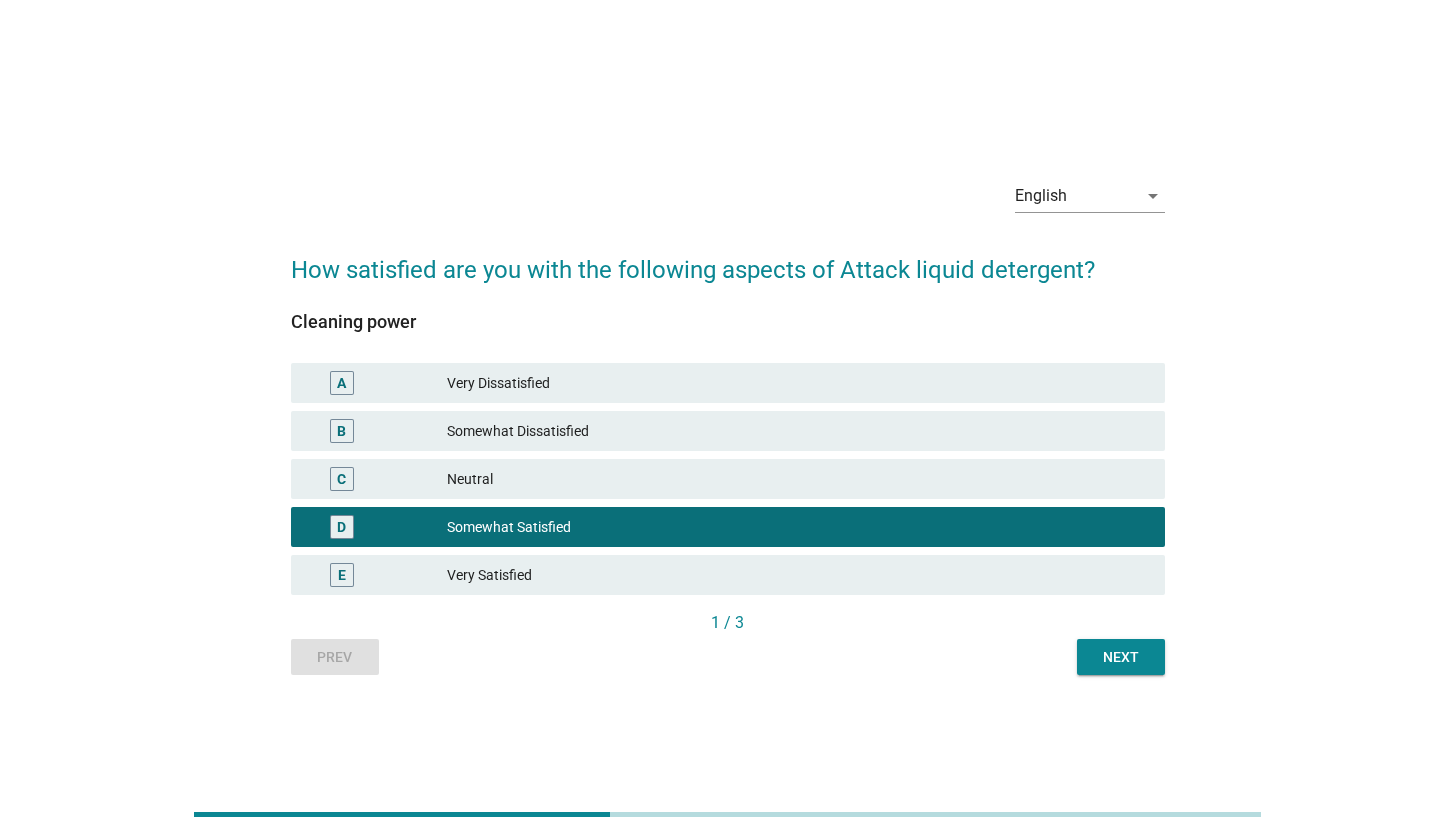 click on "Next" at bounding box center (1121, 657) 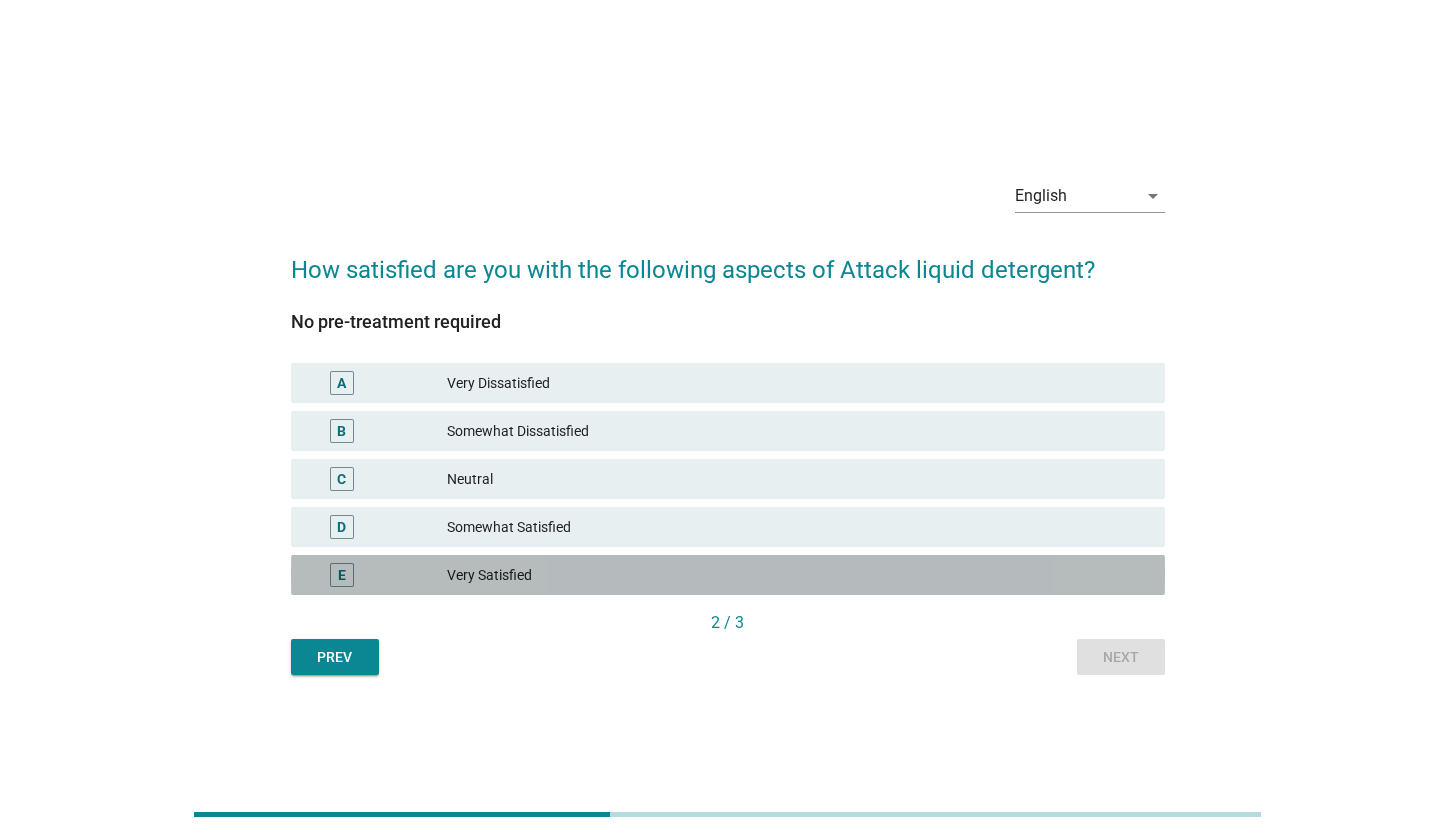 click on "Very Satisfied" at bounding box center (798, 575) 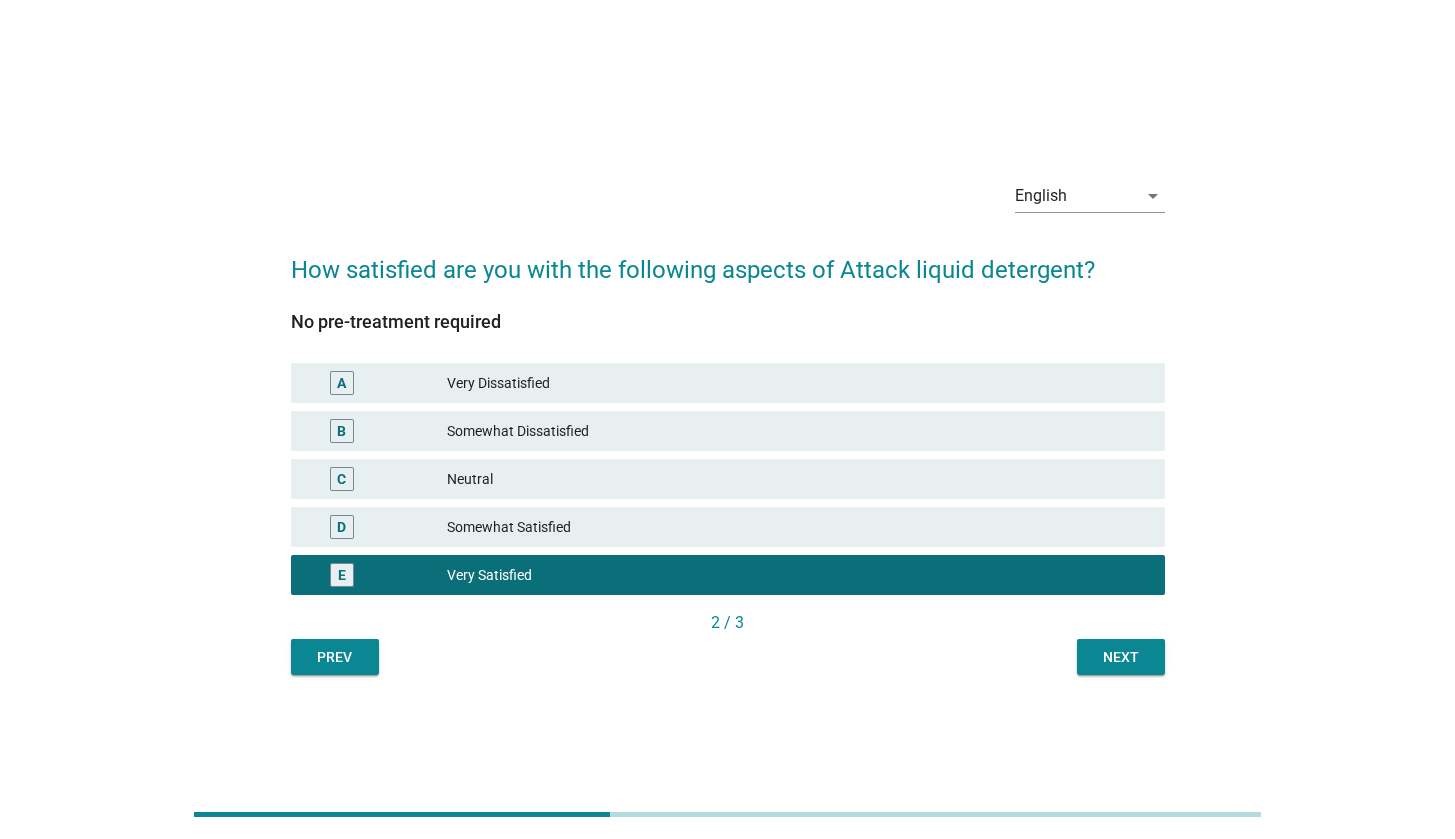 click on "Next" at bounding box center [1121, 657] 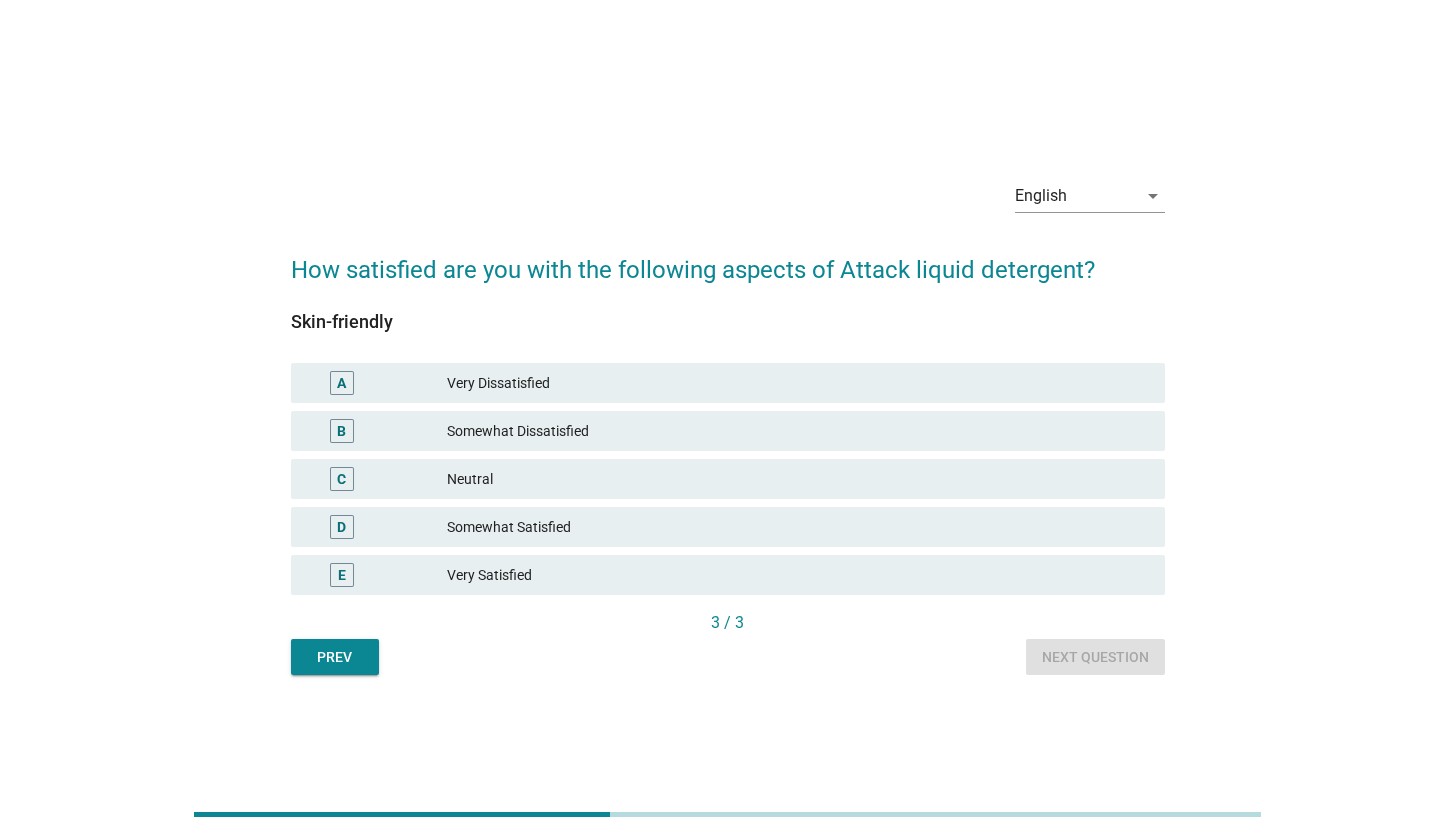 click on "Somewhat Satisfied" at bounding box center [798, 527] 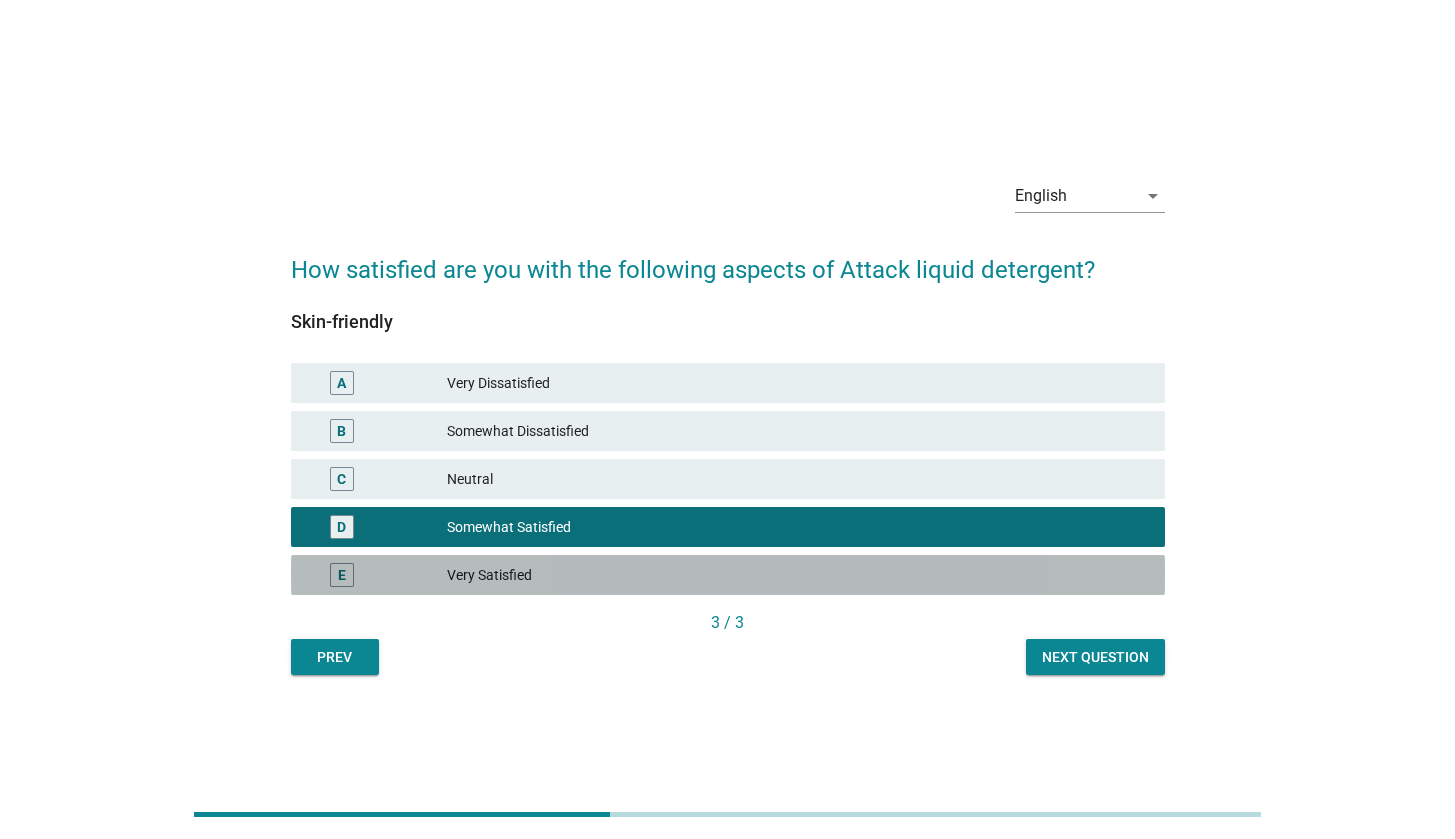 click on "E   Very Satisfied" at bounding box center [728, 575] 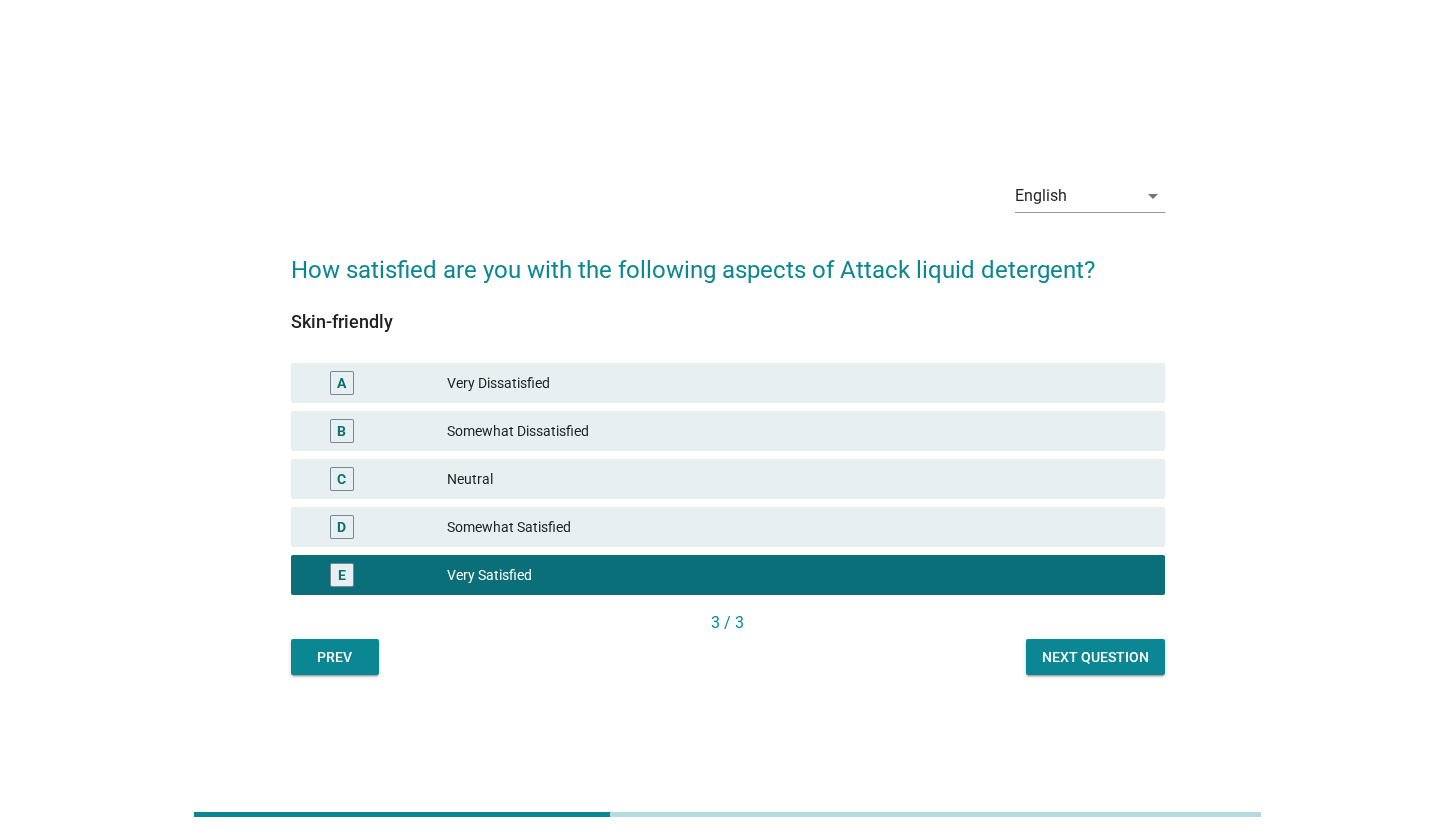 click on "Next question" at bounding box center [1095, 657] 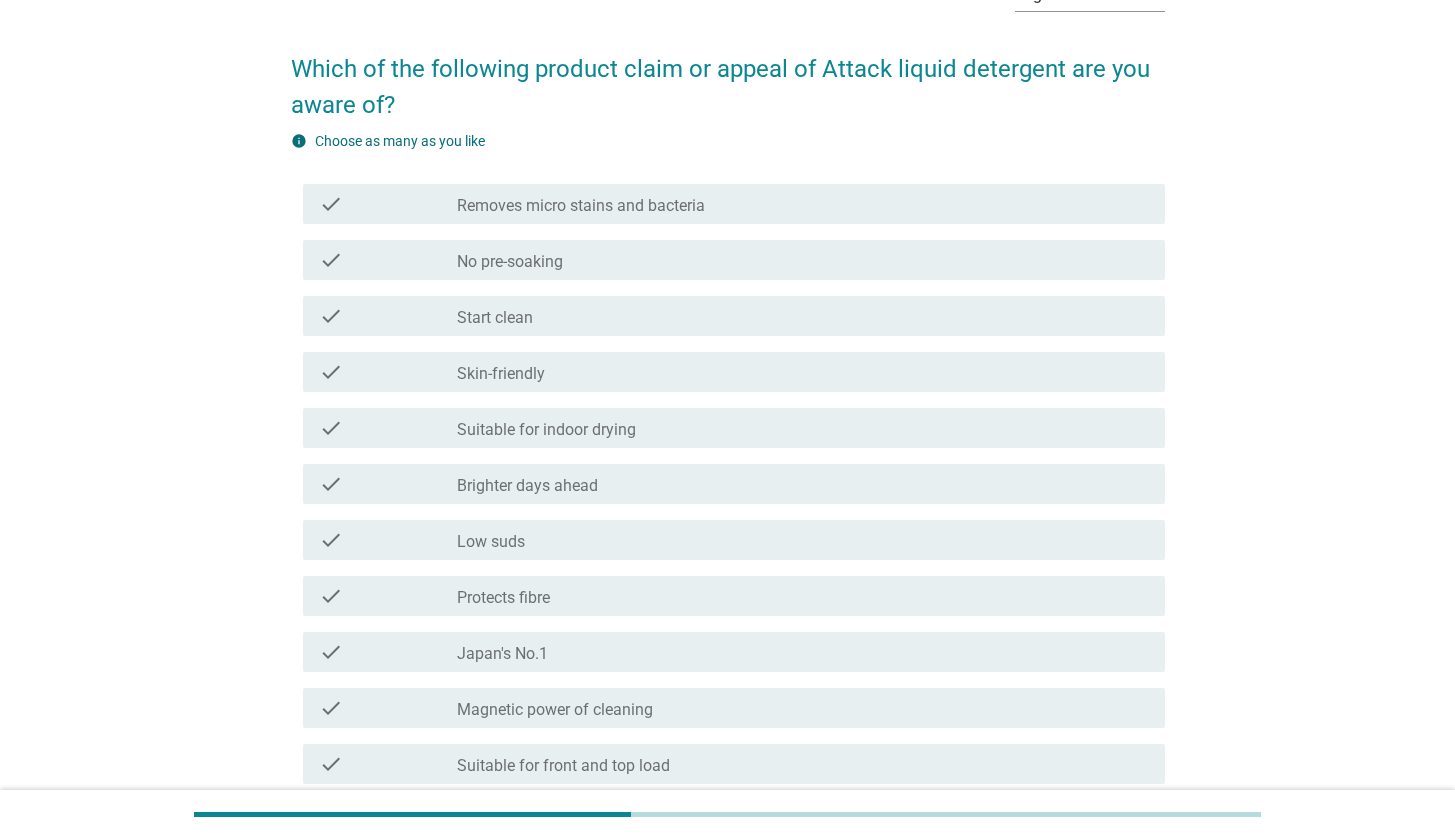 scroll, scrollTop: 259, scrollLeft: 0, axis: vertical 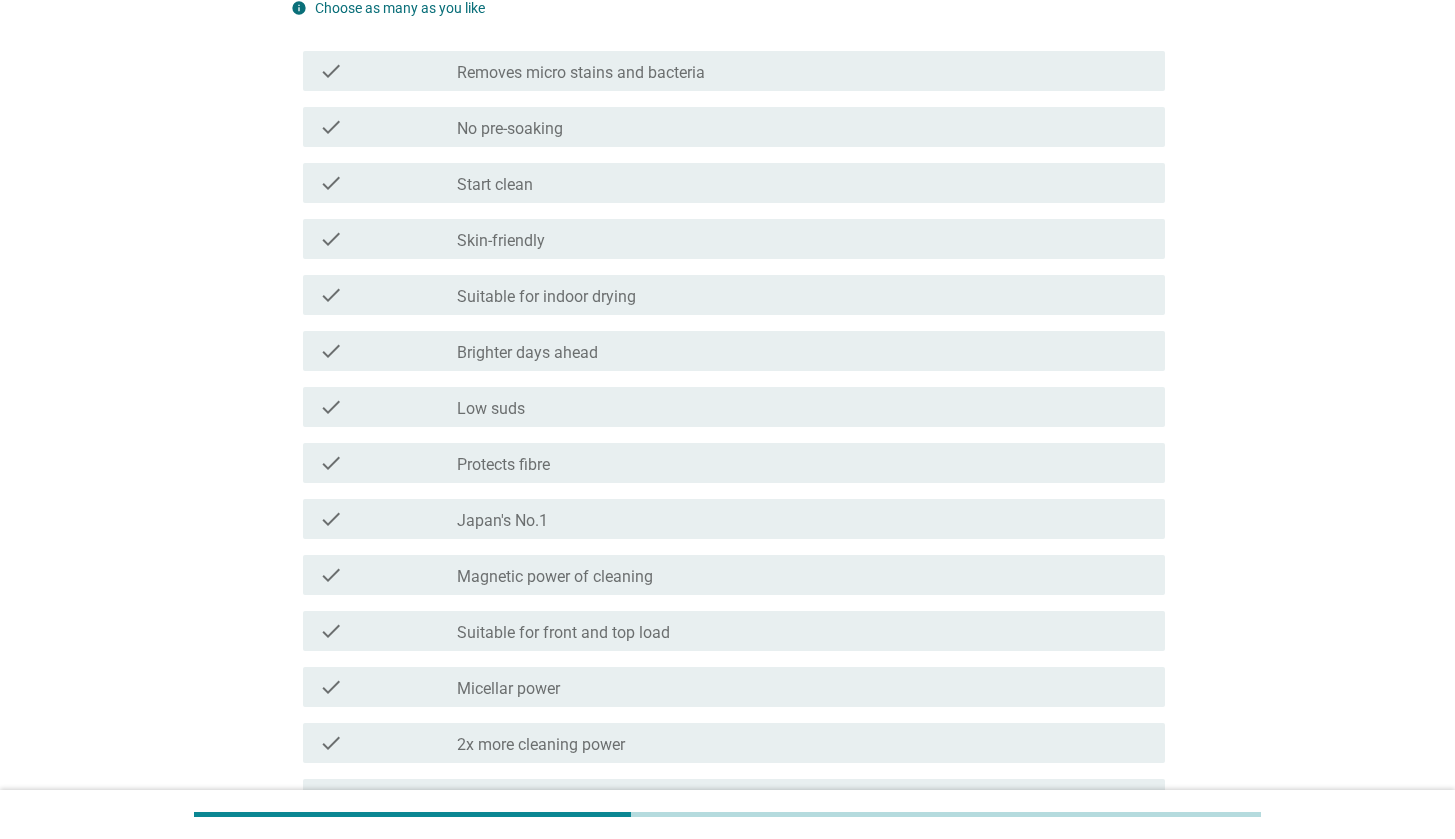 click on "check_box_outline_blank Japan's No.1" at bounding box center [803, 519] 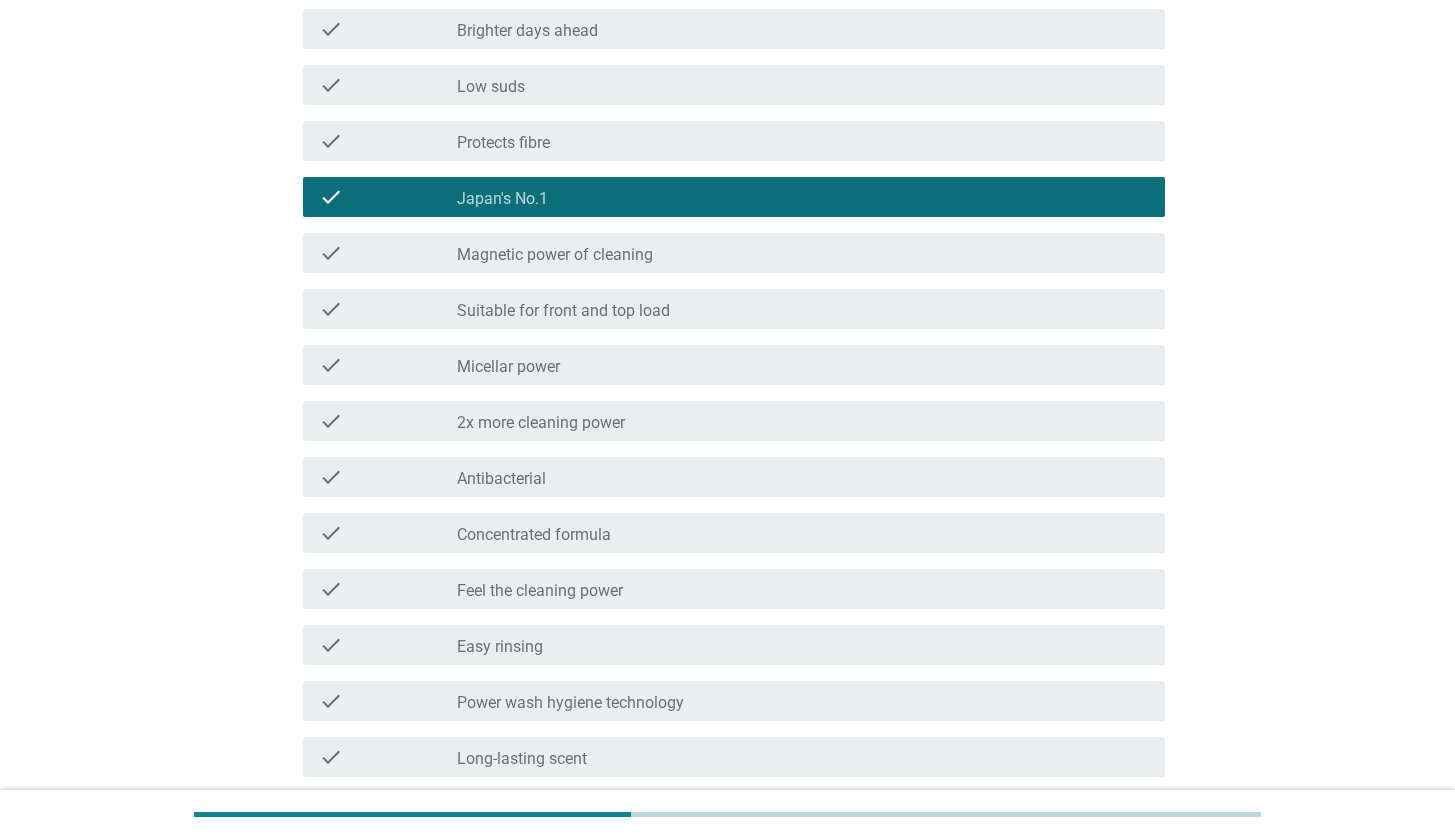 scroll, scrollTop: 670, scrollLeft: 0, axis: vertical 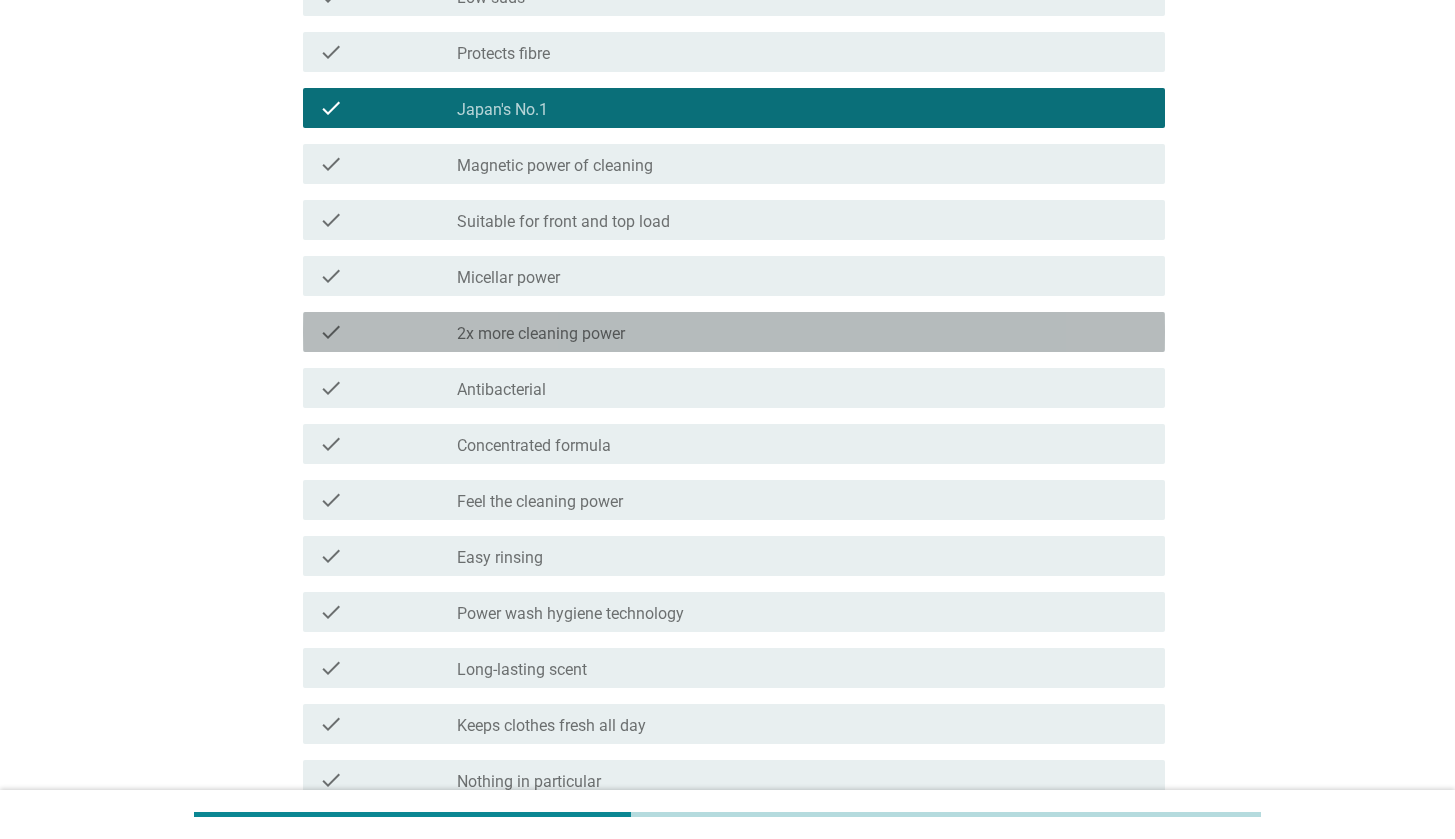 click on "check     check_box_outline_blank 2x more cleaning power" at bounding box center [734, 332] 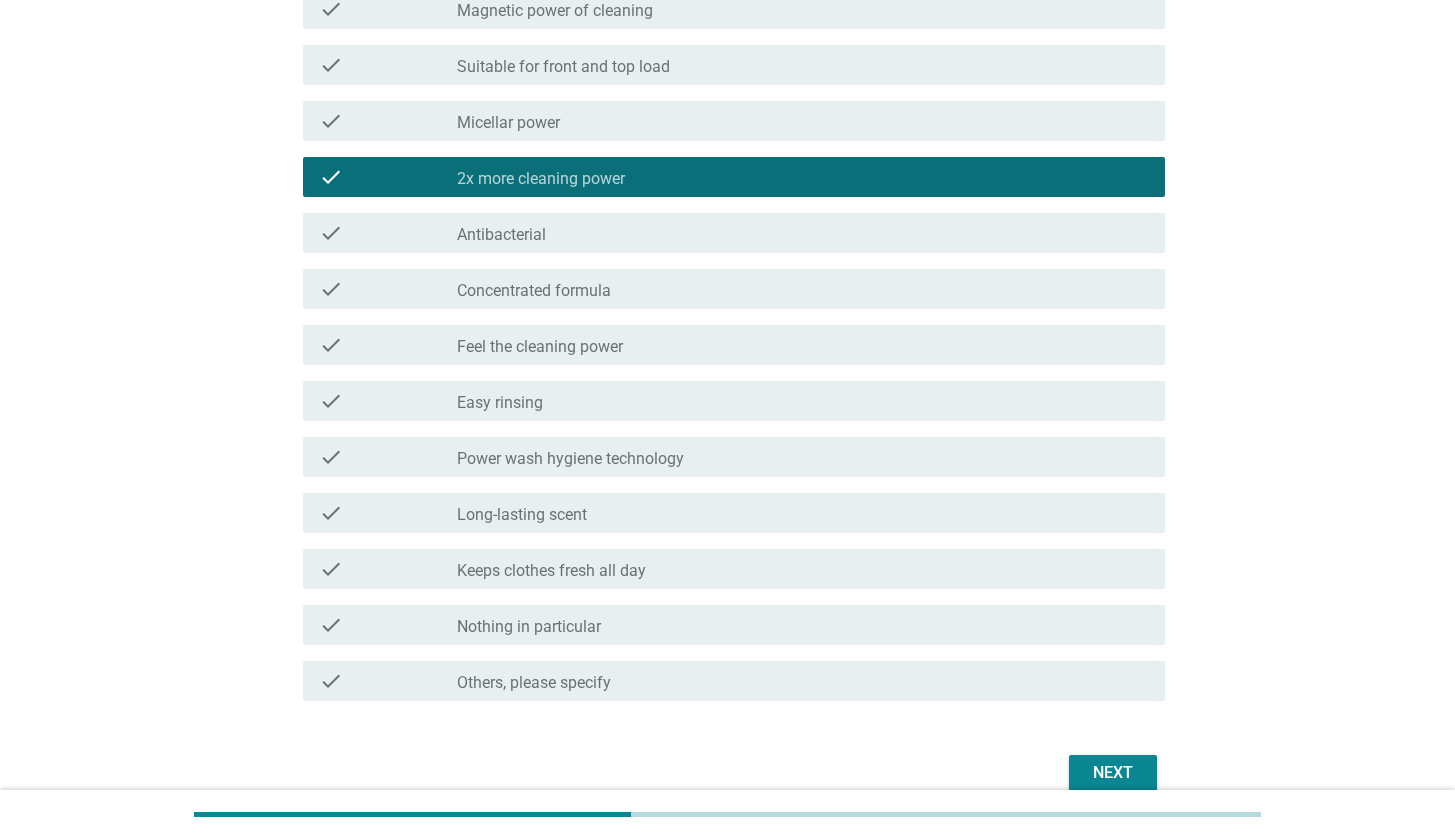 scroll, scrollTop: 920, scrollLeft: 0, axis: vertical 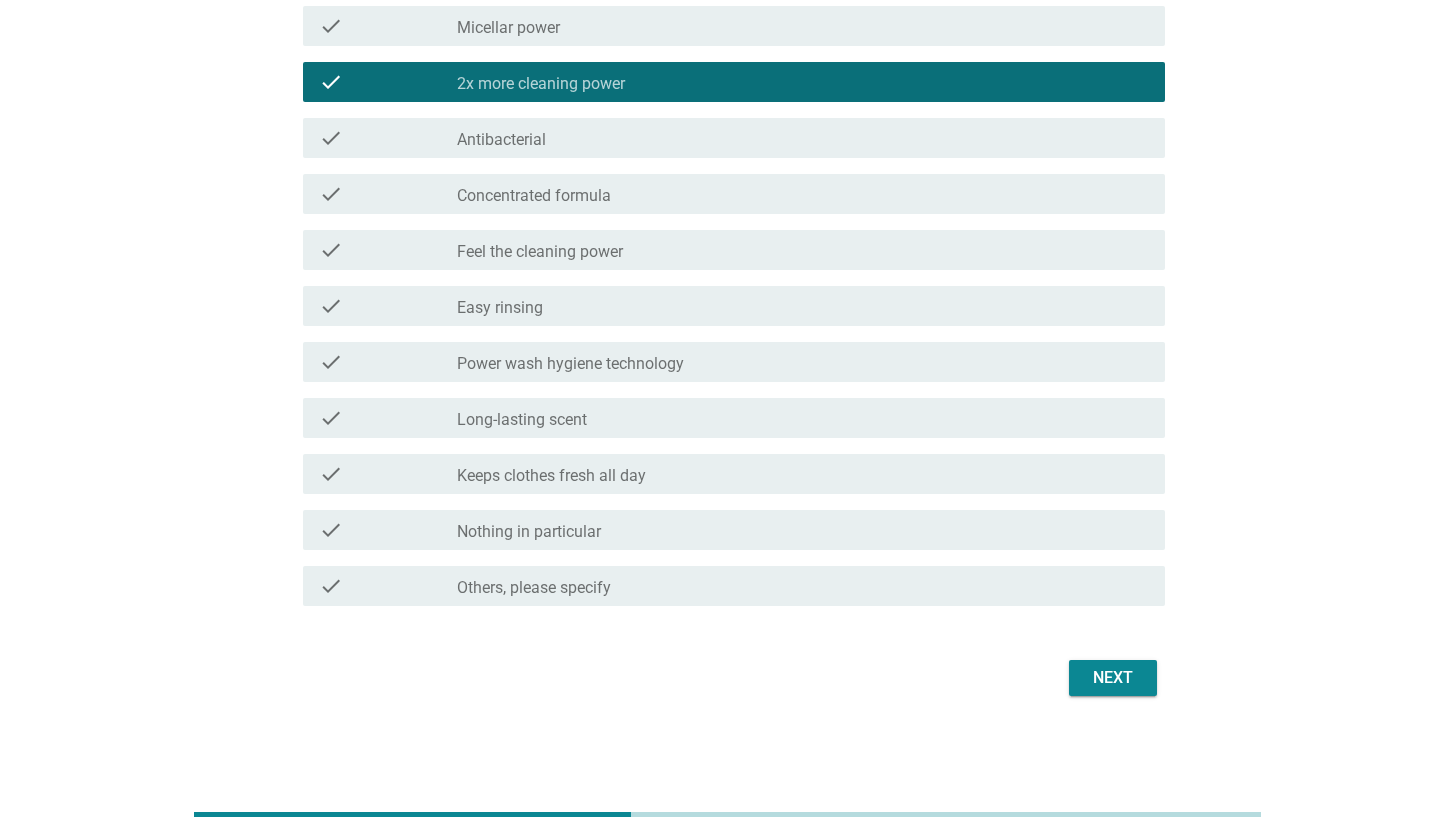 click on "check_box_outline_blank Keeps clothes fresh all day" at bounding box center (803, 474) 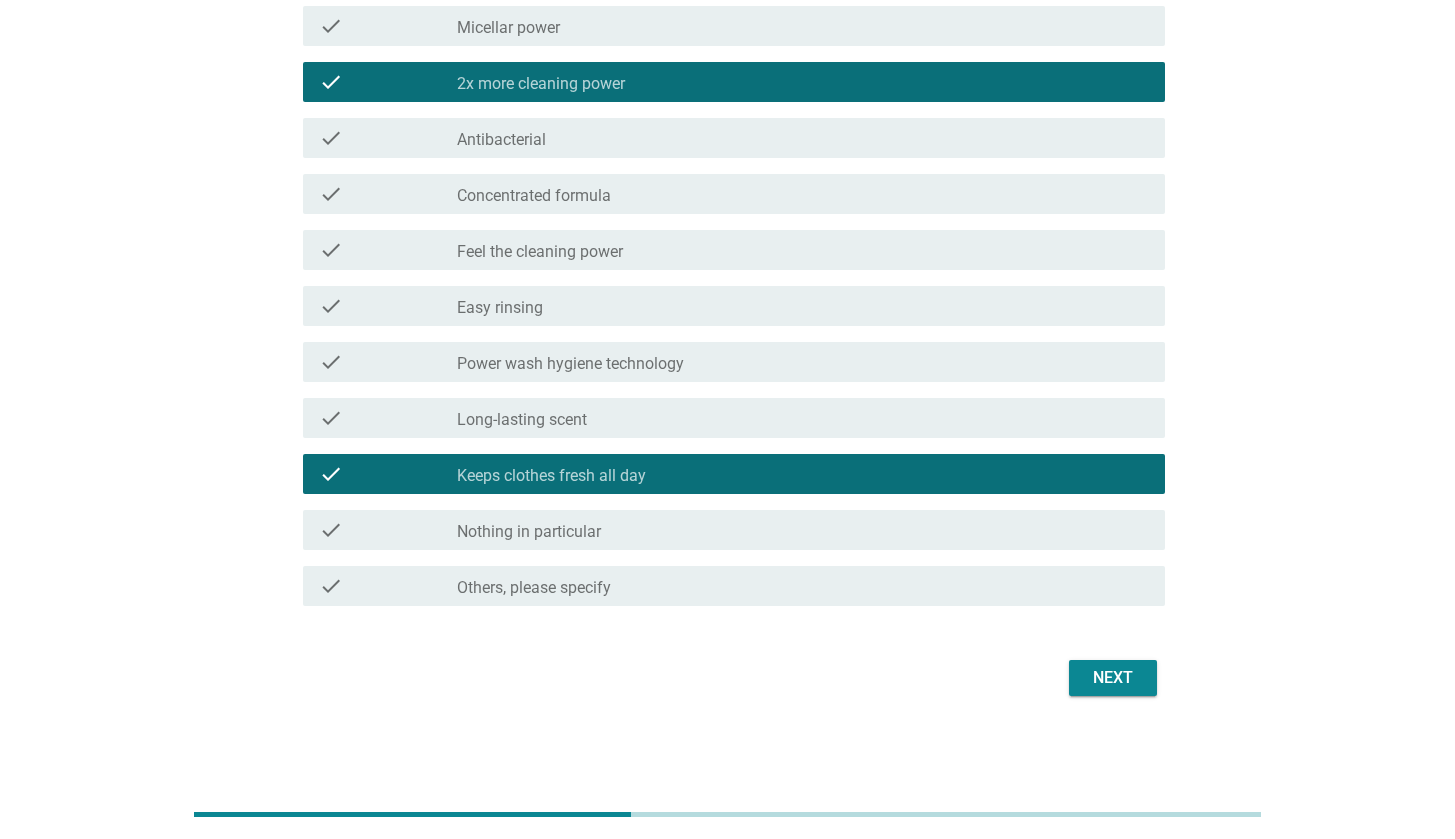 click on "check_box_outline_blank Long-lasting scent" at bounding box center (803, 418) 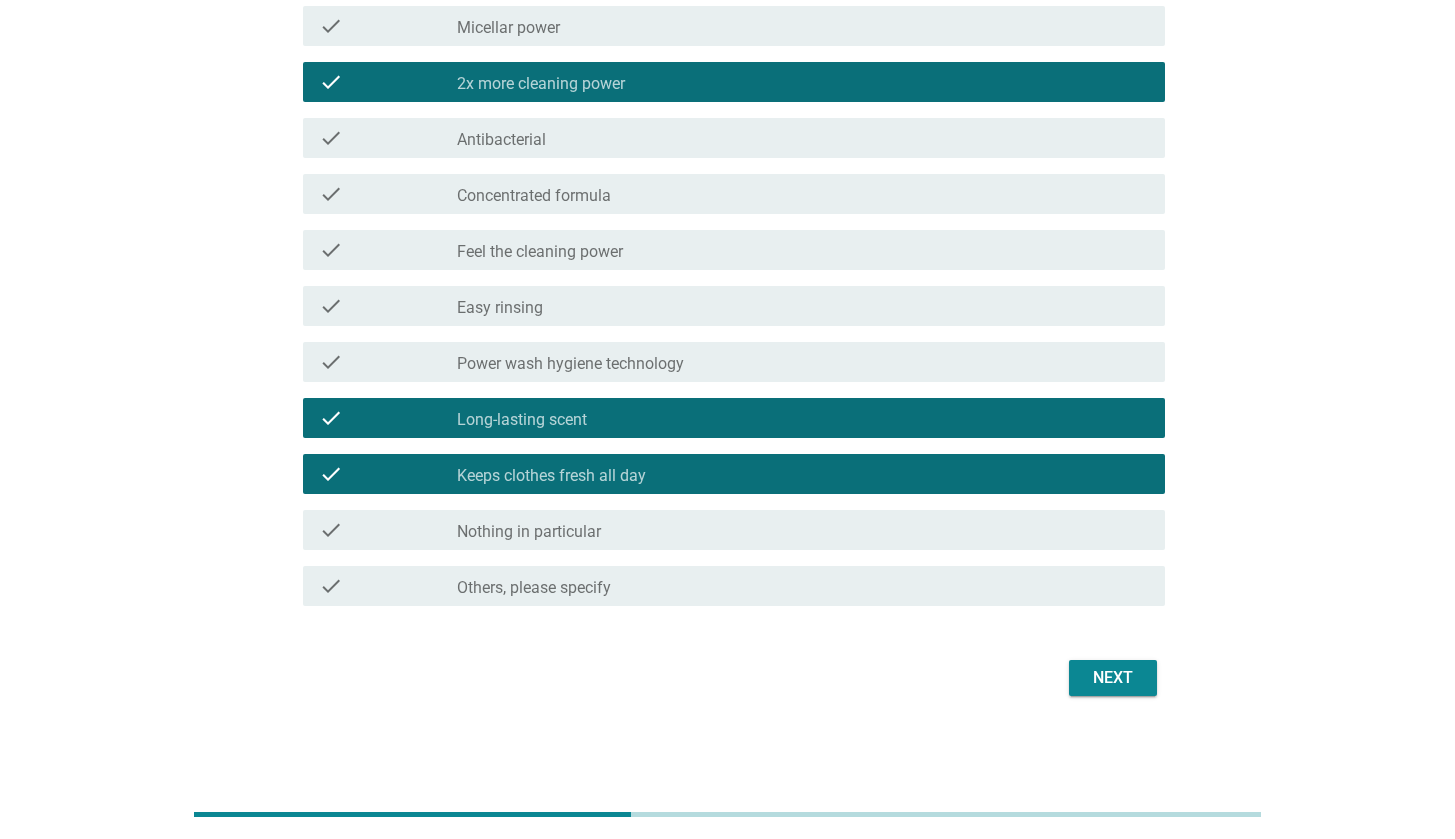 click on "Next" at bounding box center [1113, 678] 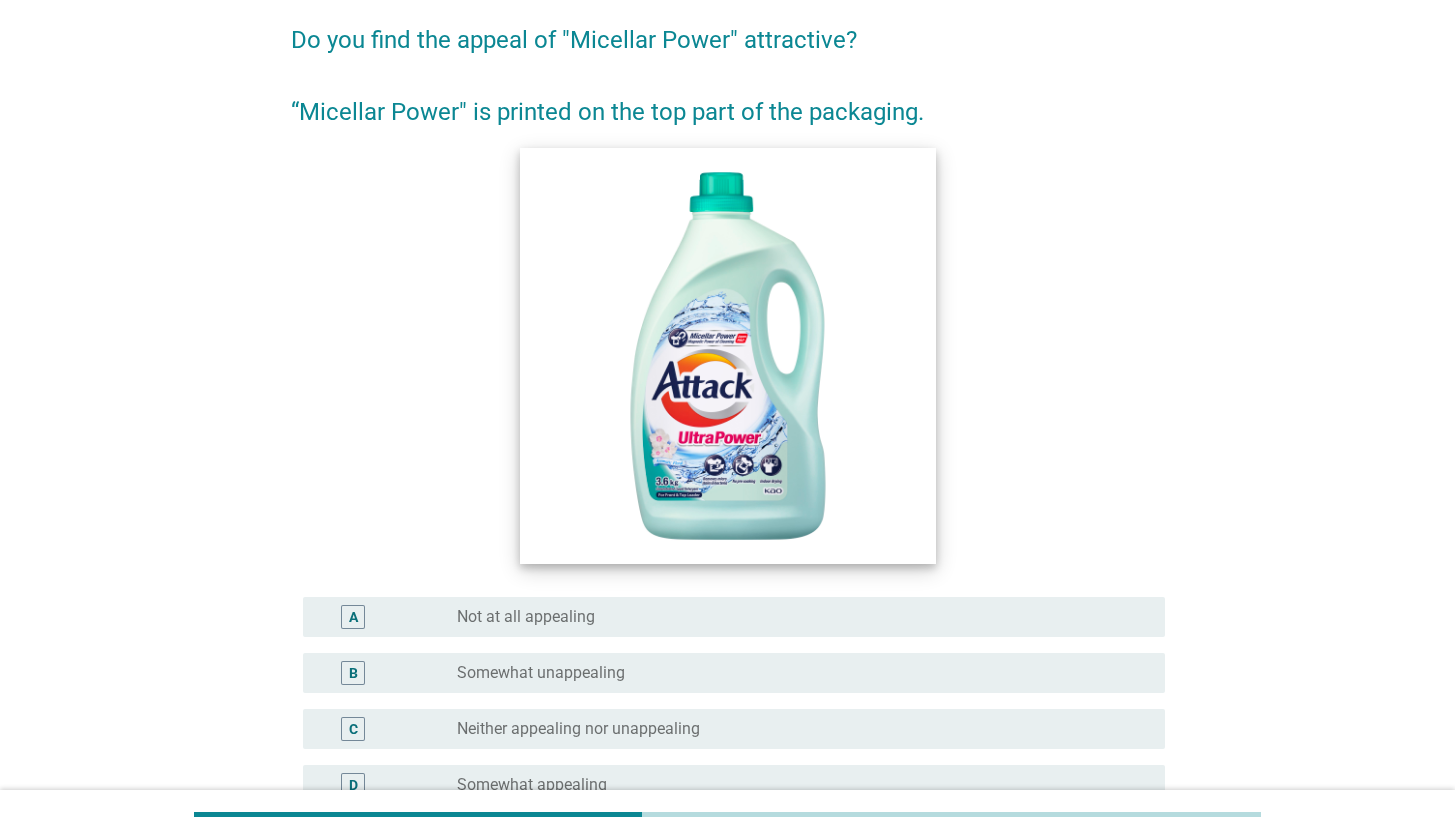 scroll, scrollTop: 319, scrollLeft: 0, axis: vertical 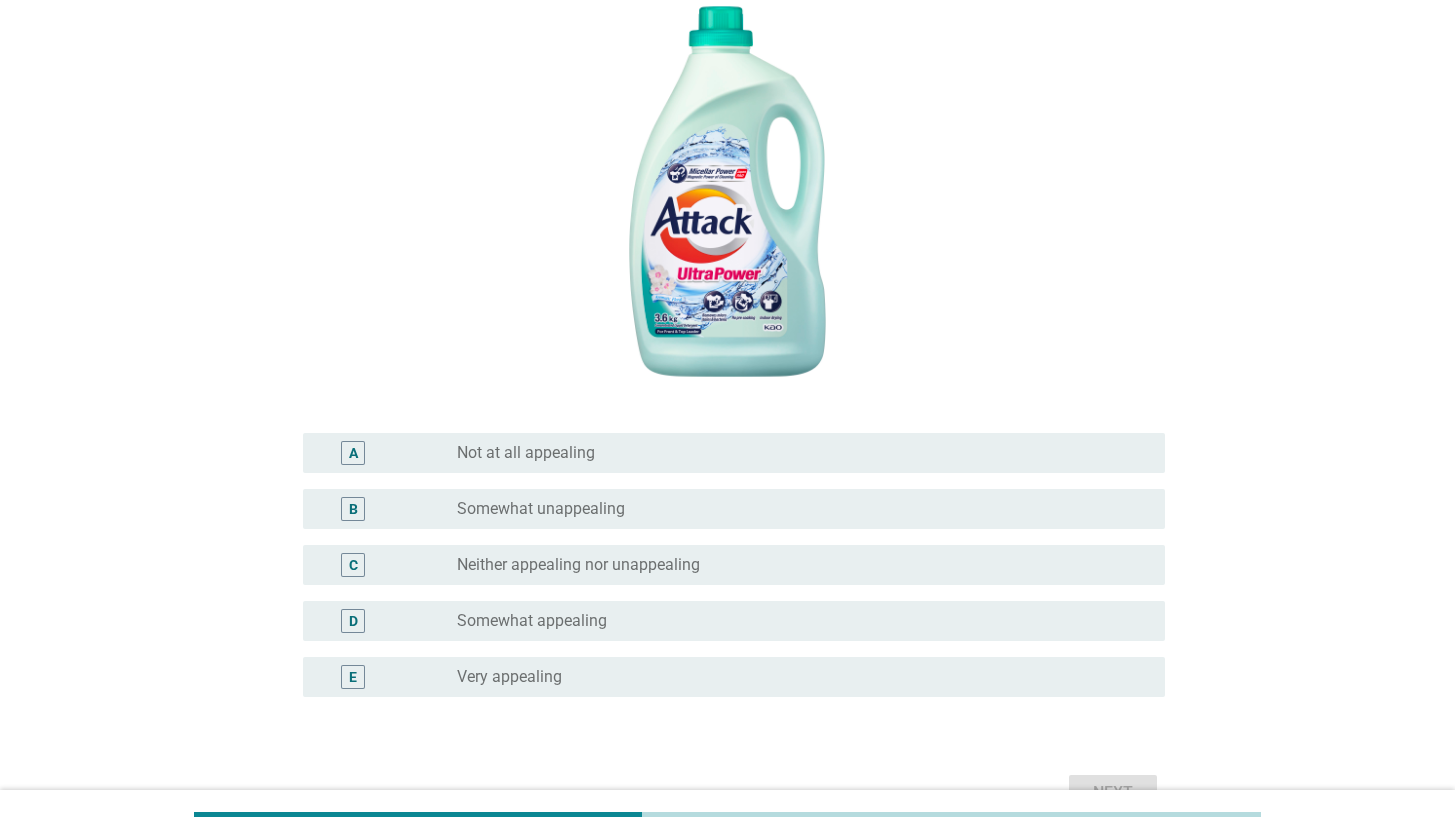 click on "radio_button_unchecked Somewhat appealing" at bounding box center (795, 621) 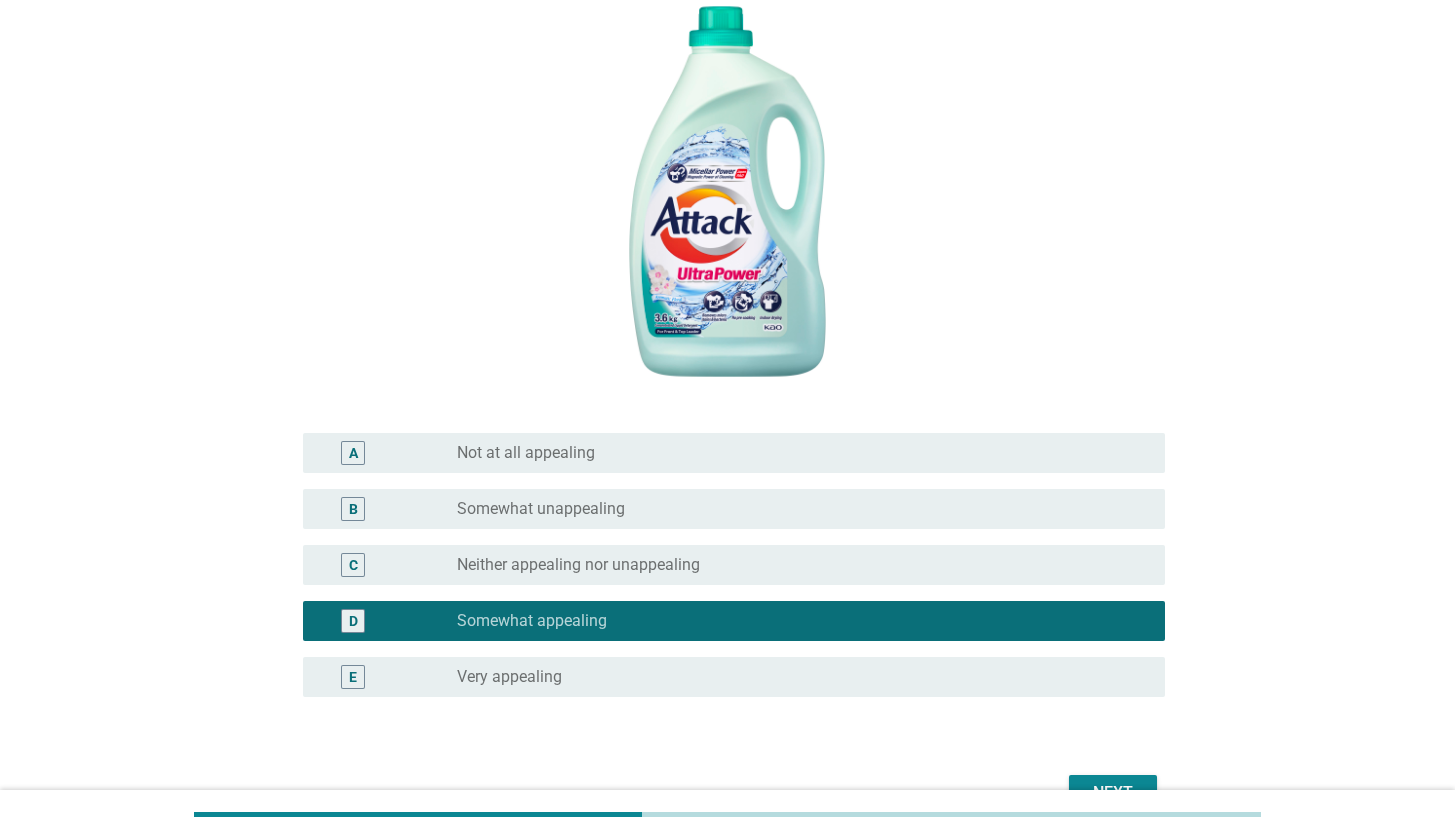 click at bounding box center [727, 814] 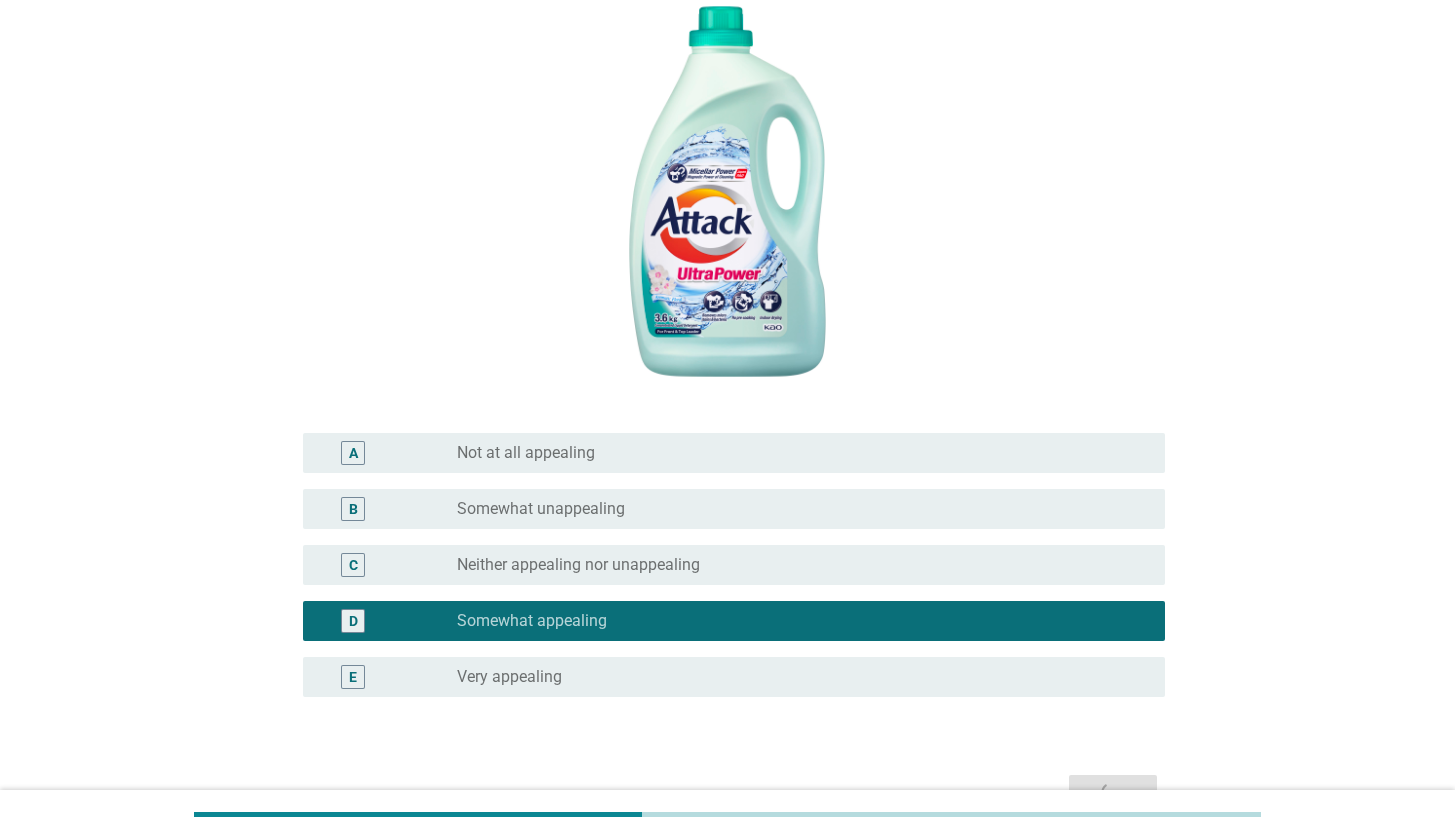 scroll, scrollTop: 0, scrollLeft: 0, axis: both 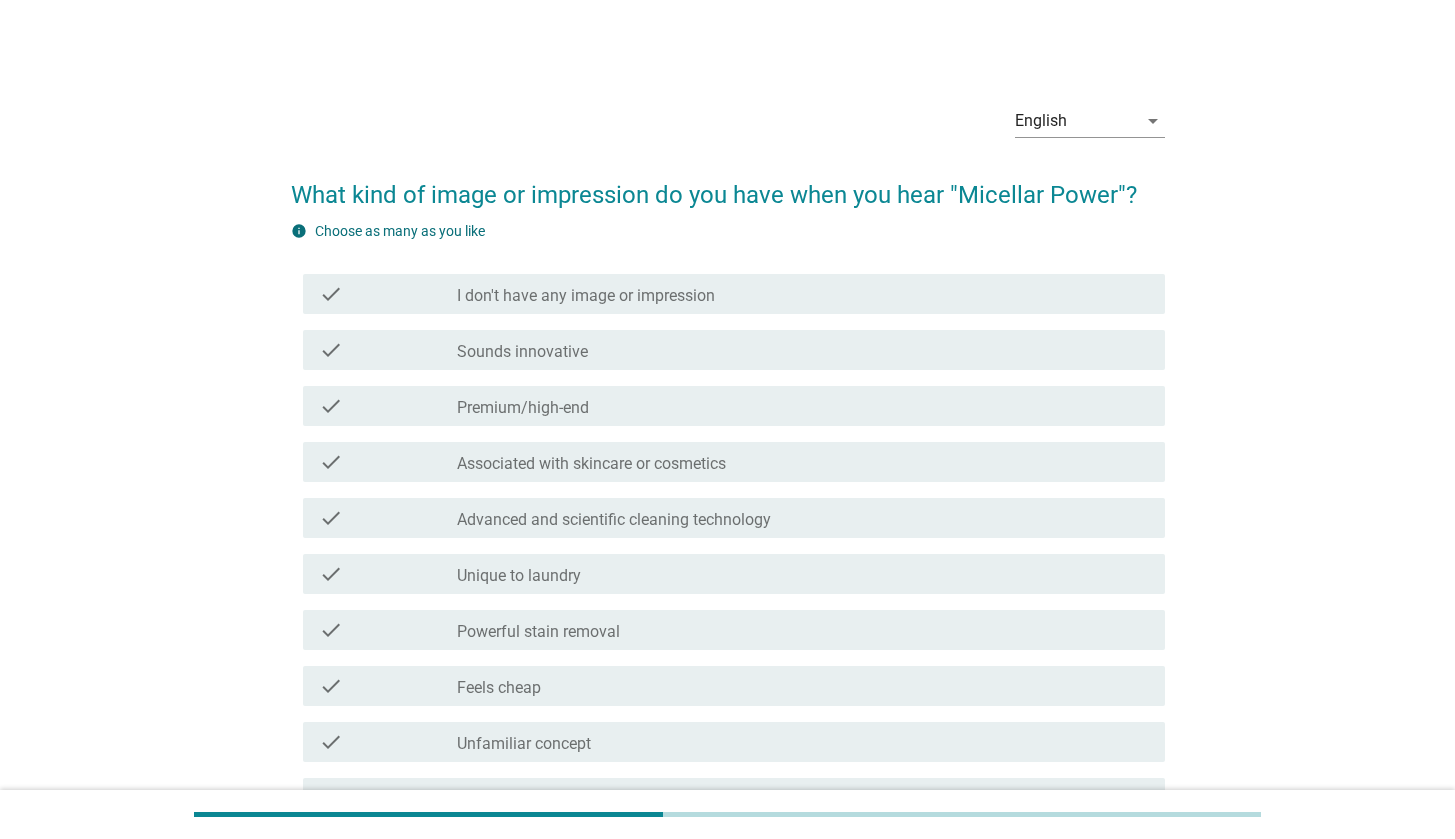 click on "check_box_outline_blank Premium/high-end" at bounding box center [803, 406] 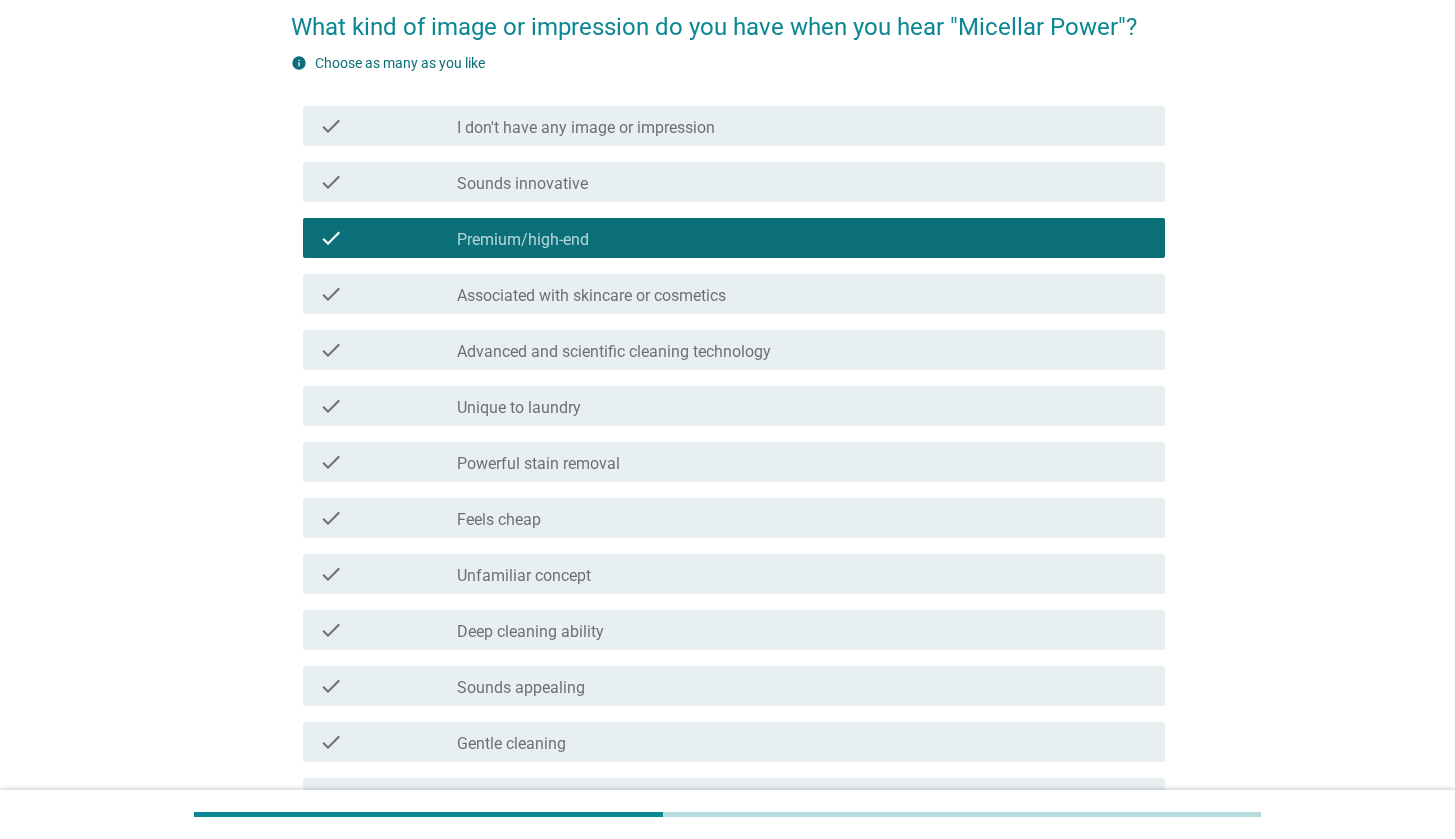 scroll, scrollTop: 172, scrollLeft: 0, axis: vertical 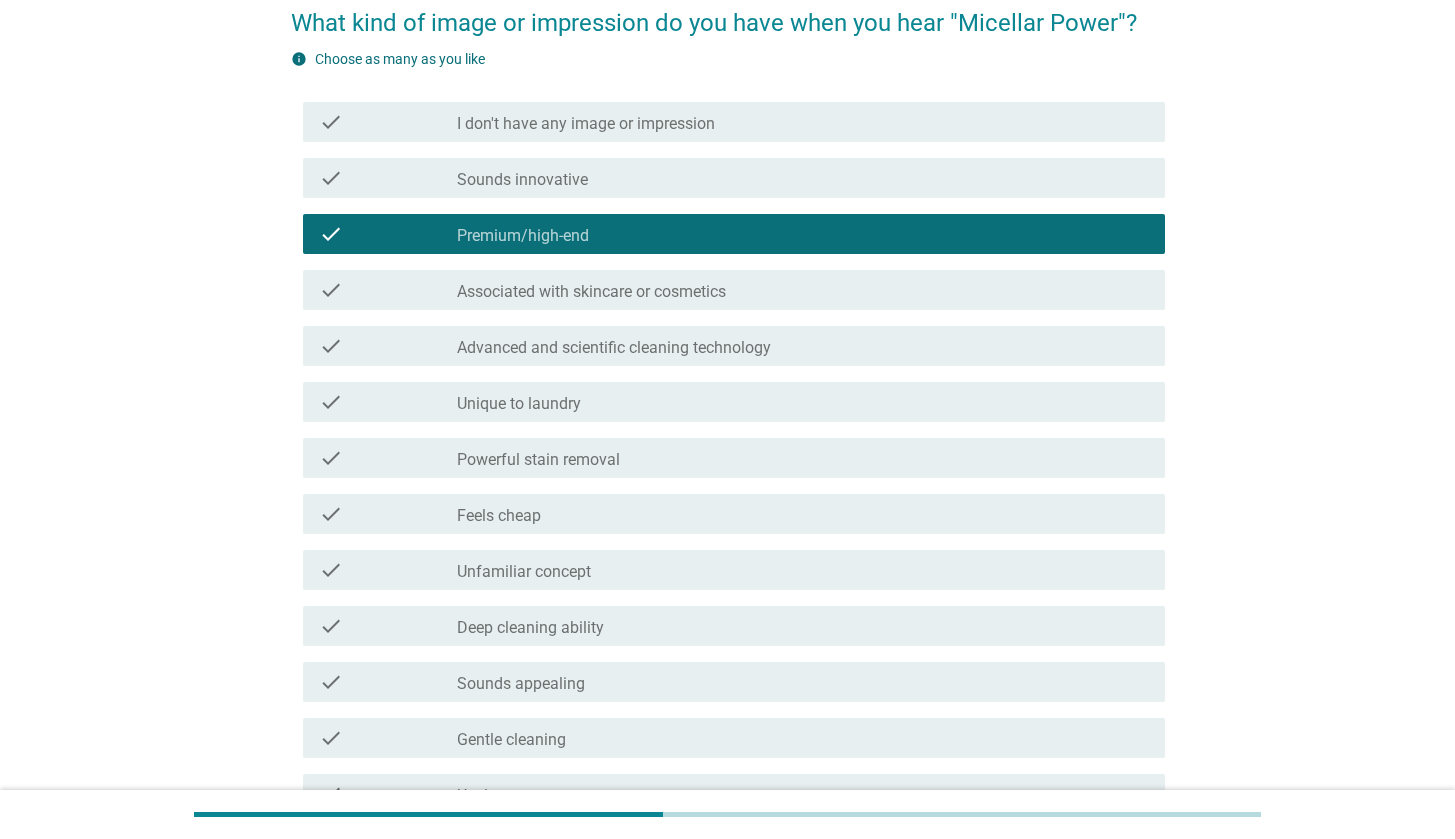 click on "check_box_outline_blank Powerful stain removal" at bounding box center (803, 458) 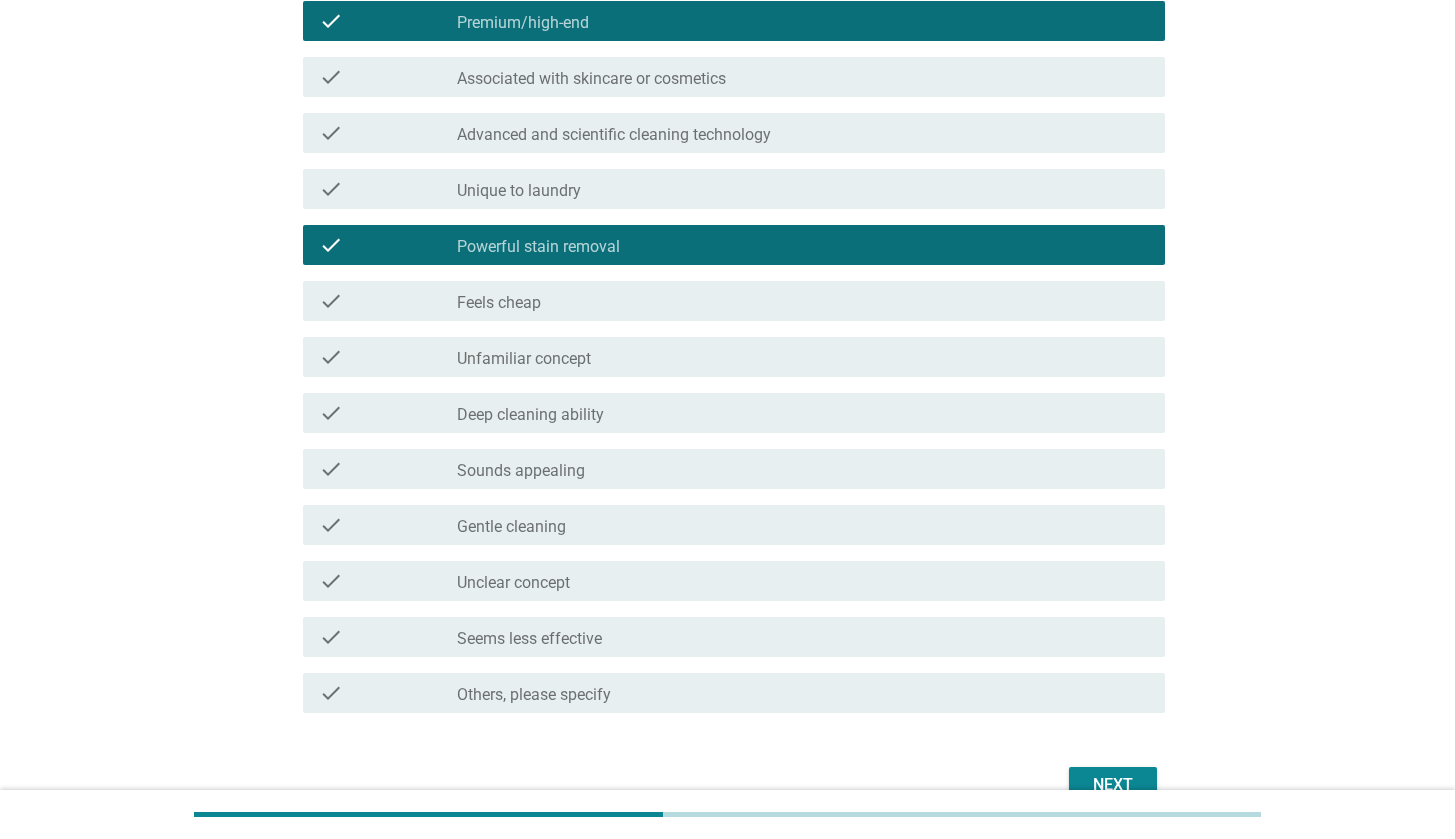 scroll, scrollTop: 492, scrollLeft: 0, axis: vertical 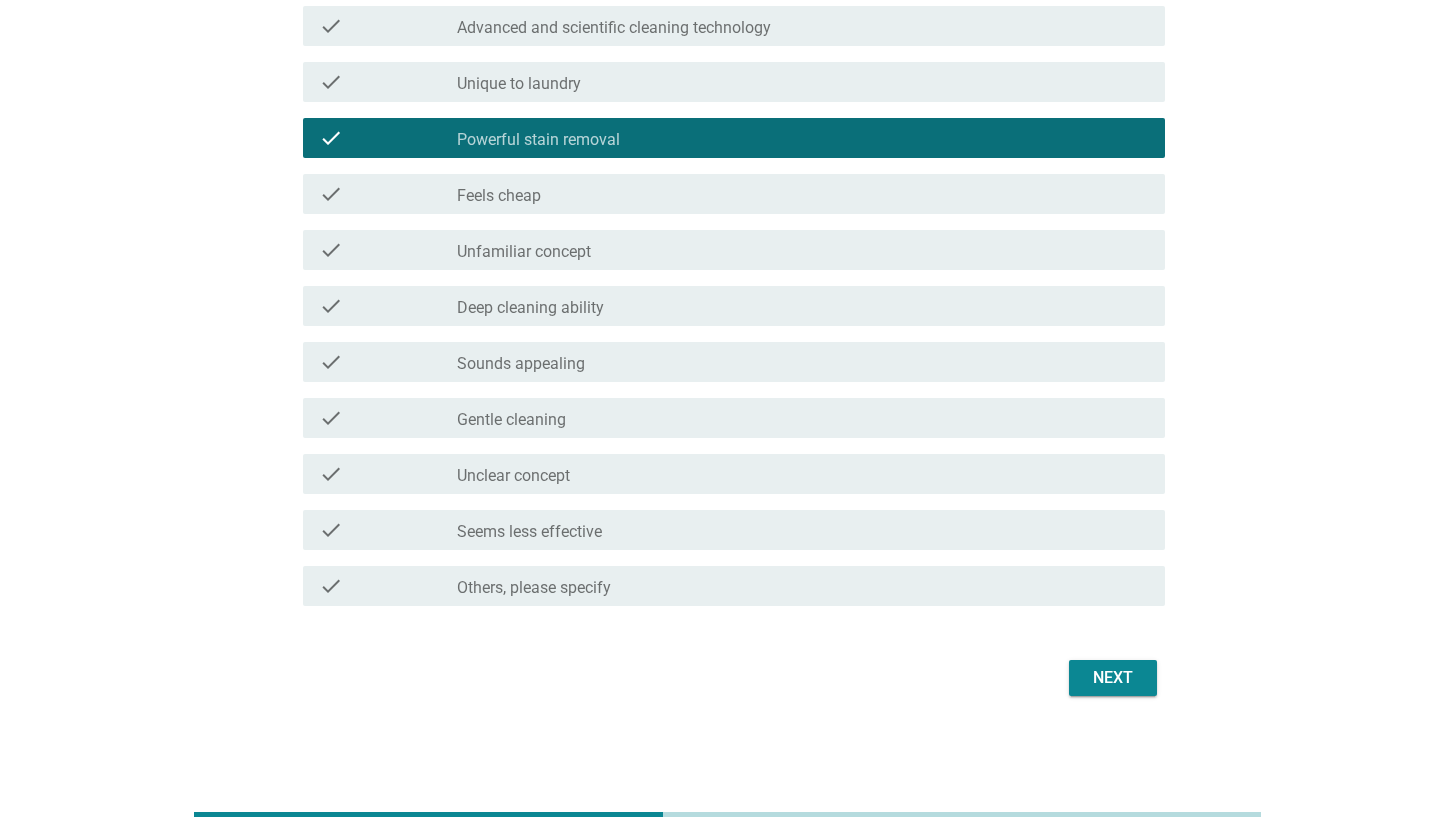click on "check_box_outline_blank Gentle cleaning" at bounding box center (803, 418) 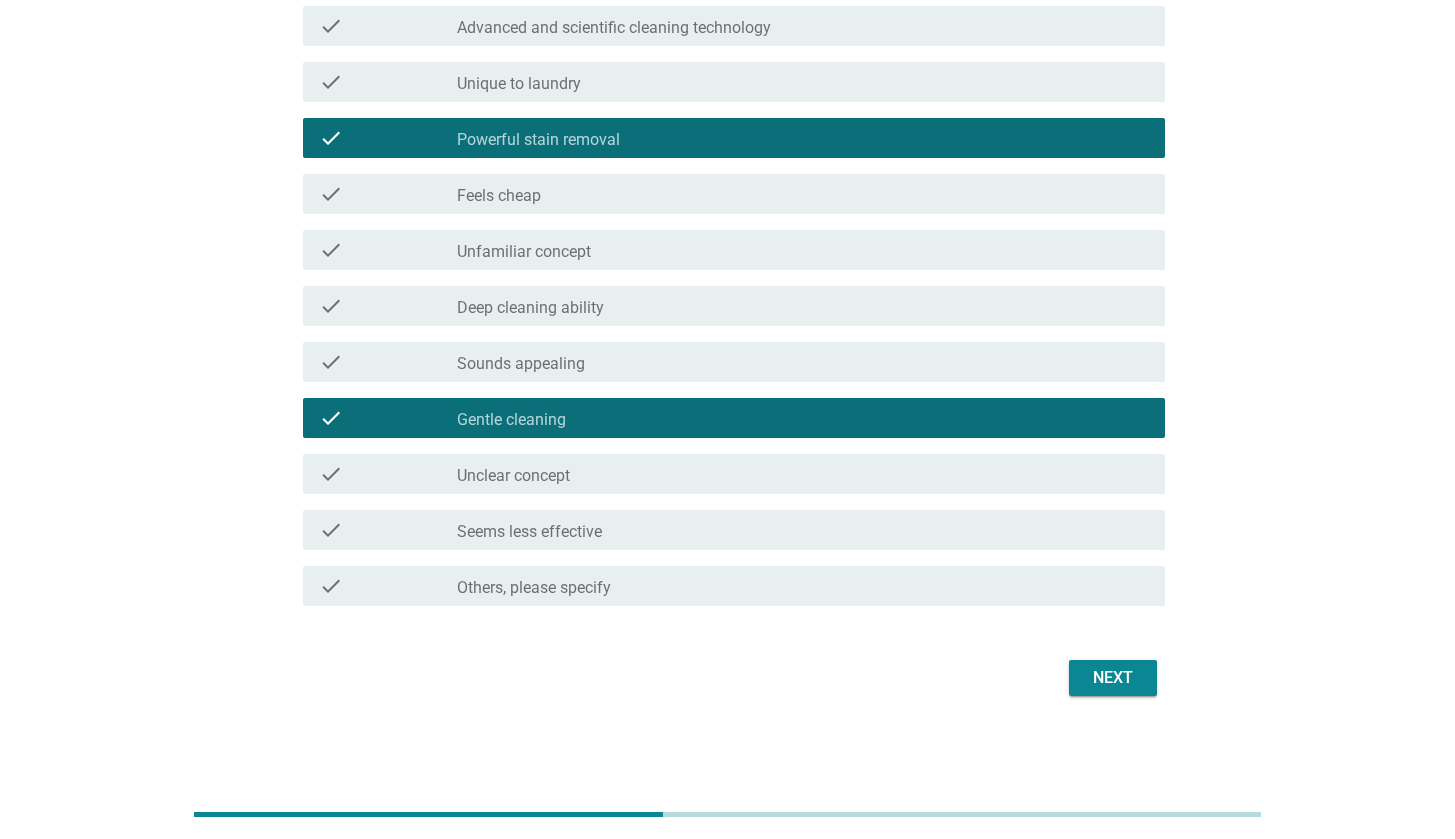 click on "Next" at bounding box center [1113, 678] 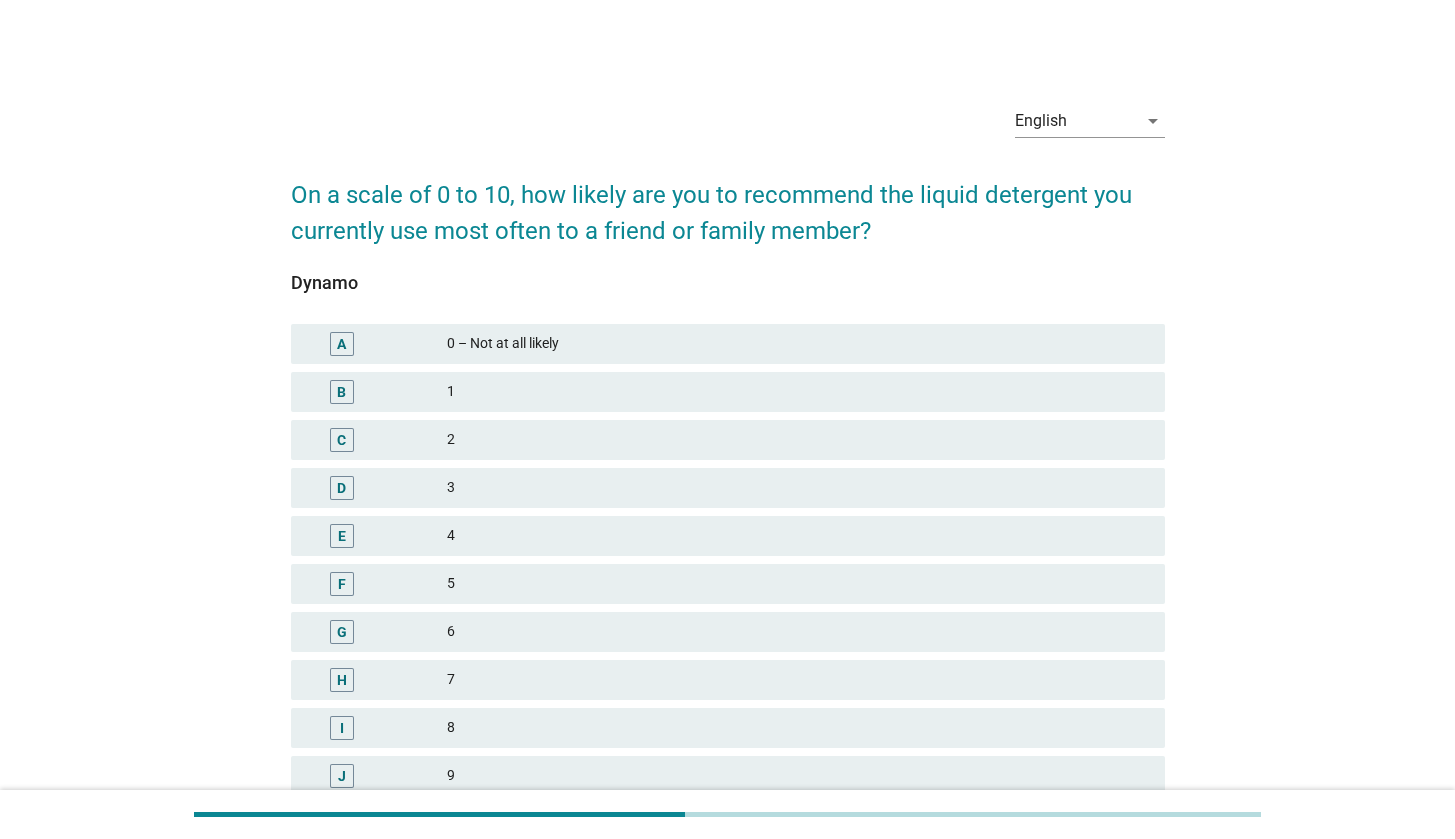 scroll, scrollTop: 222, scrollLeft: 0, axis: vertical 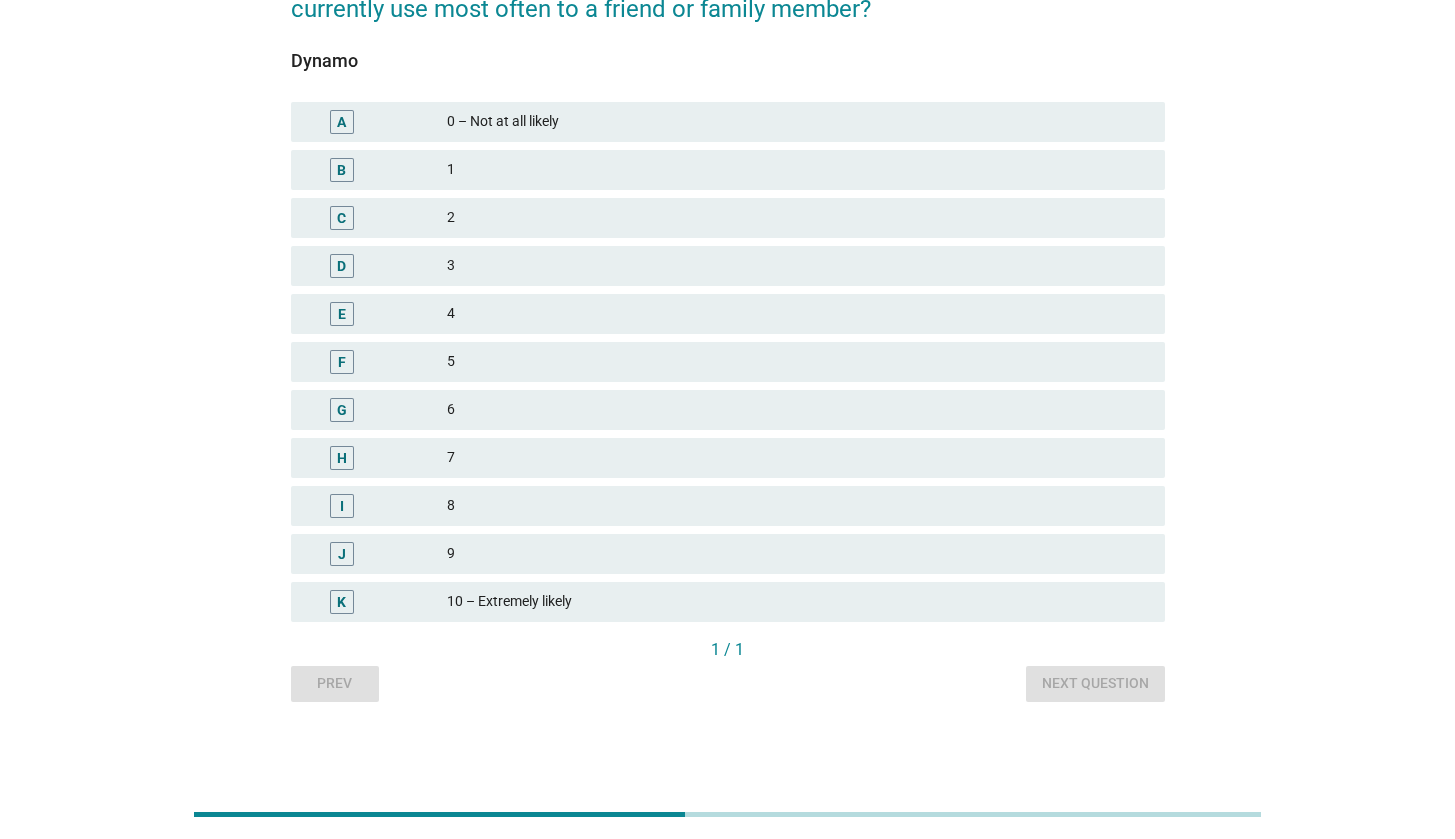 click on "8" at bounding box center [798, 506] 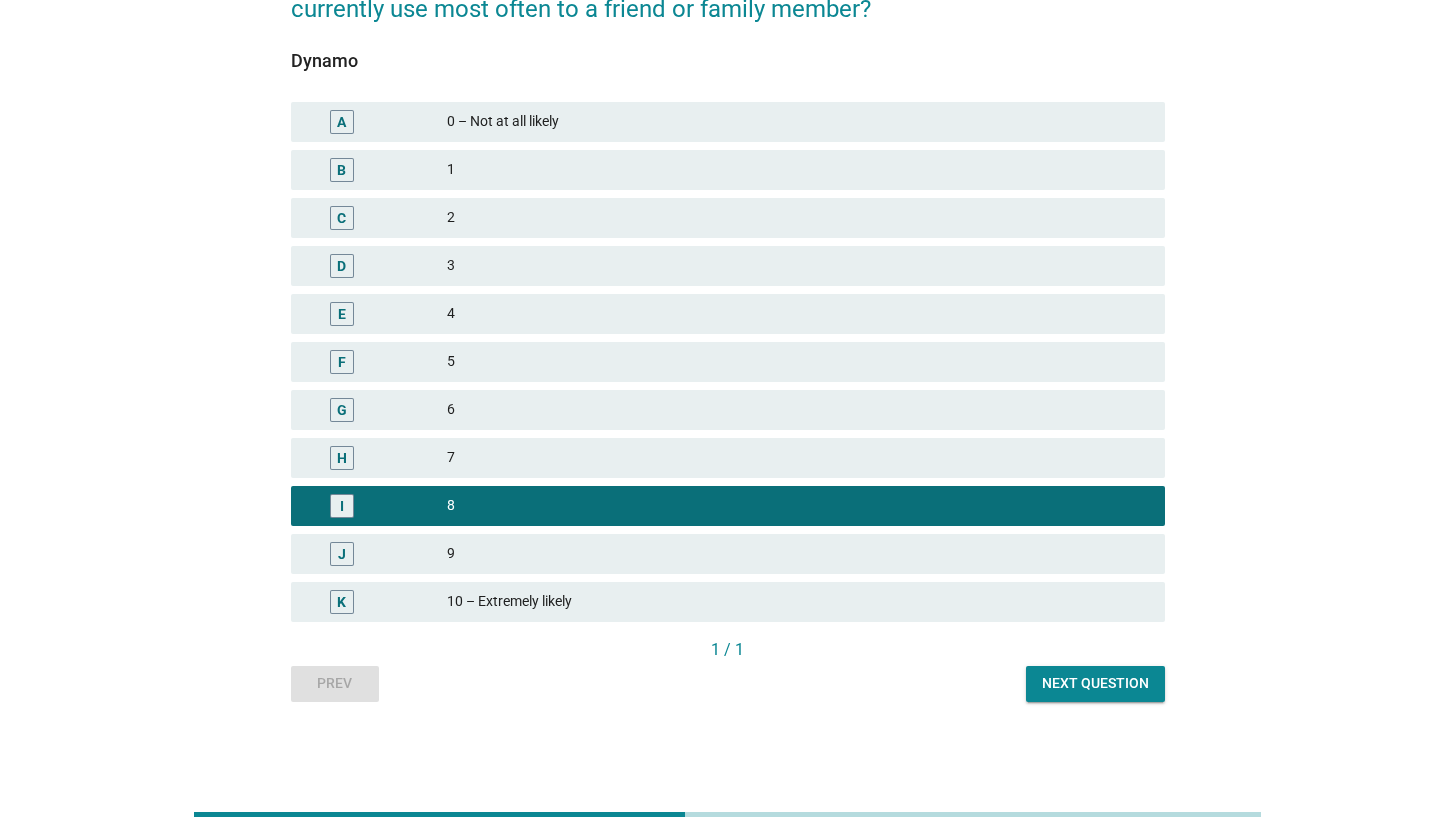 drag, startPoint x: 762, startPoint y: 600, endPoint x: 777, endPoint y: 607, distance: 16.552946 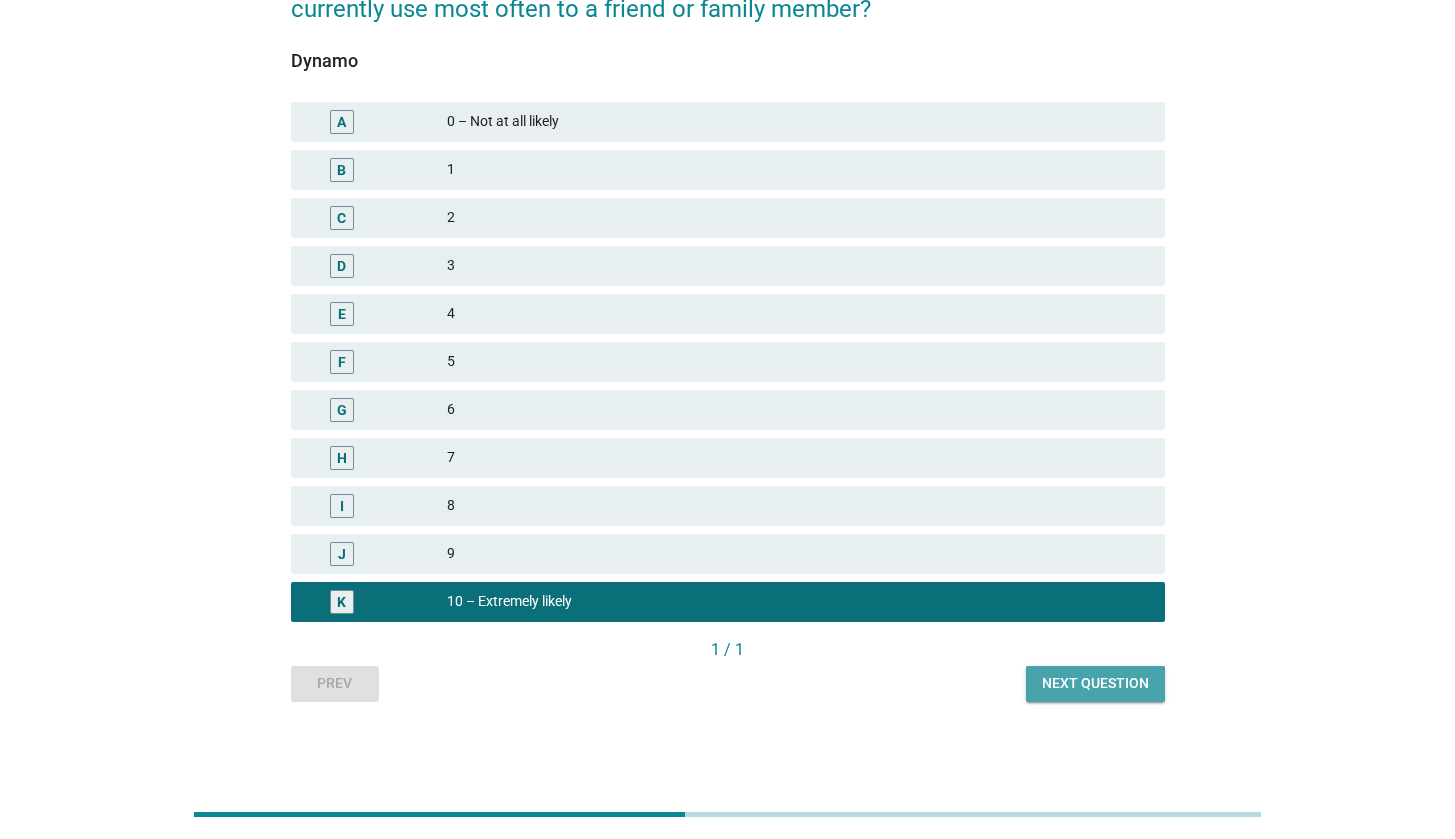 click on "Next question" at bounding box center (1095, 683) 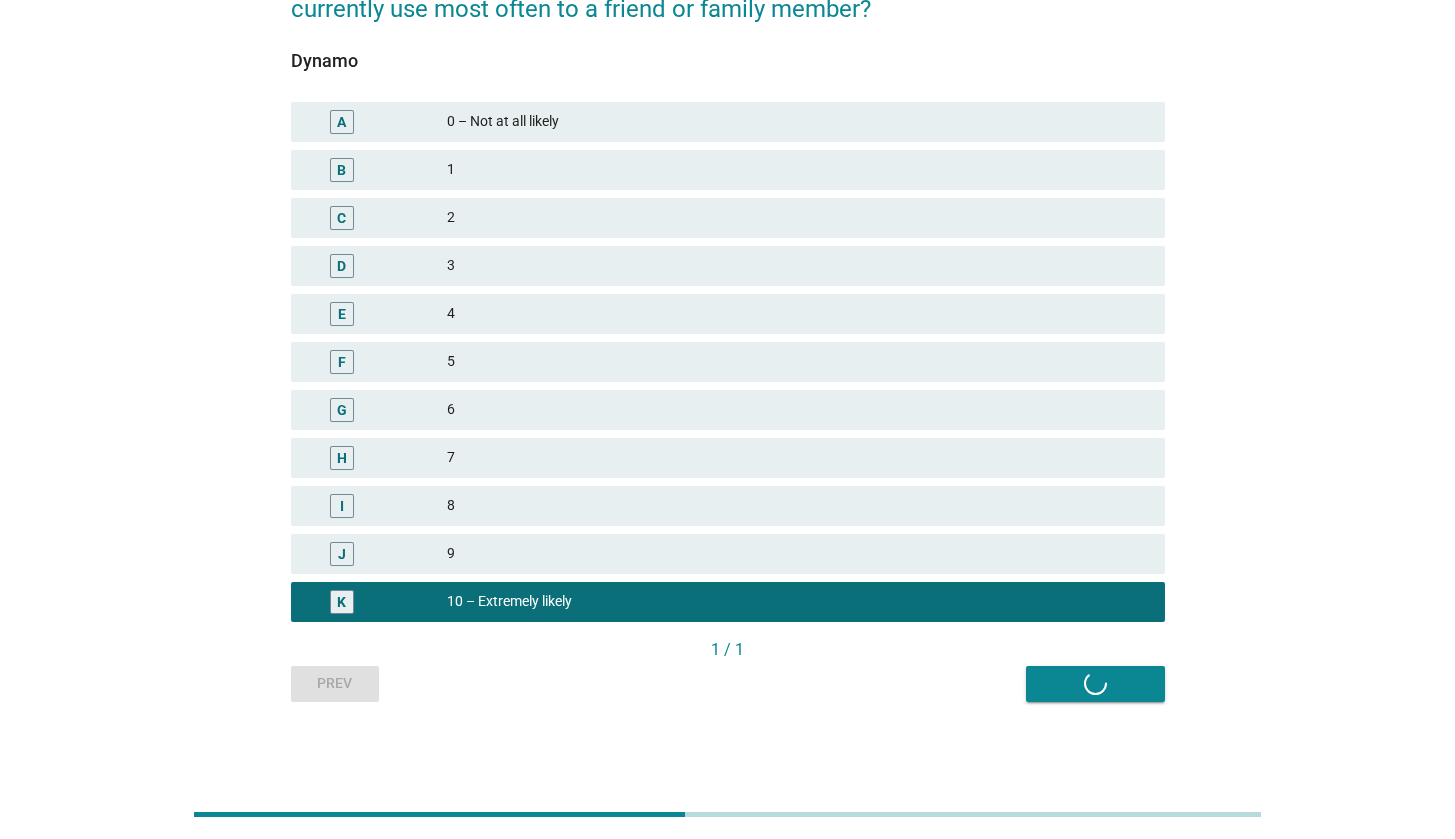 scroll, scrollTop: 0, scrollLeft: 0, axis: both 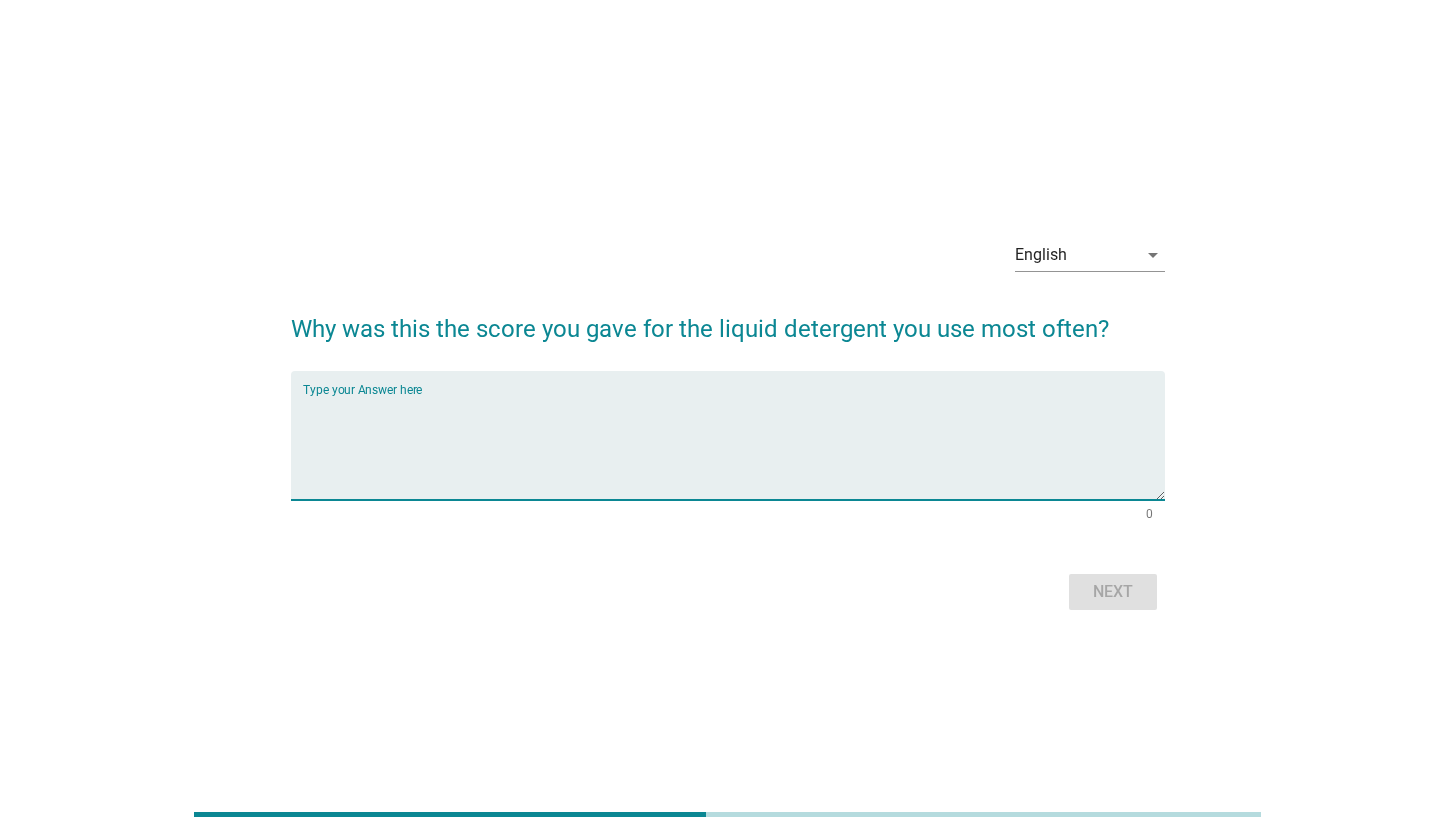 click at bounding box center (734, 447) 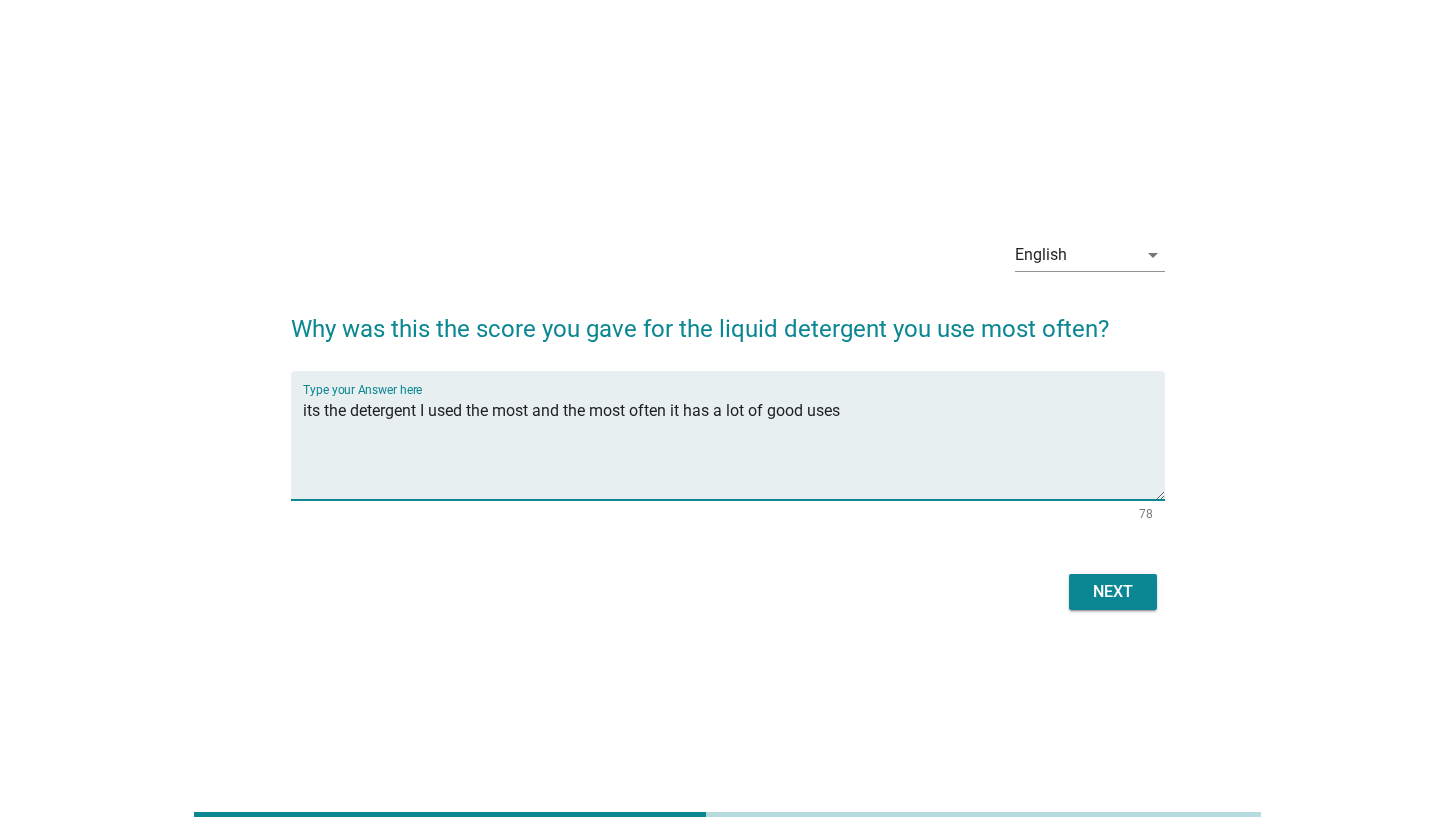 type on "its the detergent I used the most and the most often it has a lot of good uses" 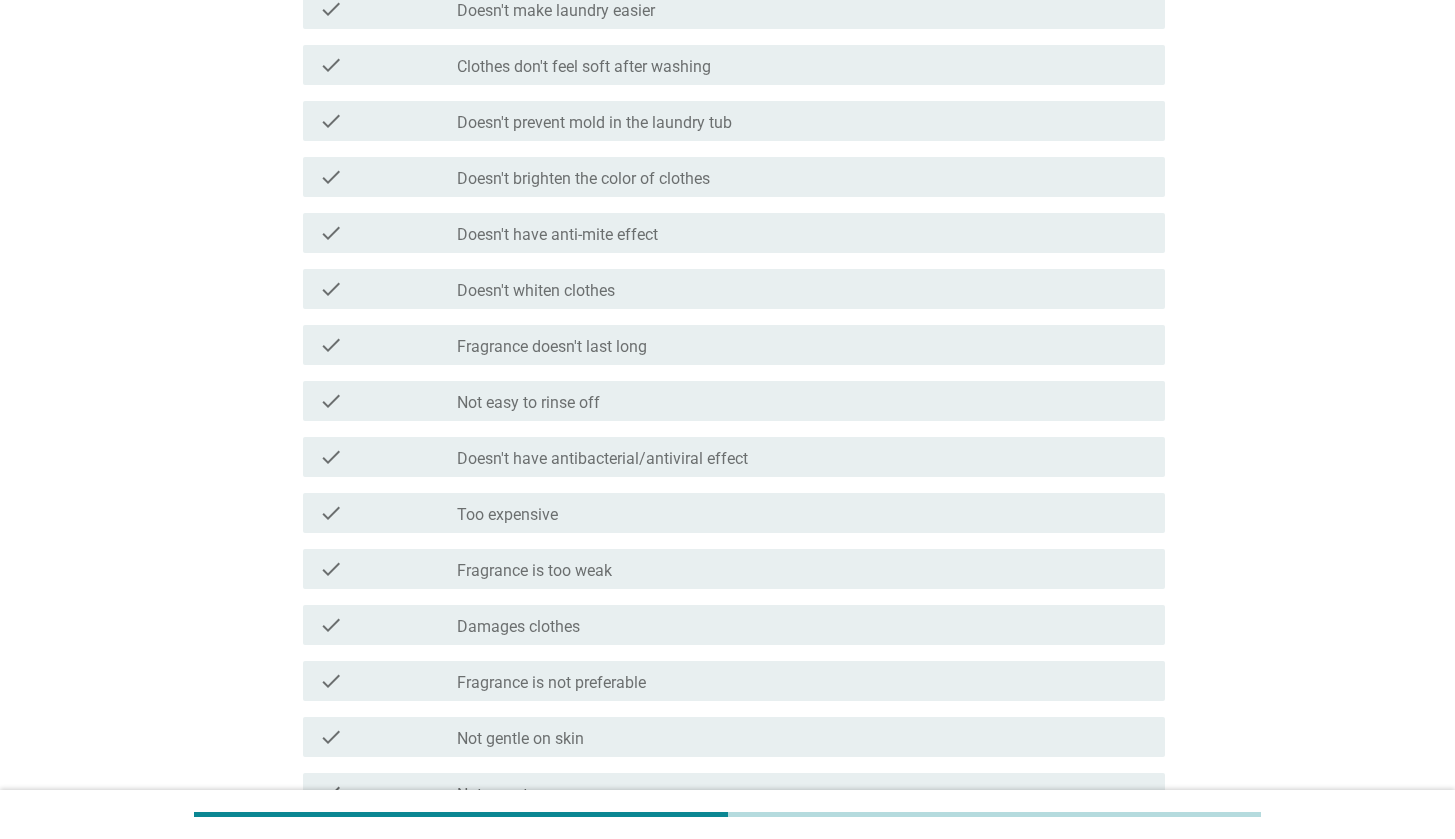 scroll, scrollTop: 414, scrollLeft: 0, axis: vertical 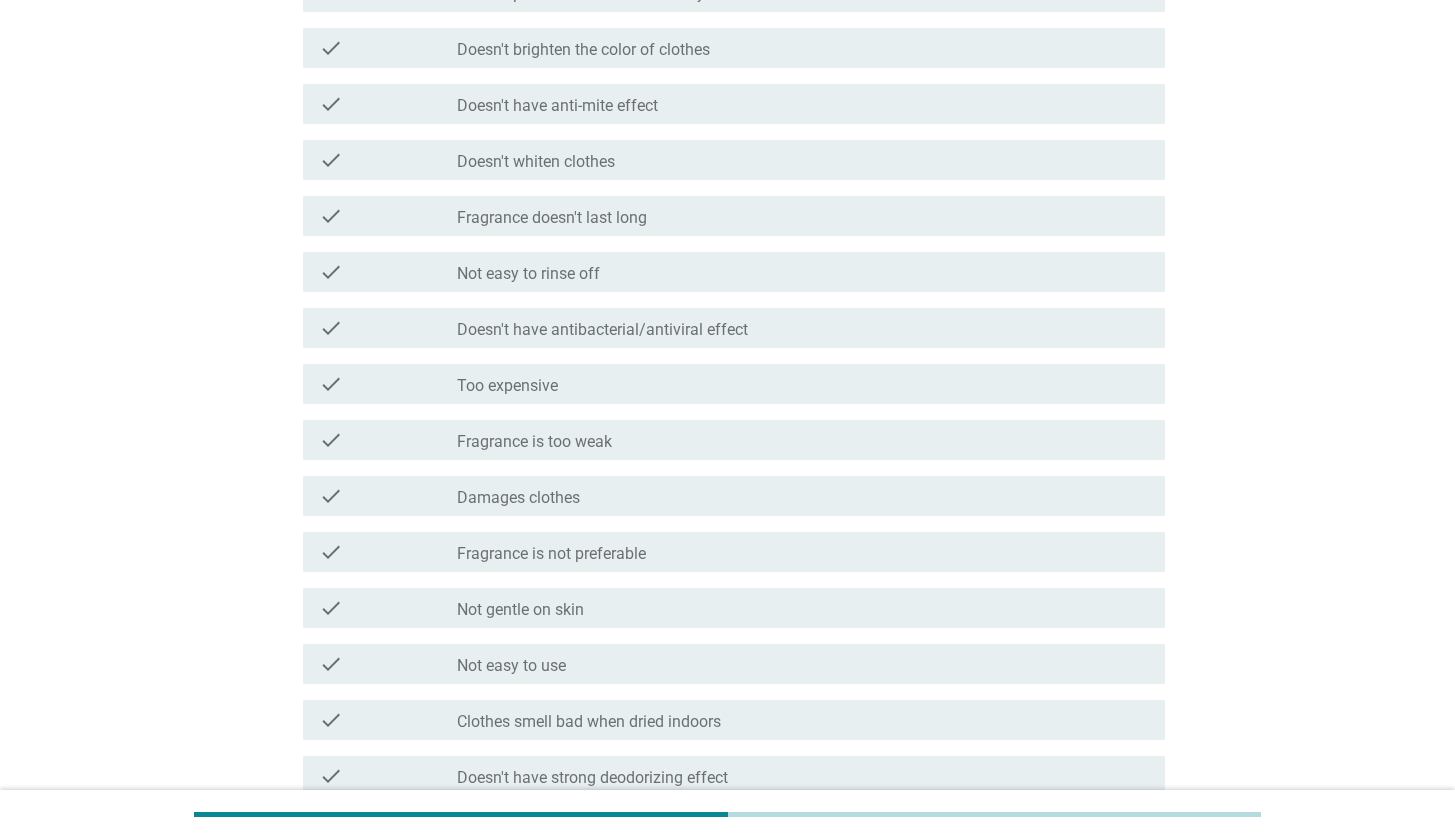 click on "check_box_outline_blank Too expensive" at bounding box center (803, 384) 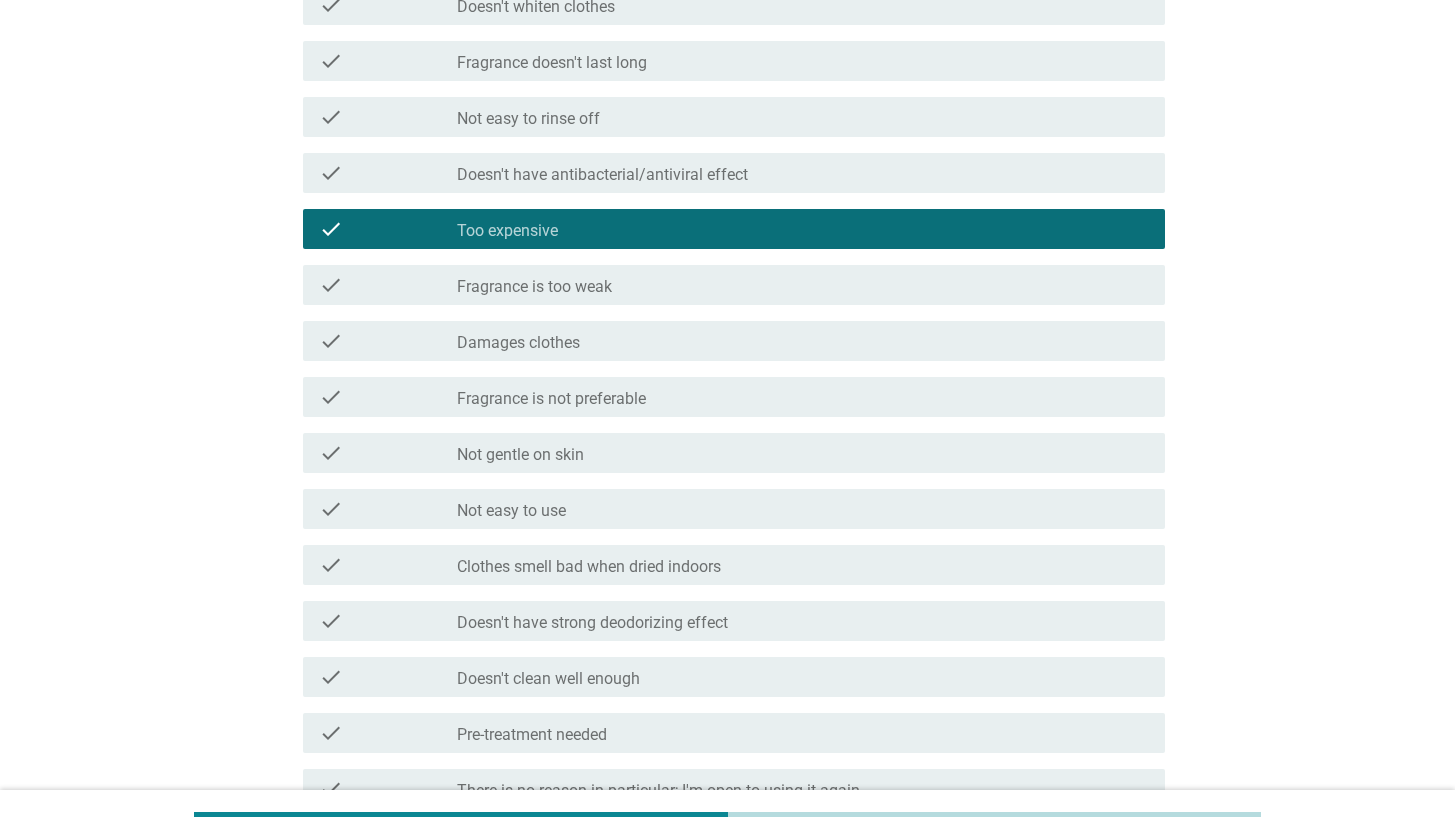 scroll, scrollTop: 743, scrollLeft: 0, axis: vertical 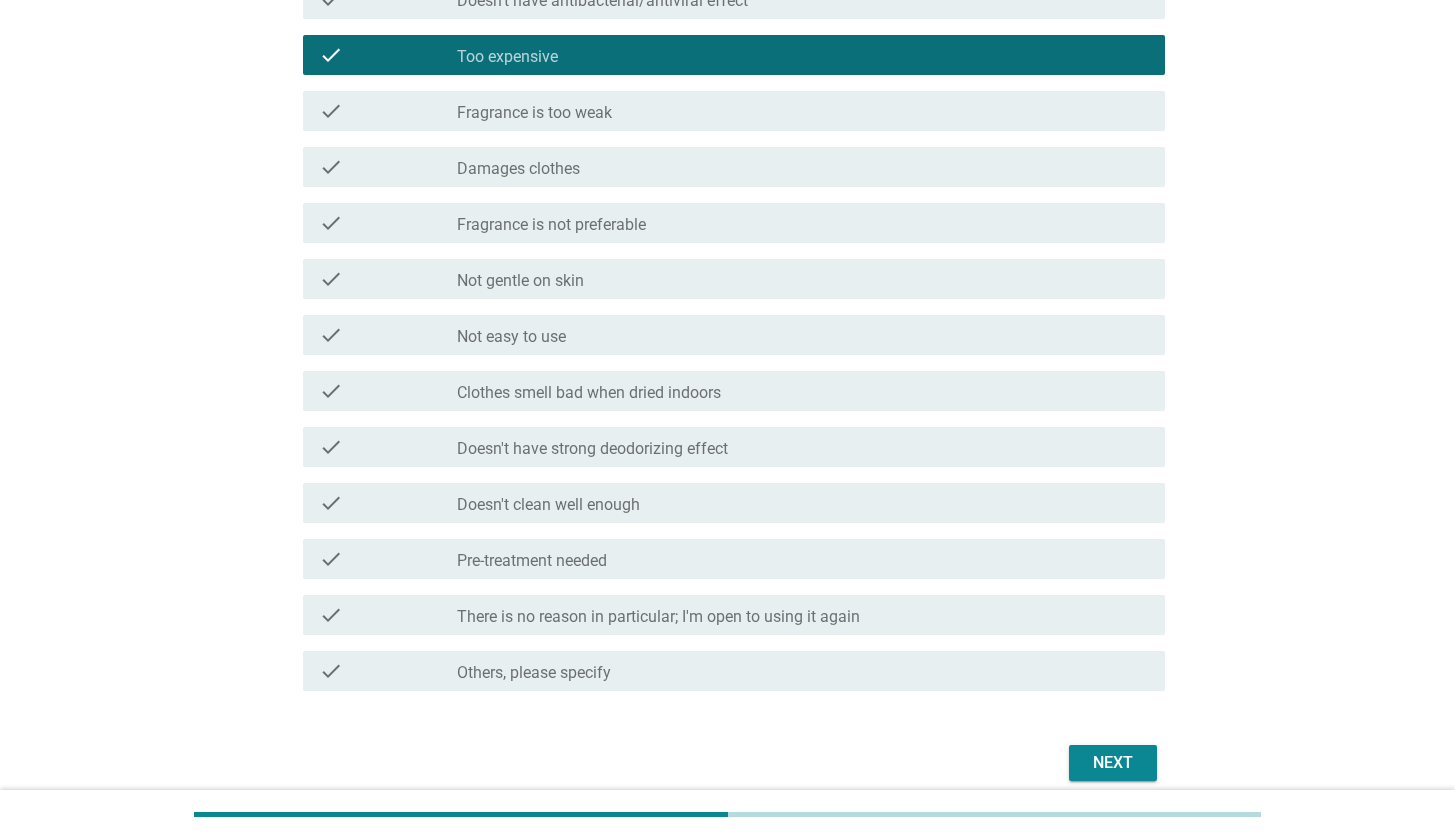 click on "Next" at bounding box center [1113, 763] 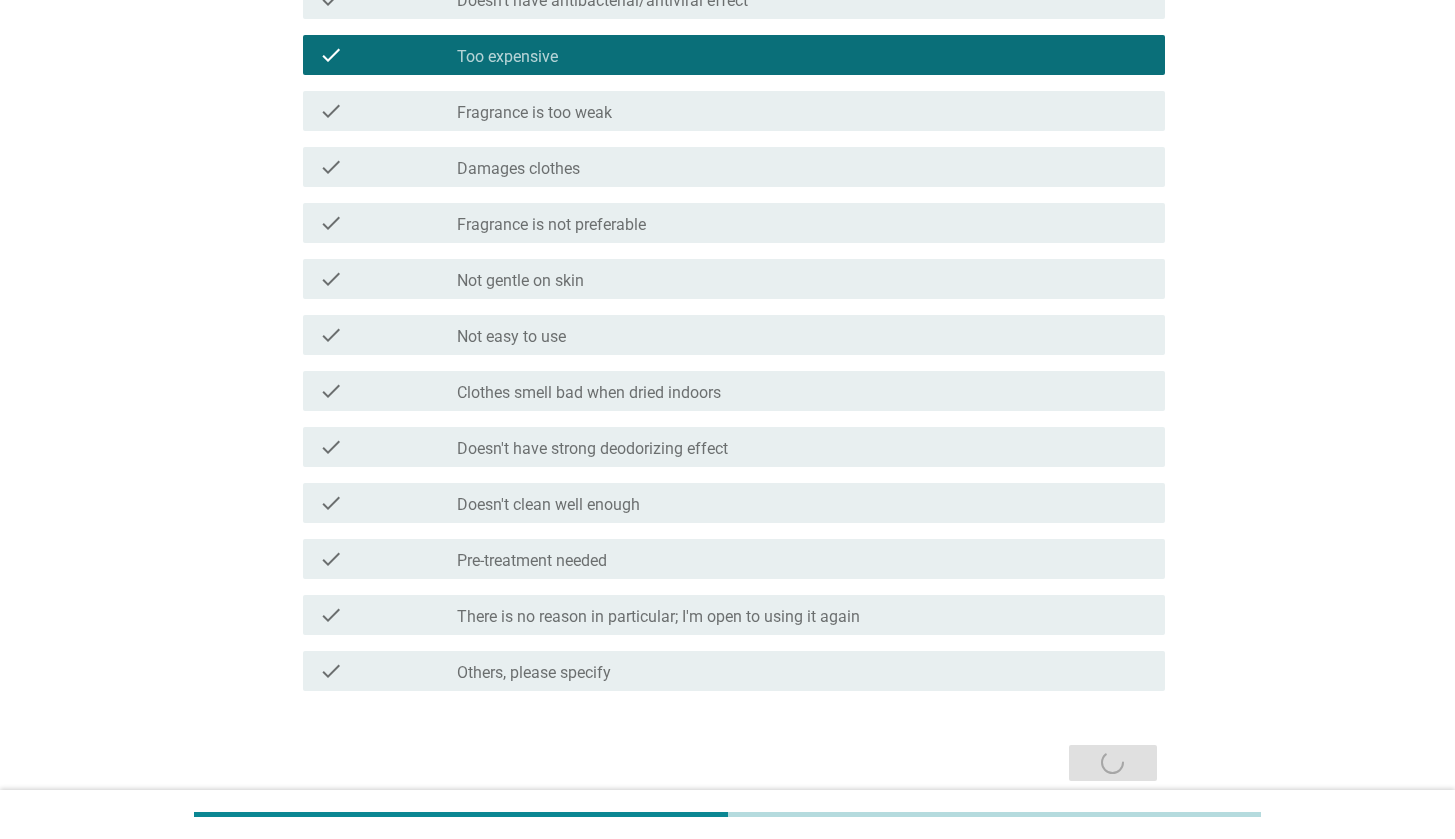 scroll, scrollTop: 0, scrollLeft: 0, axis: both 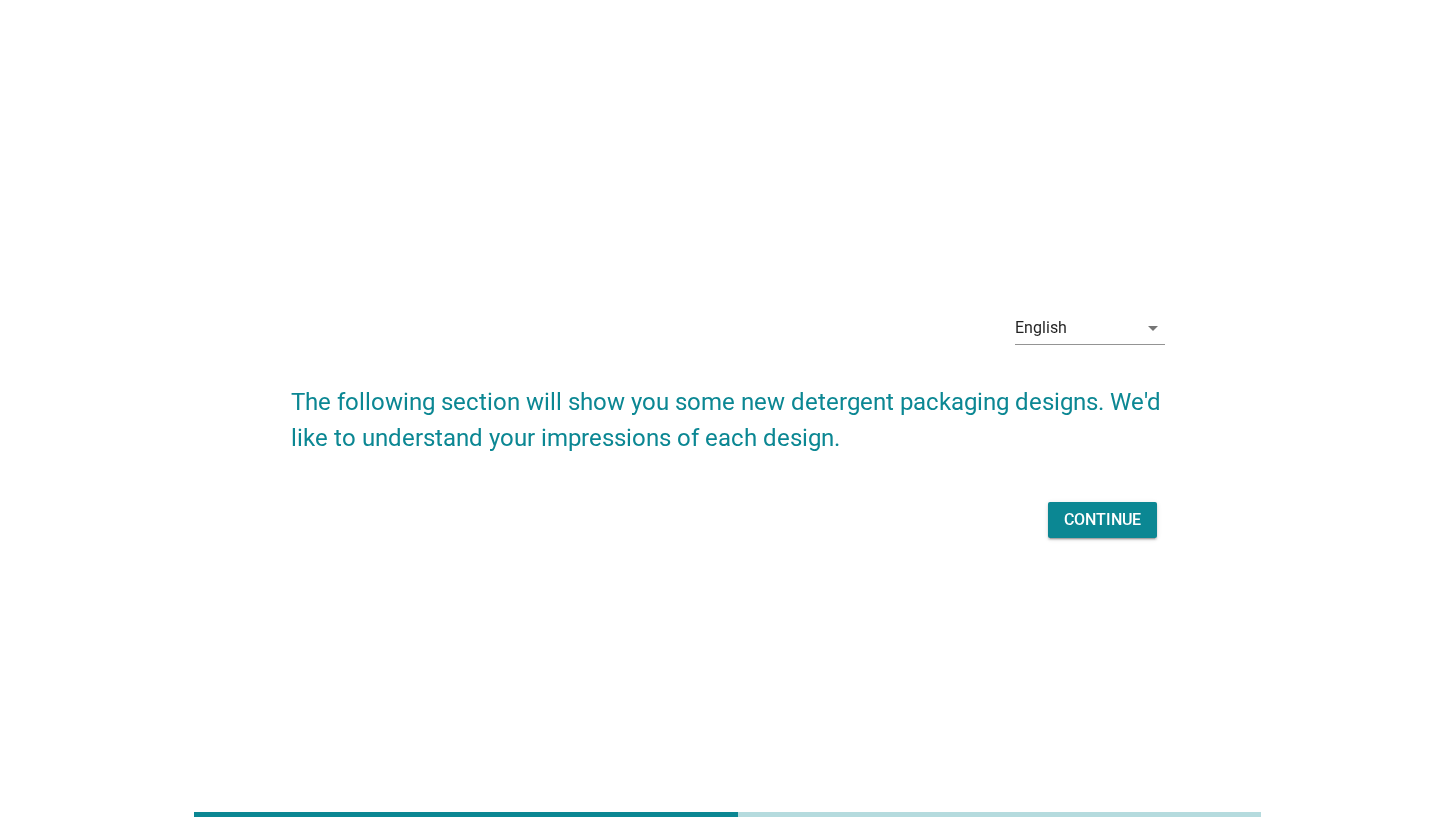 click on "Continue" at bounding box center (1102, 520) 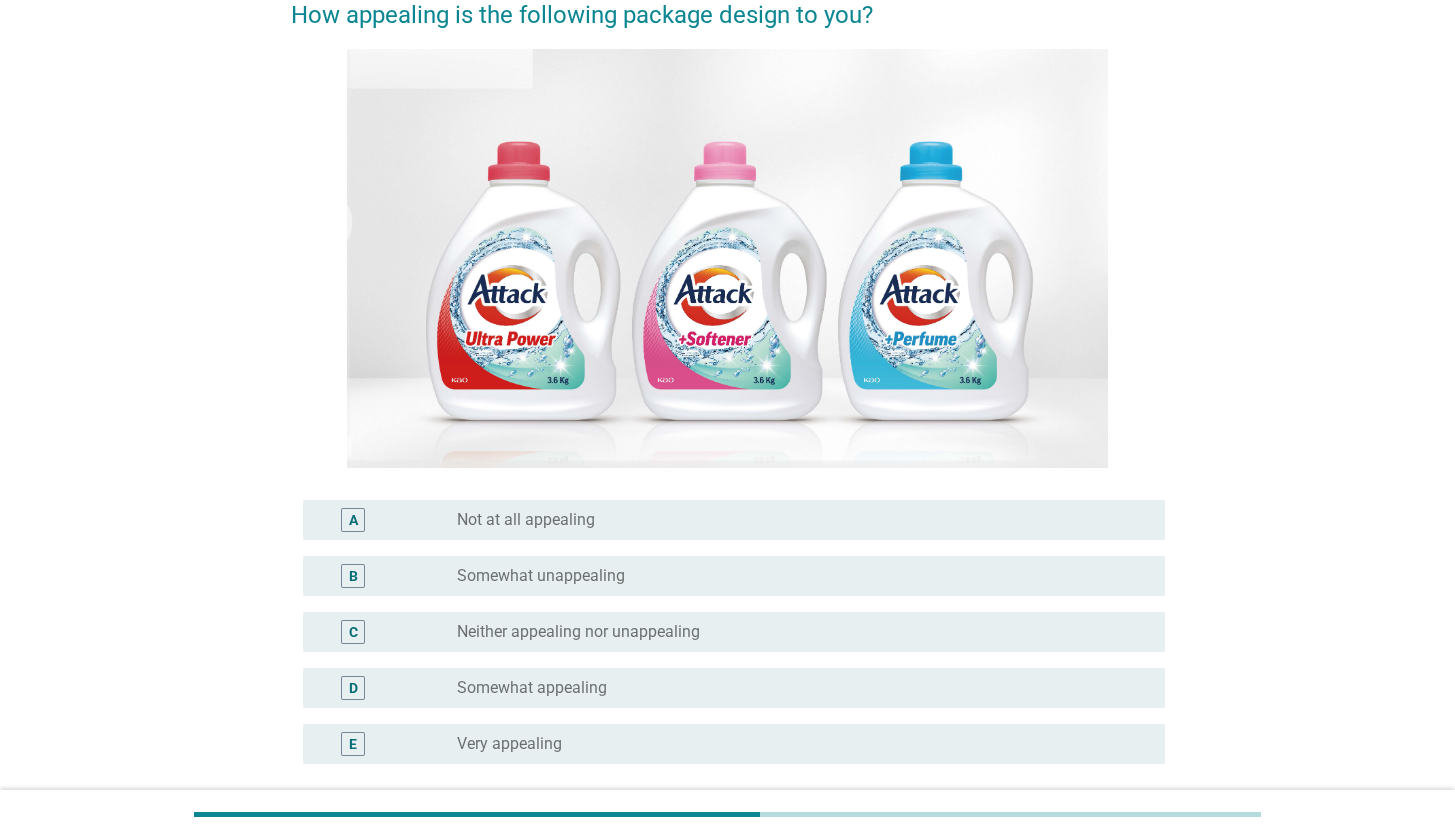 scroll, scrollTop: 308, scrollLeft: 0, axis: vertical 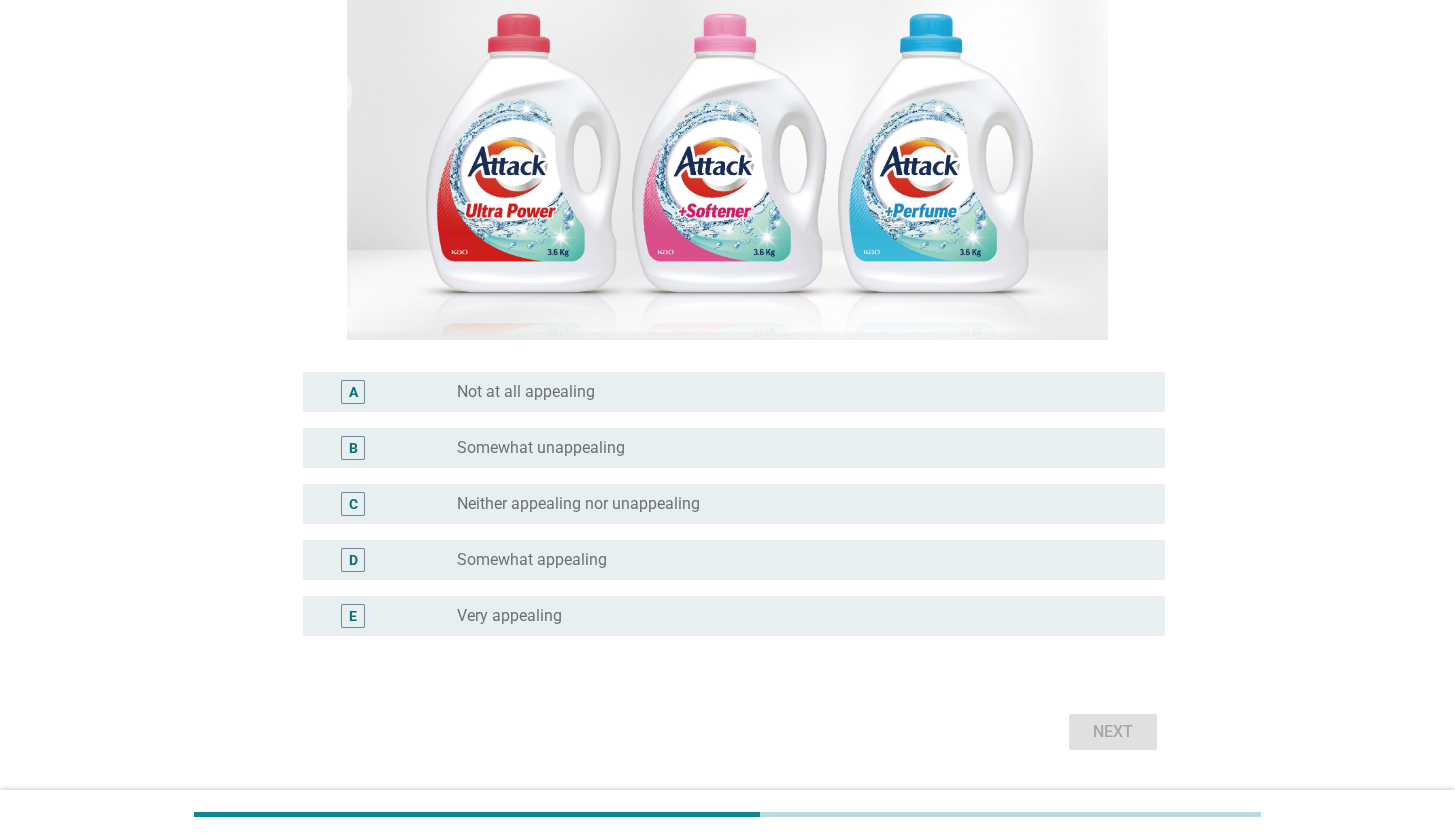 click on "D     radio_button_unchecked Somewhat appealing" at bounding box center (728, 560) 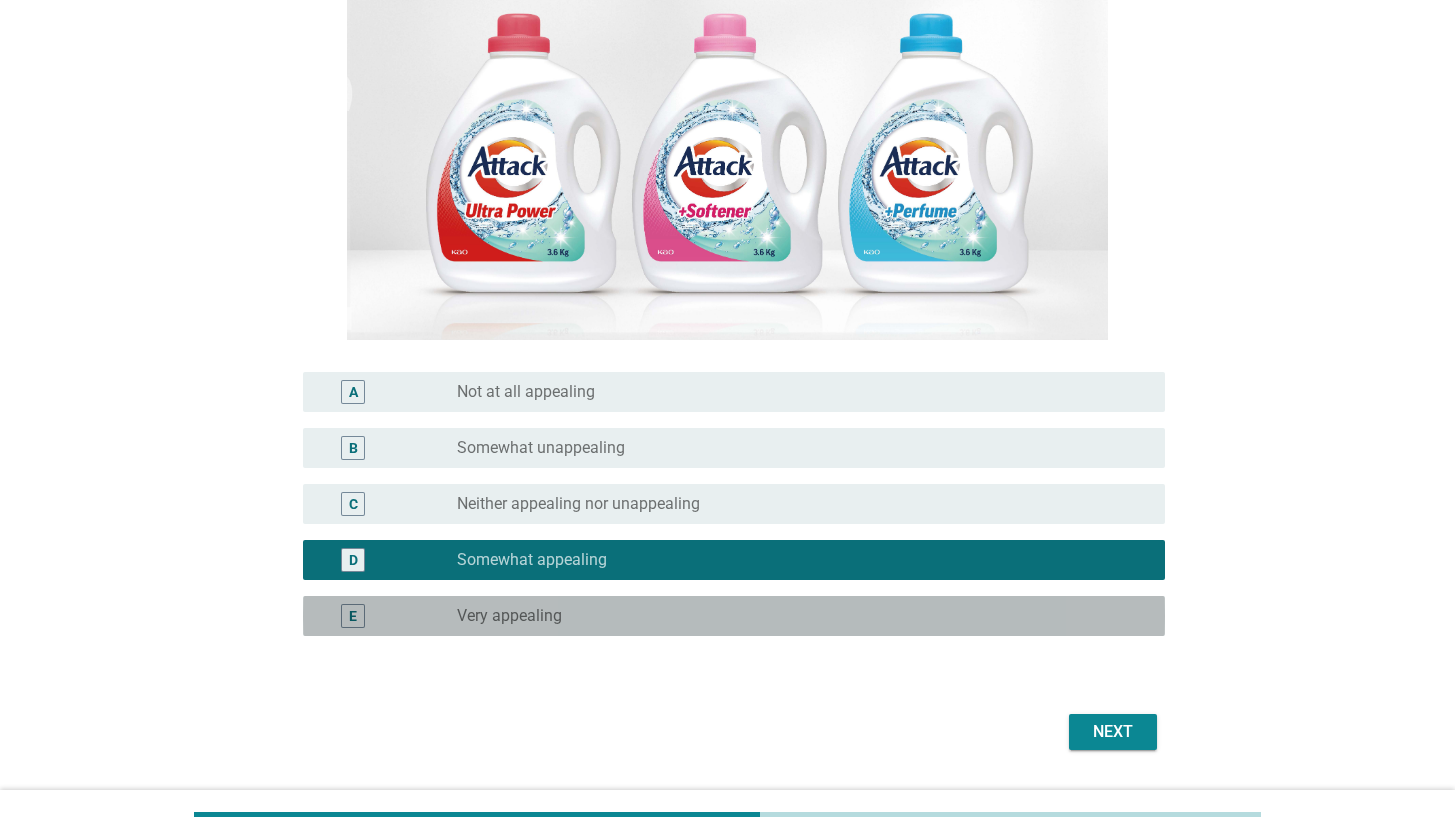 click on "radio_button_unchecked Very appealing" at bounding box center [795, 616] 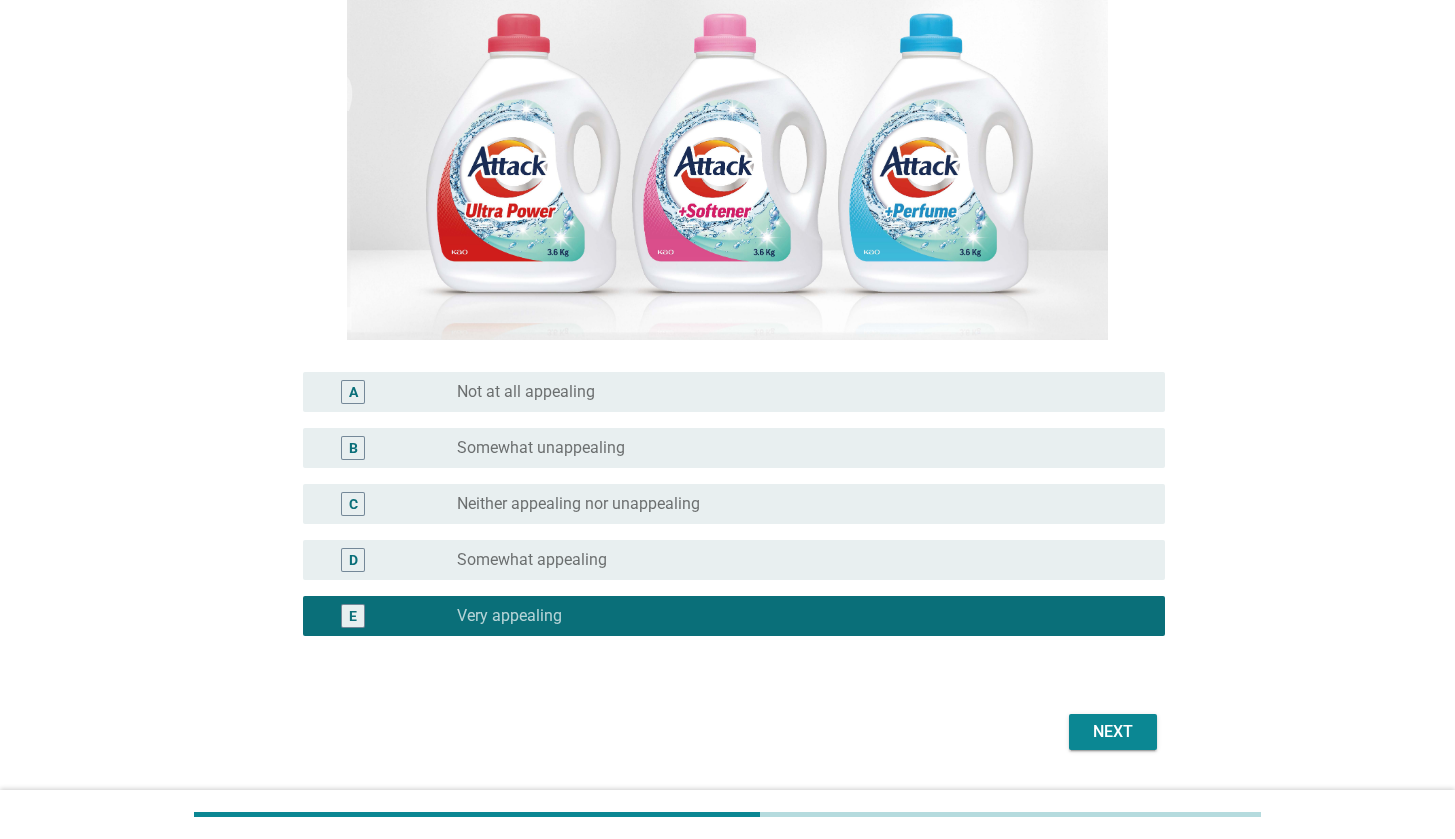 click on "D     radio_button_unchecked Somewhat appealing" at bounding box center (734, 560) 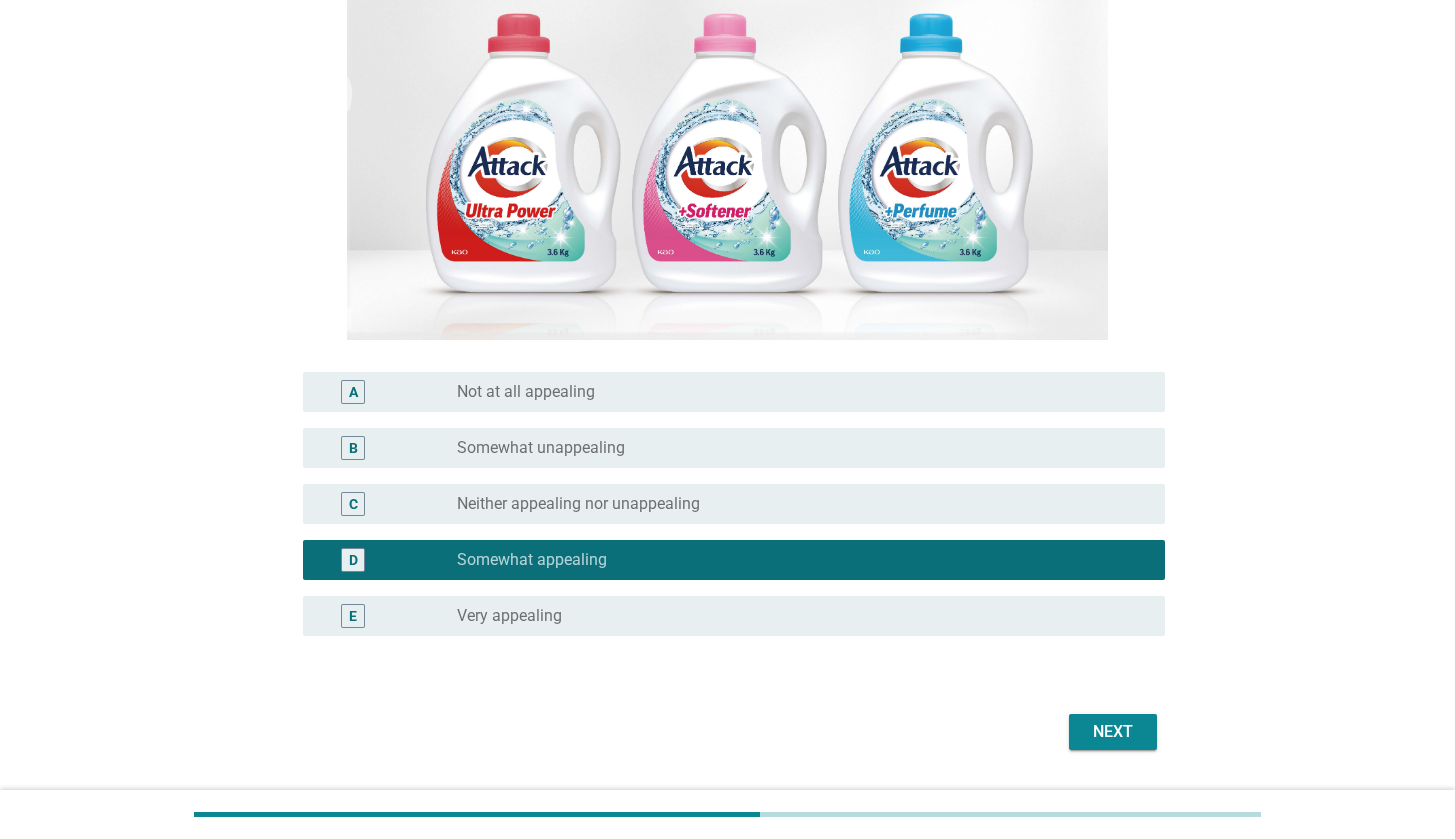 click on "Next" at bounding box center [1113, 732] 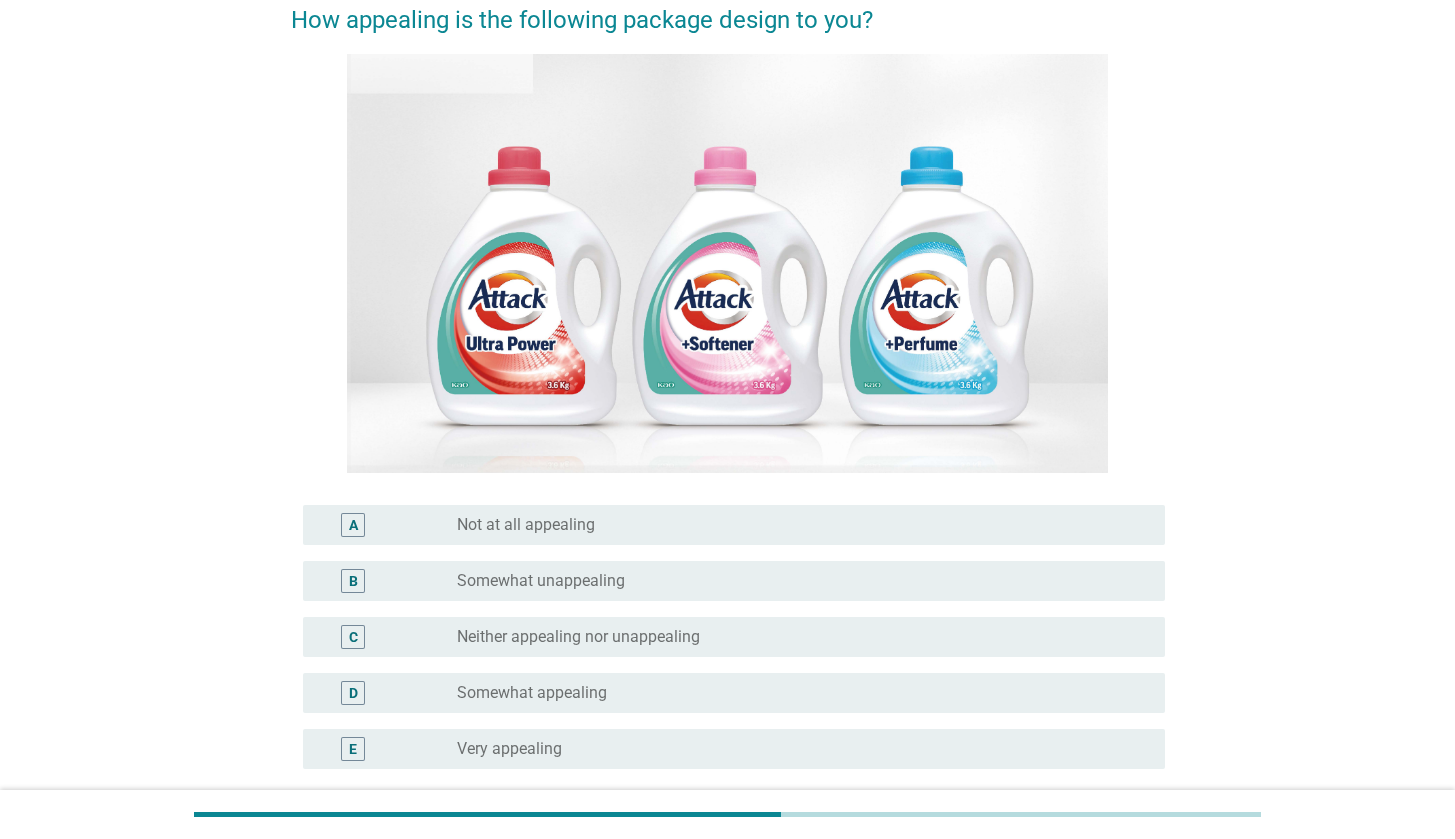 scroll, scrollTop: 324, scrollLeft: 0, axis: vertical 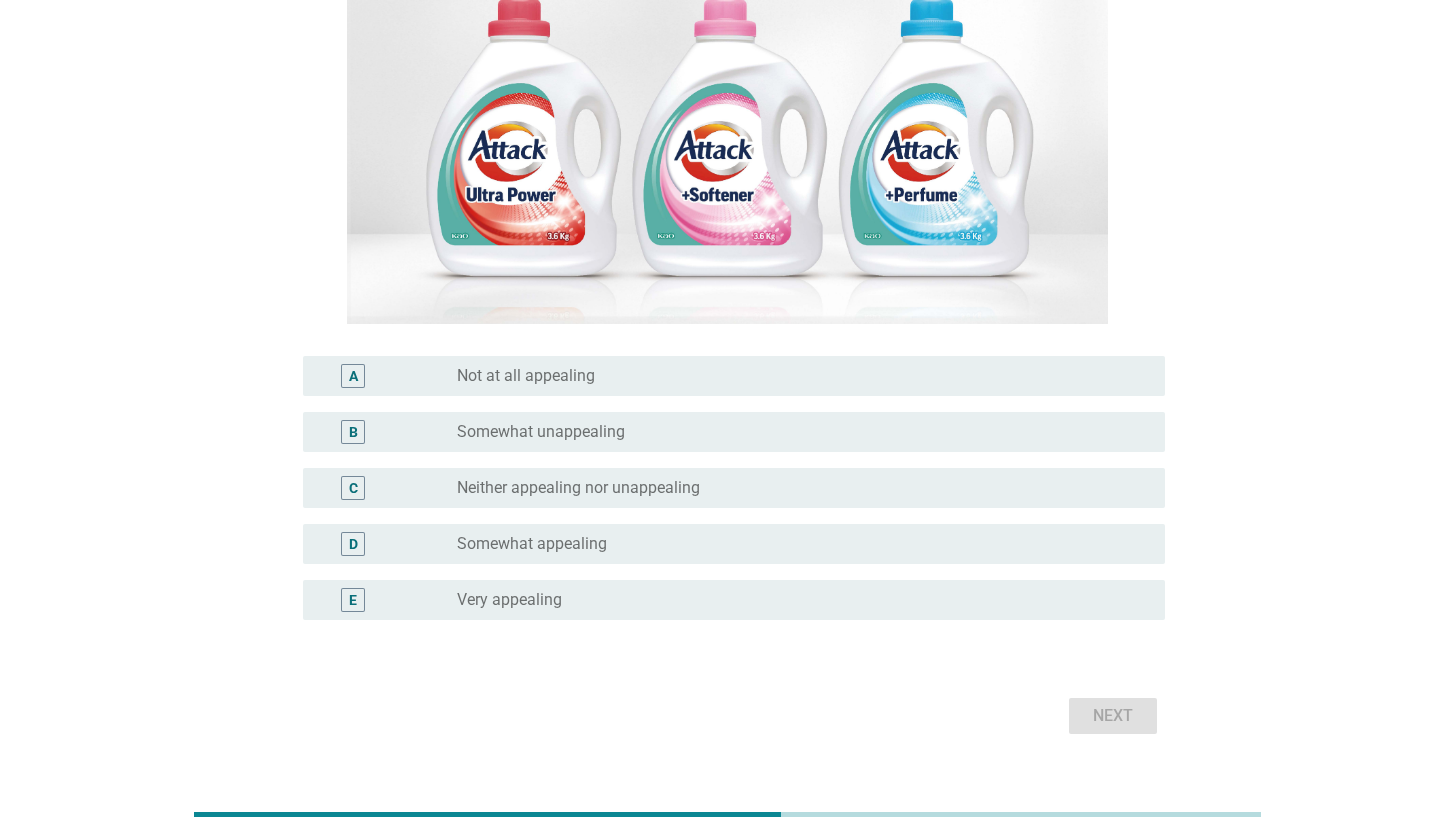 click on "D     radio_button_unchecked Somewhat appealing" at bounding box center [734, 544] 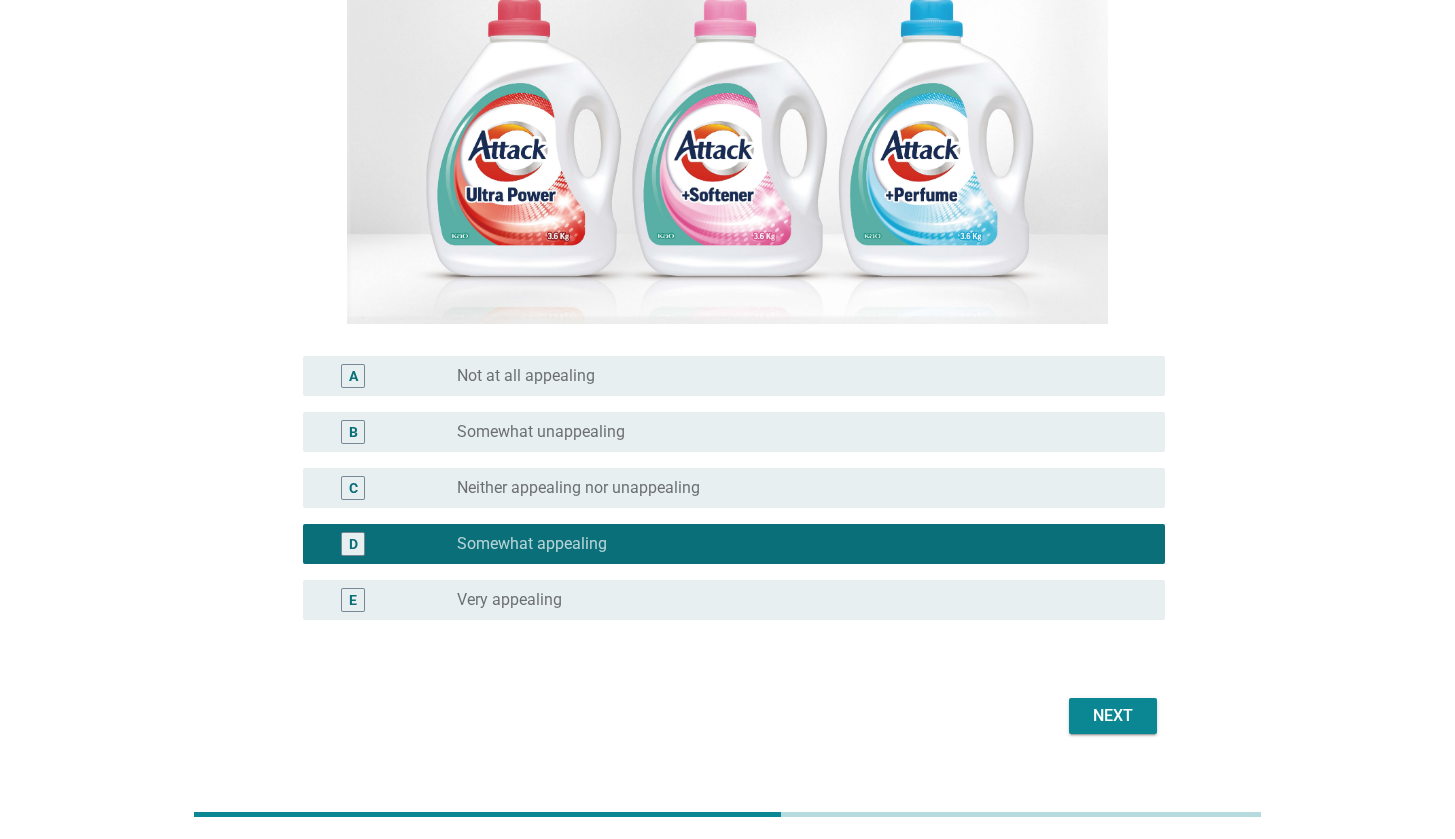 click on "Next" at bounding box center (1113, 716) 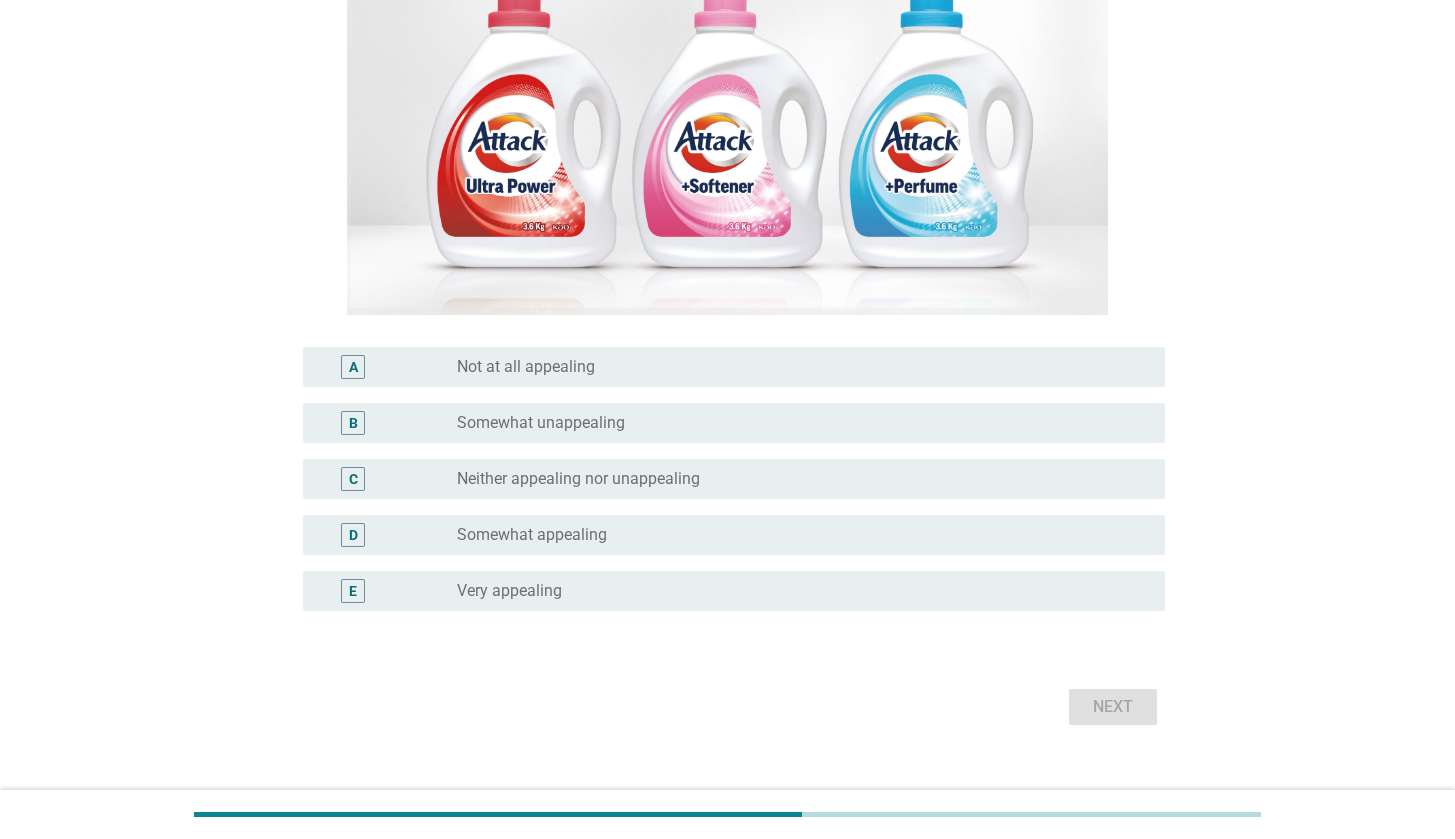 scroll, scrollTop: 362, scrollLeft: 0, axis: vertical 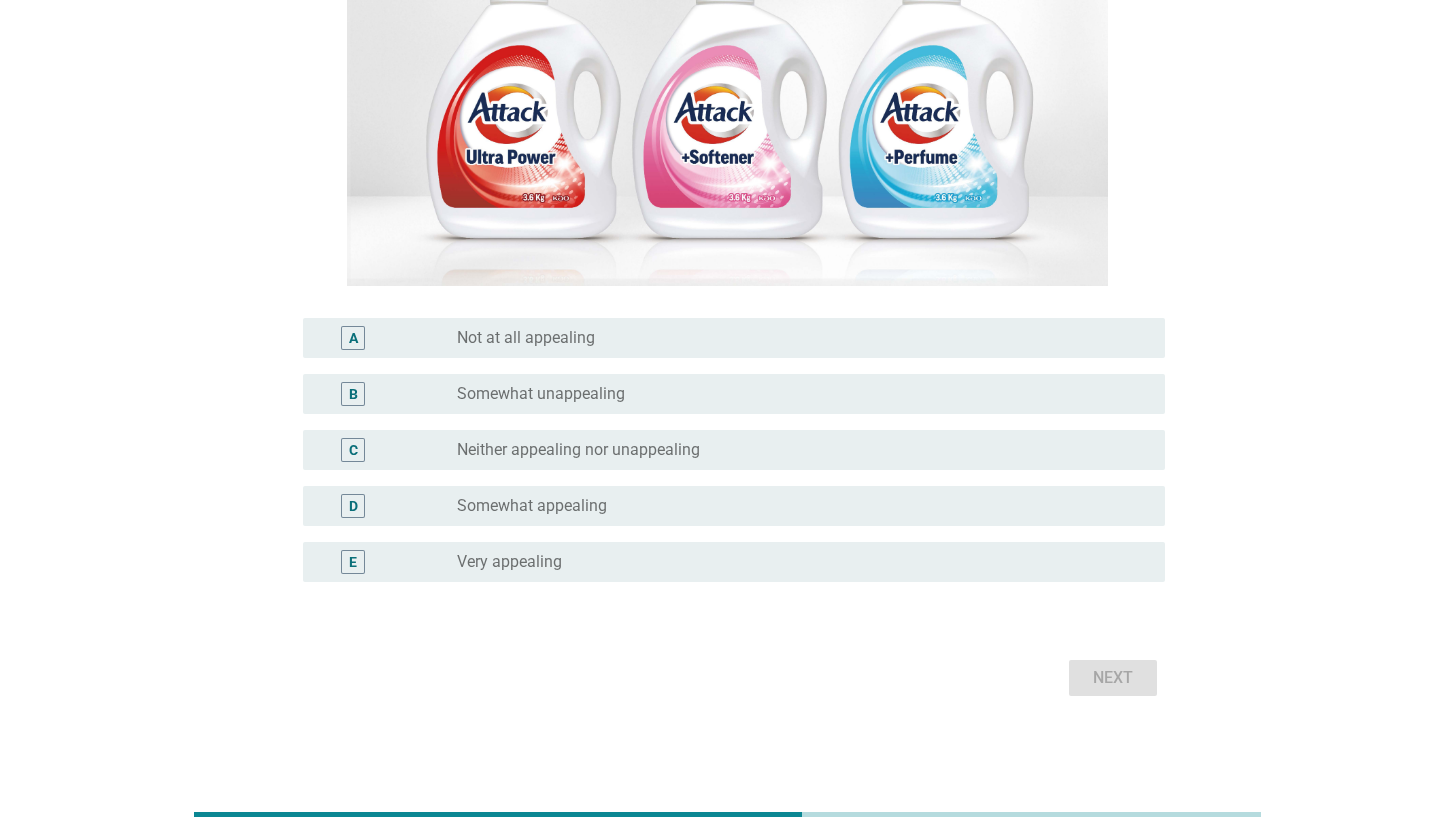 drag, startPoint x: 1015, startPoint y: 494, endPoint x: 1029, endPoint y: 532, distance: 40.496914 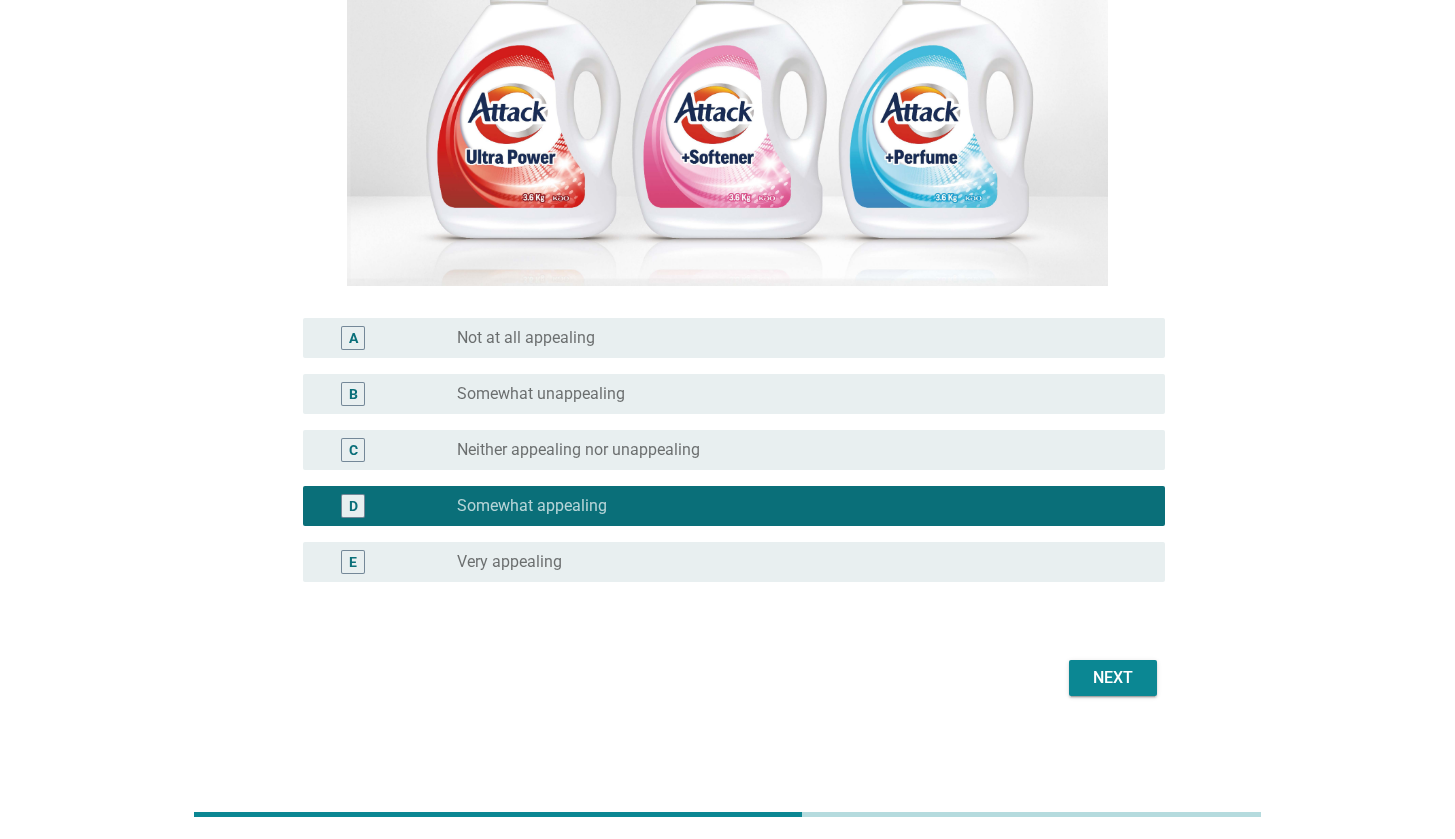 click on "Next" at bounding box center [1113, 678] 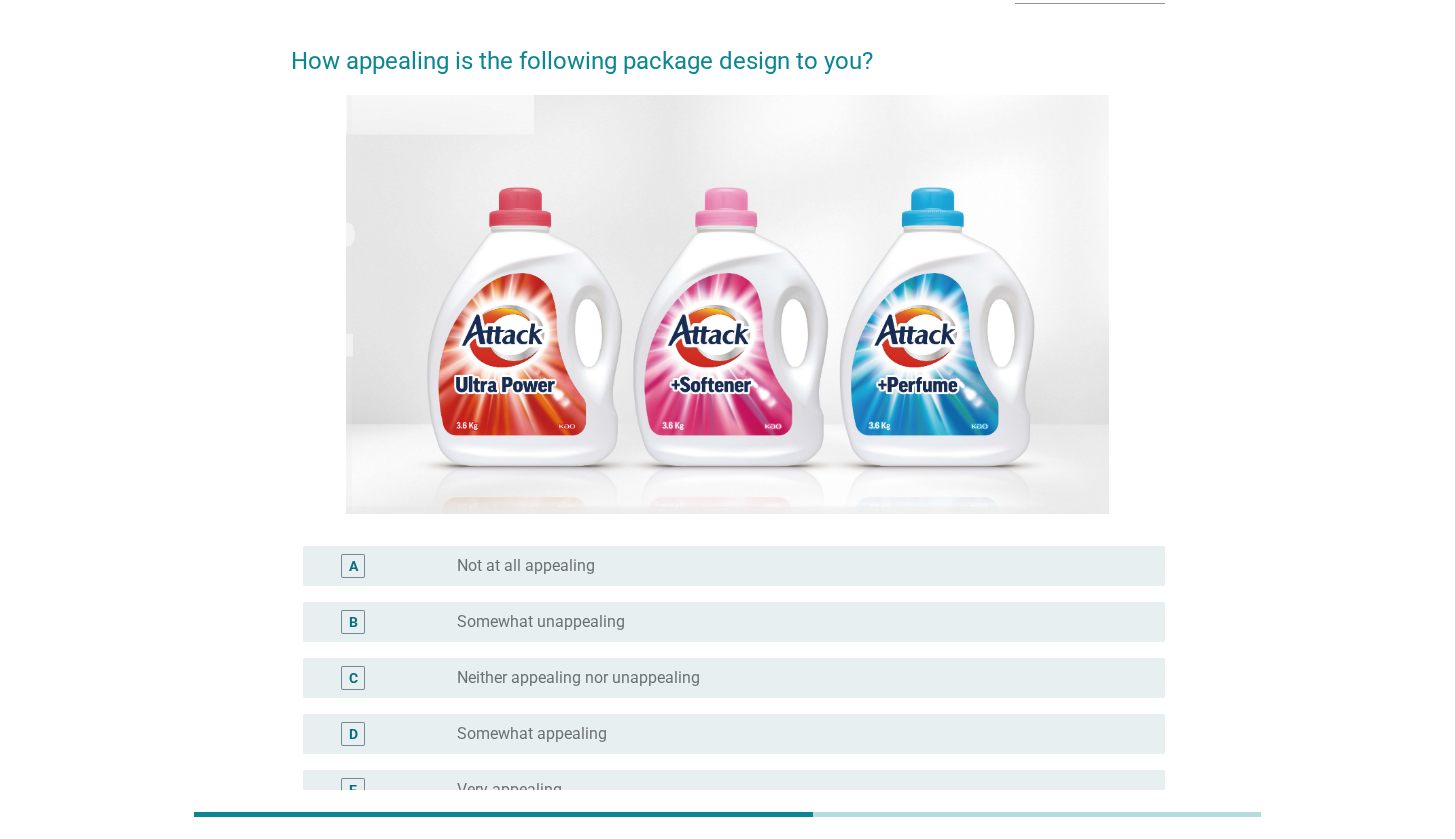 scroll, scrollTop: 265, scrollLeft: 0, axis: vertical 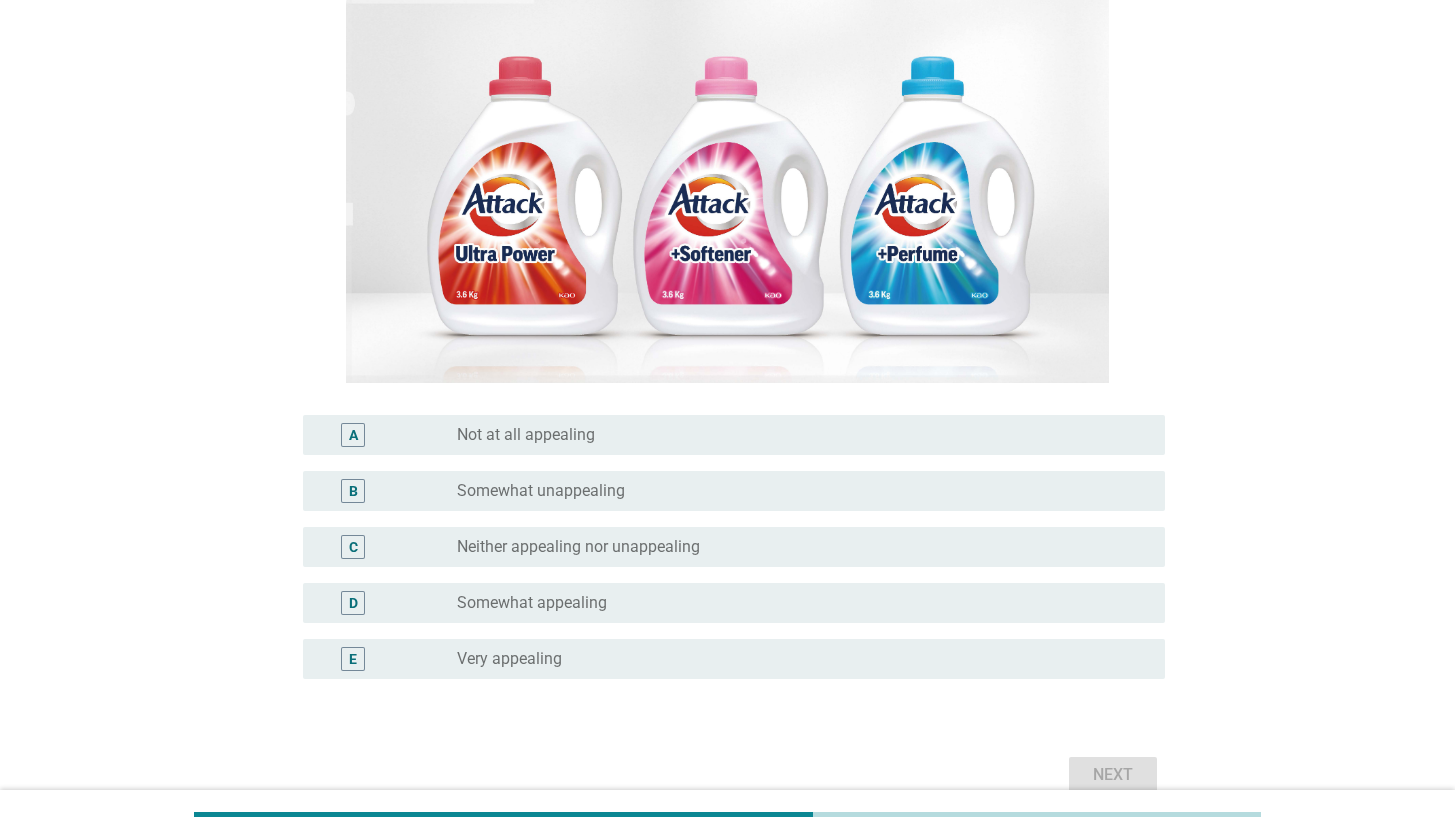 click on "radio_button_unchecked Somewhat appealing" at bounding box center [795, 603] 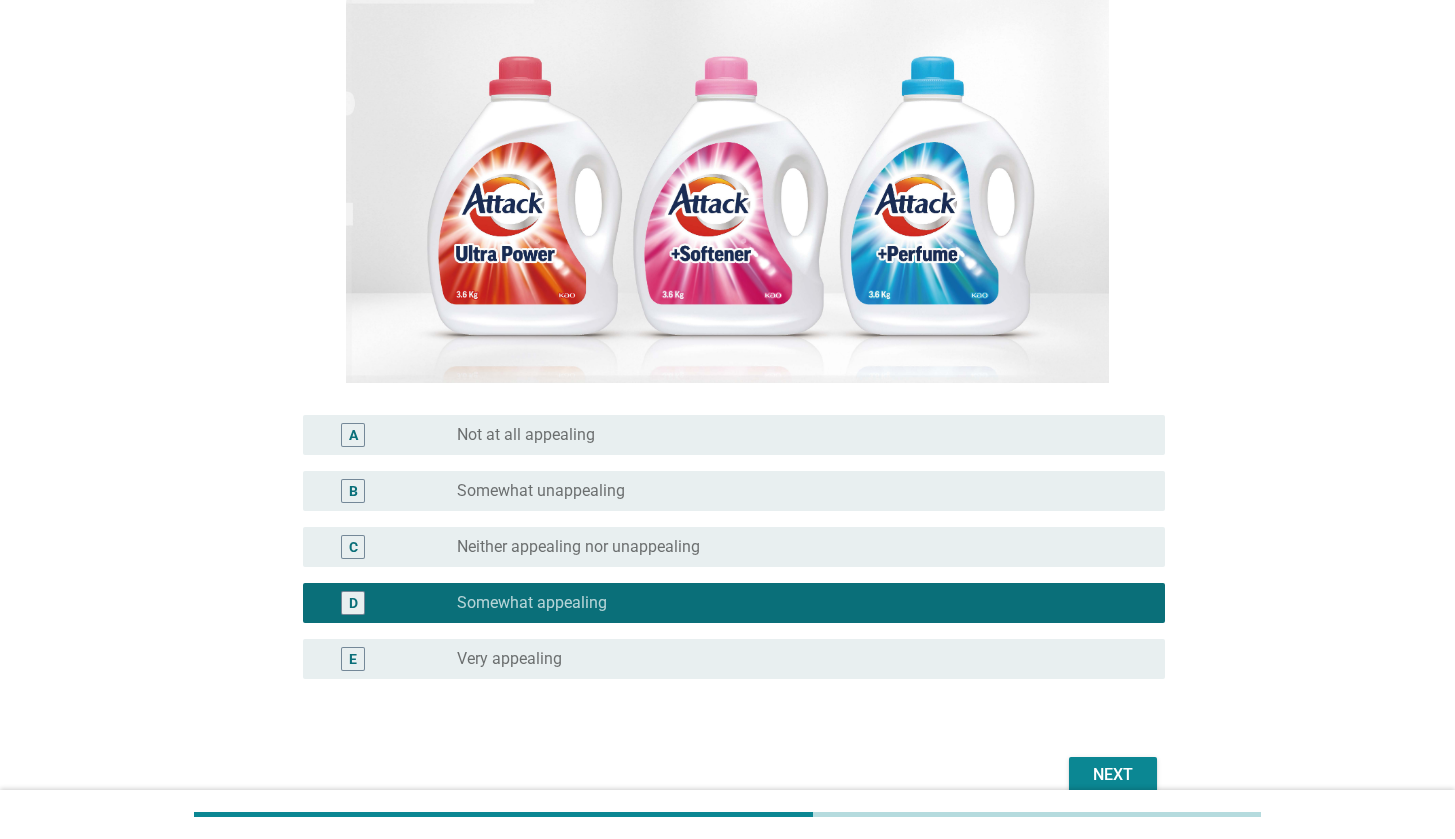 click on "Next" at bounding box center [1113, 775] 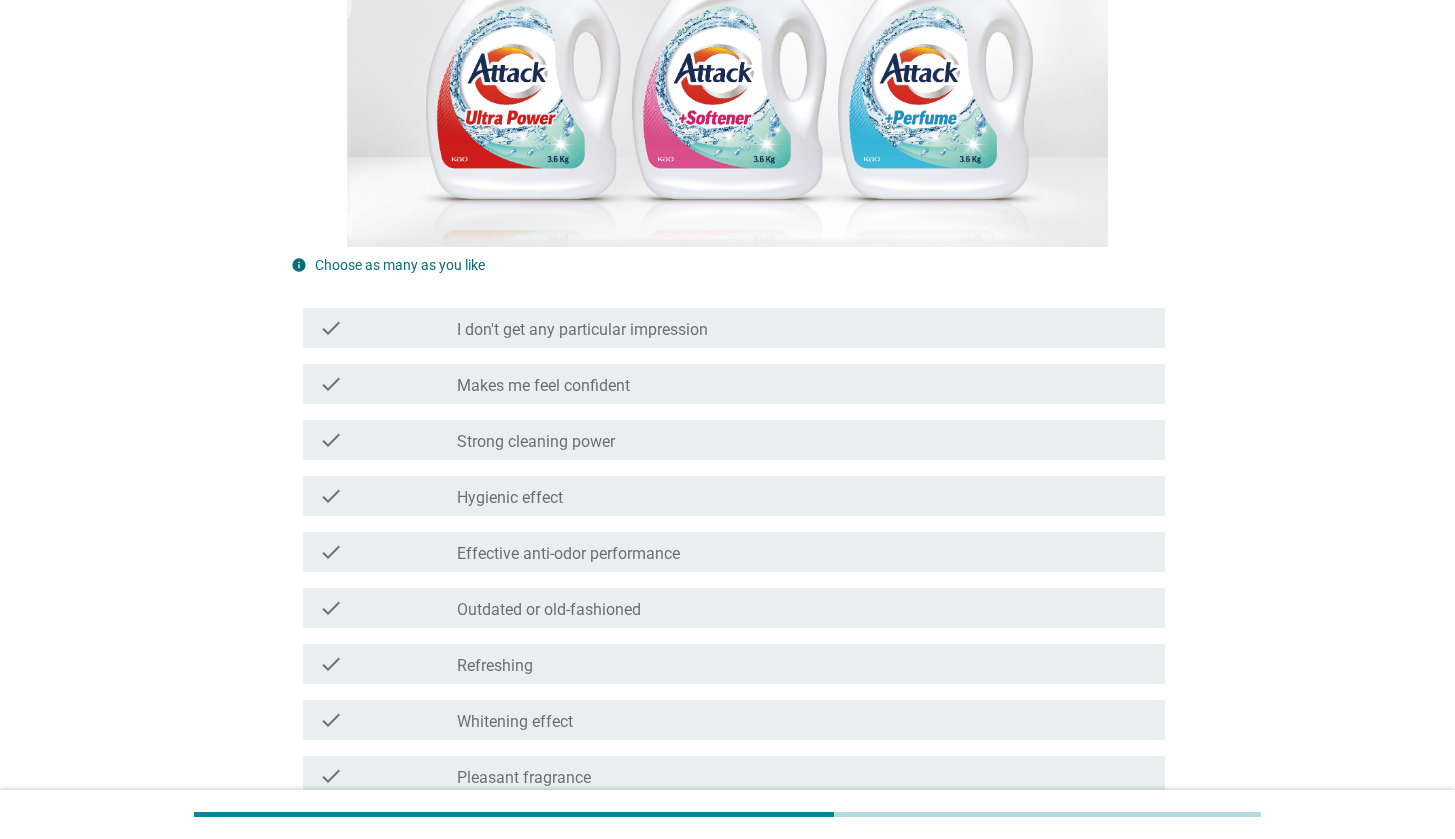 scroll, scrollTop: 405, scrollLeft: 0, axis: vertical 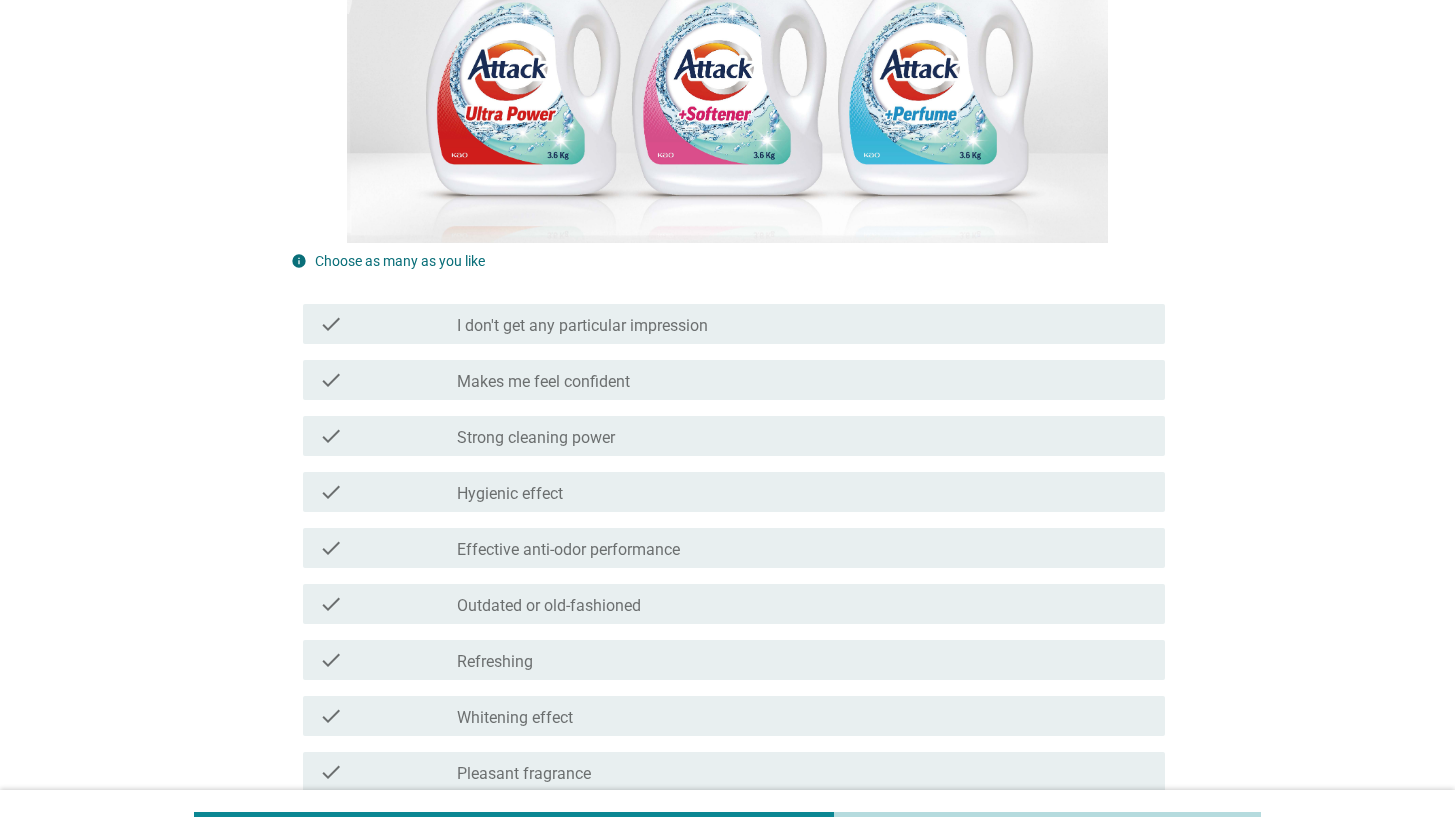 click on "check_box_outline_blank Hygienic effect" at bounding box center [803, 492] 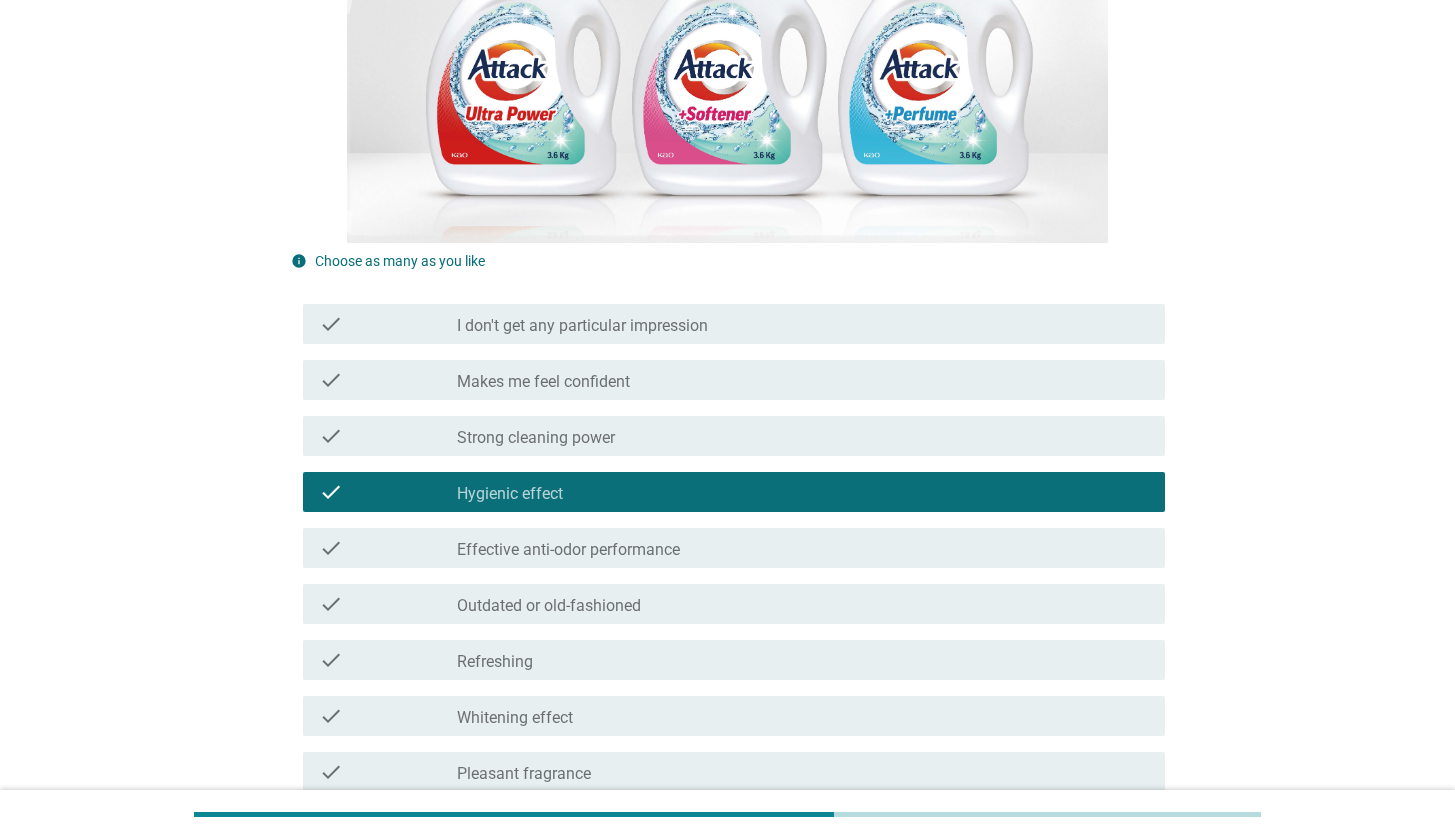 click on "check_box_outline_blank Strong cleaning power" at bounding box center [803, 436] 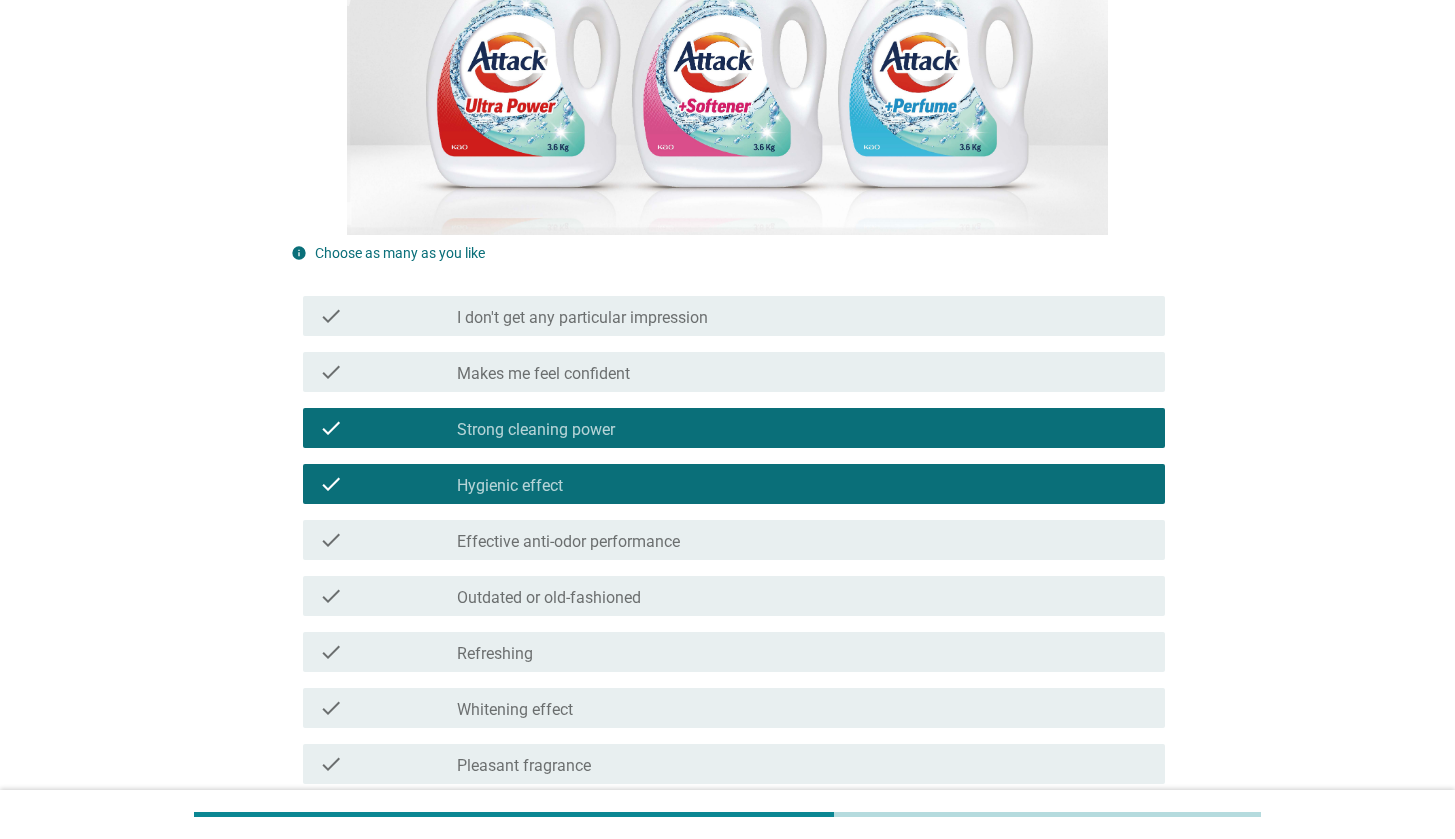 scroll, scrollTop: 450, scrollLeft: 0, axis: vertical 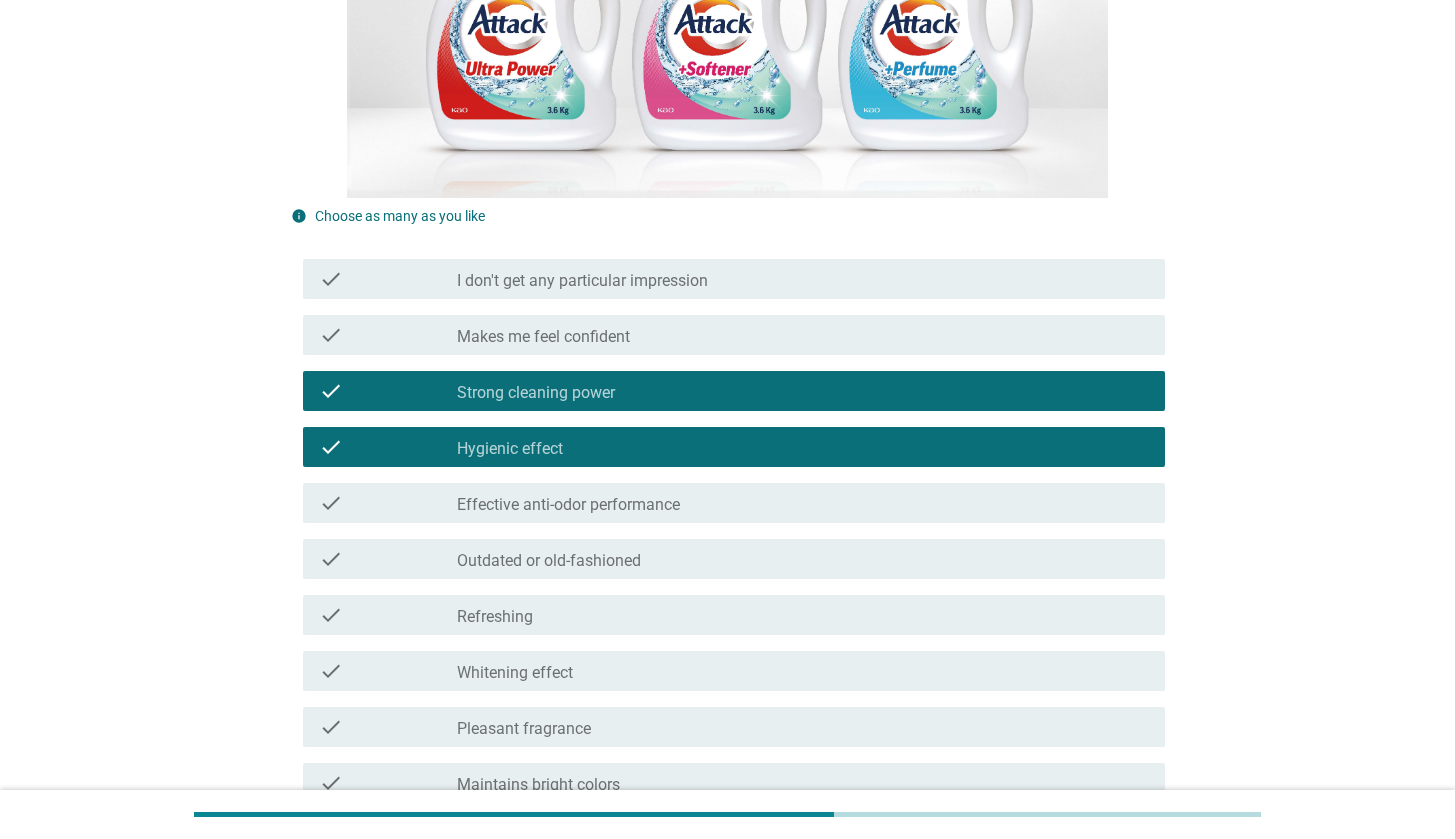 click on "check_box_outline_blank Pleasant fragrance" at bounding box center [803, 727] 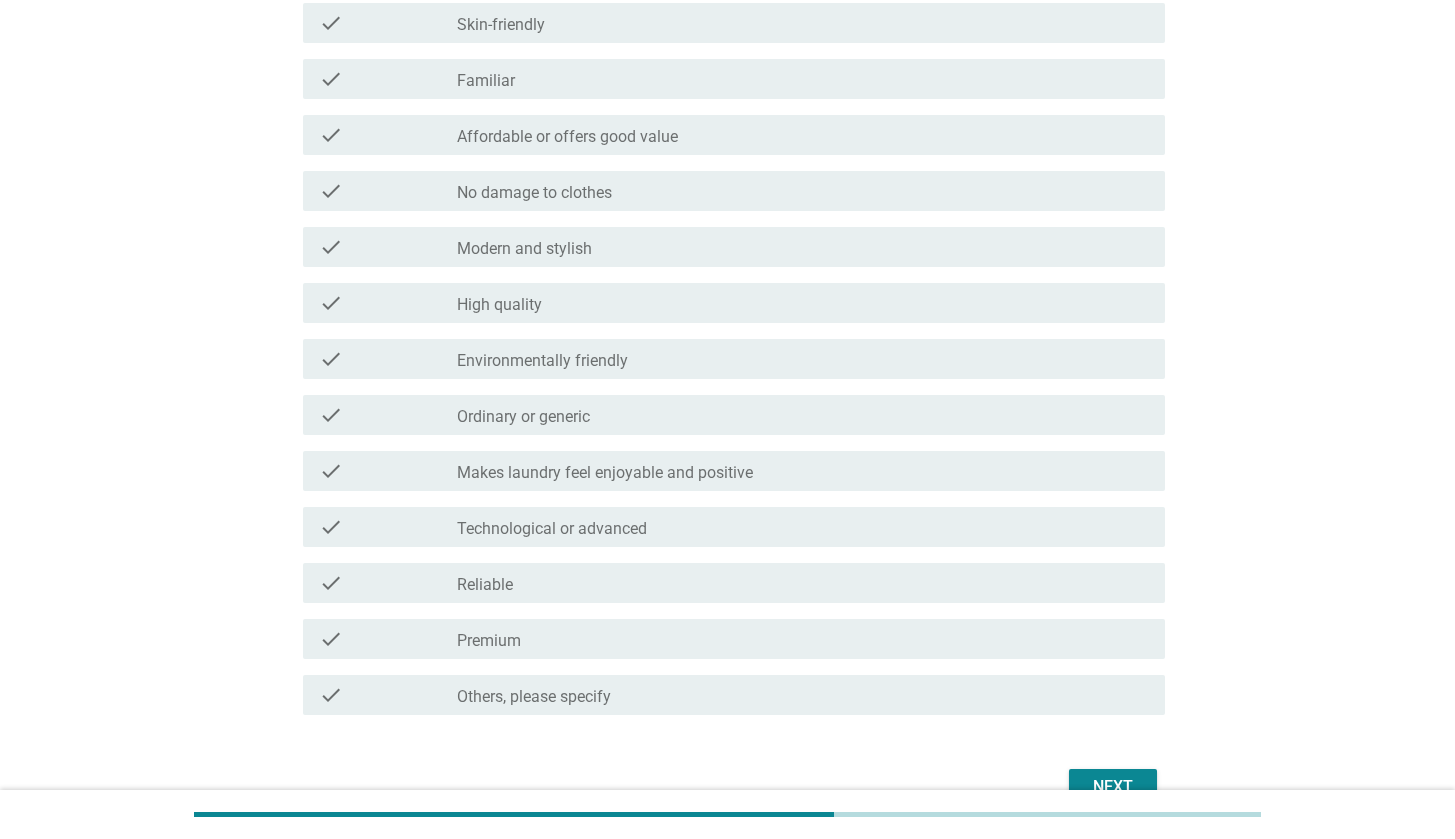 scroll, scrollTop: 1239, scrollLeft: 0, axis: vertical 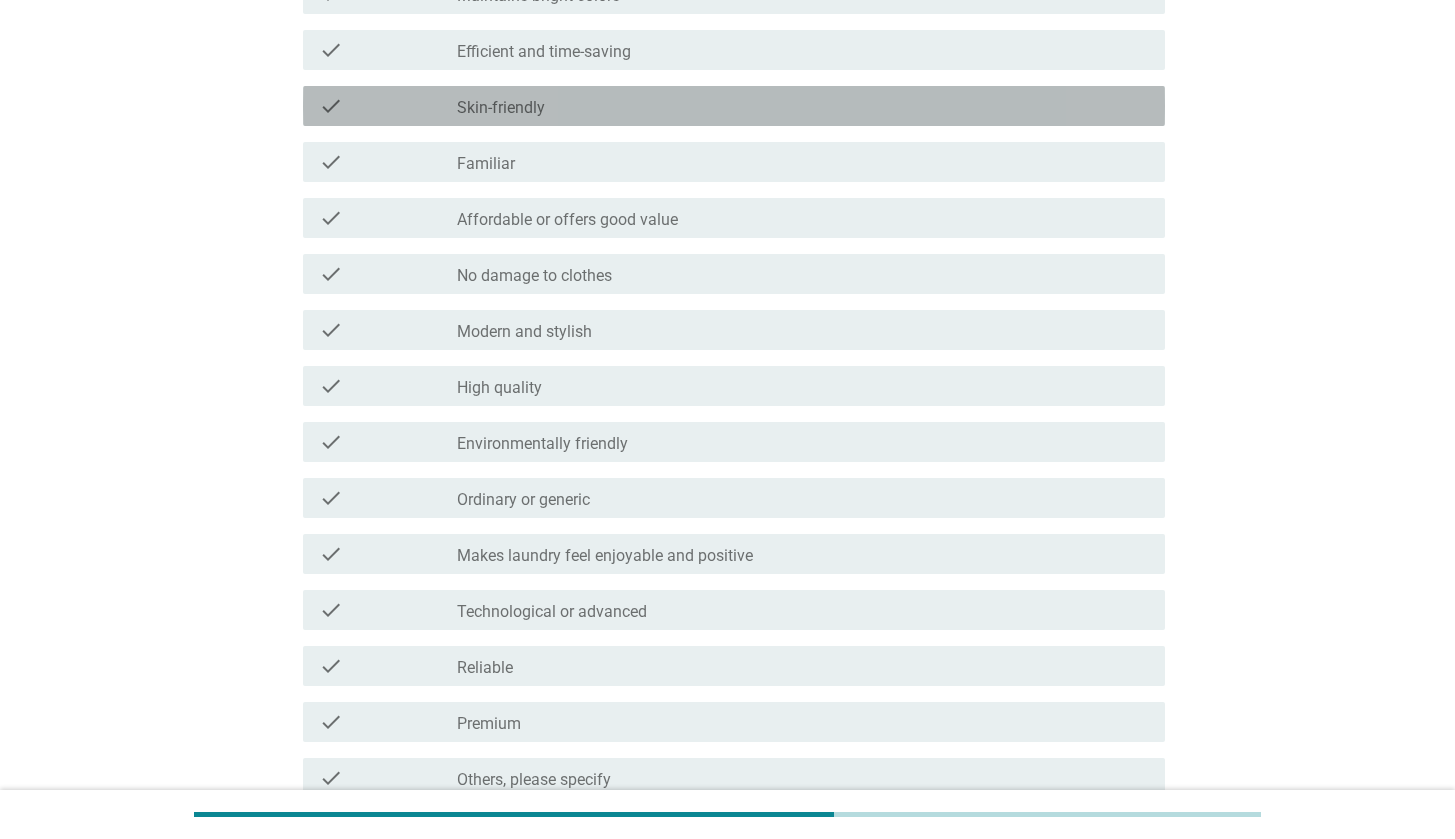 click on "check_box_outline_blank Skin-friendly" at bounding box center [803, 106] 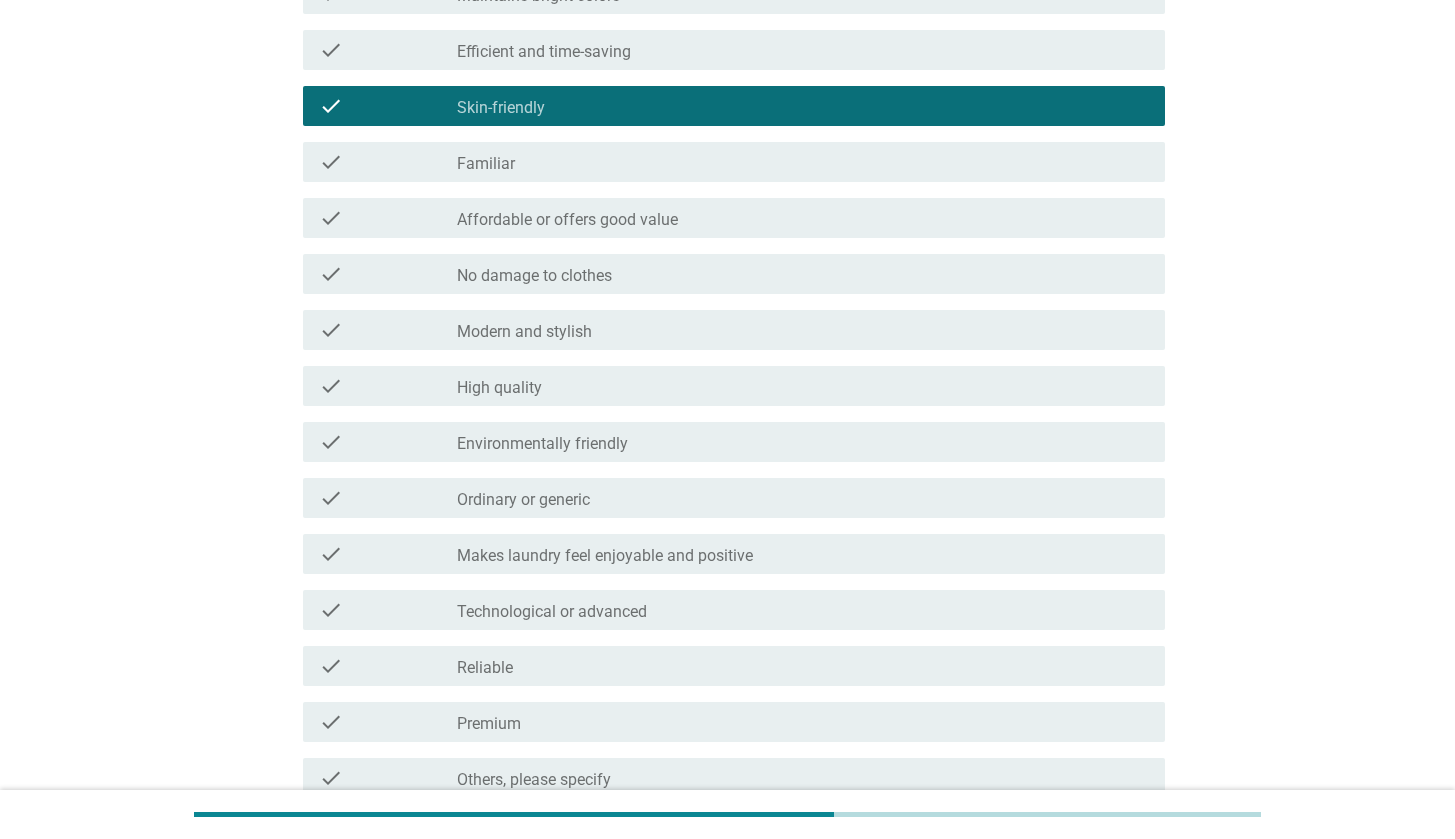 click on "check_box_outline_blank Makes laundry feel enjoyable and positive" at bounding box center (803, 554) 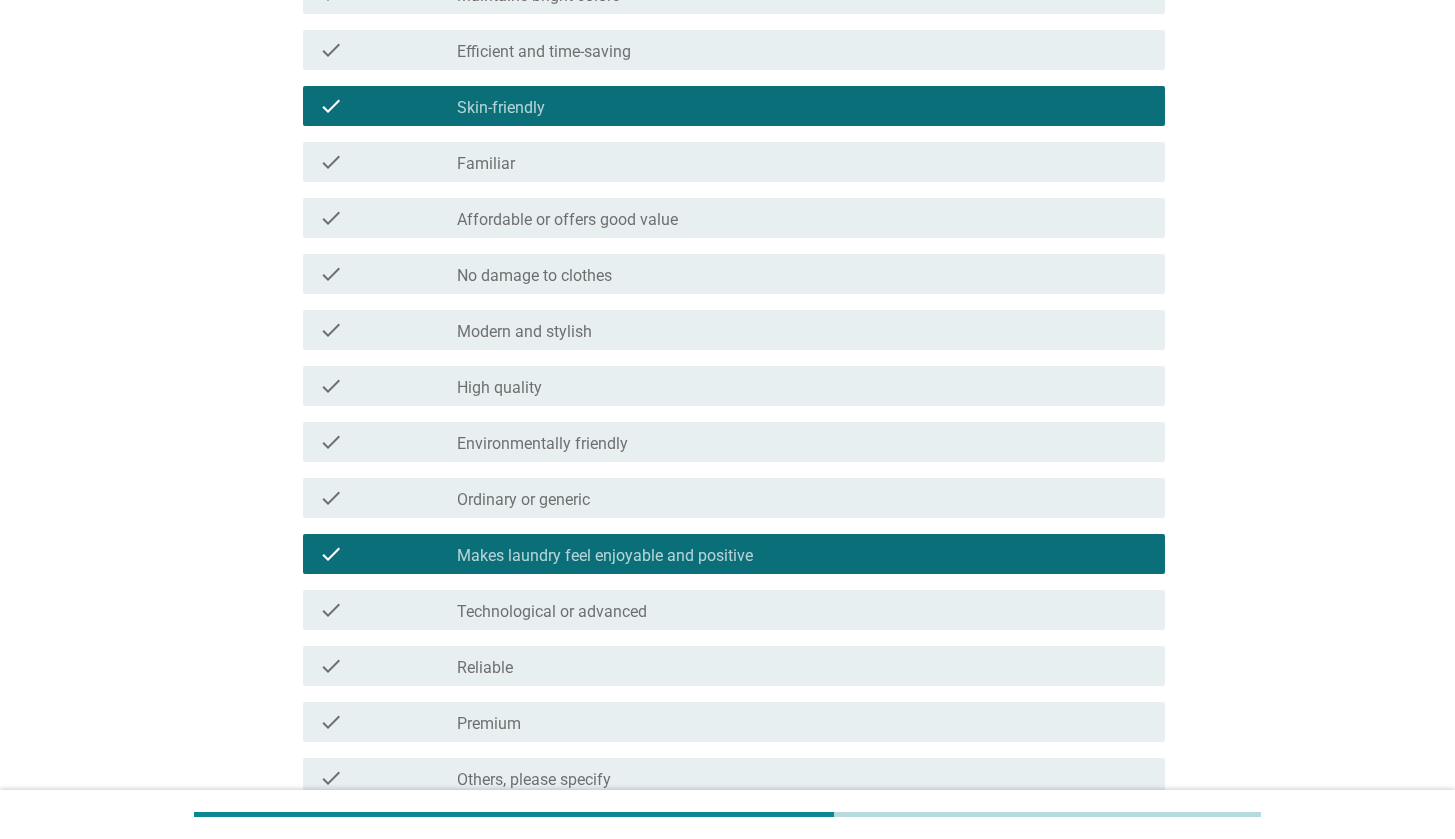 scroll, scrollTop: 1431, scrollLeft: 0, axis: vertical 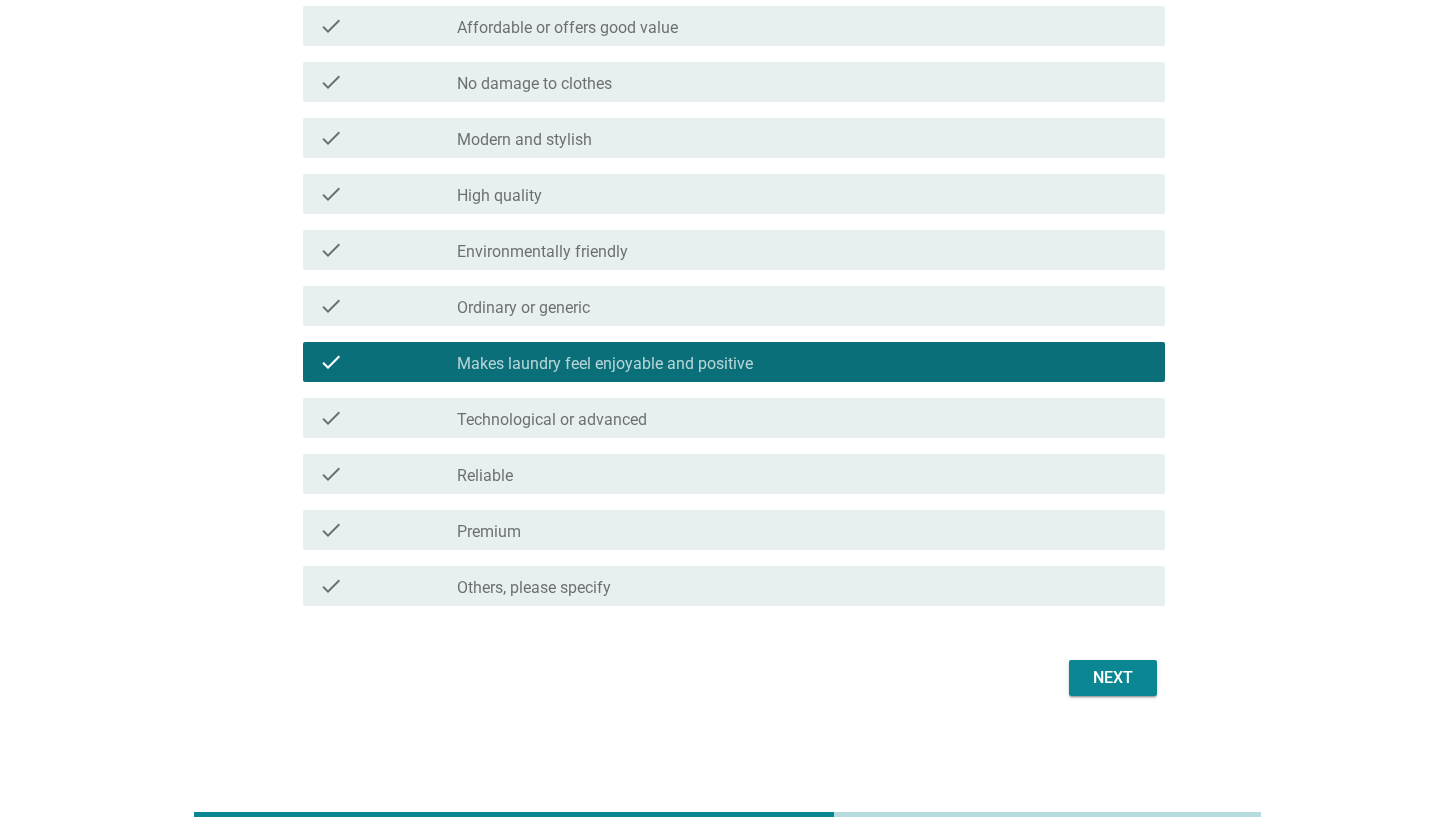 click on "Next" at bounding box center [1113, 678] 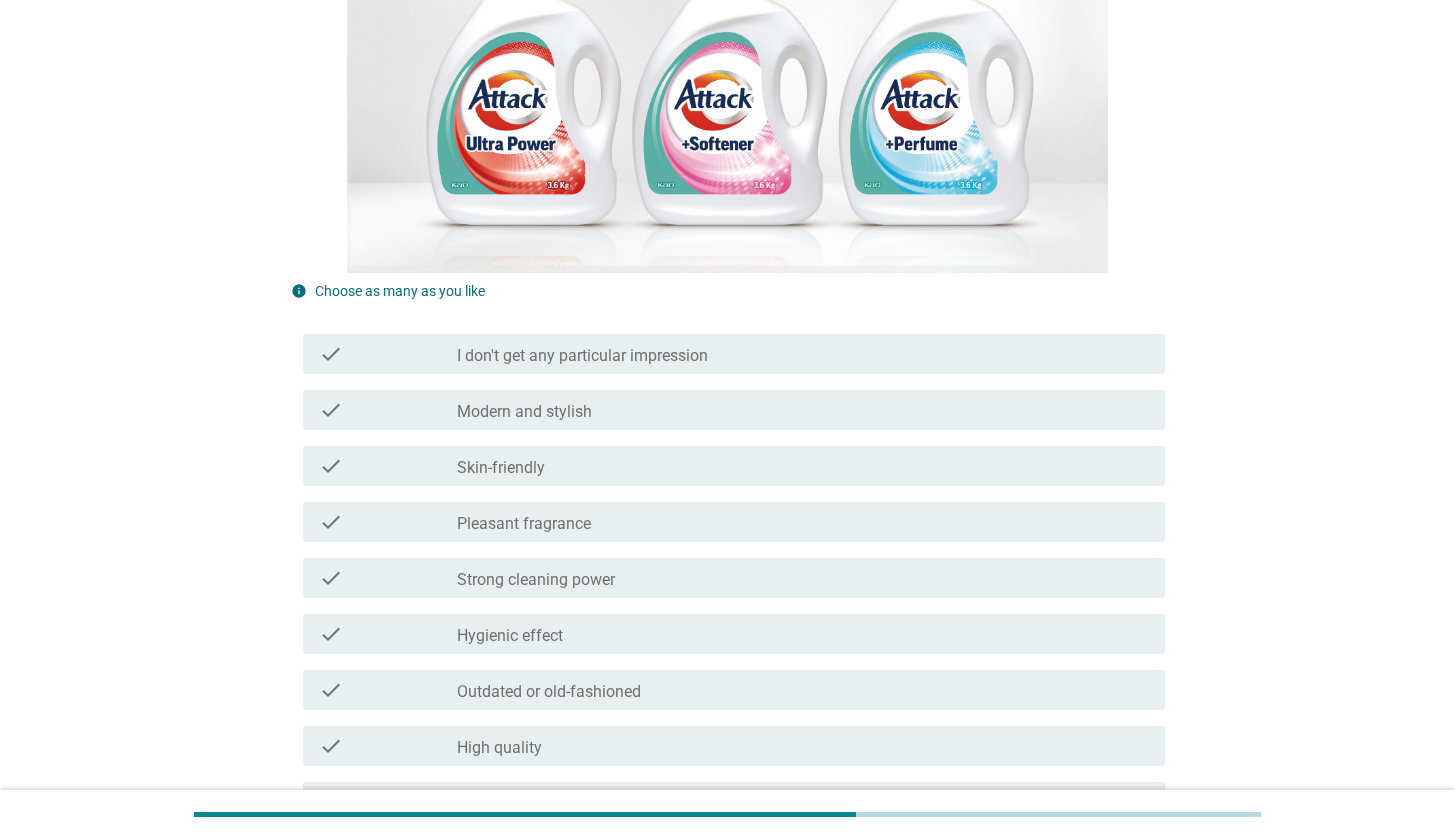 scroll, scrollTop: 521, scrollLeft: 0, axis: vertical 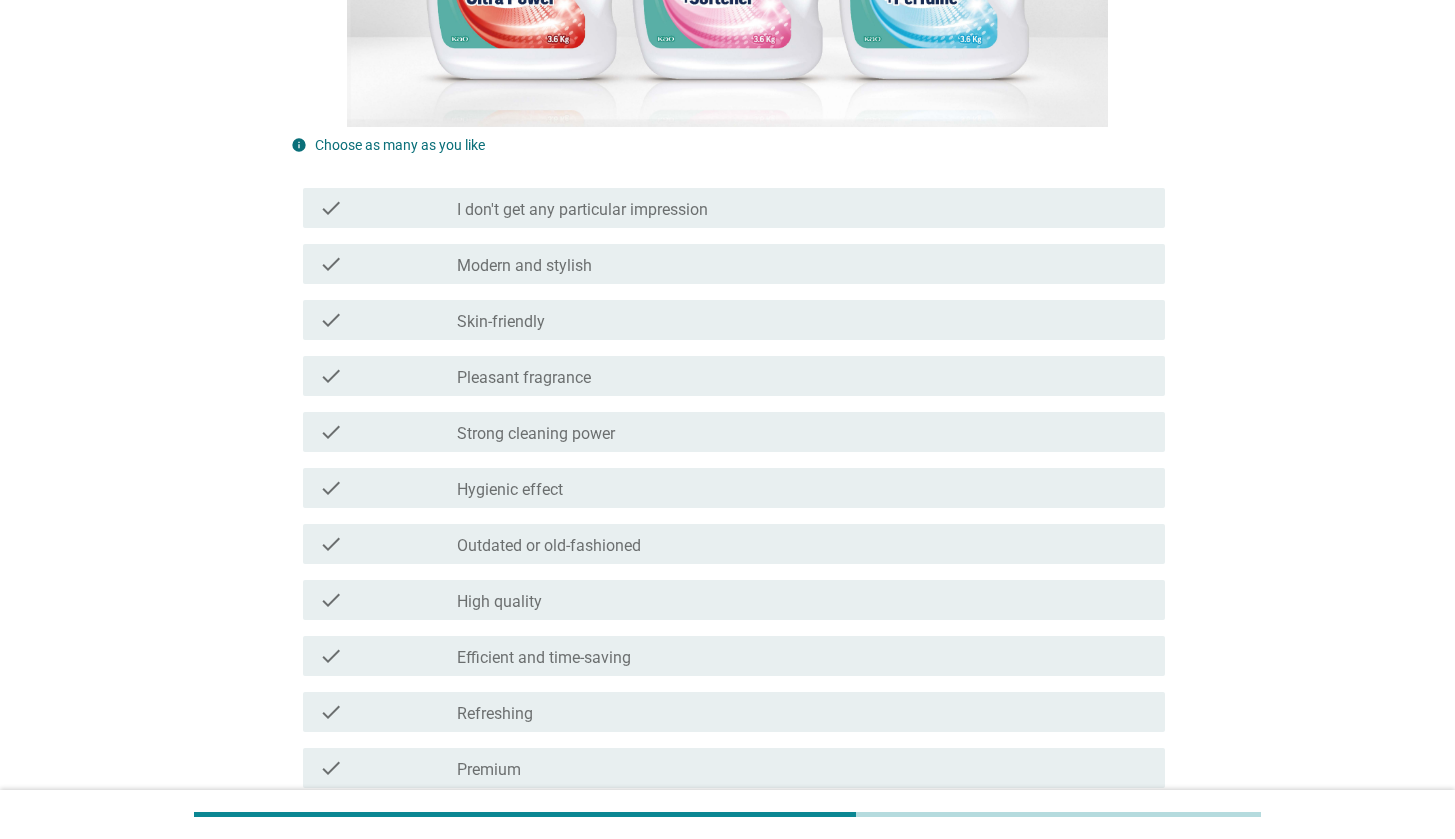 click on "check     check_box_outline_blank Pleasant fragrance" at bounding box center (728, 376) 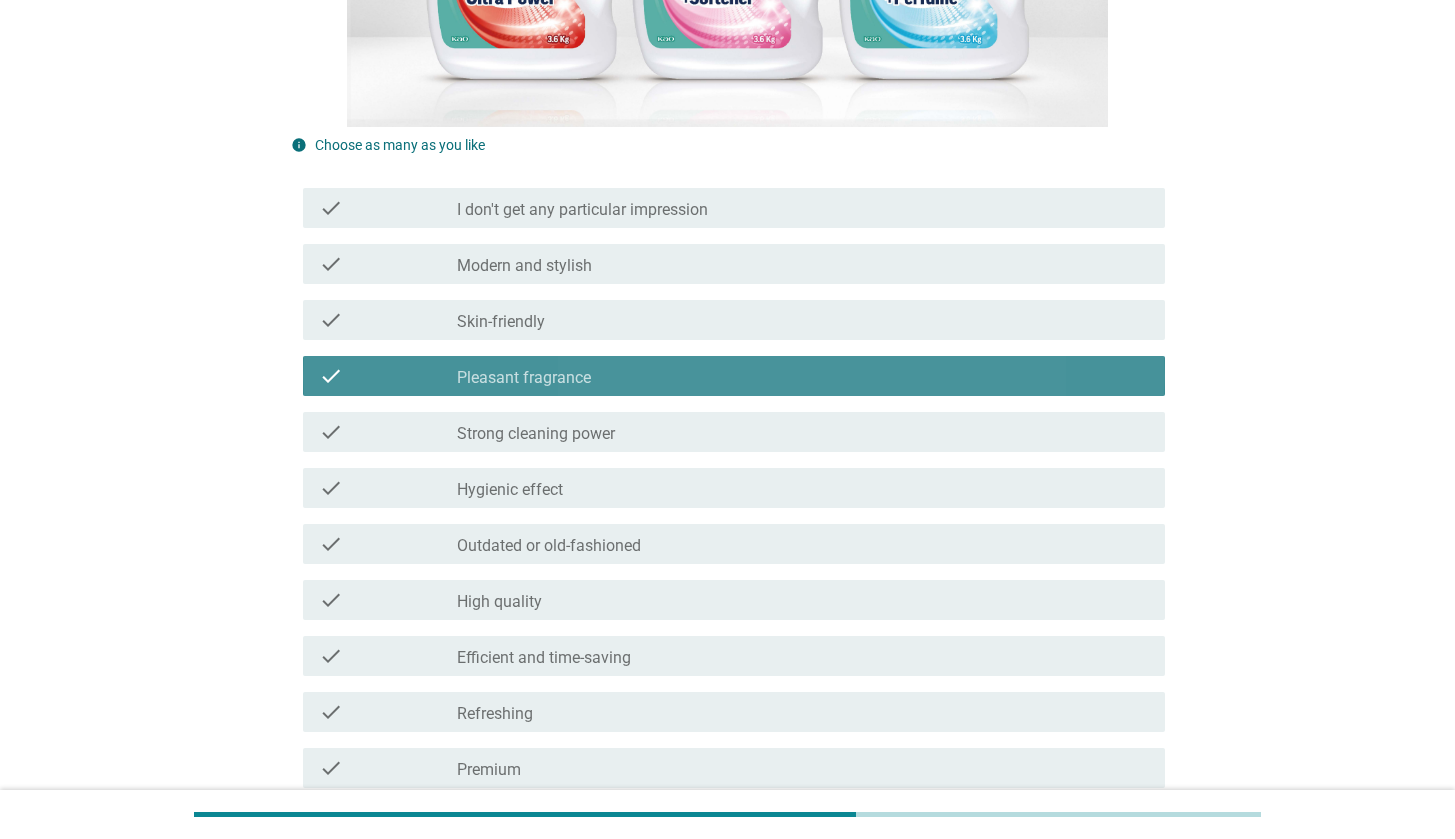 click on "check_box_outline_blank Hygienic effect" at bounding box center [803, 488] 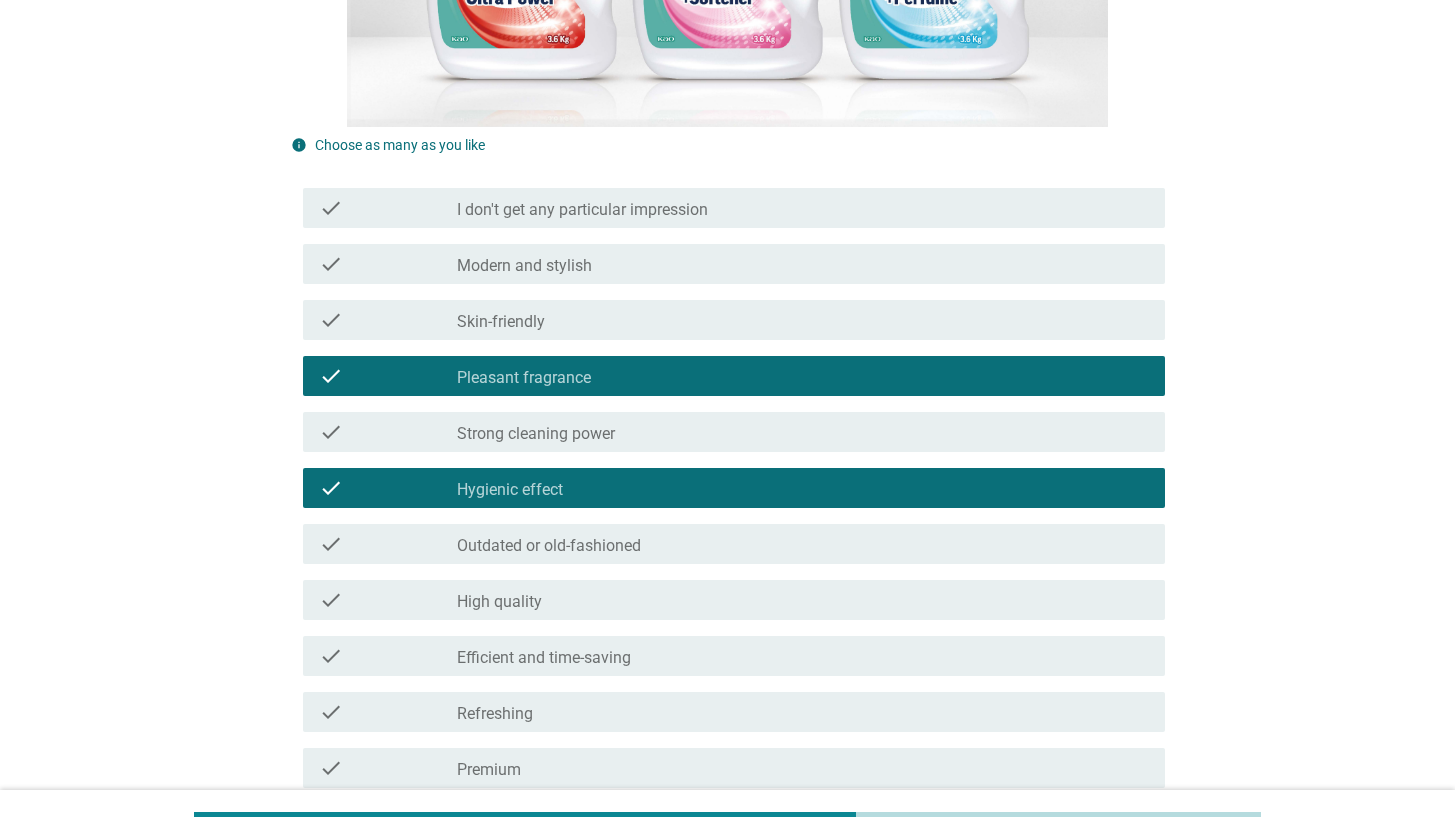 click on "check_box_outline_blank Strong cleaning power" at bounding box center (803, 432) 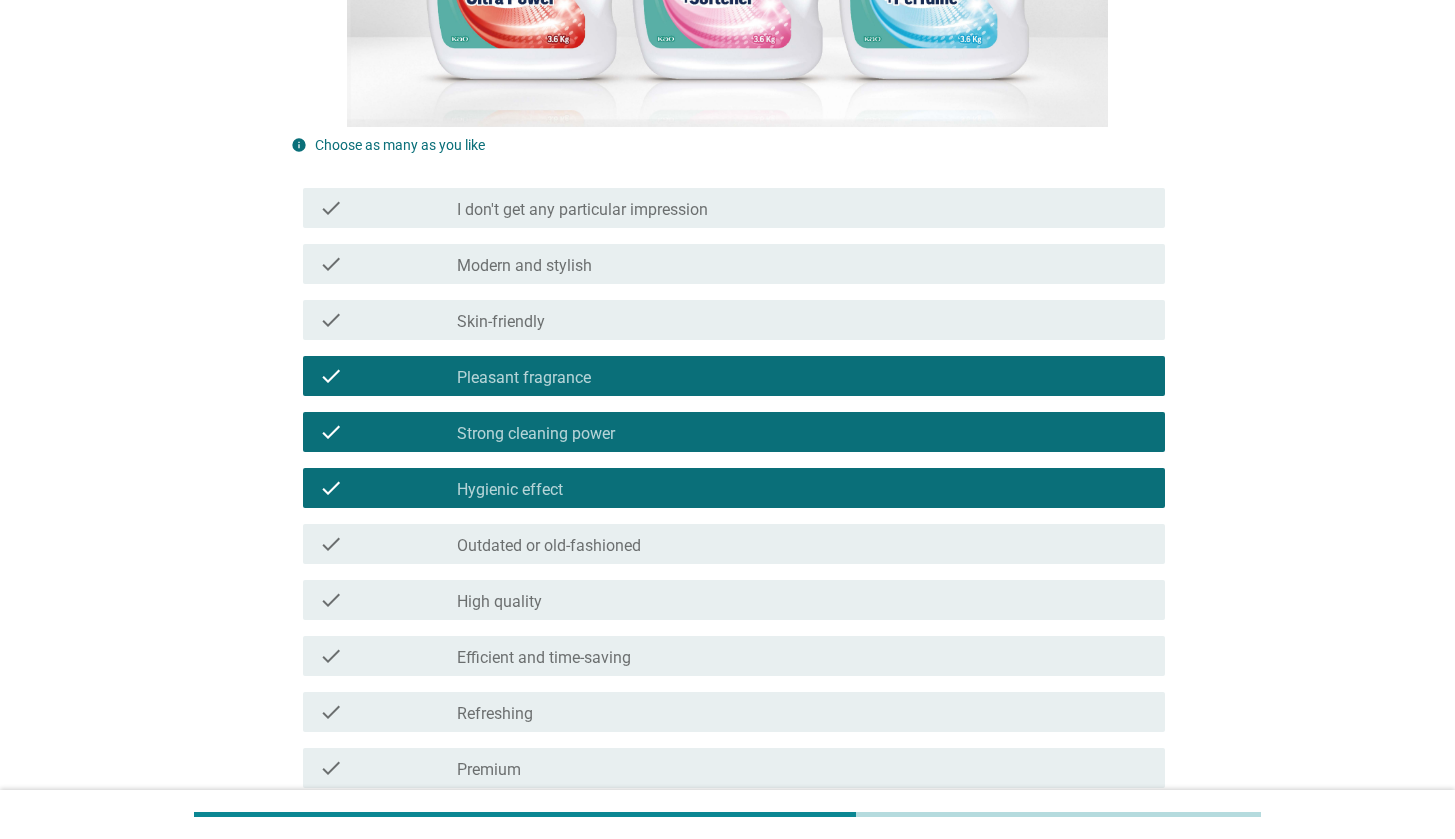 scroll, scrollTop: 879, scrollLeft: 0, axis: vertical 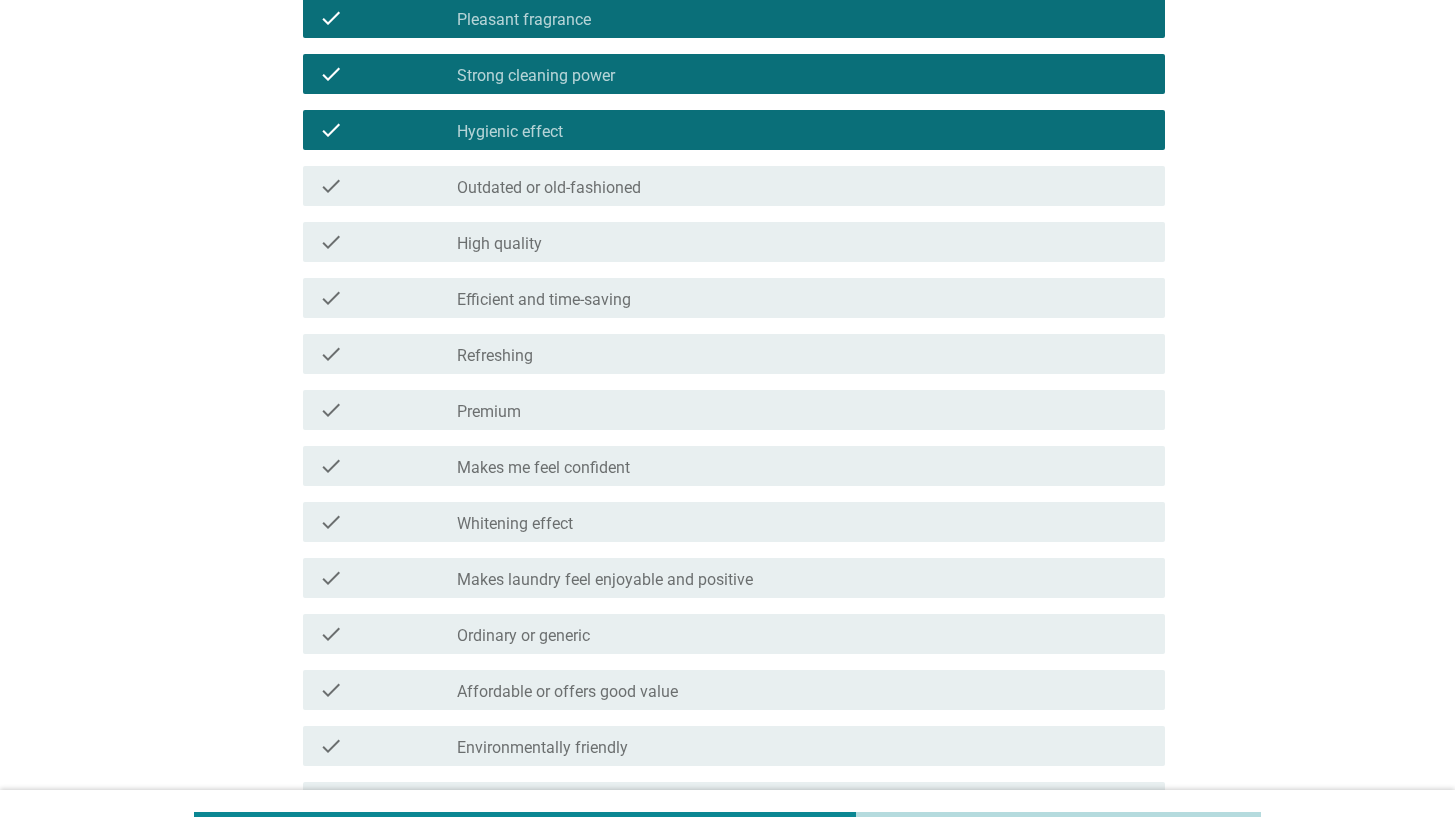 drag, startPoint x: 818, startPoint y: 516, endPoint x: 828, endPoint y: 562, distance: 47.07441 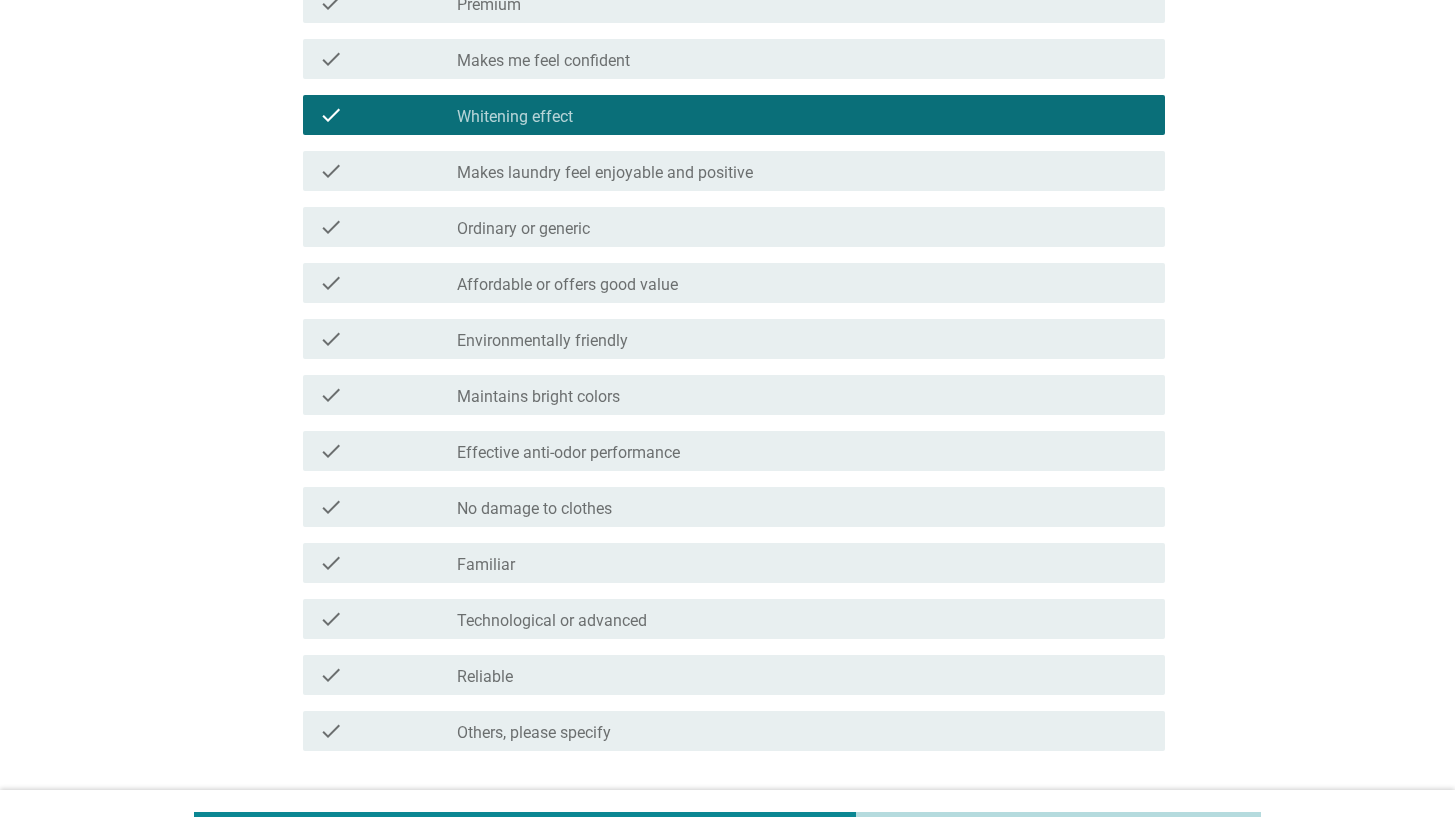scroll, scrollTop: 1431, scrollLeft: 0, axis: vertical 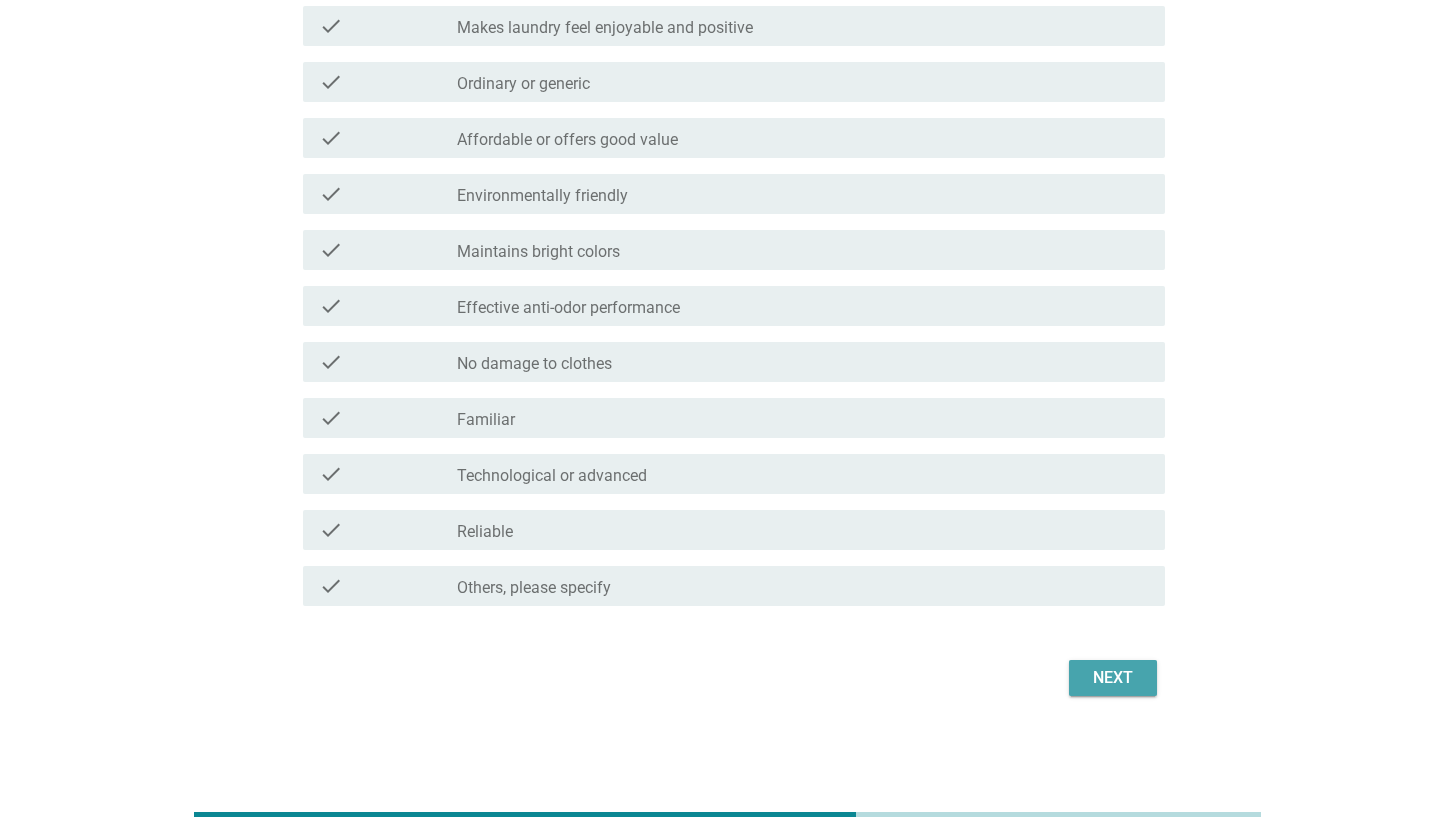 click on "Next" at bounding box center [1113, 678] 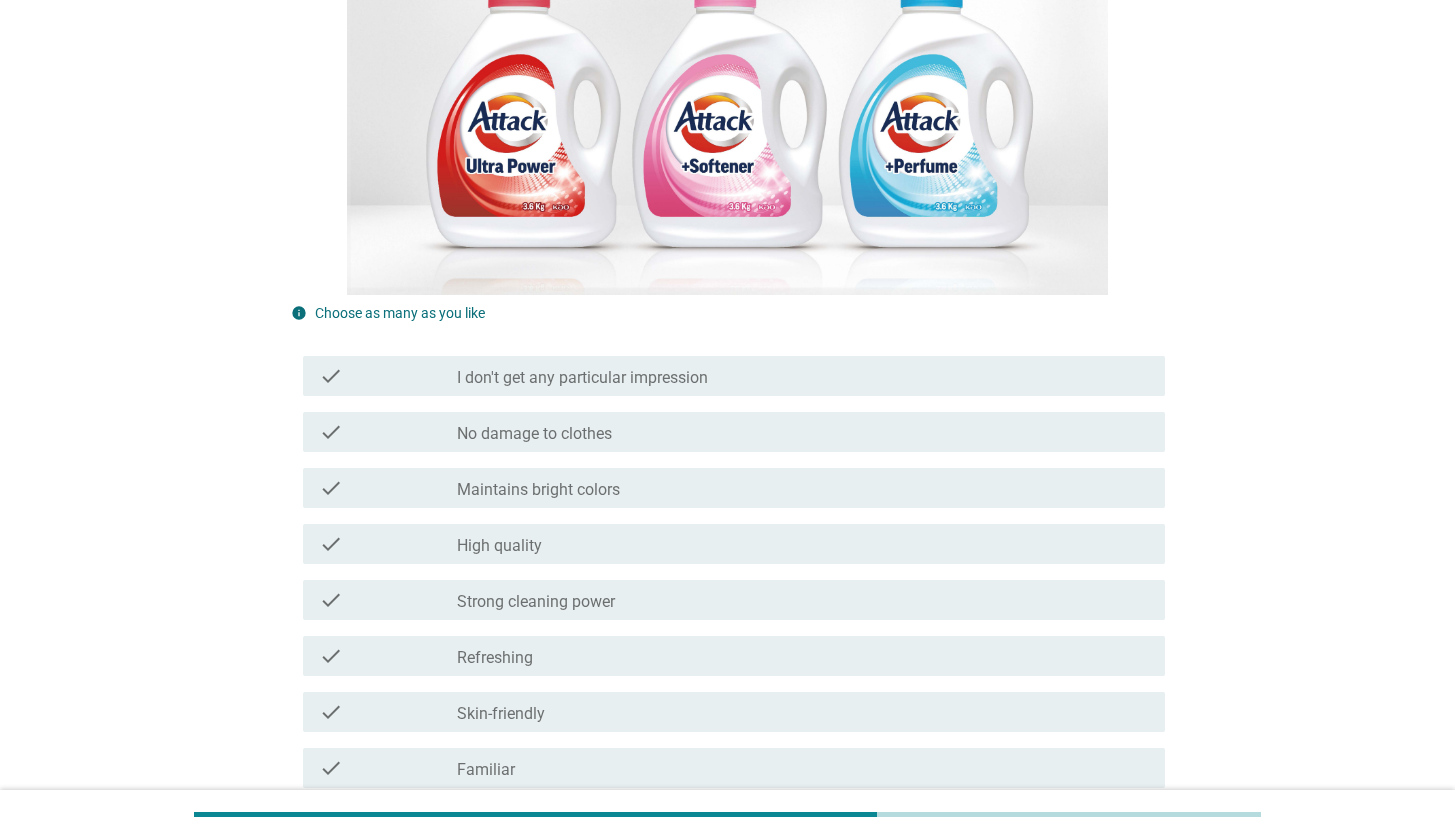 scroll, scrollTop: 478, scrollLeft: 0, axis: vertical 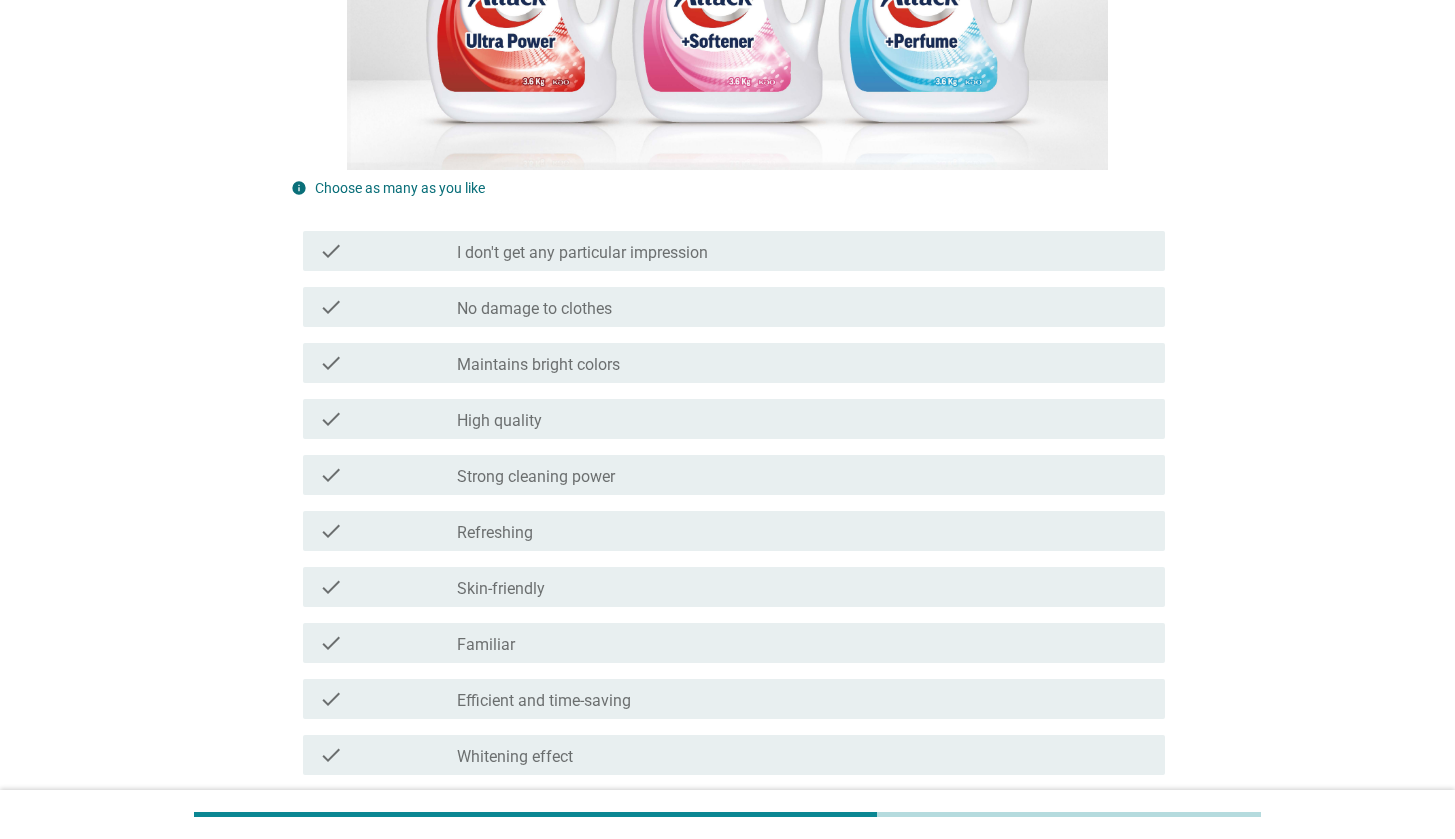 click on "check     check_box_outline_blank Strong cleaning power" at bounding box center (728, 475) 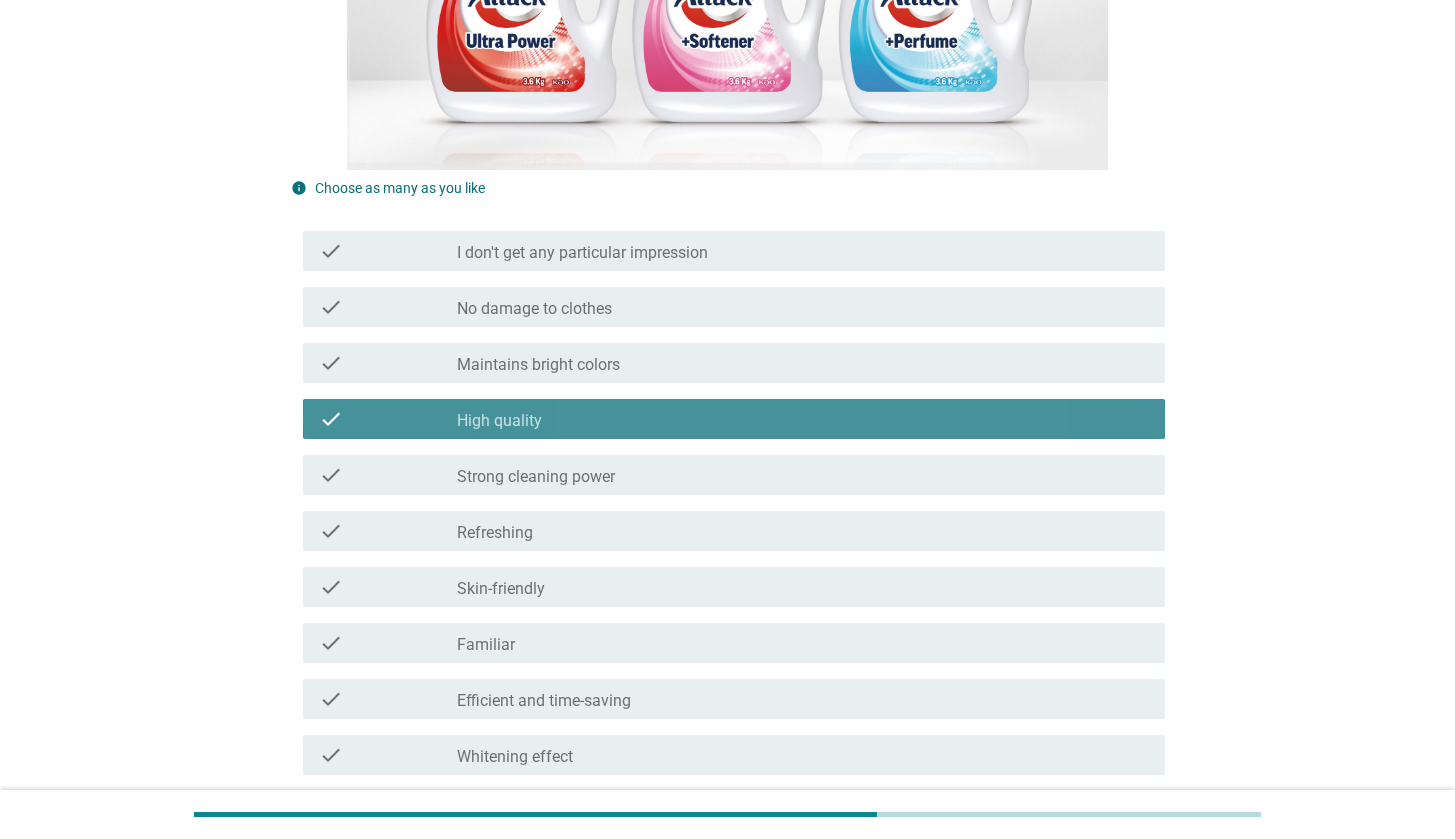 click on "check     check_box_outline_blank Strong cleaning power" at bounding box center [734, 475] 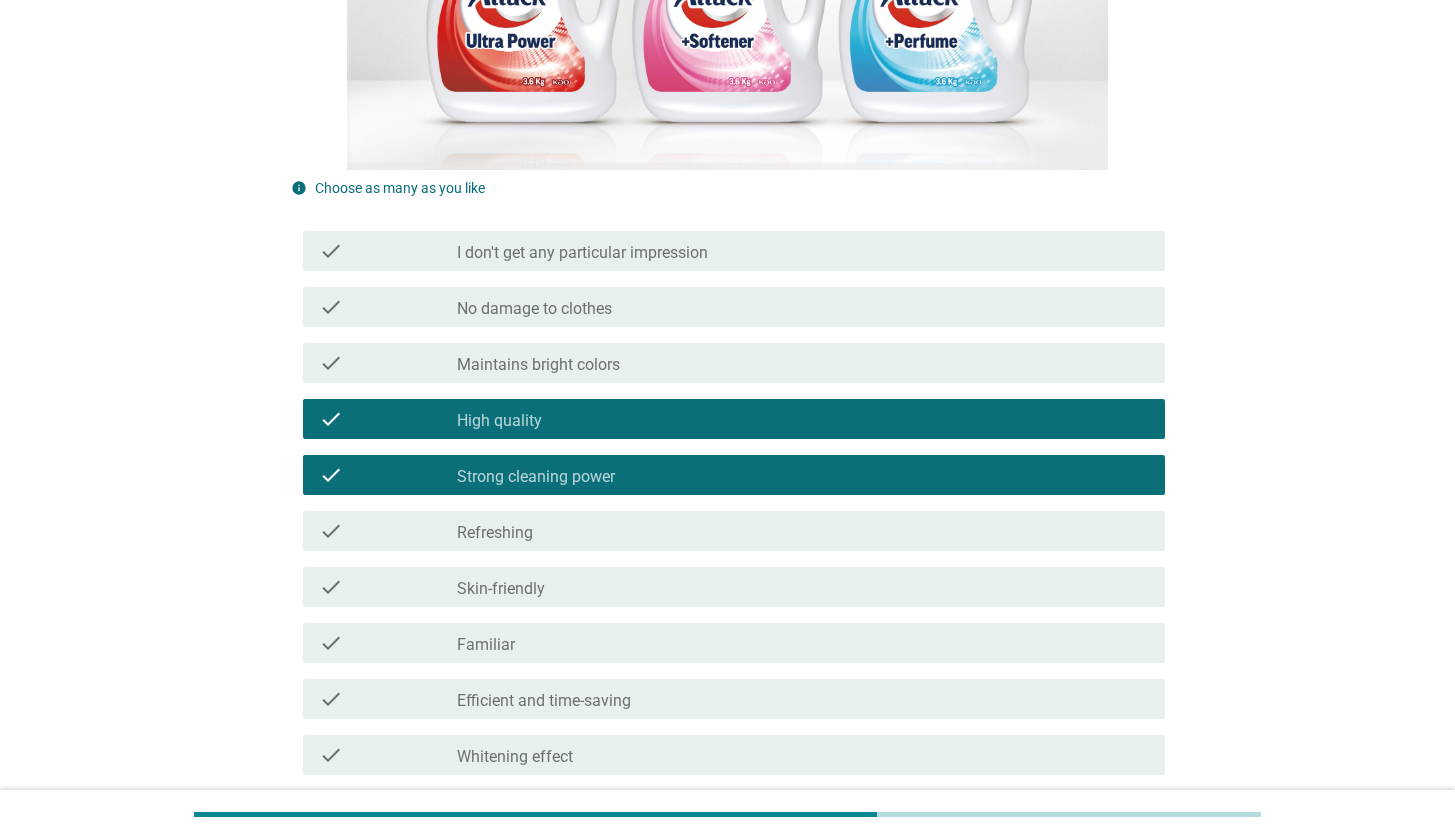 scroll, scrollTop: 516, scrollLeft: 0, axis: vertical 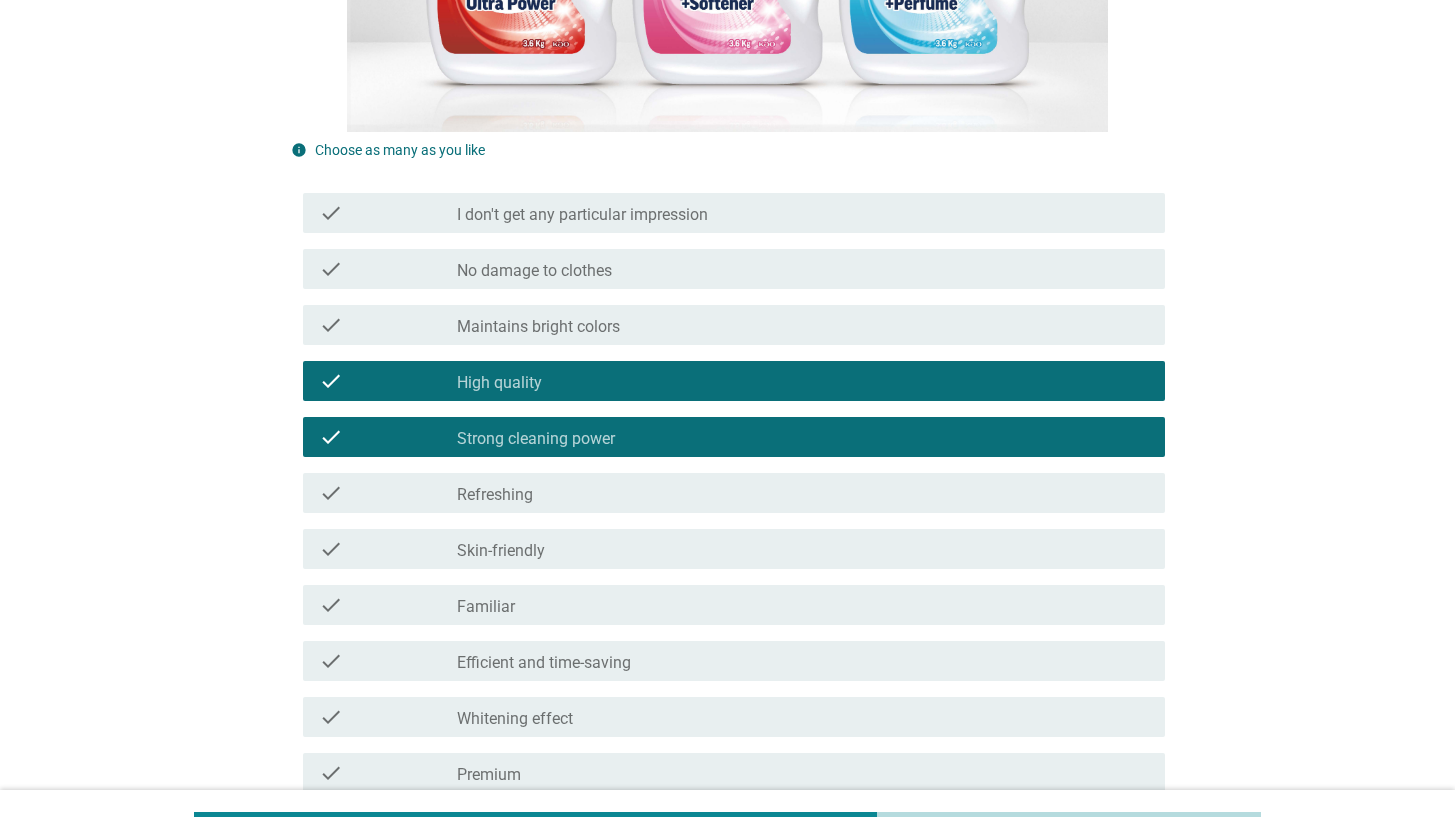 click on "check     check_box_outline_blank Efficient and time-saving" at bounding box center [734, 661] 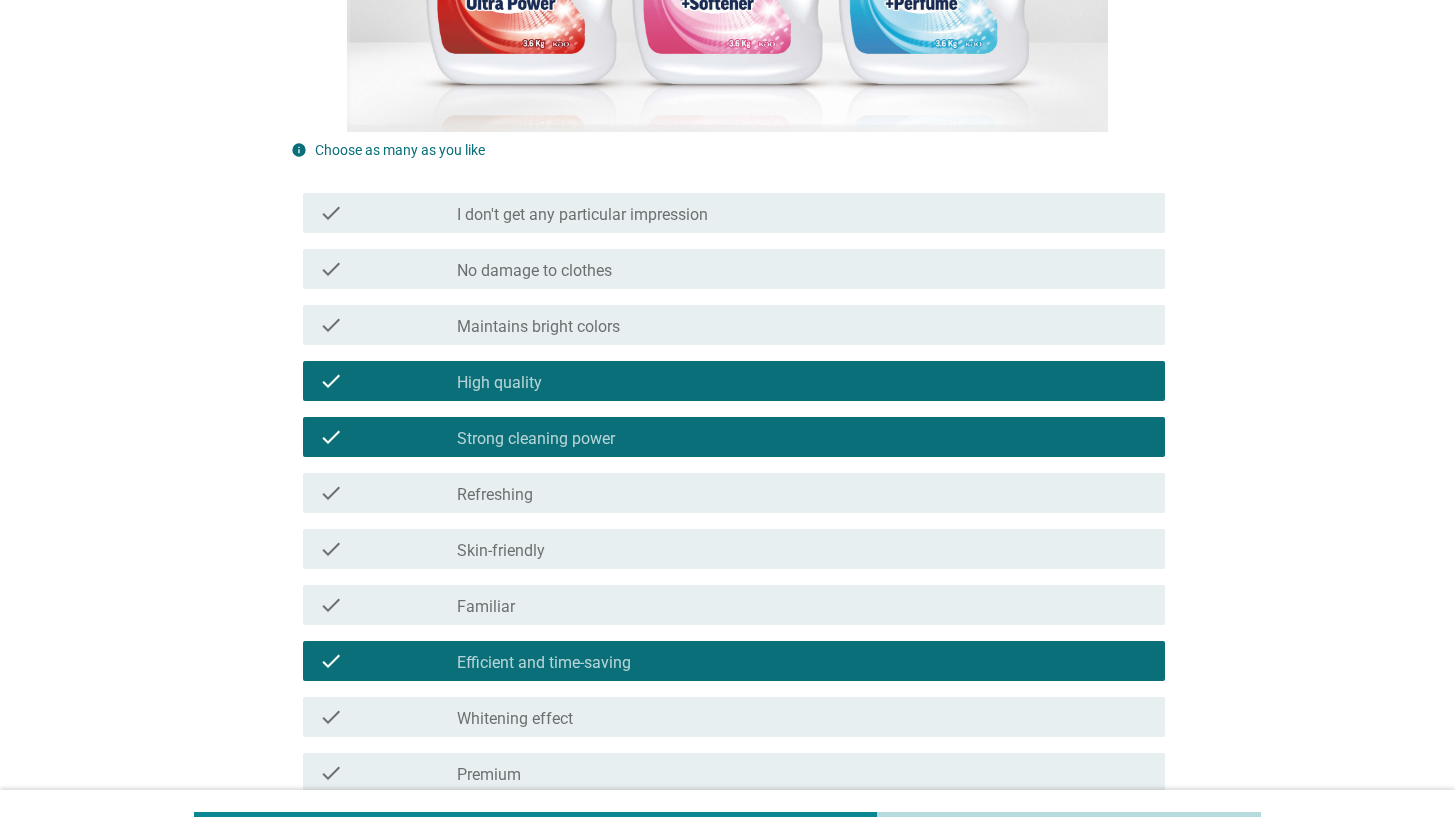 scroll, scrollTop: 911, scrollLeft: 0, axis: vertical 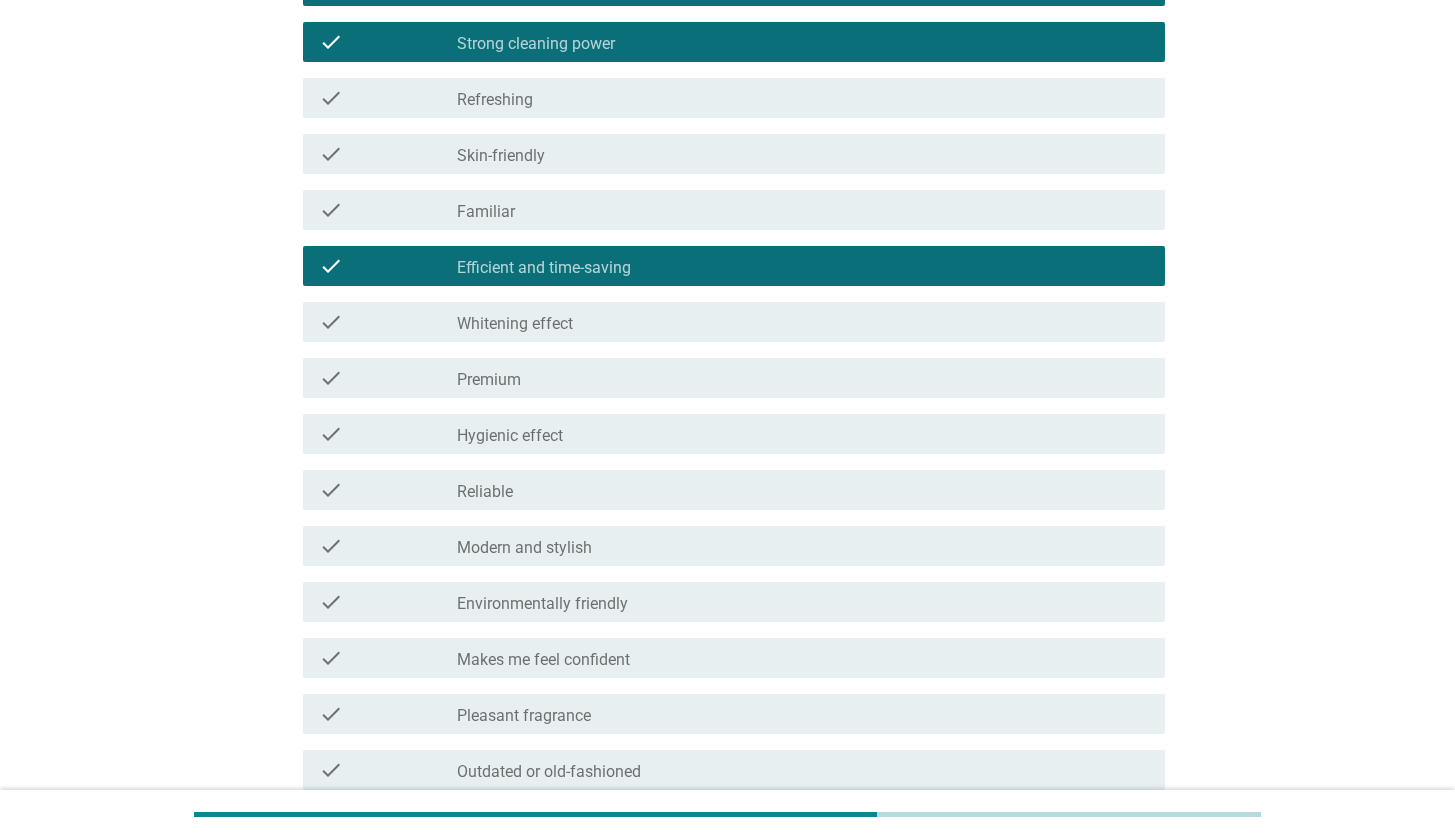 click on "check_box_outline_blank Efficient and time-saving" at bounding box center (803, 266) 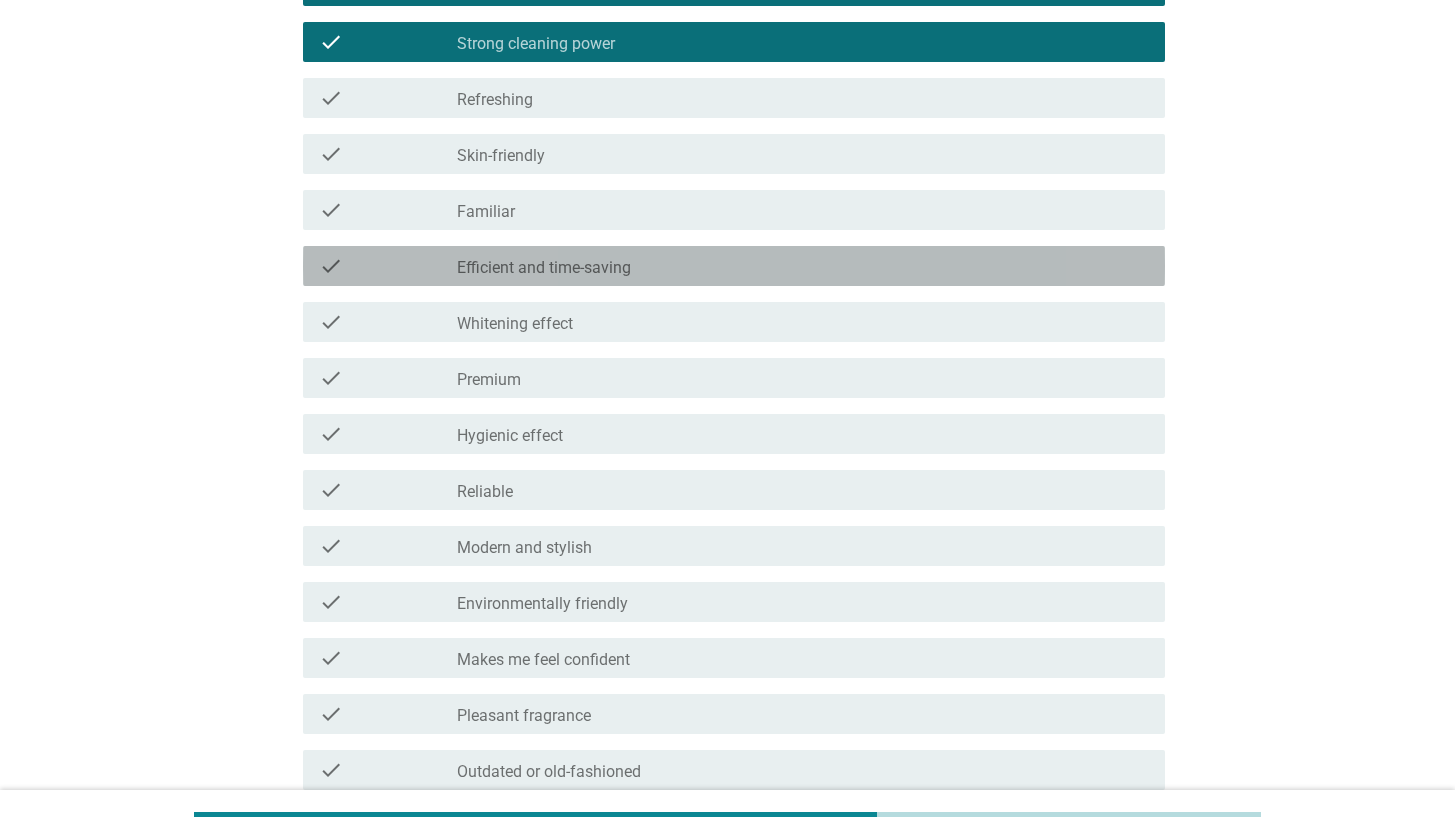 click on "check_box_outline_blank Whitening effect" at bounding box center [803, 322] 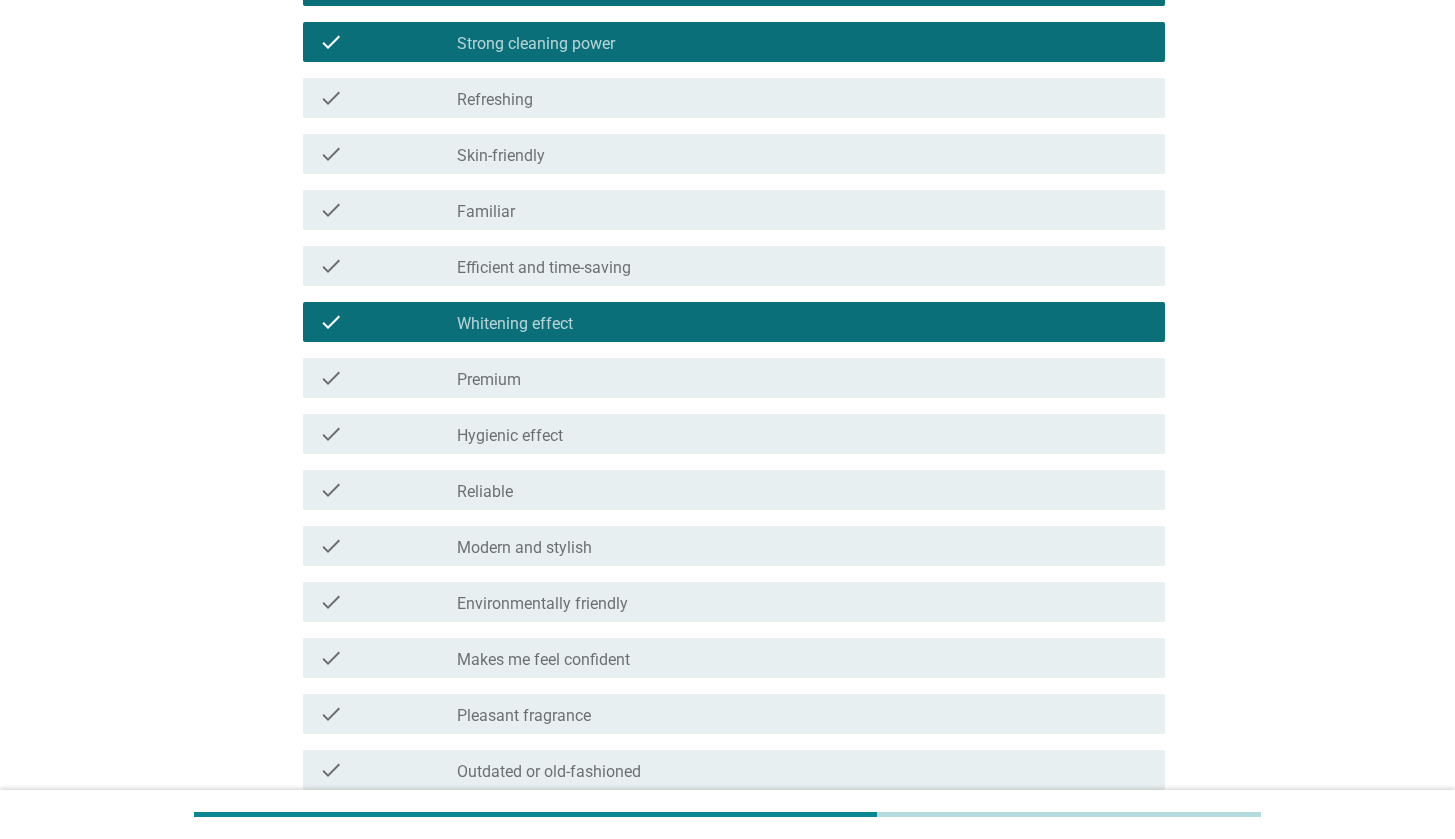 scroll, scrollTop: 1045, scrollLeft: 0, axis: vertical 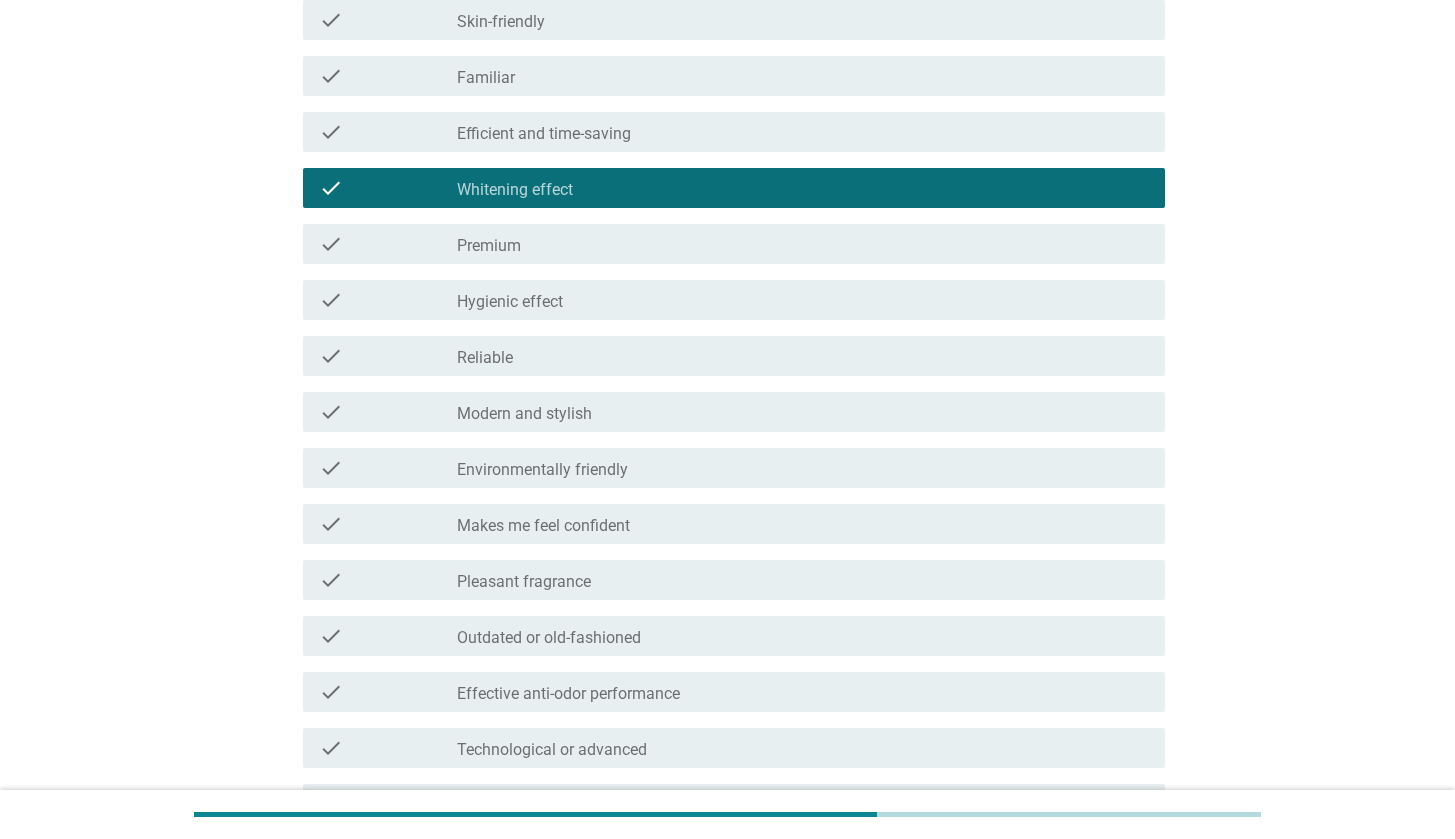 click on "check     check_box_outline_blank Premium" at bounding box center (734, 244) 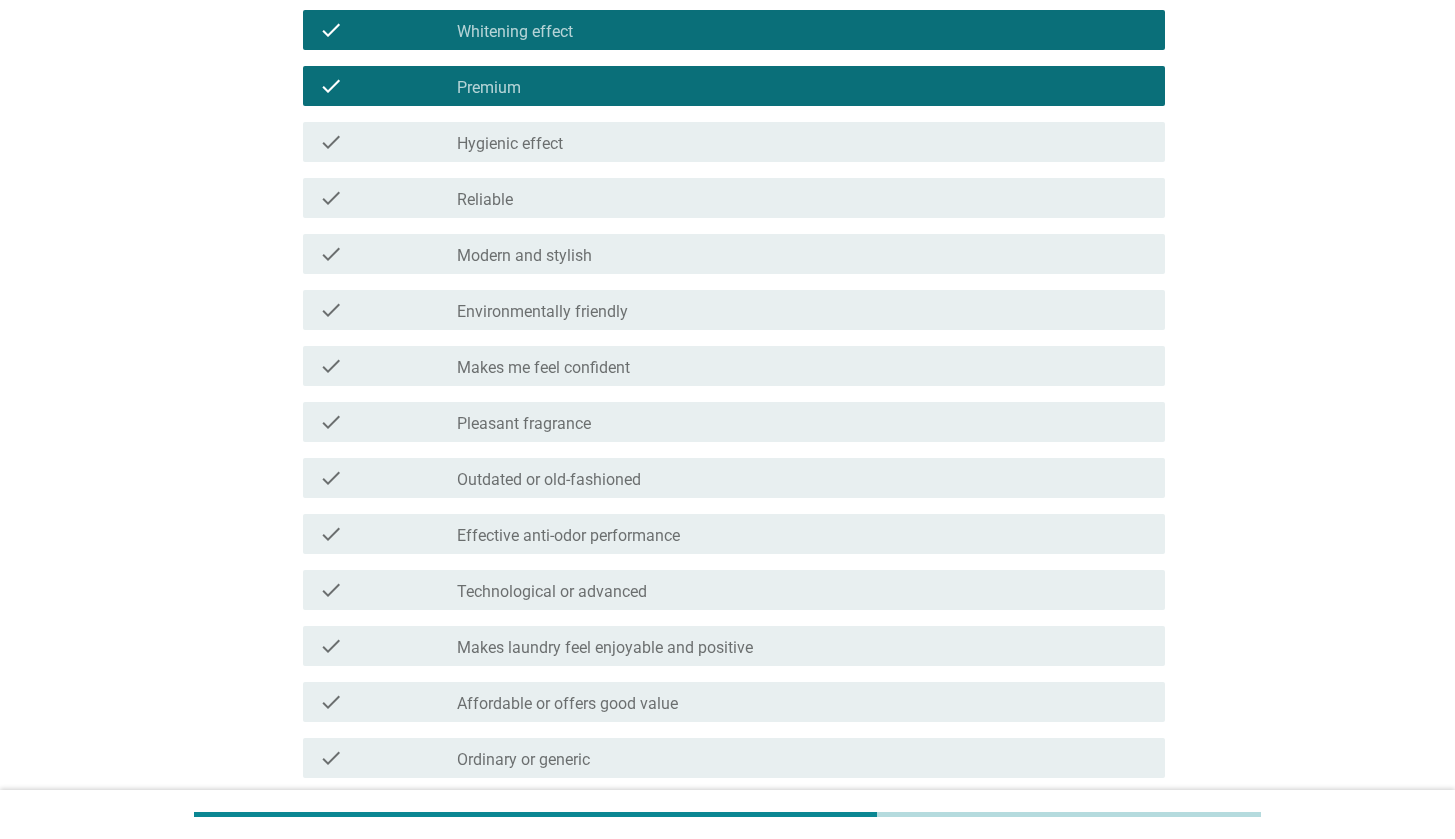 scroll, scrollTop: 1356, scrollLeft: 0, axis: vertical 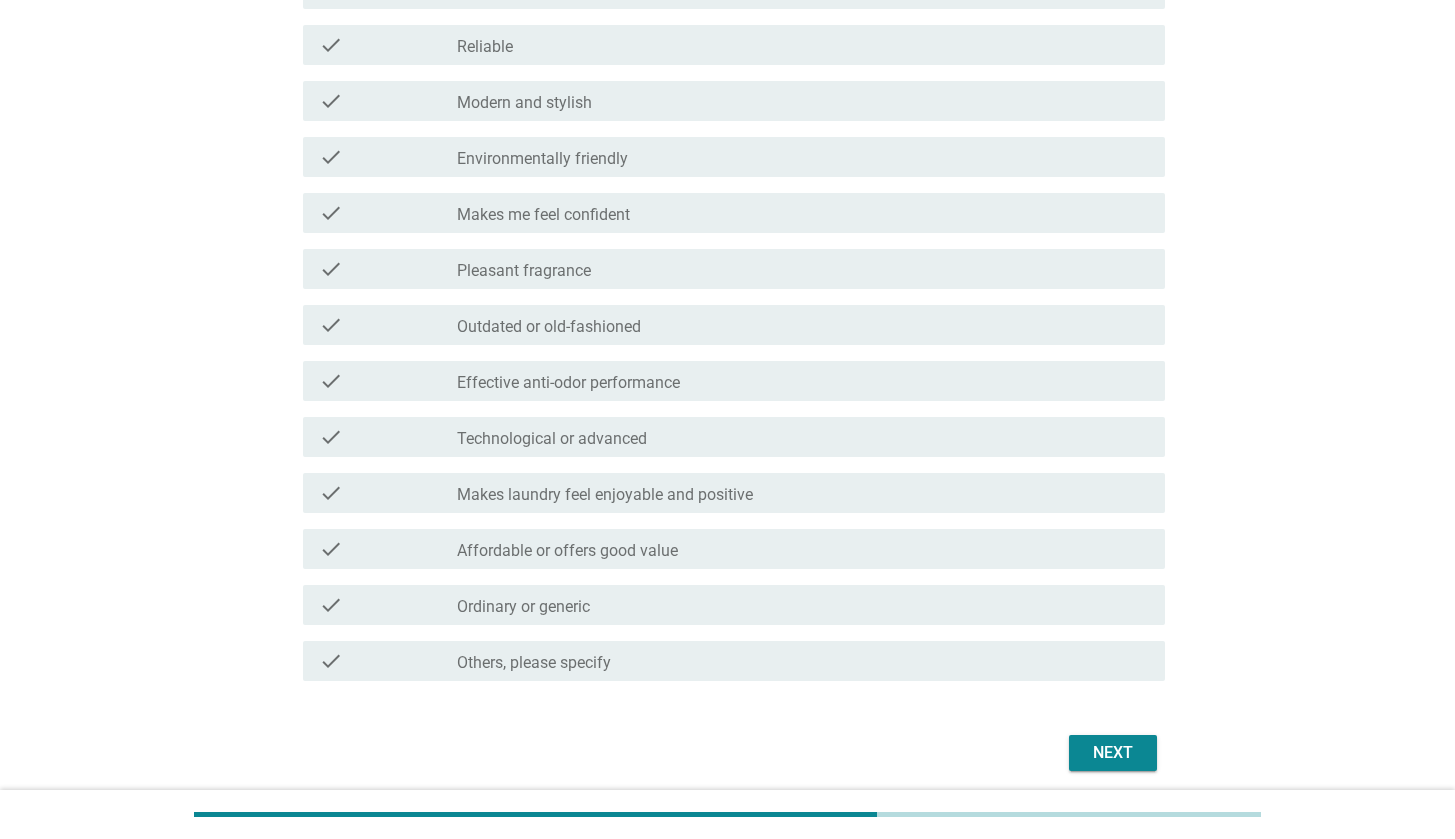 click on "Next" at bounding box center (1113, 753) 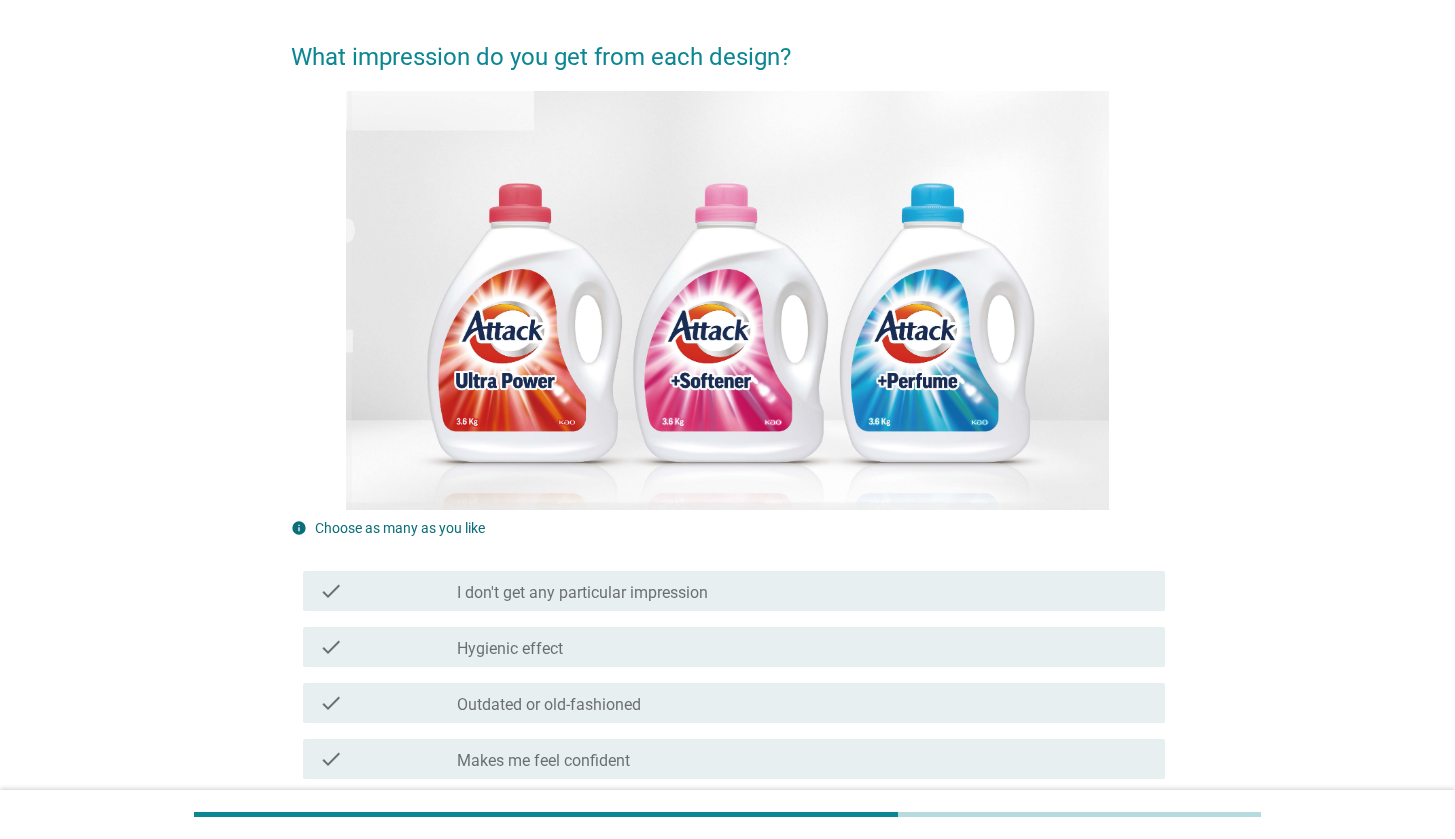 scroll, scrollTop: 526, scrollLeft: 0, axis: vertical 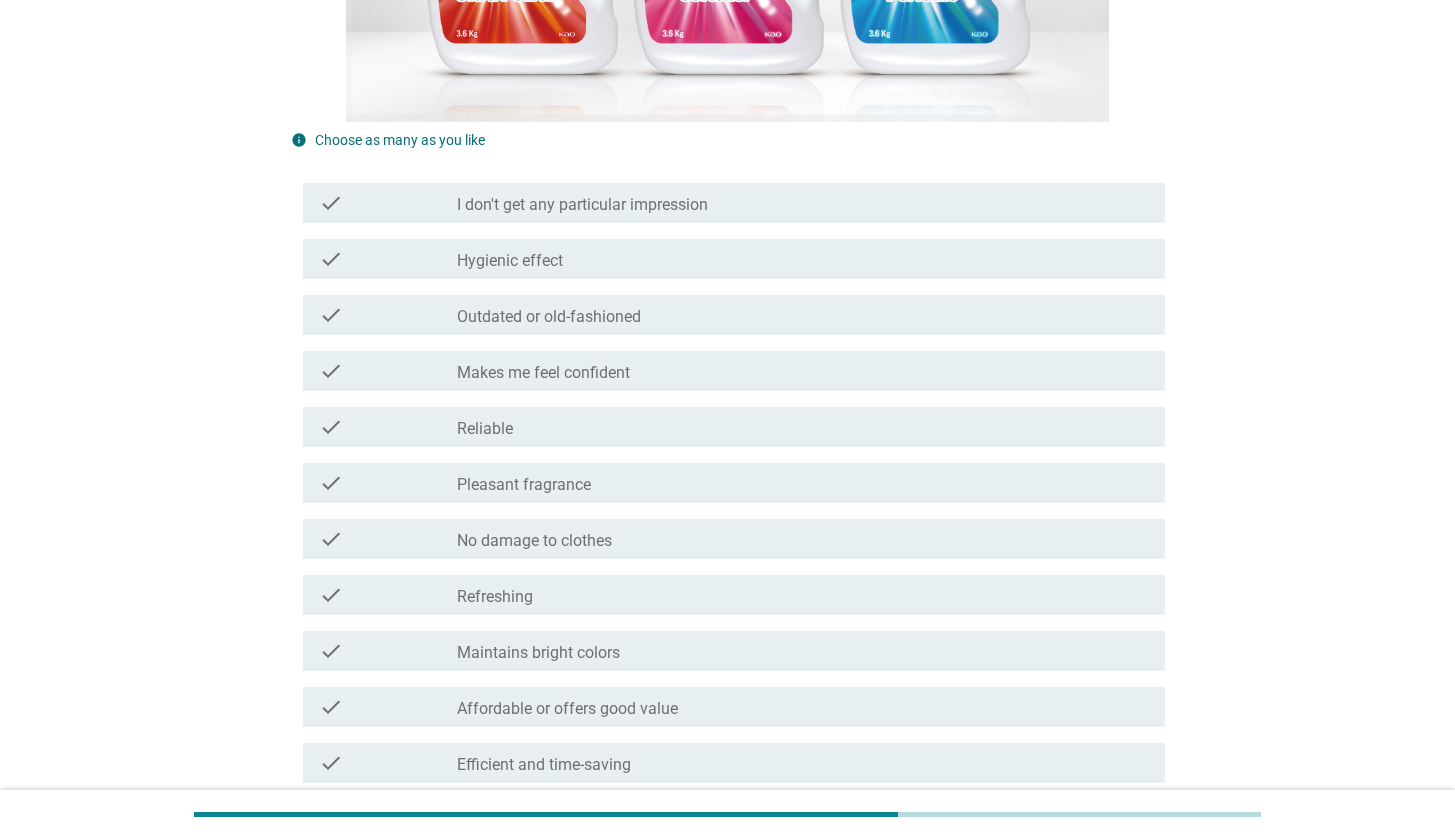 click on "check     check_box_outline_blank Pleasant fragrance" at bounding box center [728, 483] 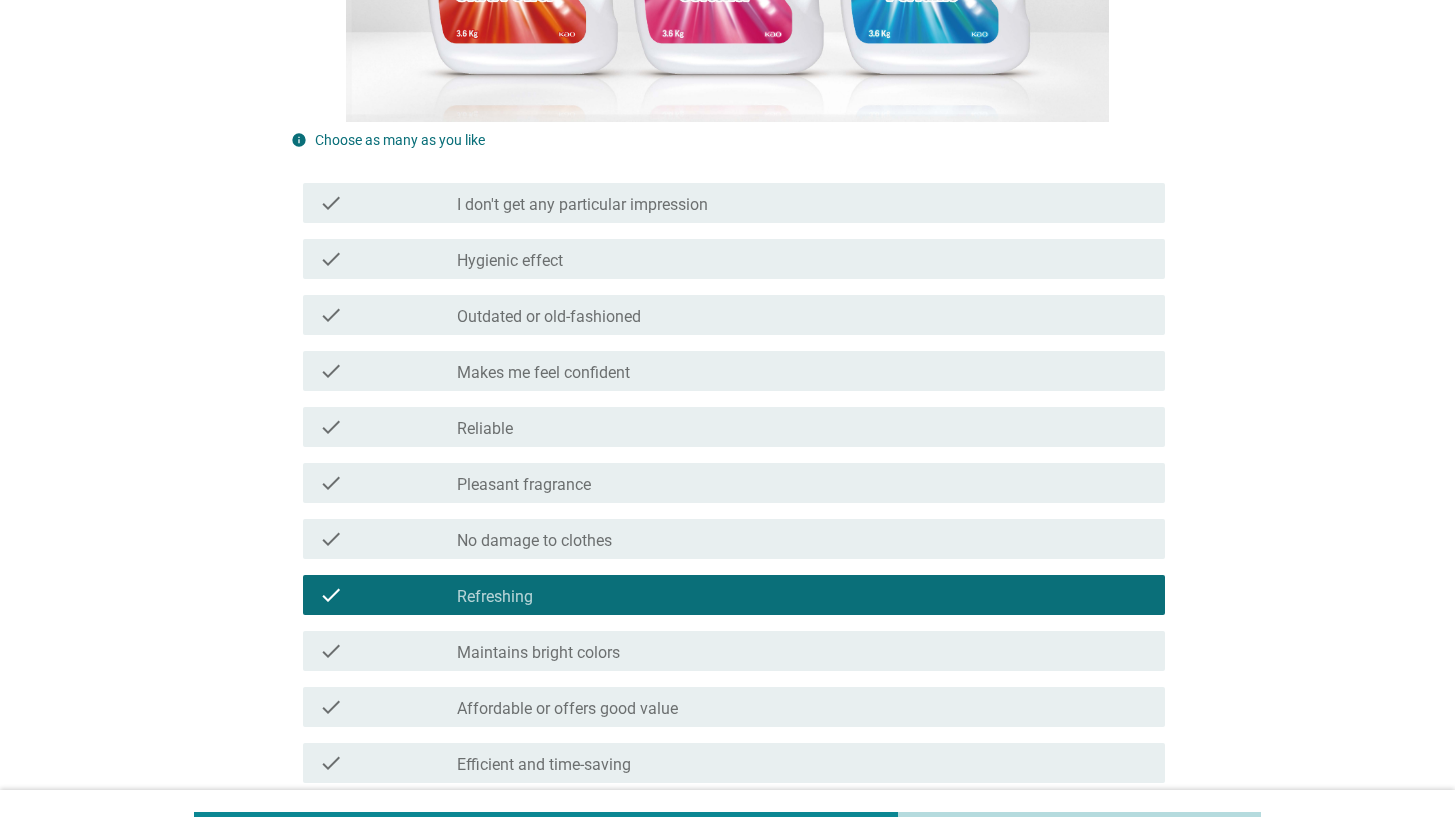 click on "check     check_box_outline_blank No damage to clothes" at bounding box center (728, 539) 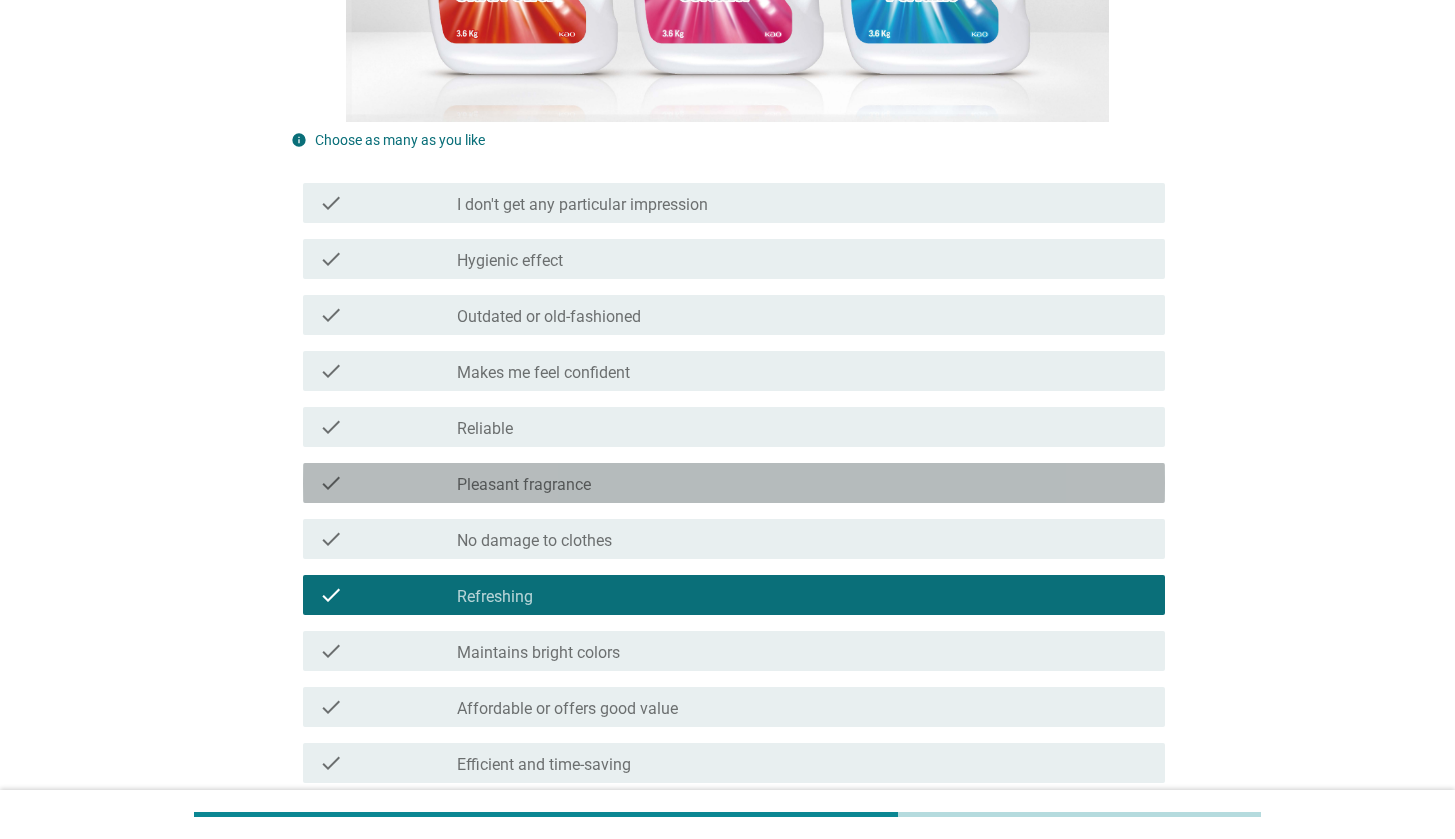 click on "check     check_box_outline_blank Pleasant fragrance" at bounding box center (734, 483) 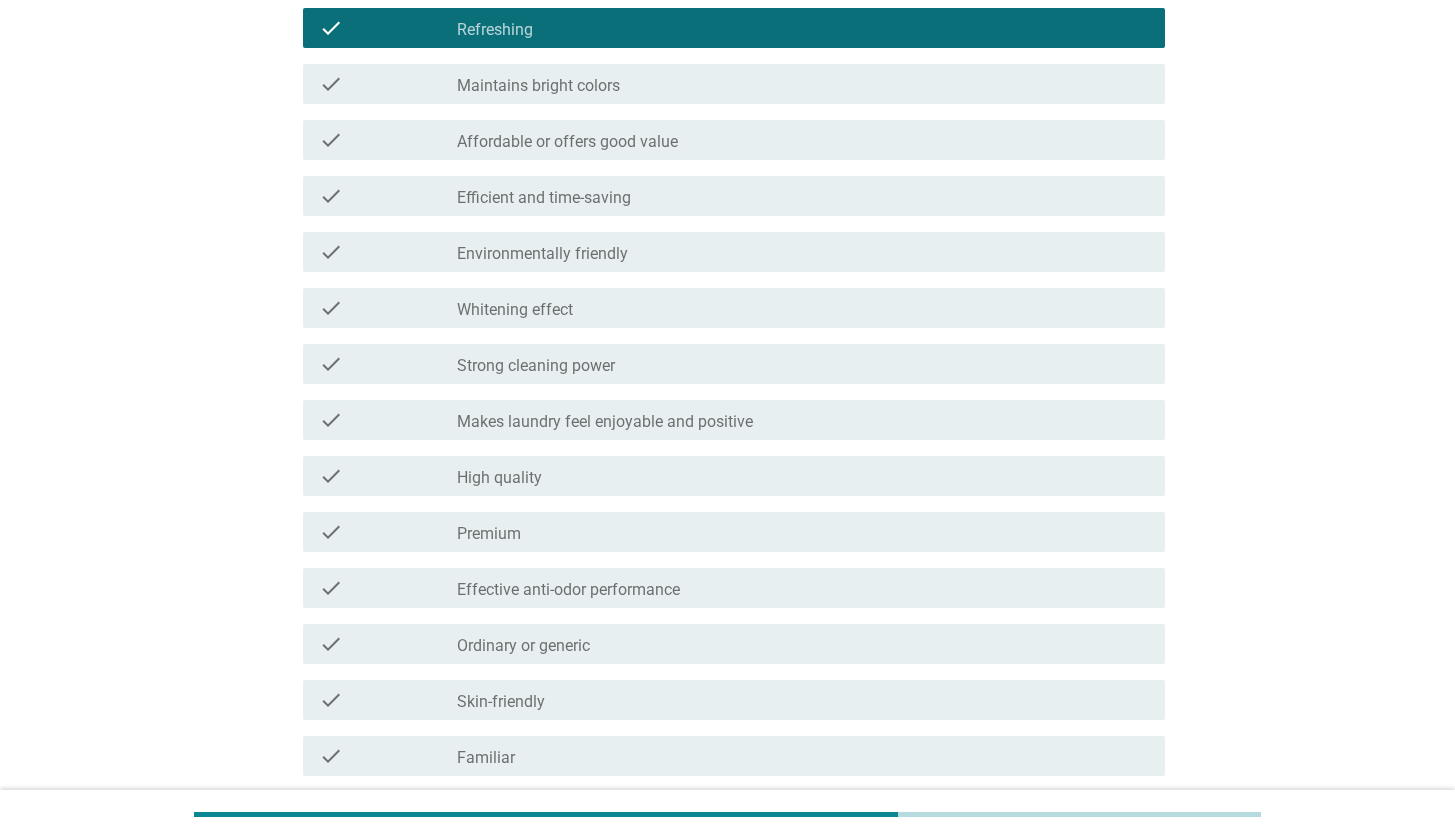 click on "check_box_outline_blank Ordinary or generic" at bounding box center (803, 644) 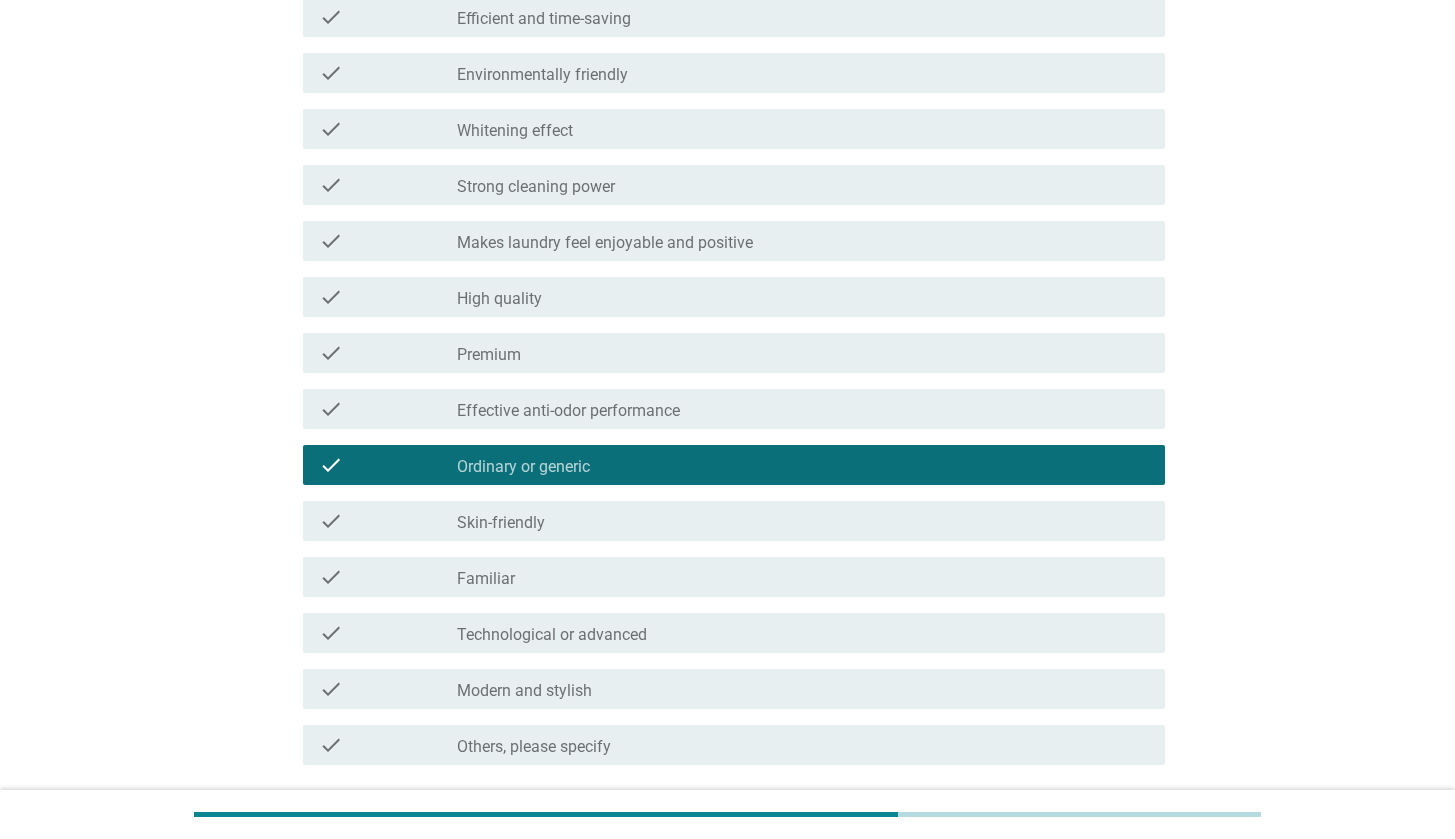 scroll, scrollTop: 1431, scrollLeft: 0, axis: vertical 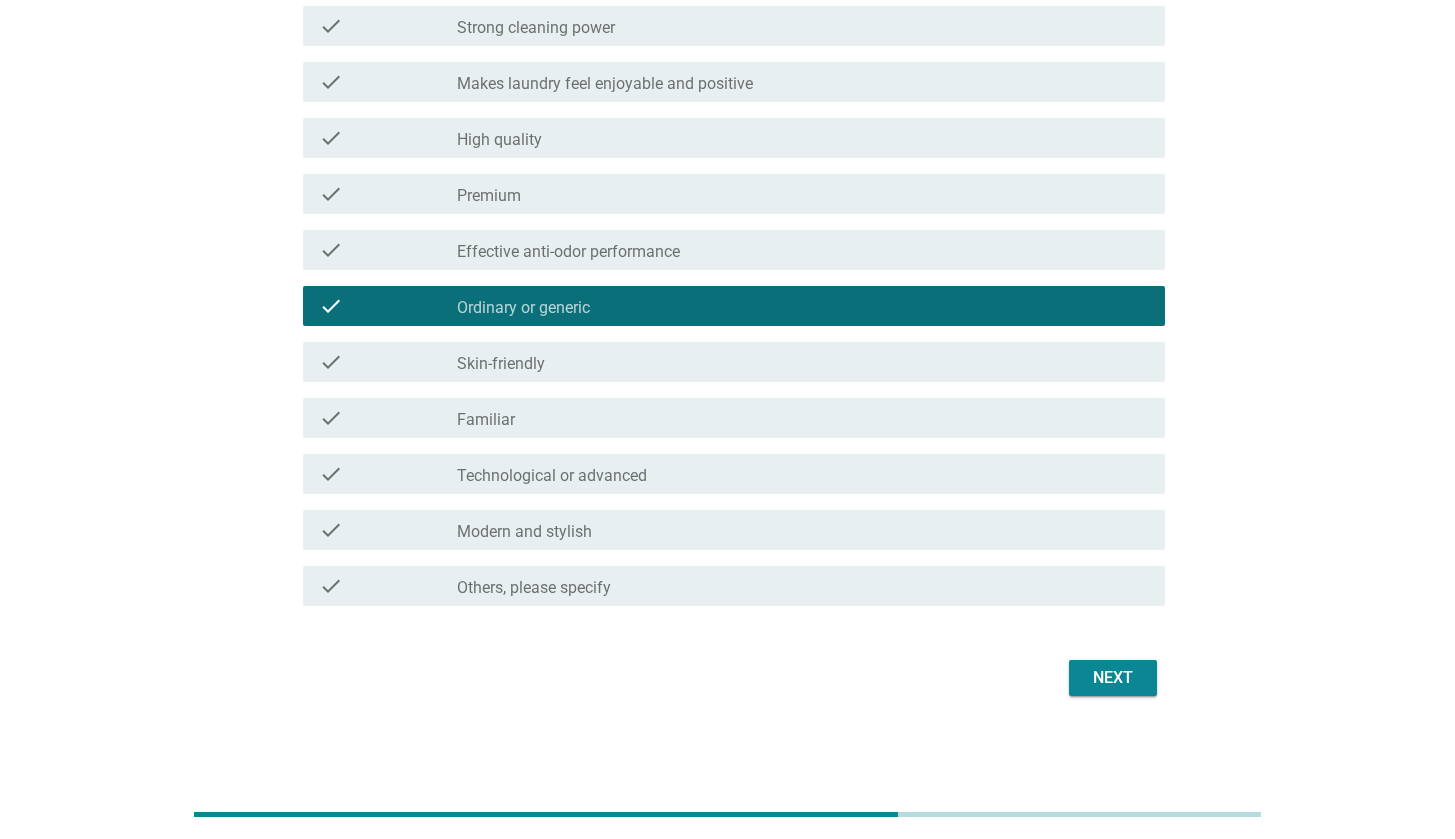 click on "check_box_outline_blank Ordinary or generic" at bounding box center (803, 306) 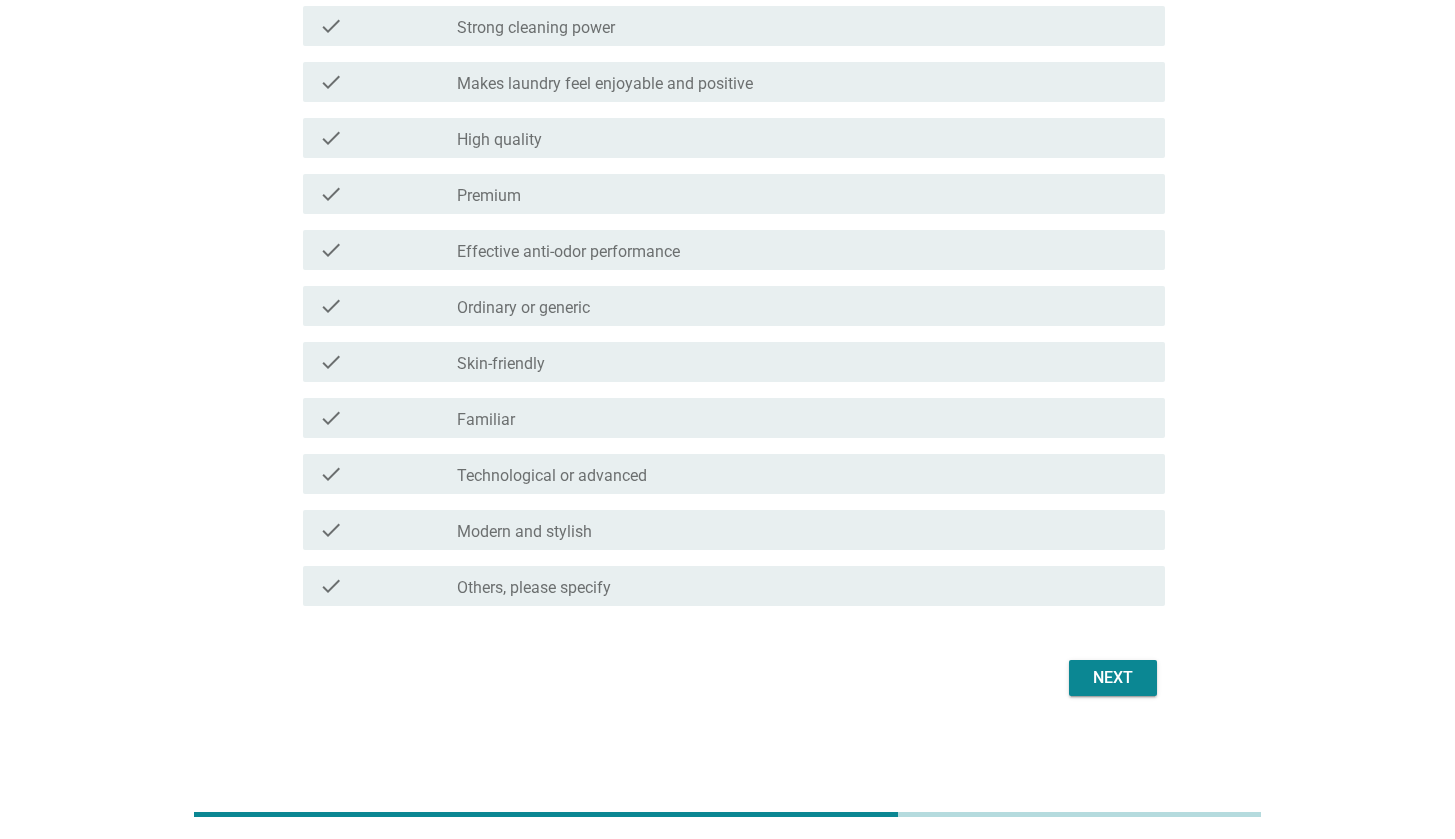 click on "check_box_outline_blank Skin-friendly" at bounding box center (803, 362) 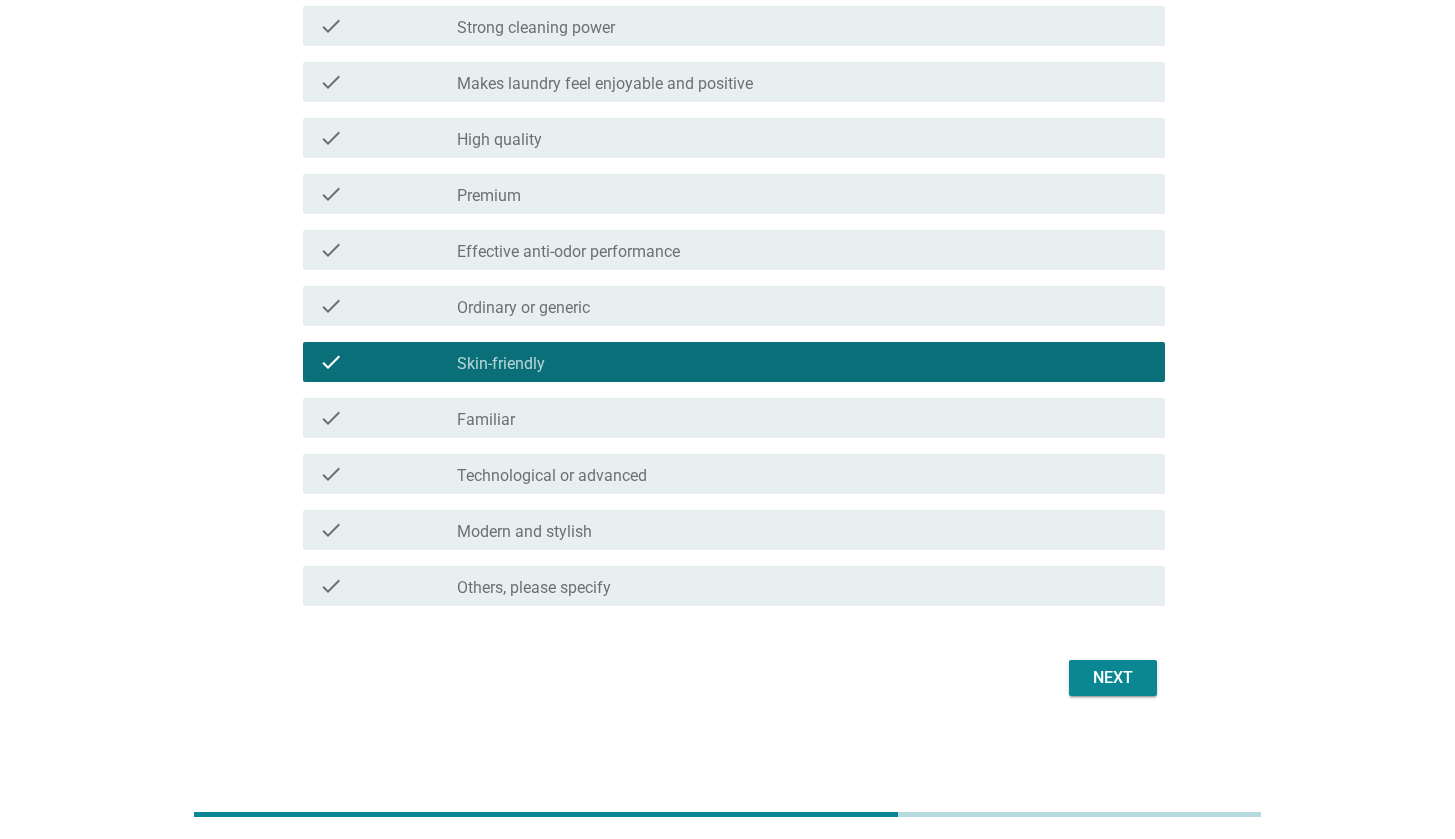 click on "Next" at bounding box center (728, 678) 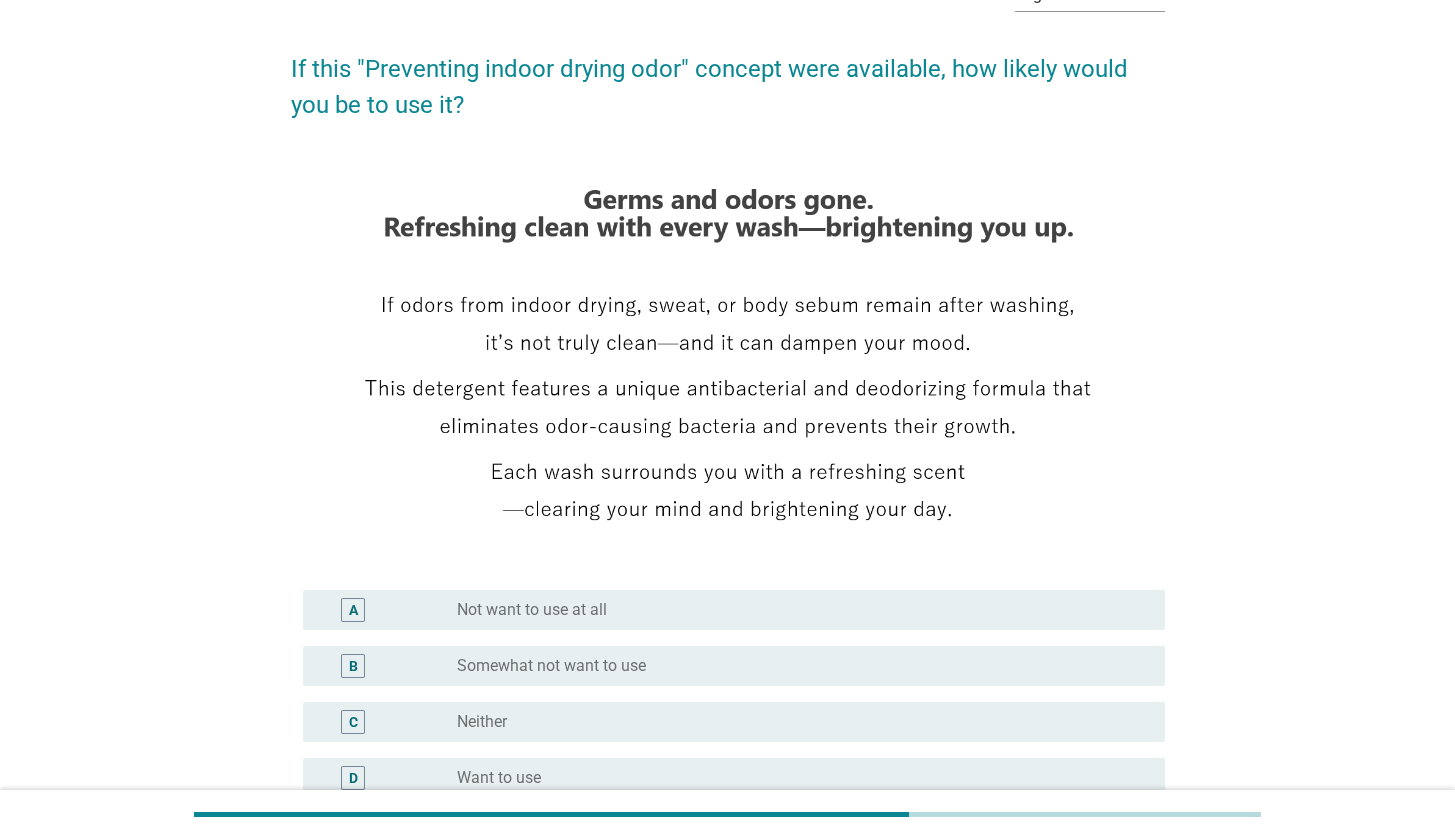 scroll, scrollTop: 298, scrollLeft: 0, axis: vertical 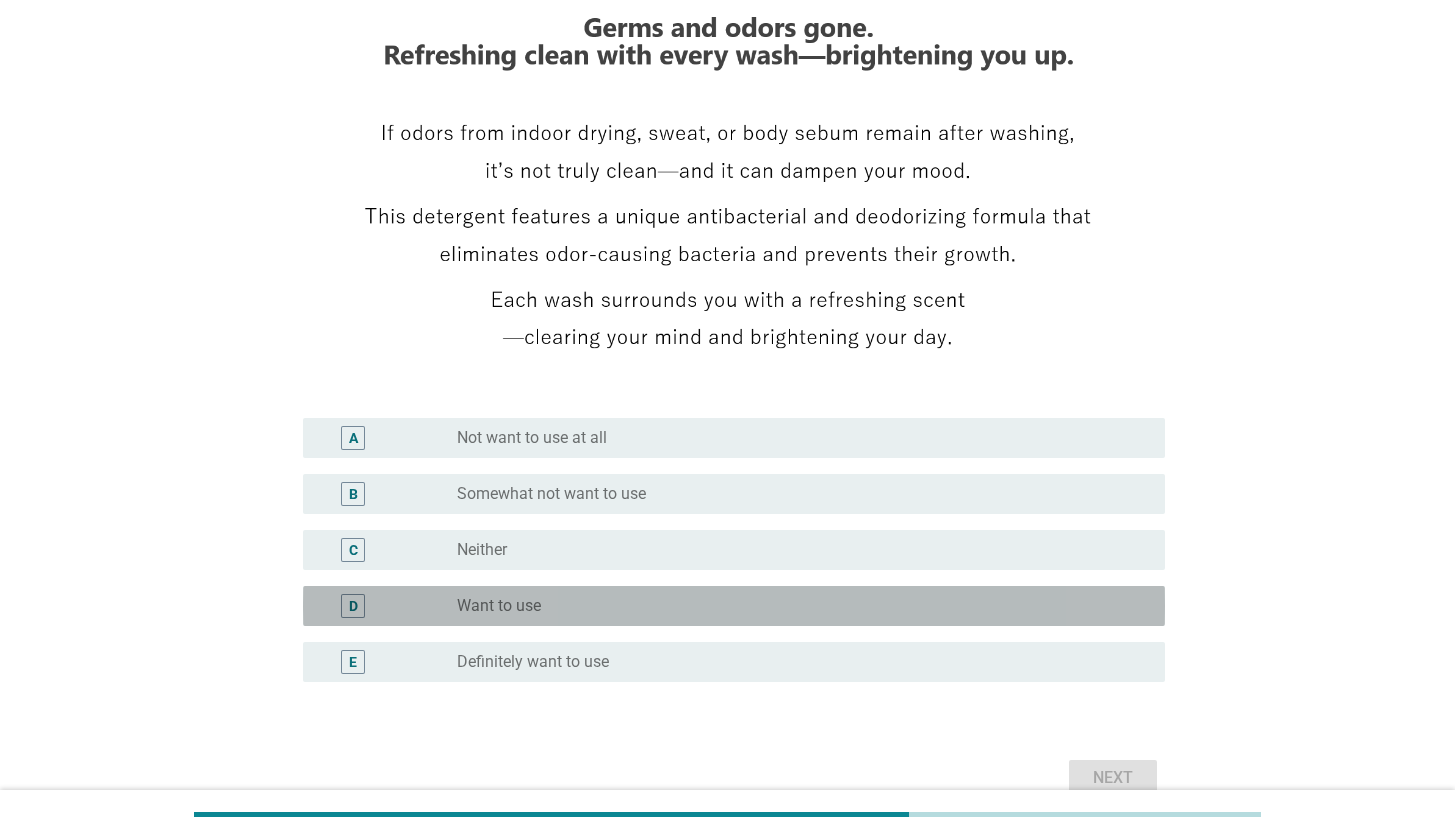 click on "D     radio_button_unchecked Want to use" at bounding box center (734, 606) 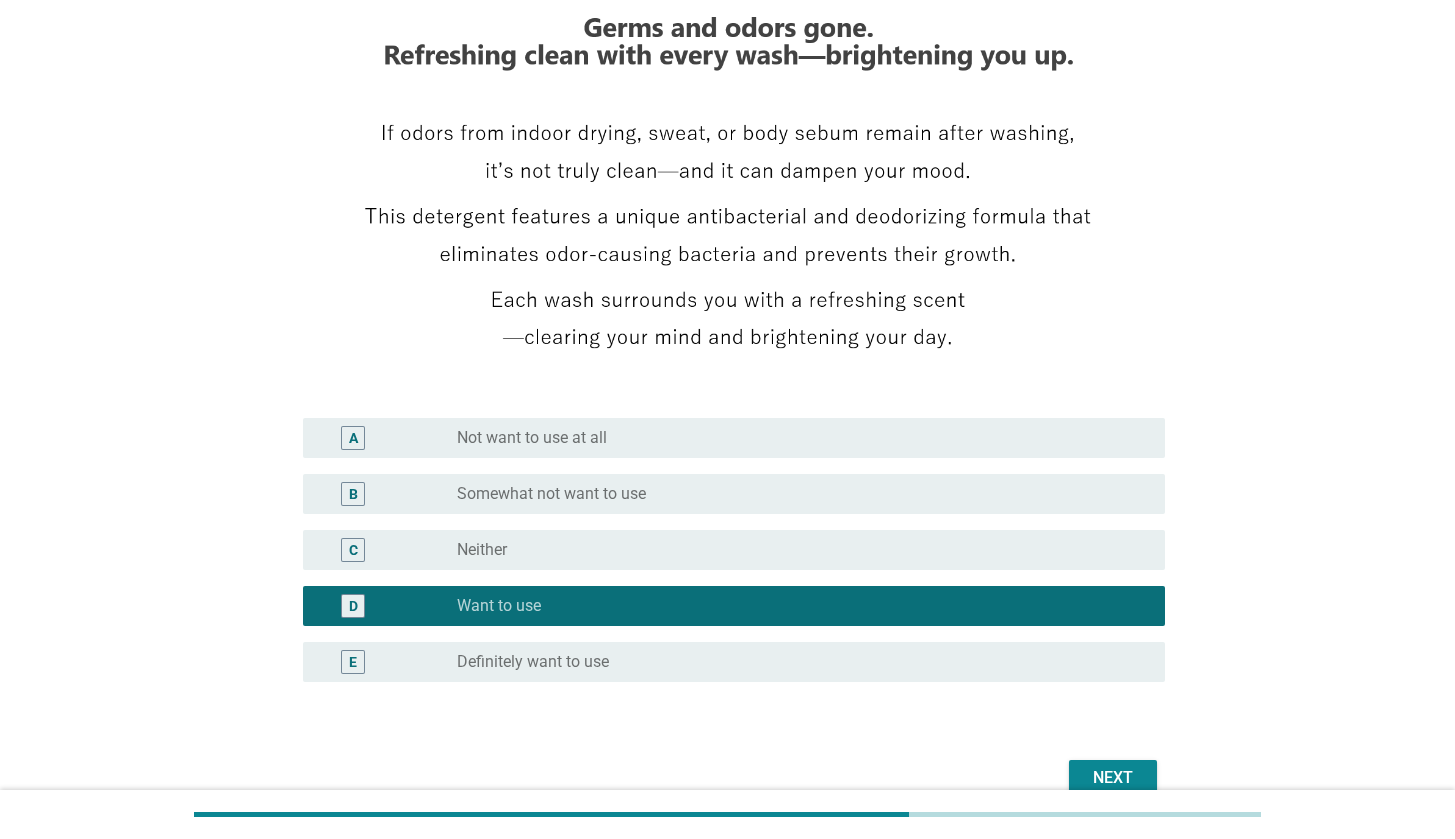click on "Next" at bounding box center (1113, 778) 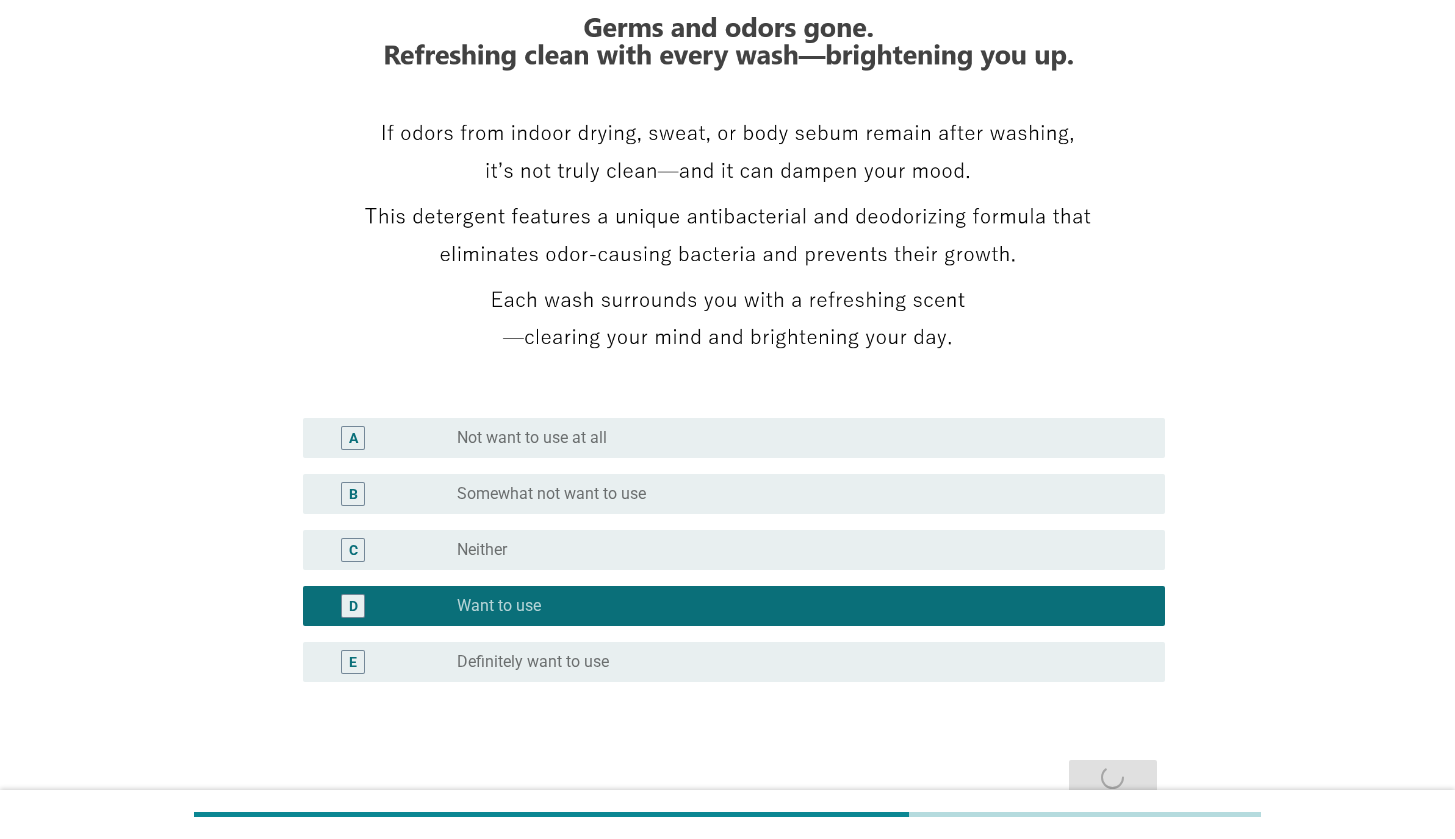 scroll, scrollTop: 0, scrollLeft: 0, axis: both 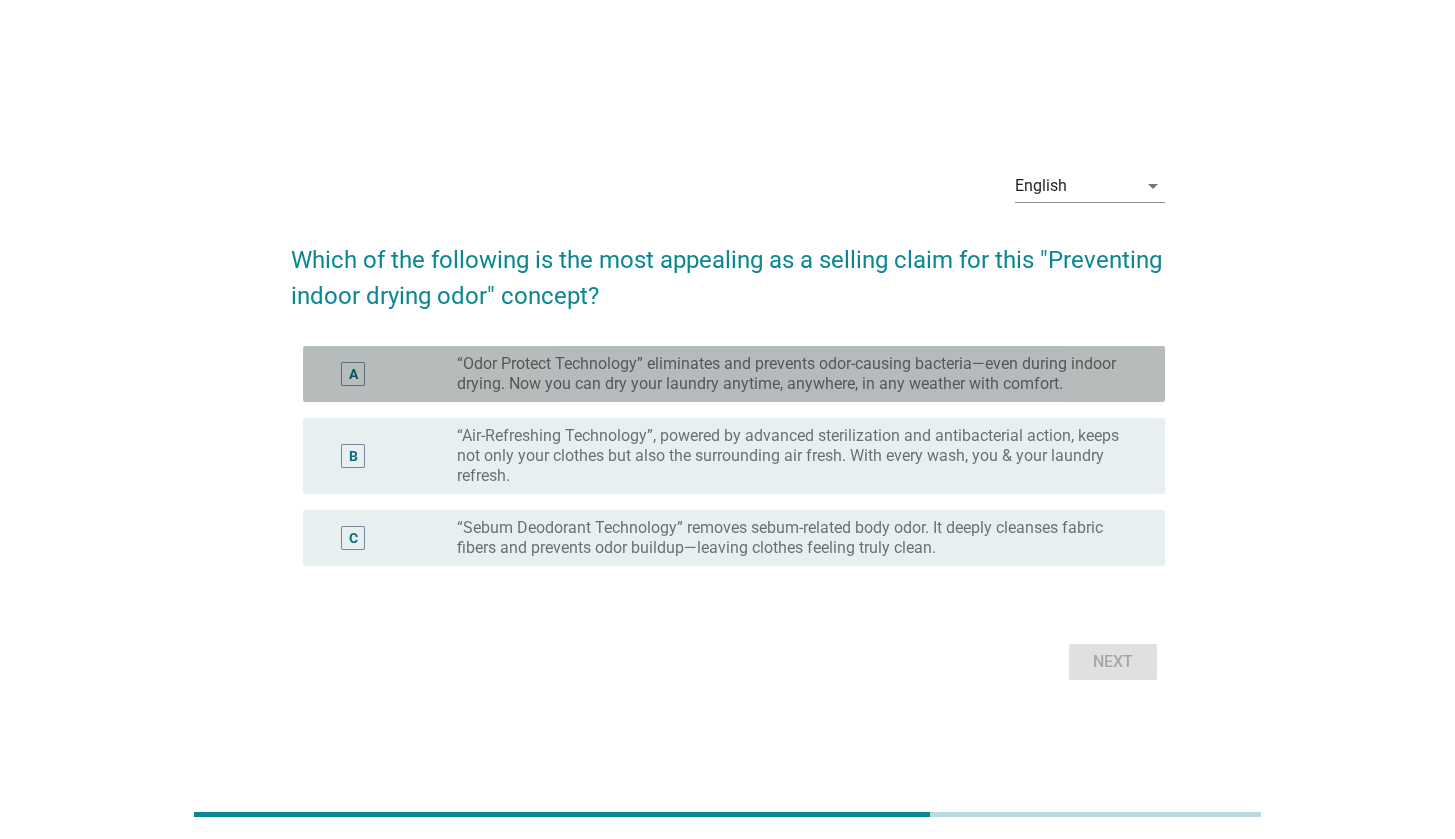 click on "“Odor Protect Technology” eliminates and prevents odor-causing bacteria—even during indoor drying. Now you can dry your laundry anytime, anywhere, in any weather with comfort." at bounding box center [795, 374] 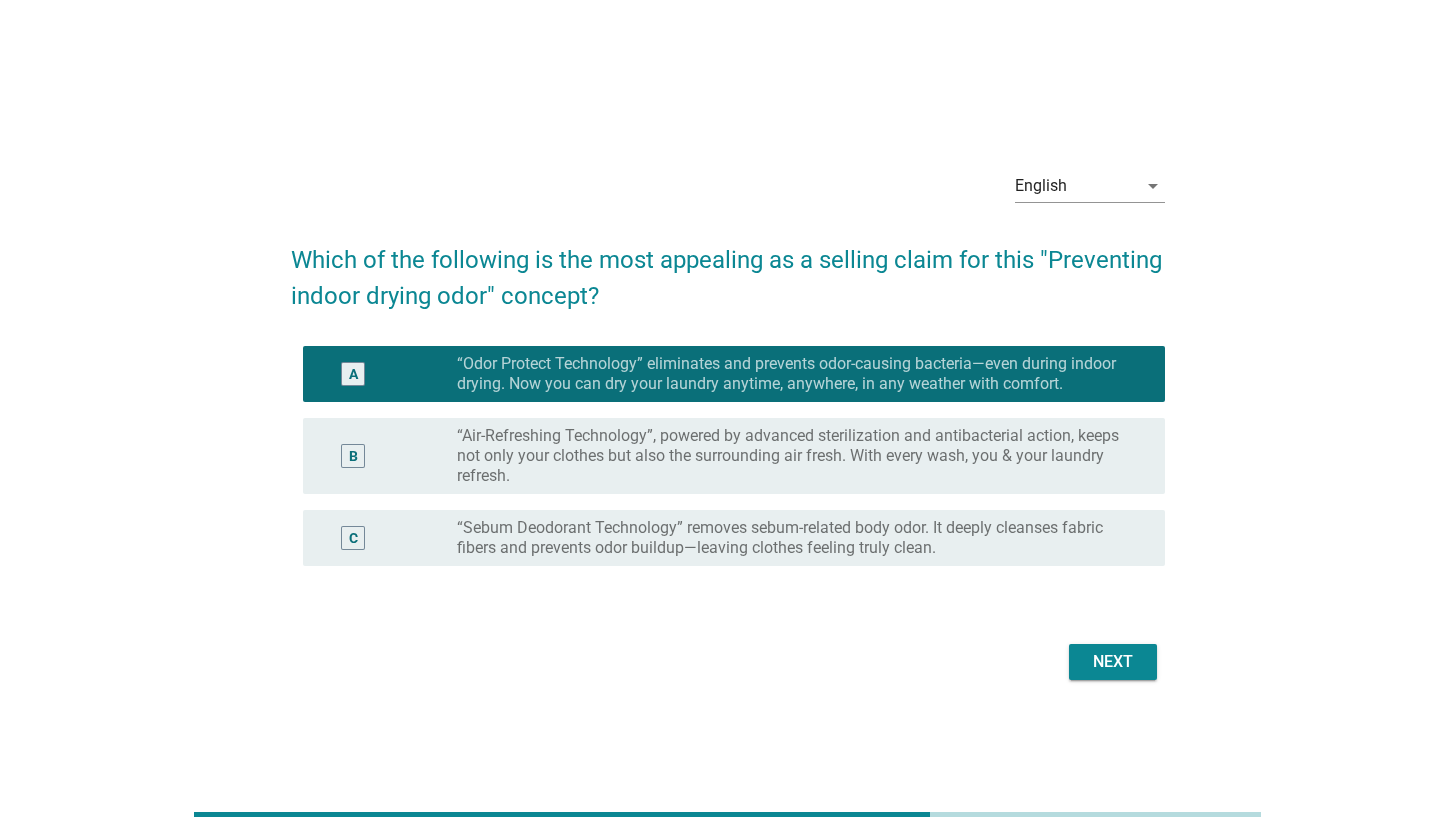 click on "Next" at bounding box center [1113, 662] 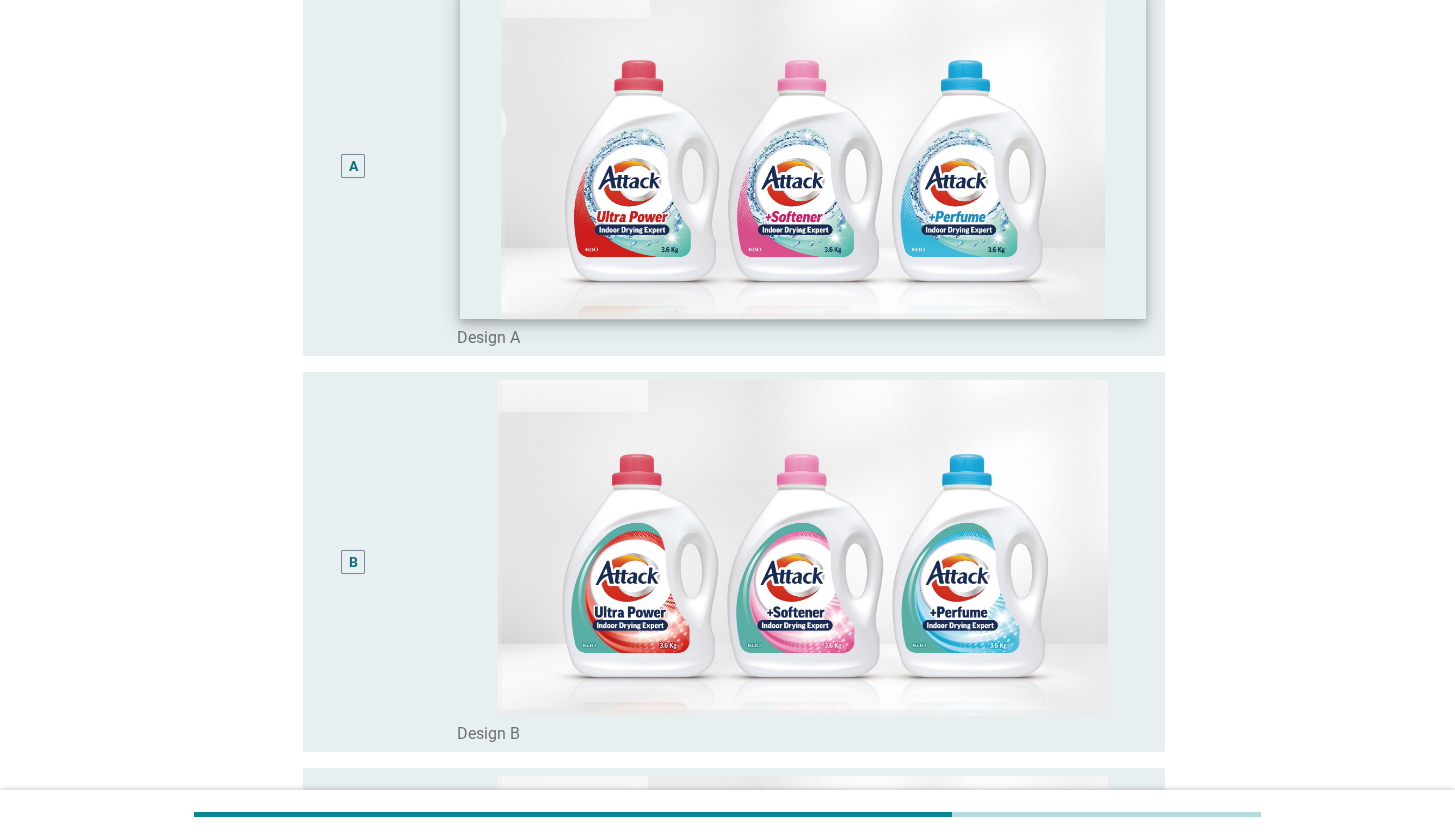 scroll, scrollTop: 0, scrollLeft: 0, axis: both 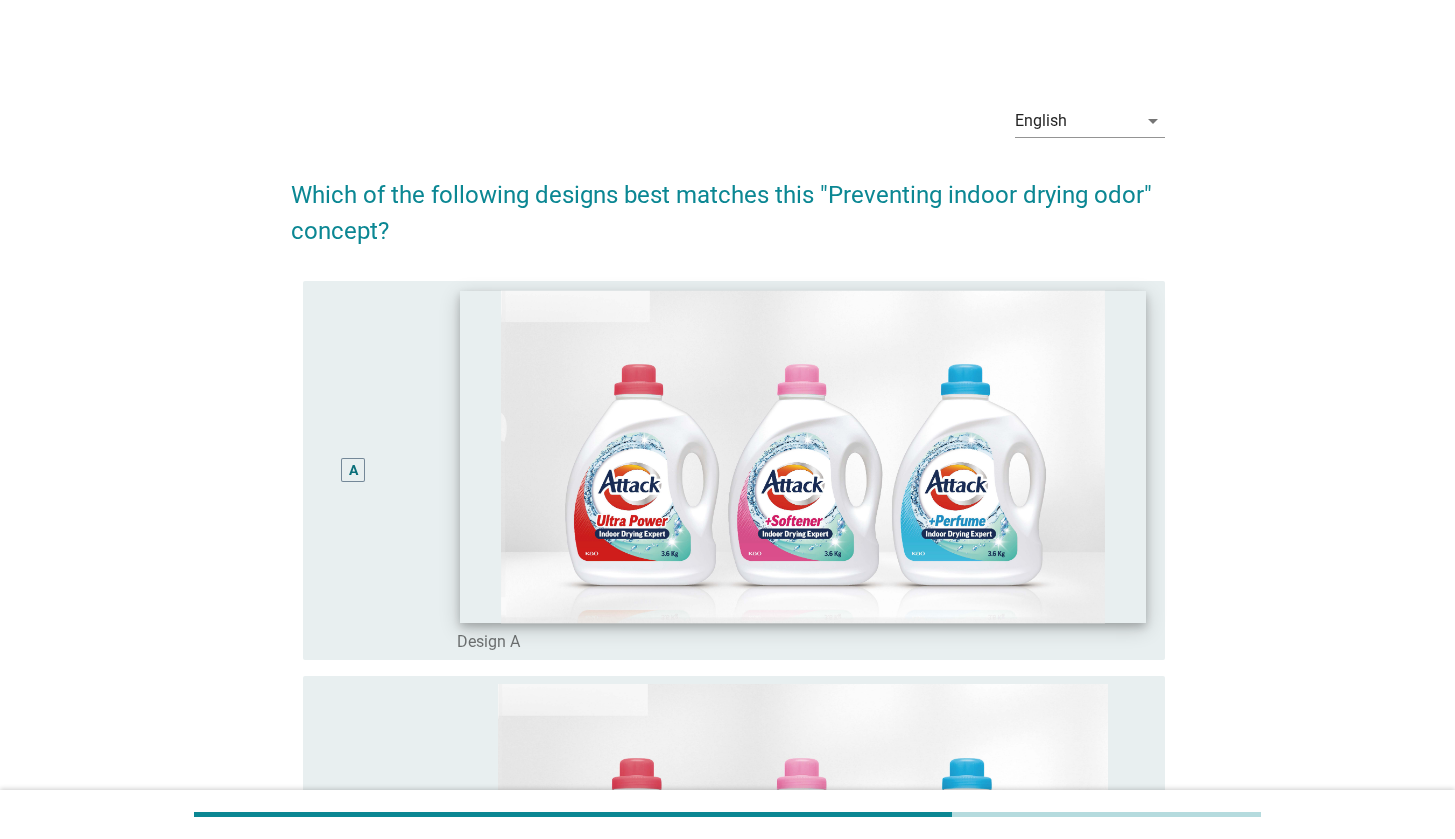 click at bounding box center [802, 456] 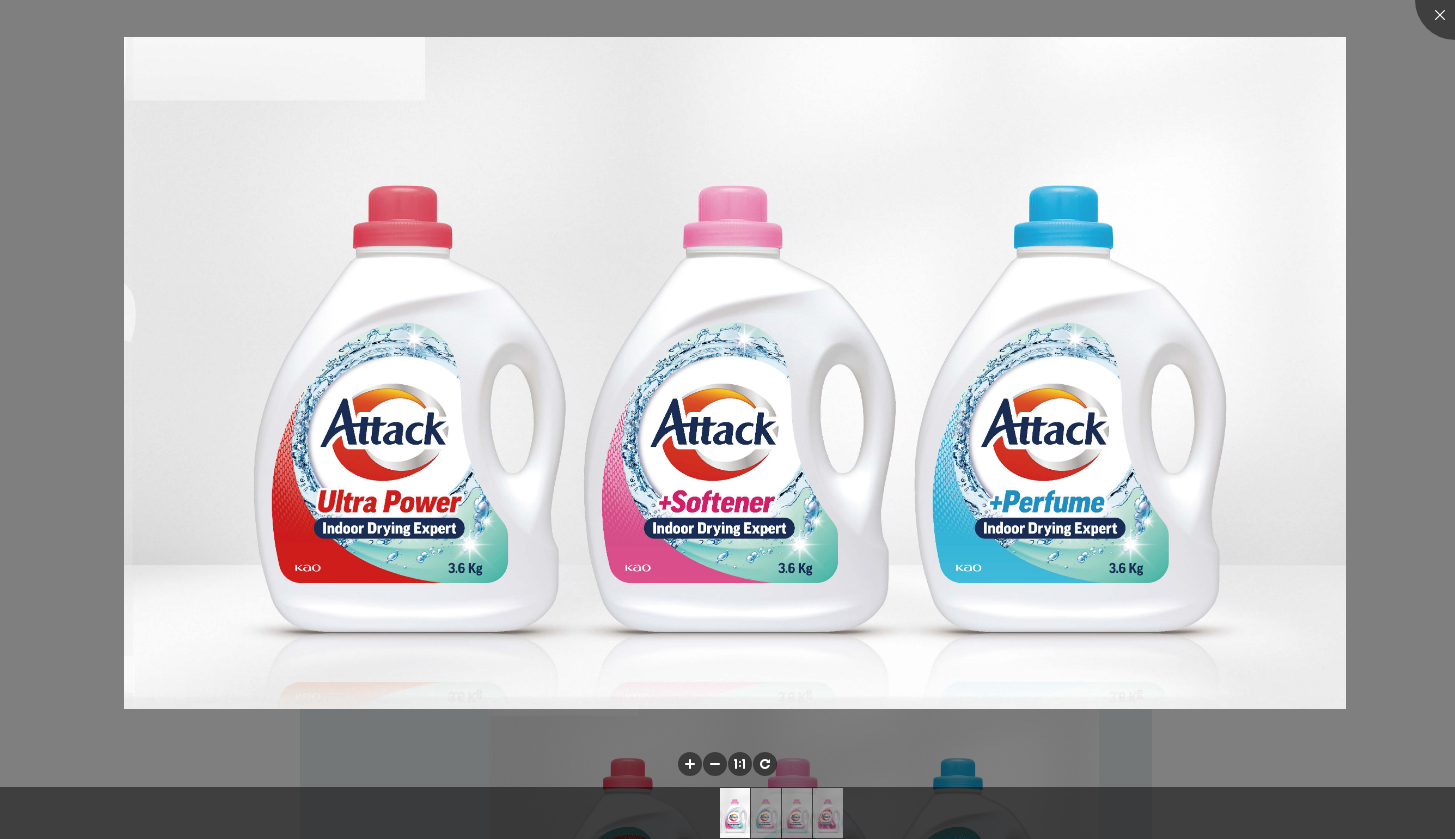 click at bounding box center [727, 419] 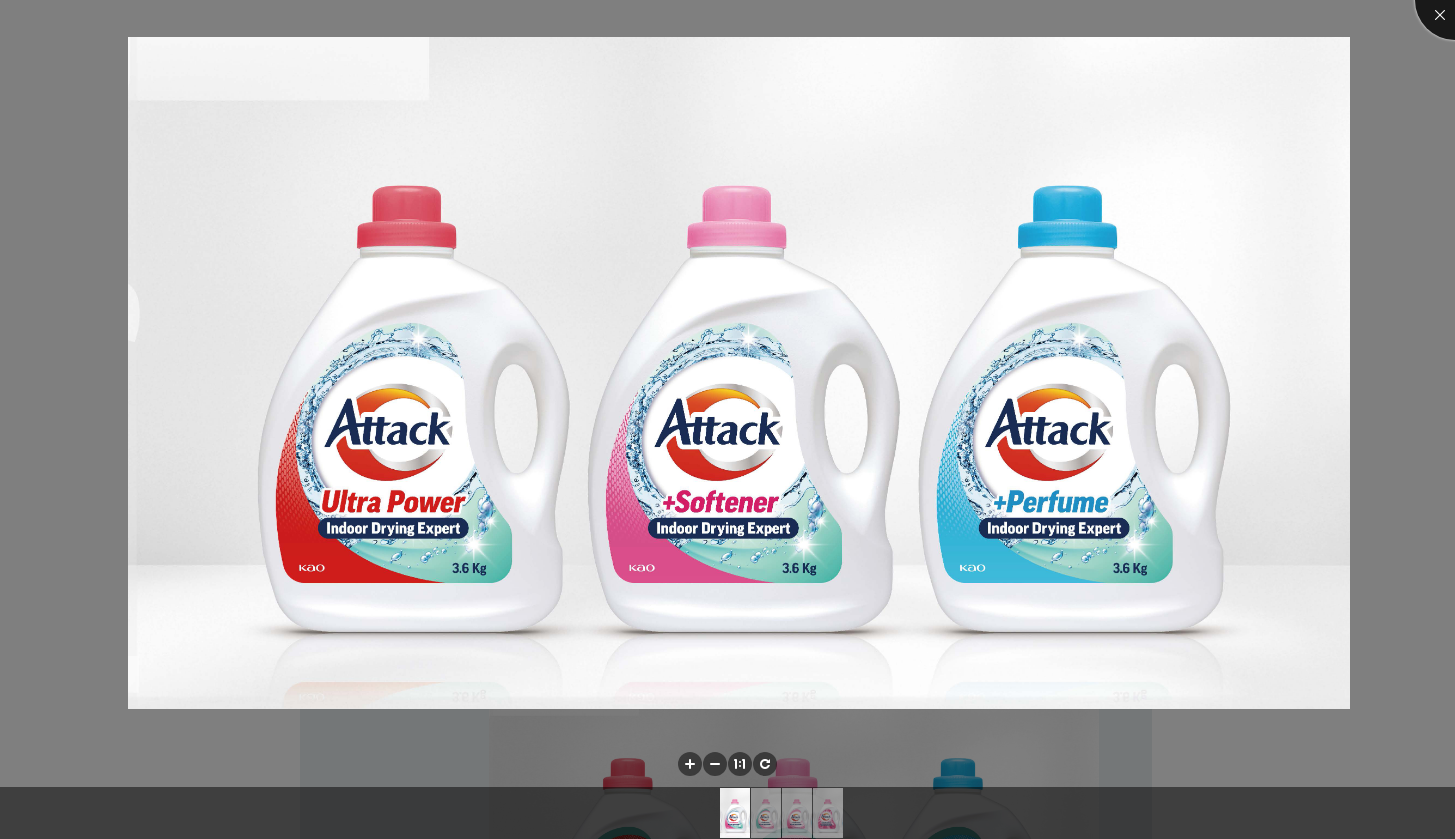 click at bounding box center (1455, 0) 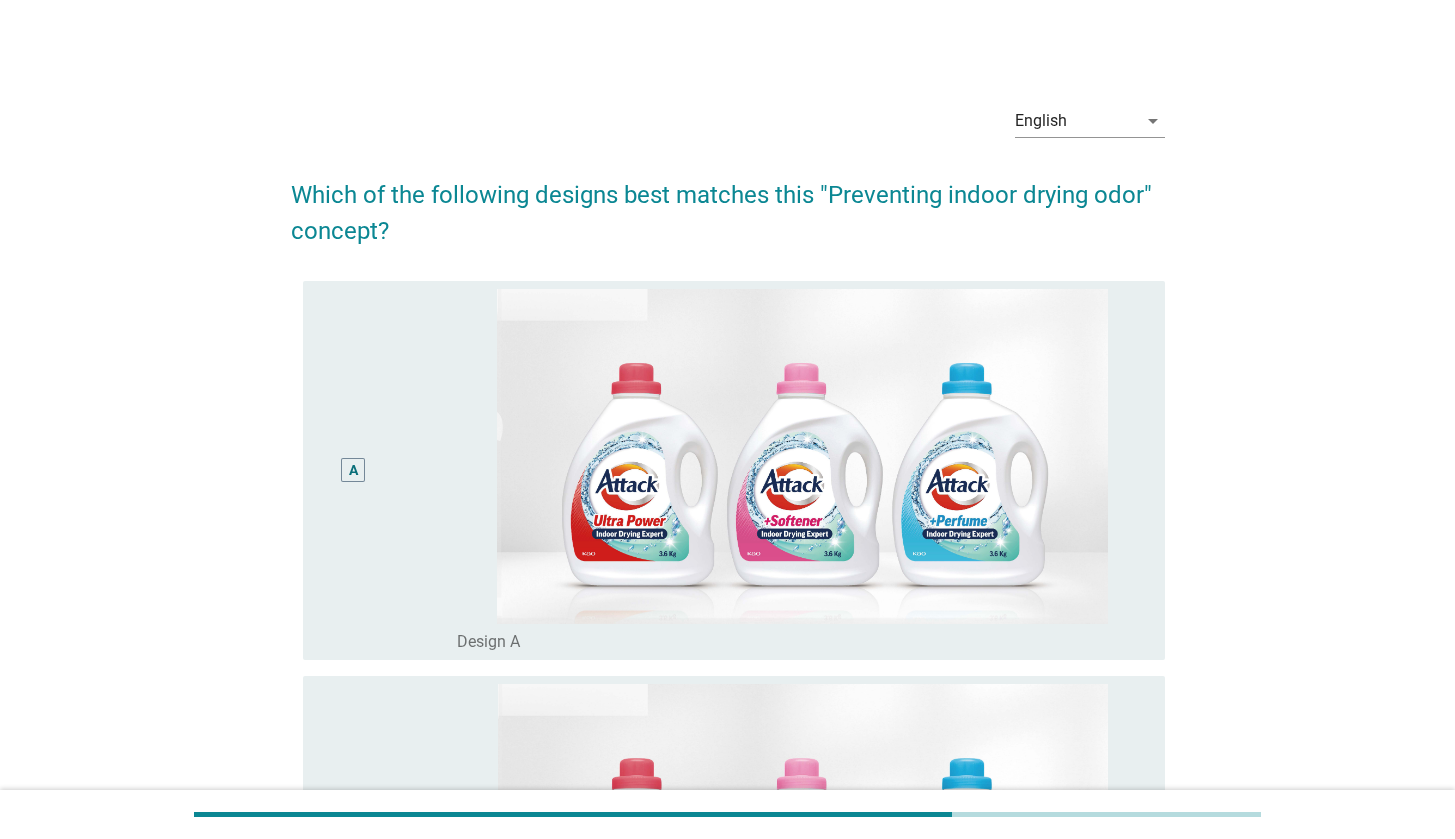 click on "A" at bounding box center [353, 470] 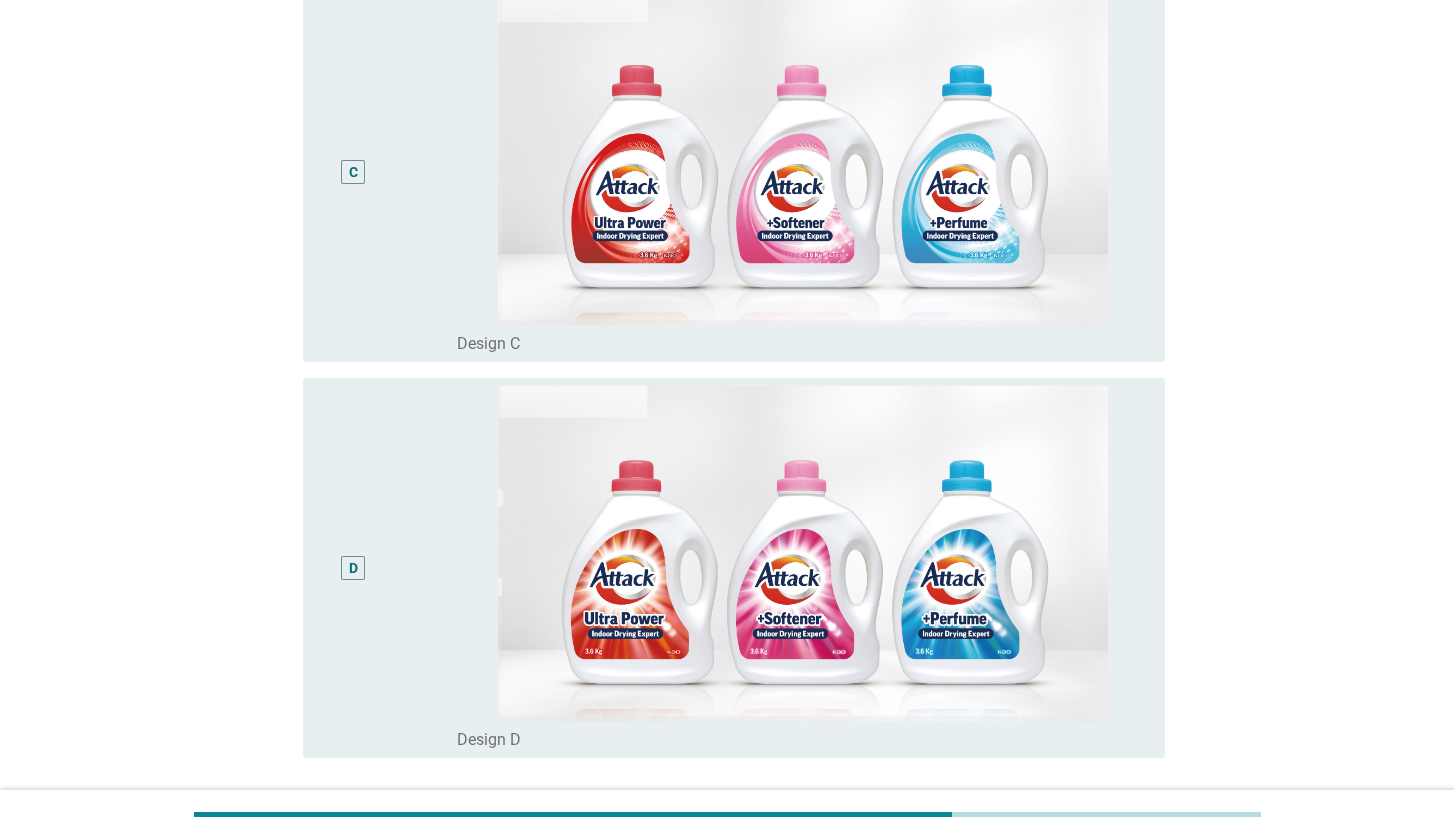 scroll, scrollTop: 1265, scrollLeft: 0, axis: vertical 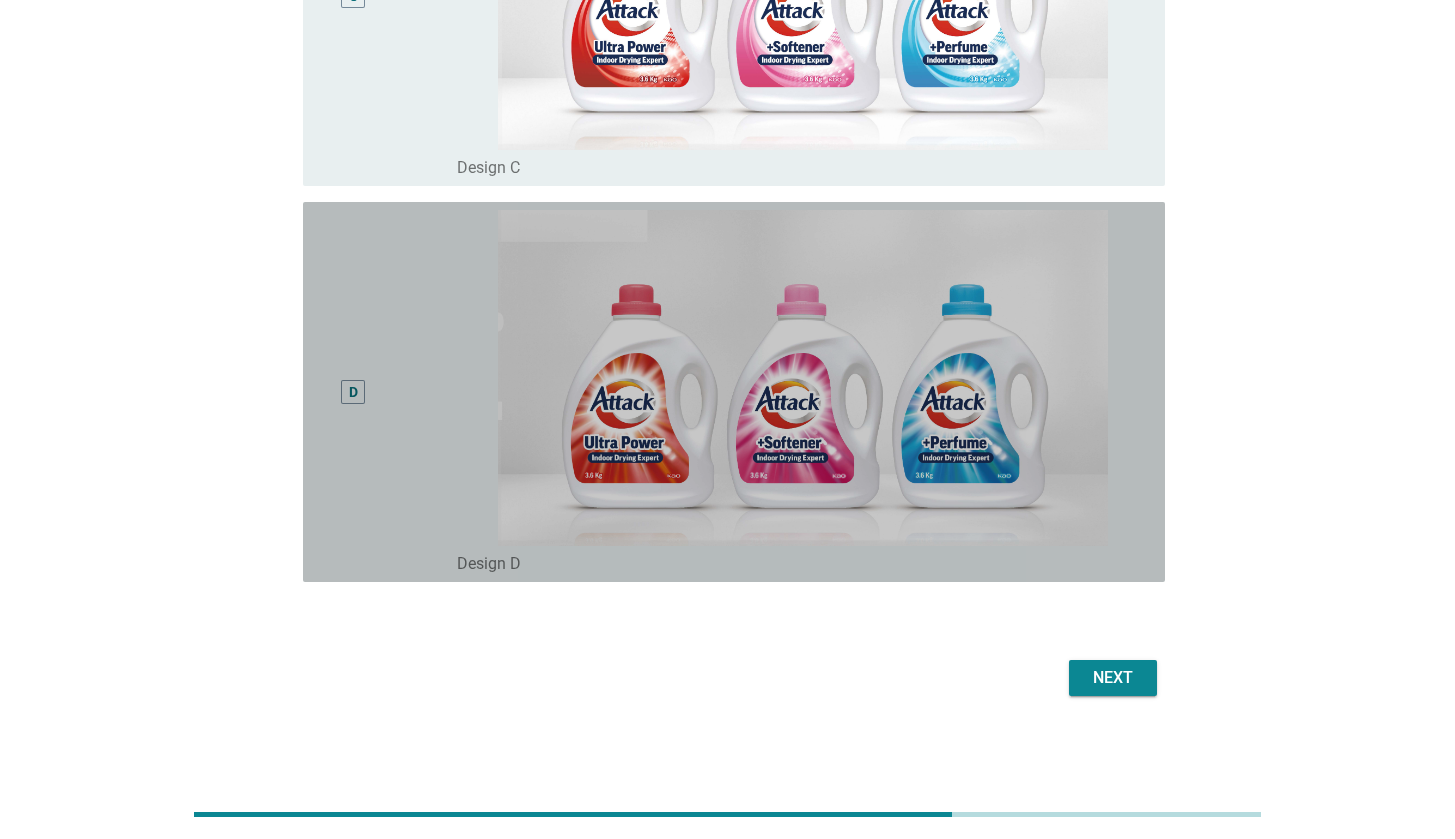 click on "D" at bounding box center (353, 392) 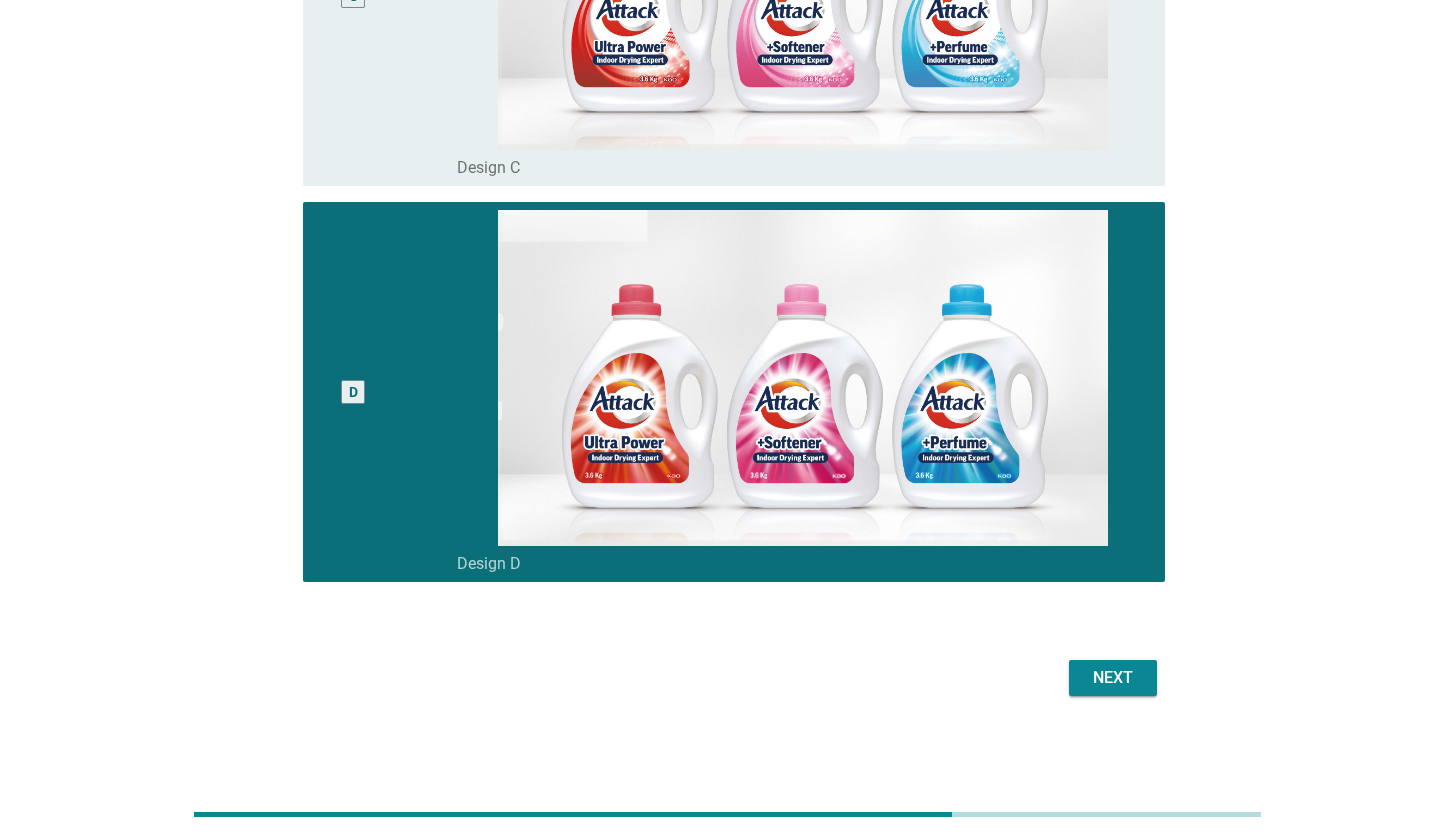 click on "Next" at bounding box center [1113, 678] 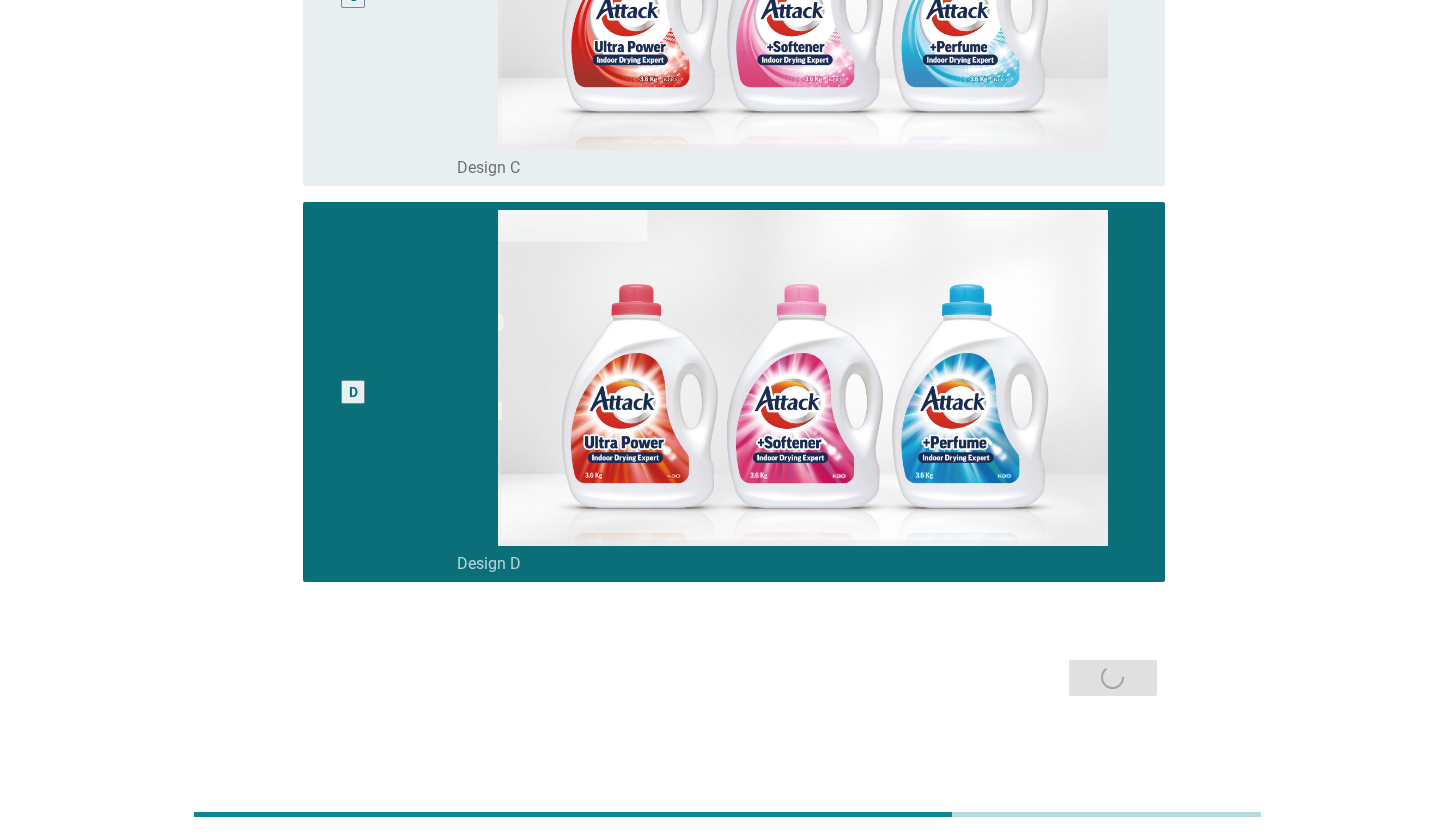 scroll, scrollTop: 0, scrollLeft: 0, axis: both 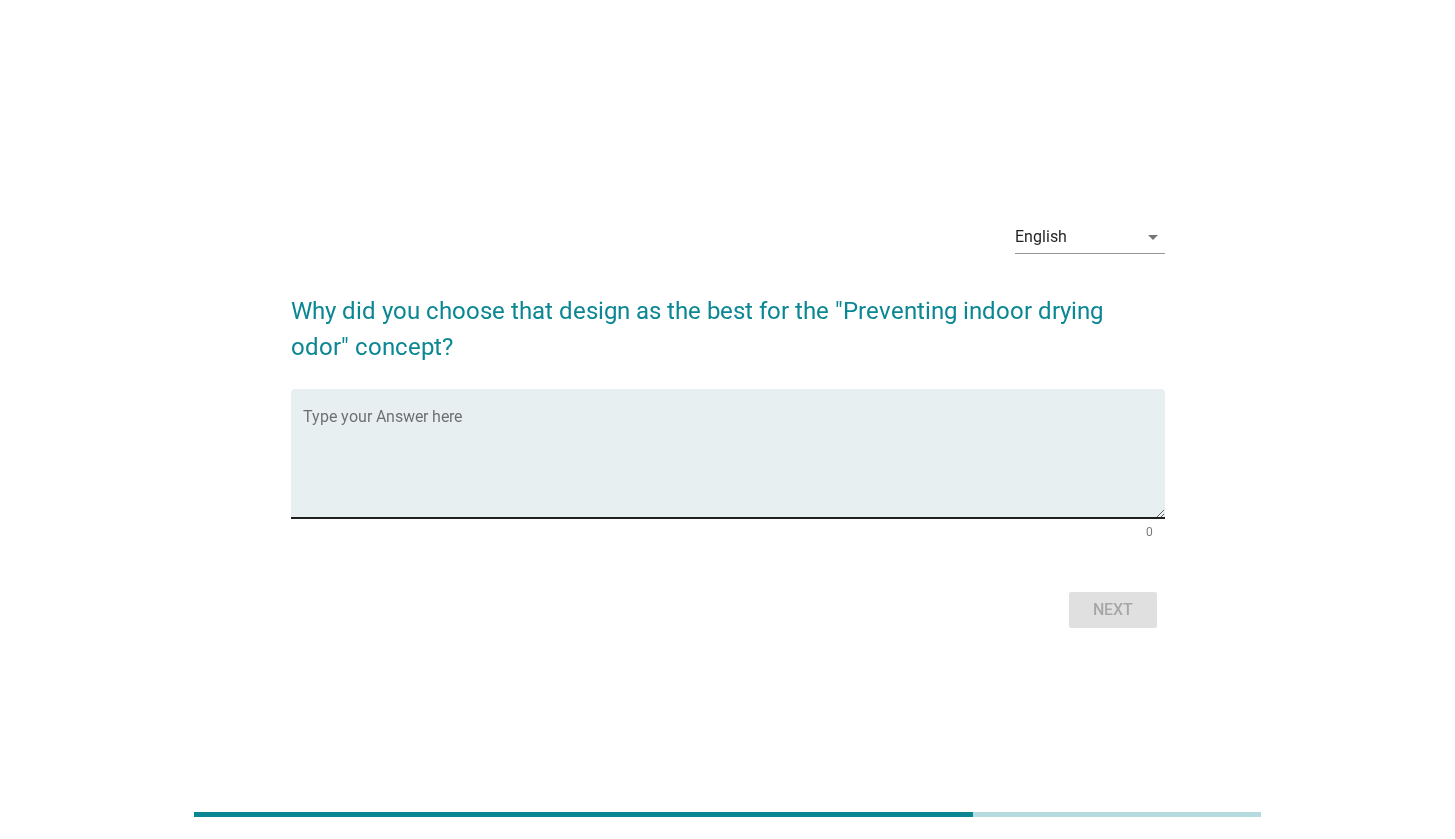 click on "Type your Answer here" at bounding box center (734, 453) 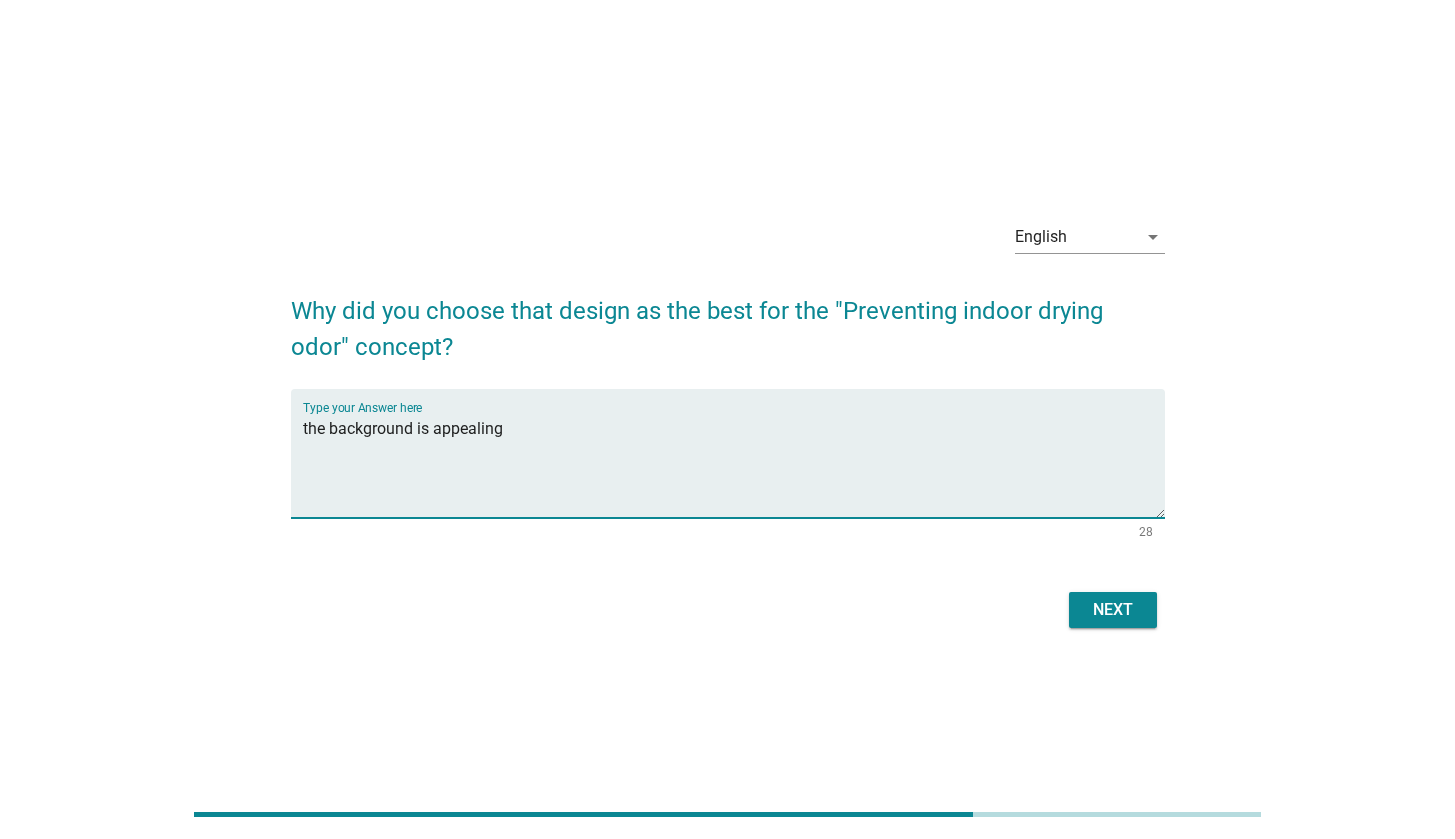 type on "the background is appealing" 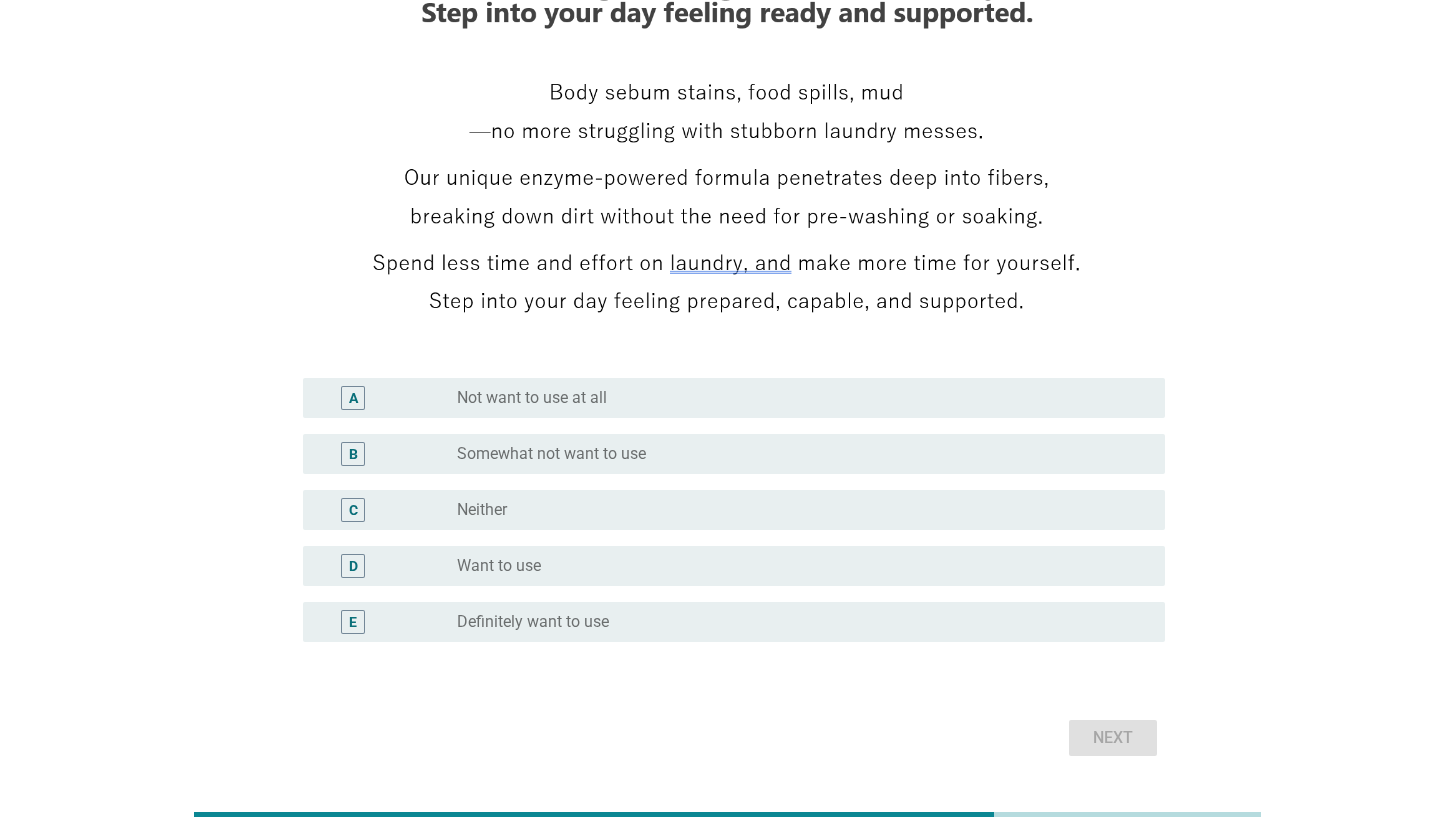 scroll, scrollTop: 228, scrollLeft: 0, axis: vertical 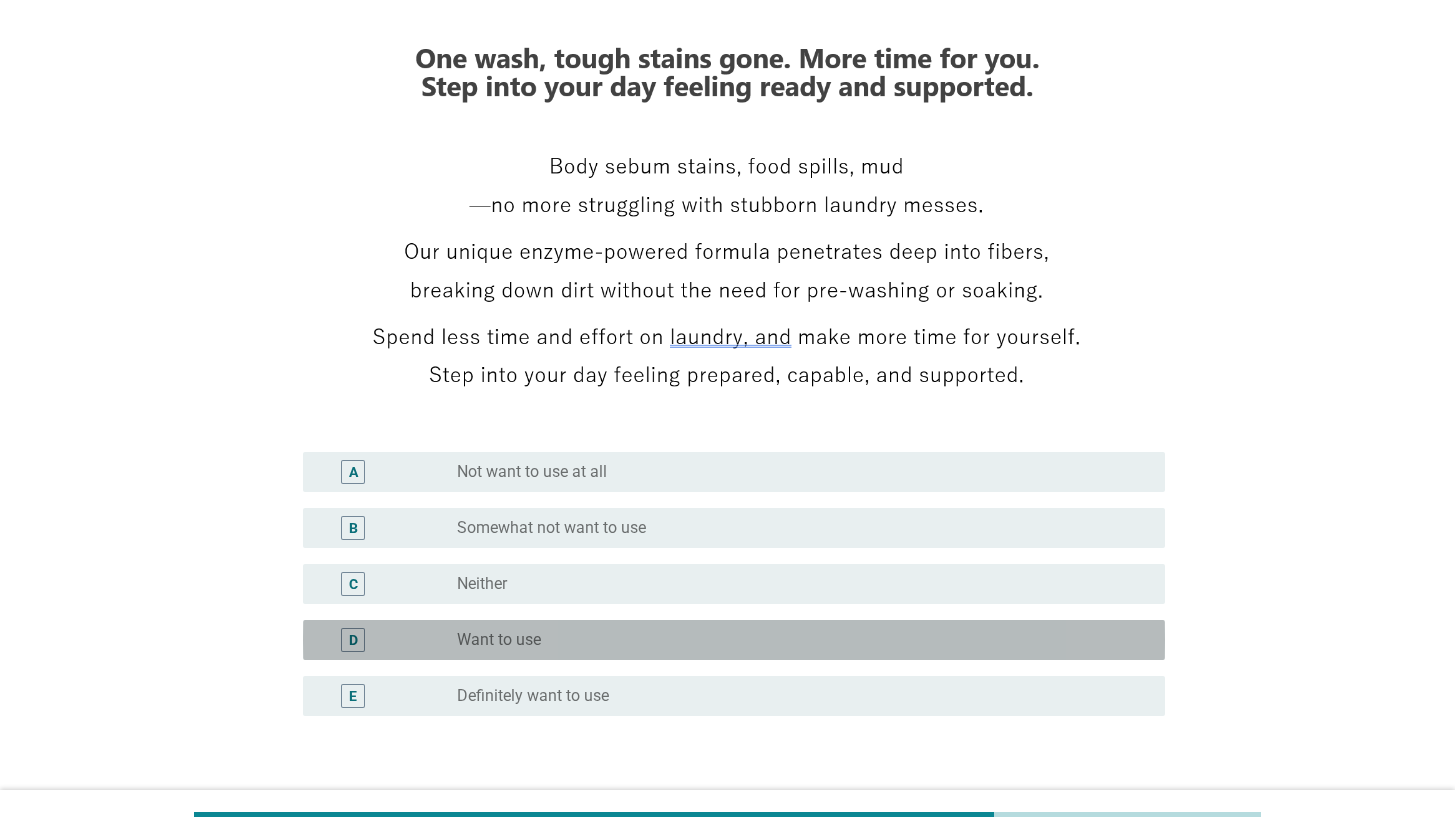 click on "radio_button_unchecked Want to use" at bounding box center (795, 640) 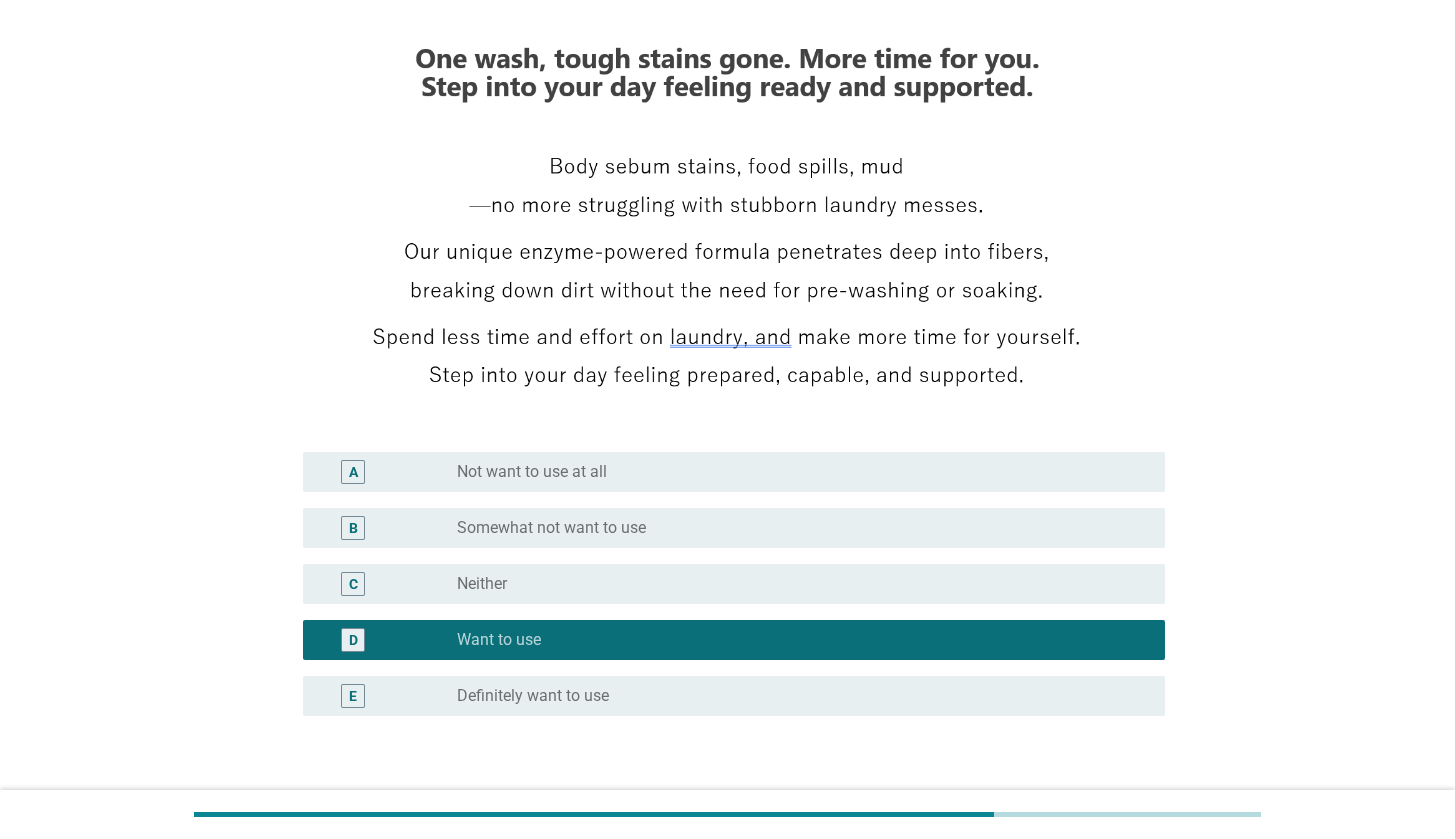 scroll, scrollTop: 362, scrollLeft: 0, axis: vertical 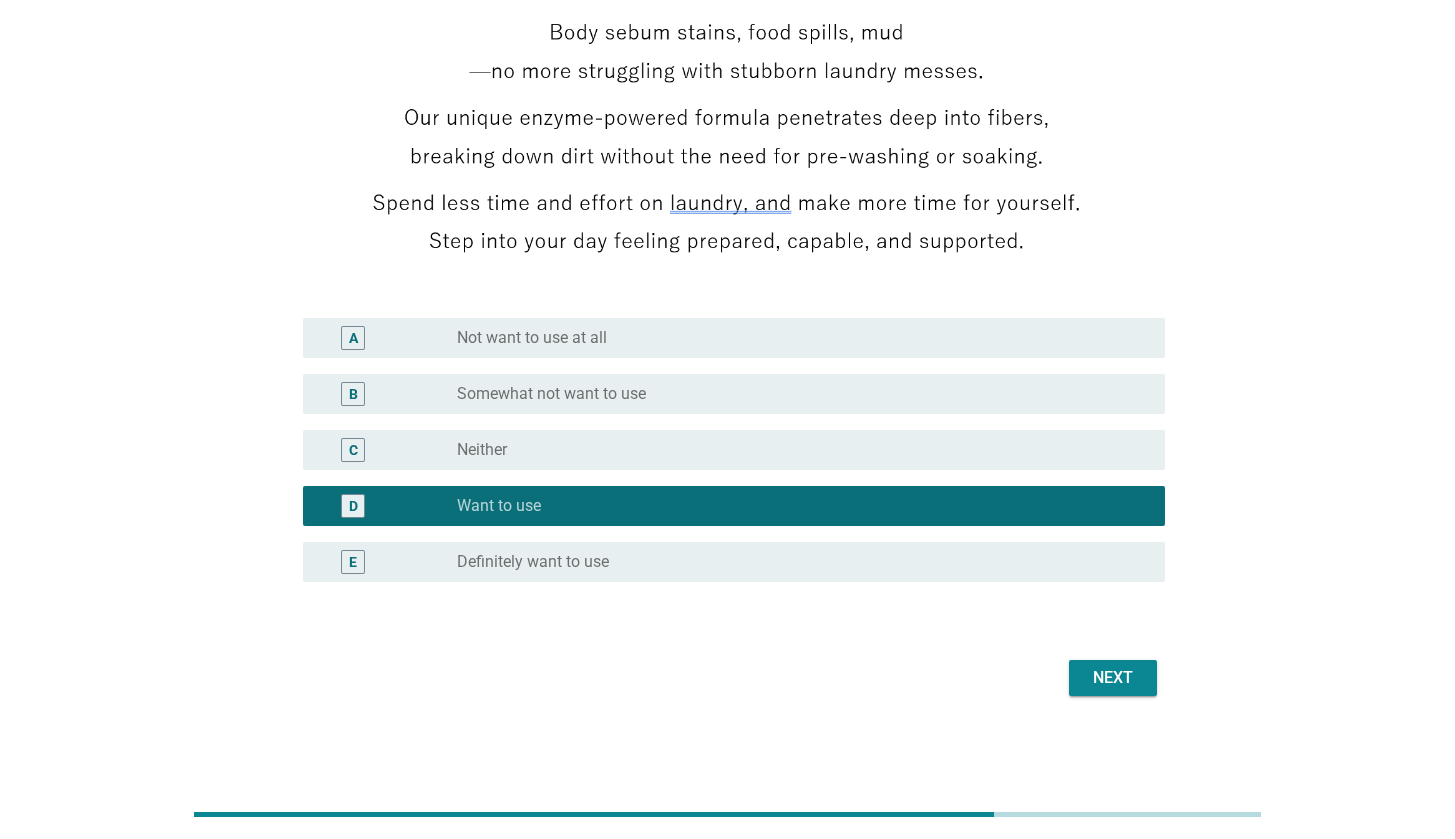 click on "Next" at bounding box center (1113, 678) 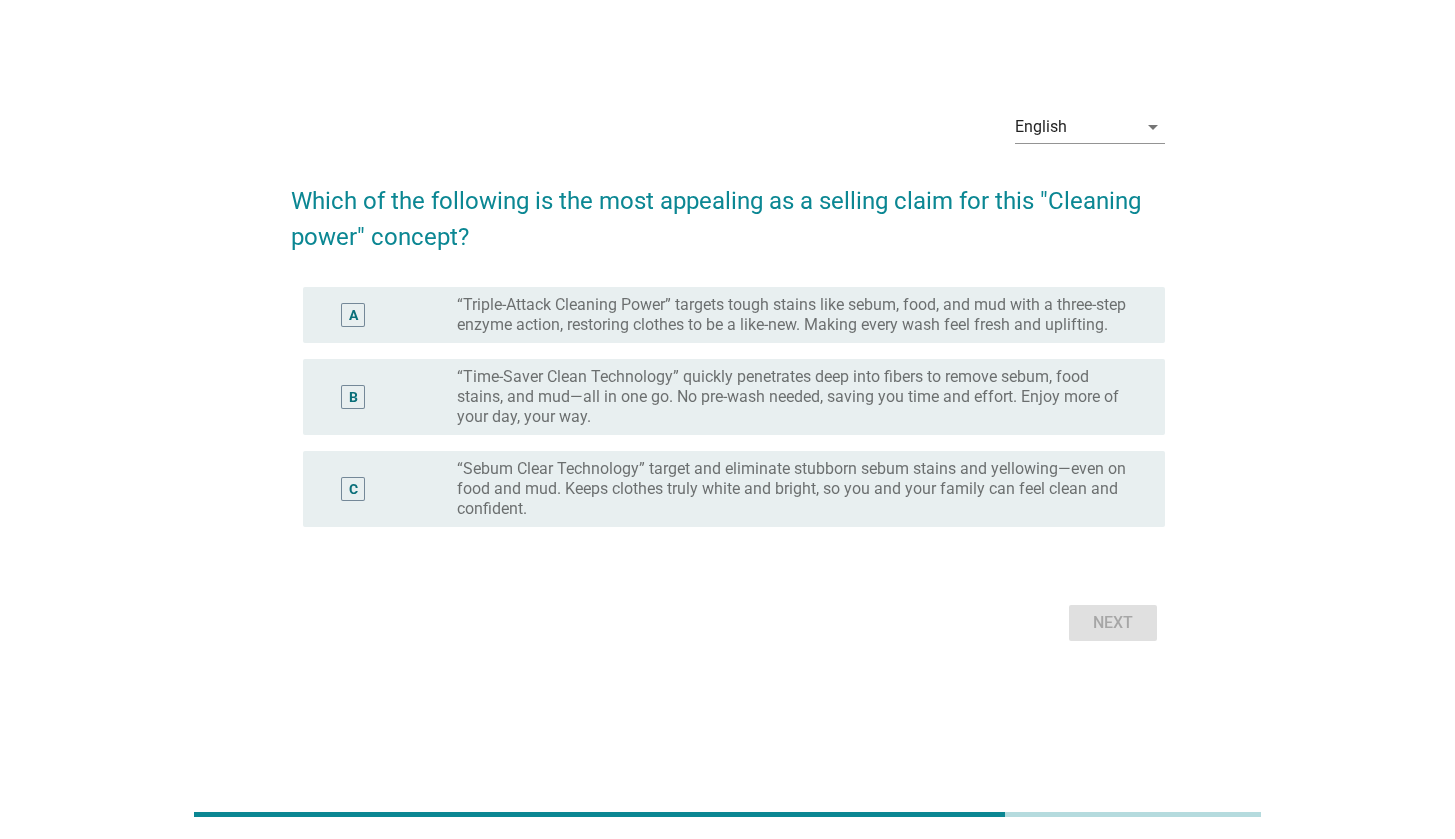 scroll, scrollTop: 0, scrollLeft: 0, axis: both 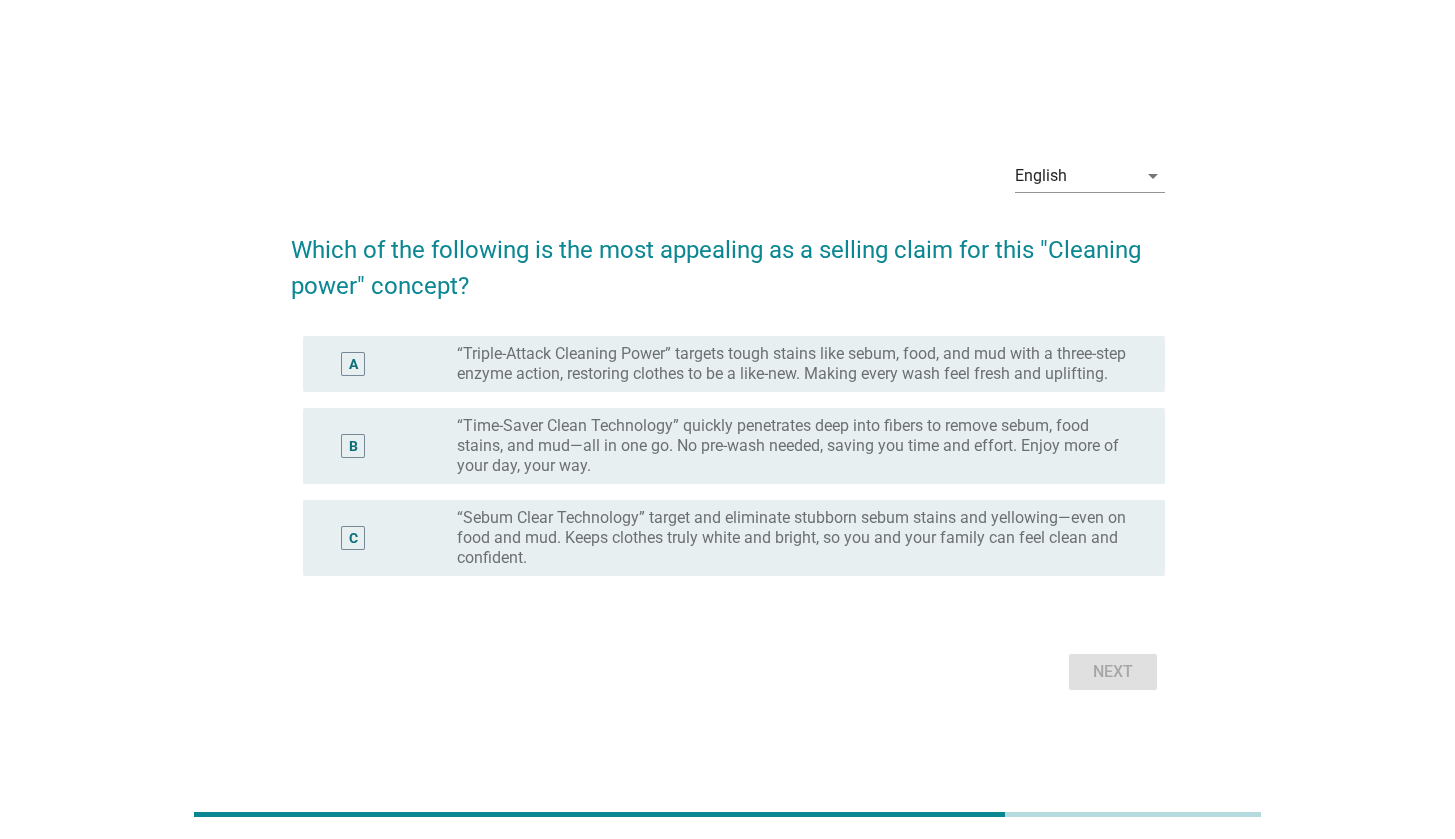 click on "“Triple-Attack Cleaning Power” targets tough stains like sebum, food, and mud with a three-step enzyme action, restoring clothes to be a like-new. Making every wash feel fresh and uplifting." at bounding box center (795, 364) 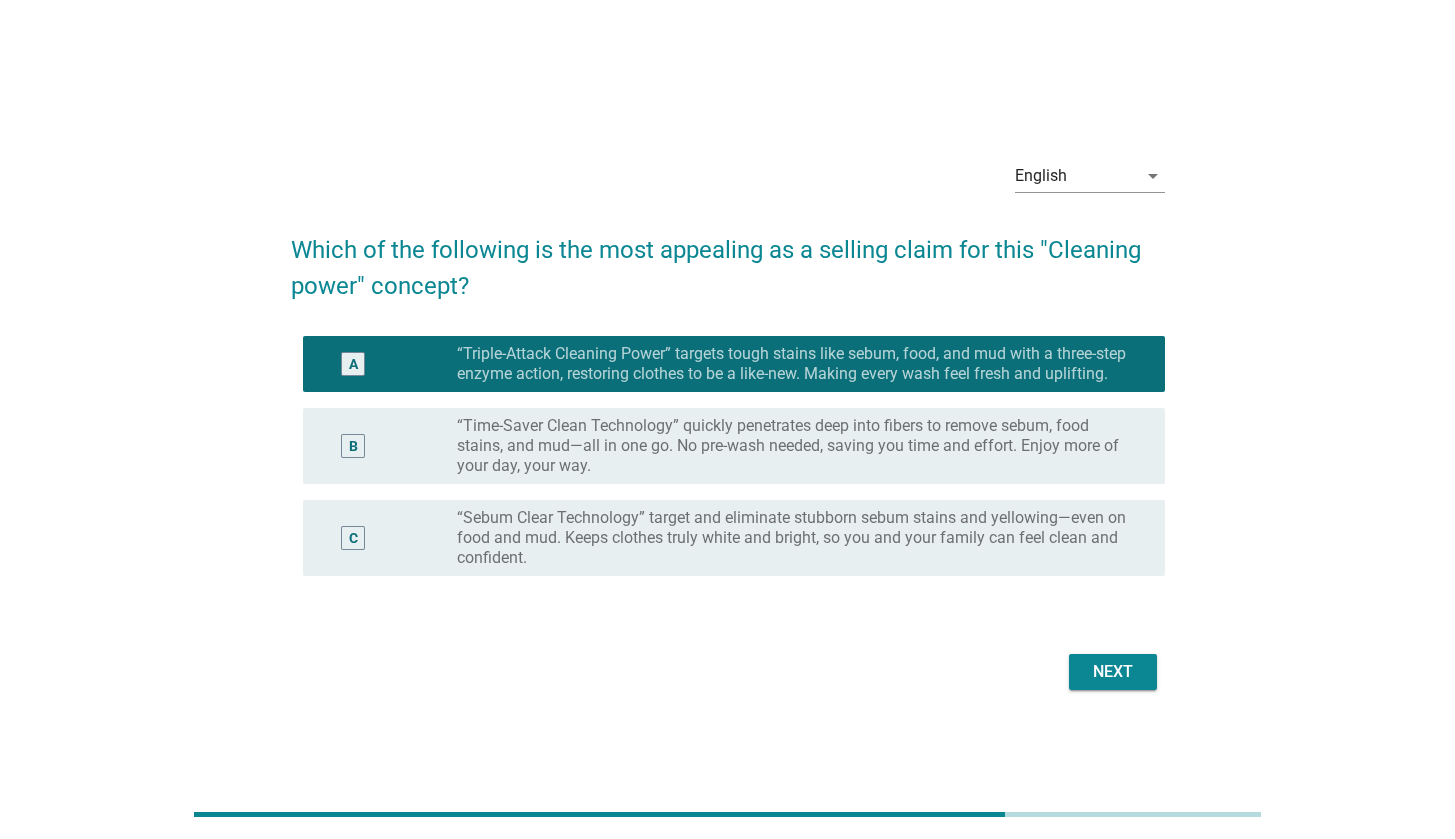 click on "Next" at bounding box center [1113, 672] 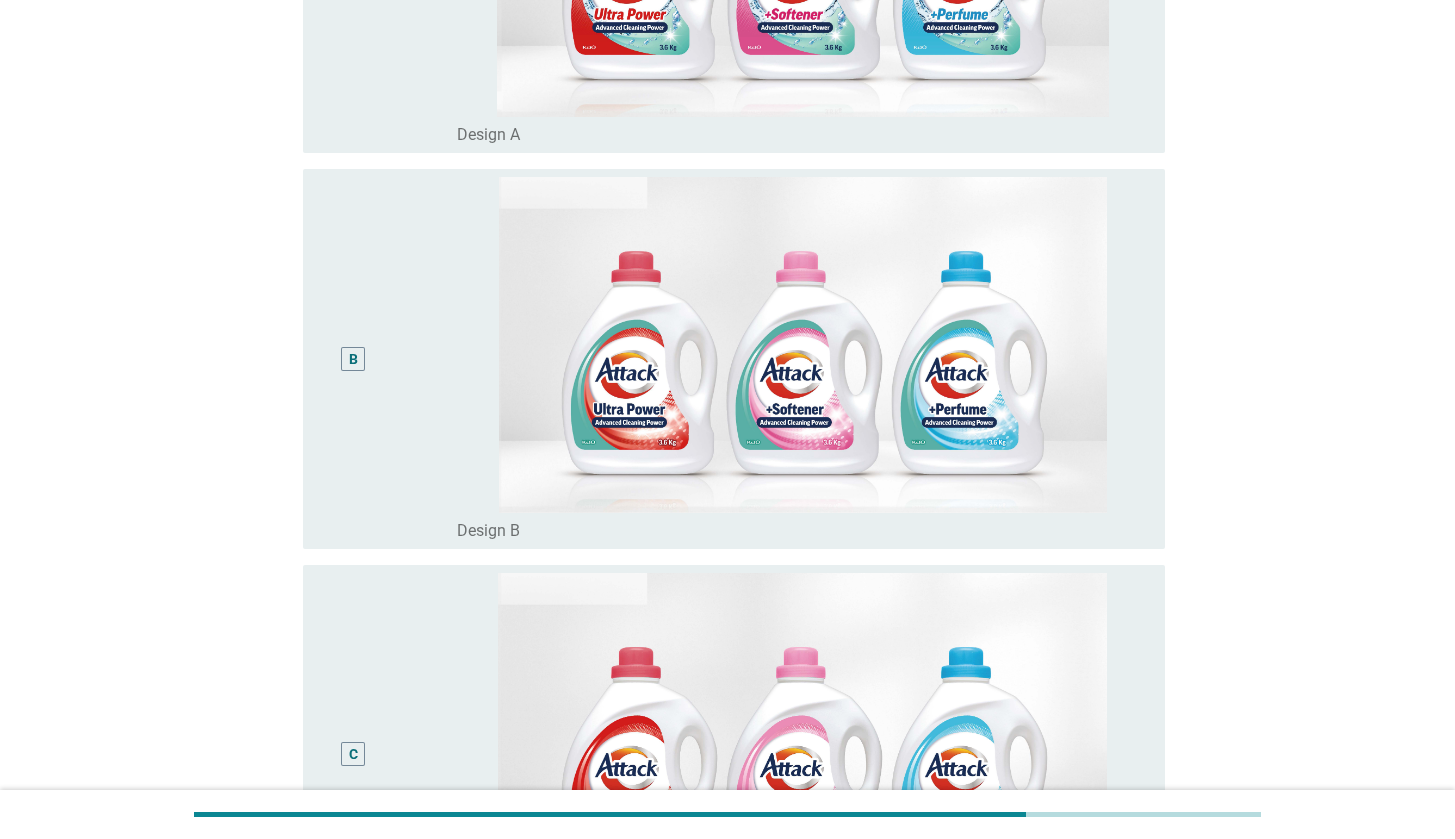 scroll, scrollTop: 354, scrollLeft: 0, axis: vertical 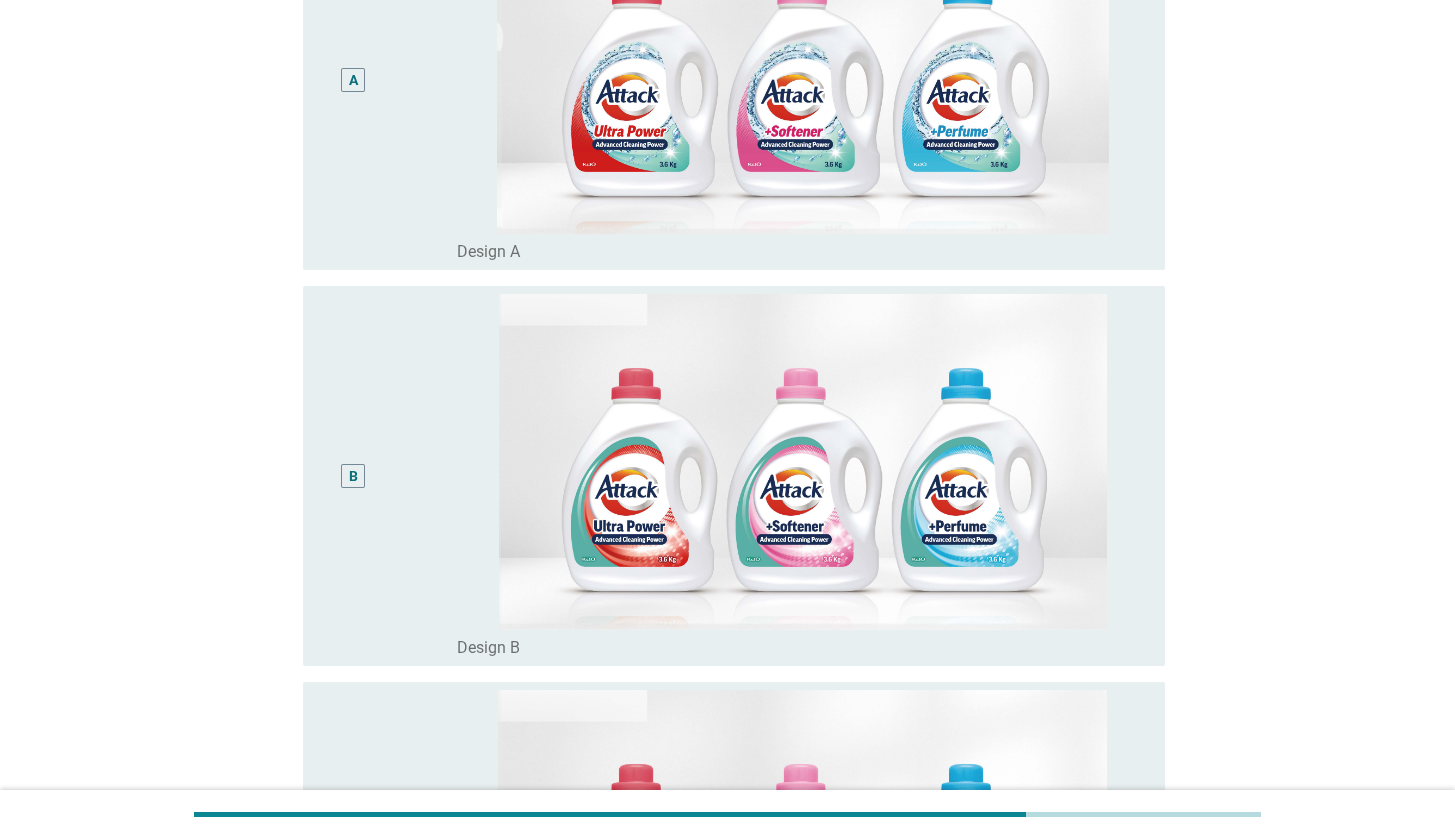 click on "A" at bounding box center [353, 80] 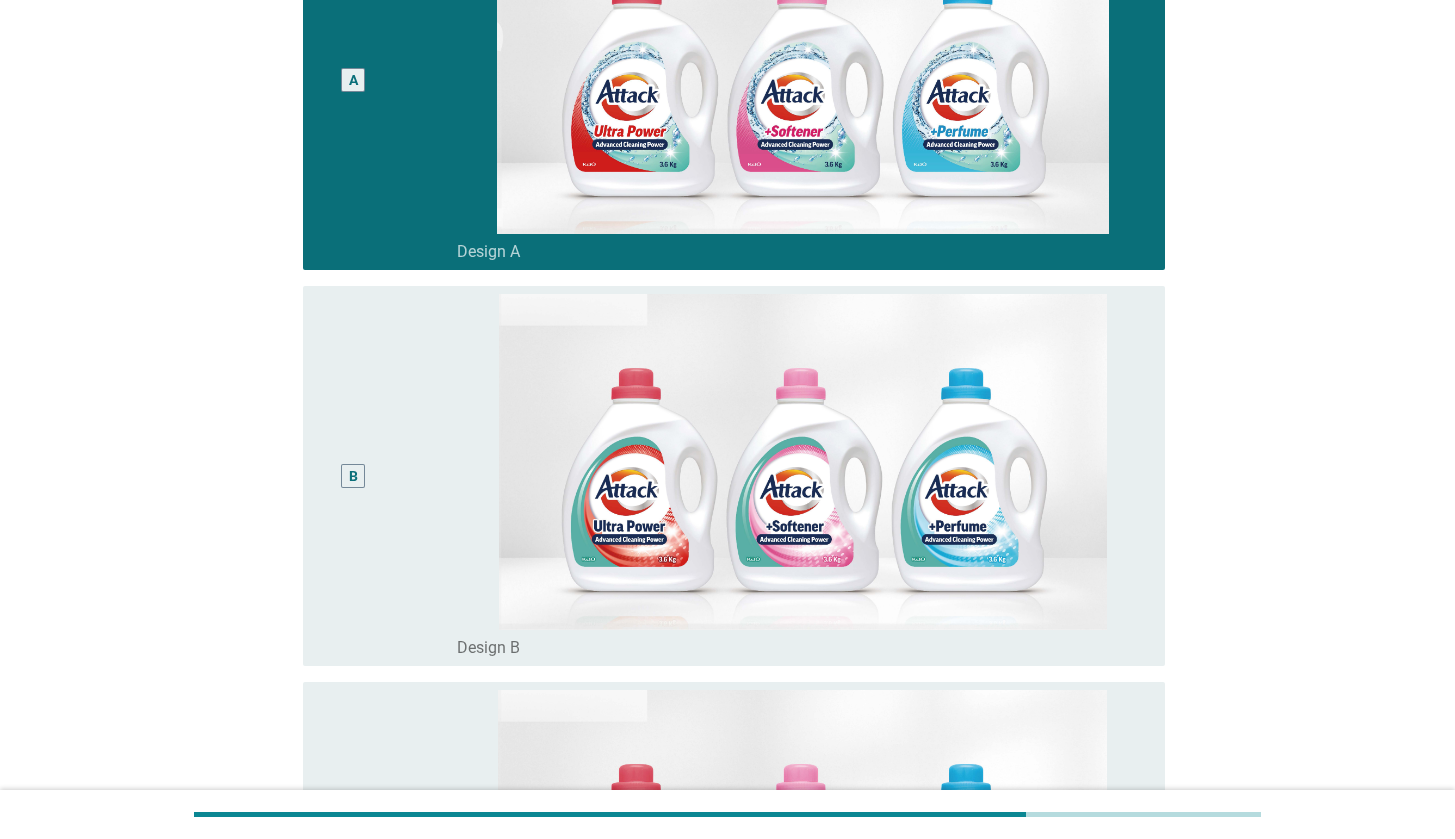 scroll, scrollTop: 1229, scrollLeft: 0, axis: vertical 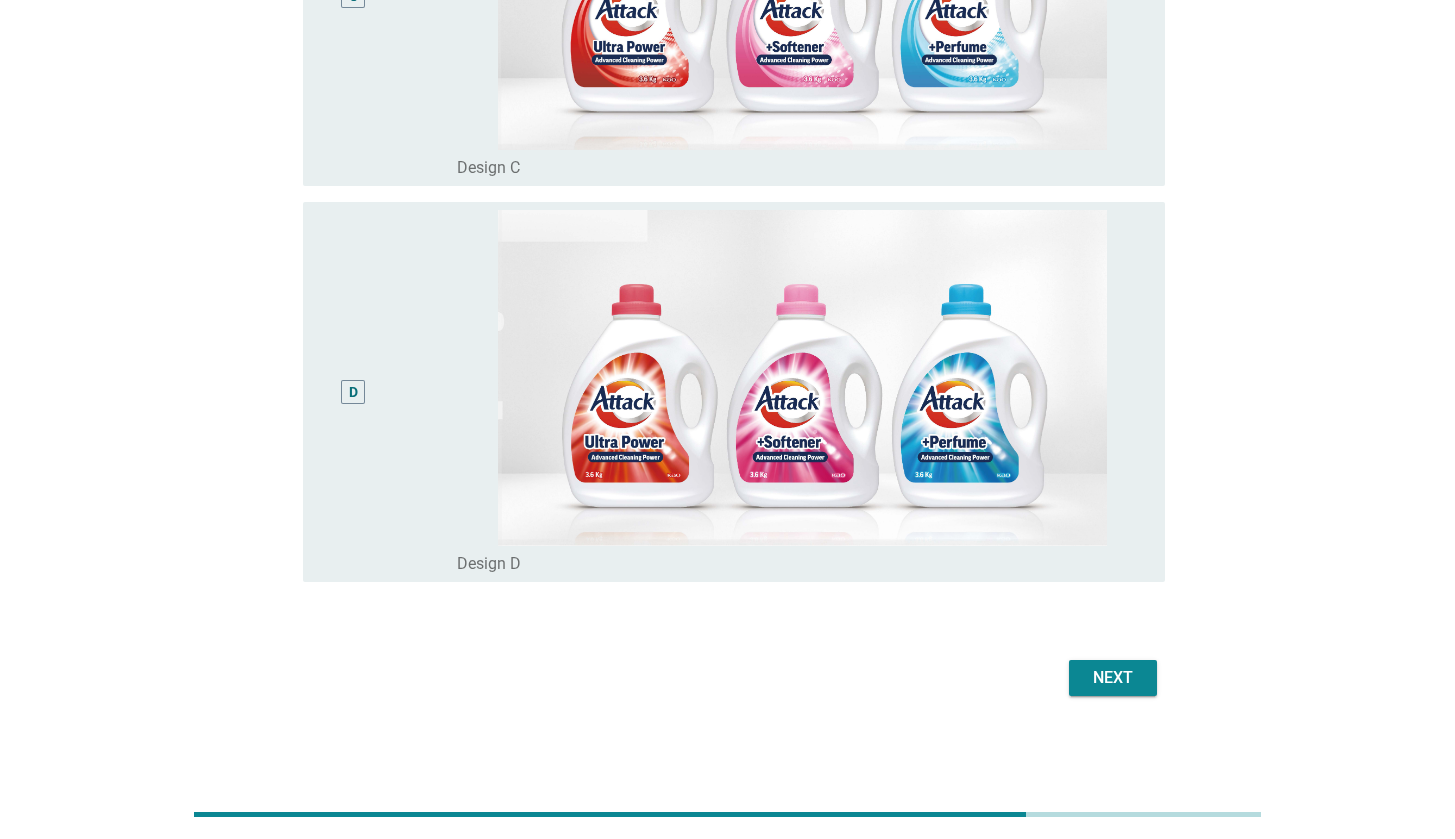 click on "Which of the following designs best matches this "Cleaning power" concept?     A     radio_button_checked Design A   B     radio_button_unchecked Design B   C     radio_button_unchecked Design C   D     radio_button_unchecked Design D     Next" at bounding box center [728, -185] 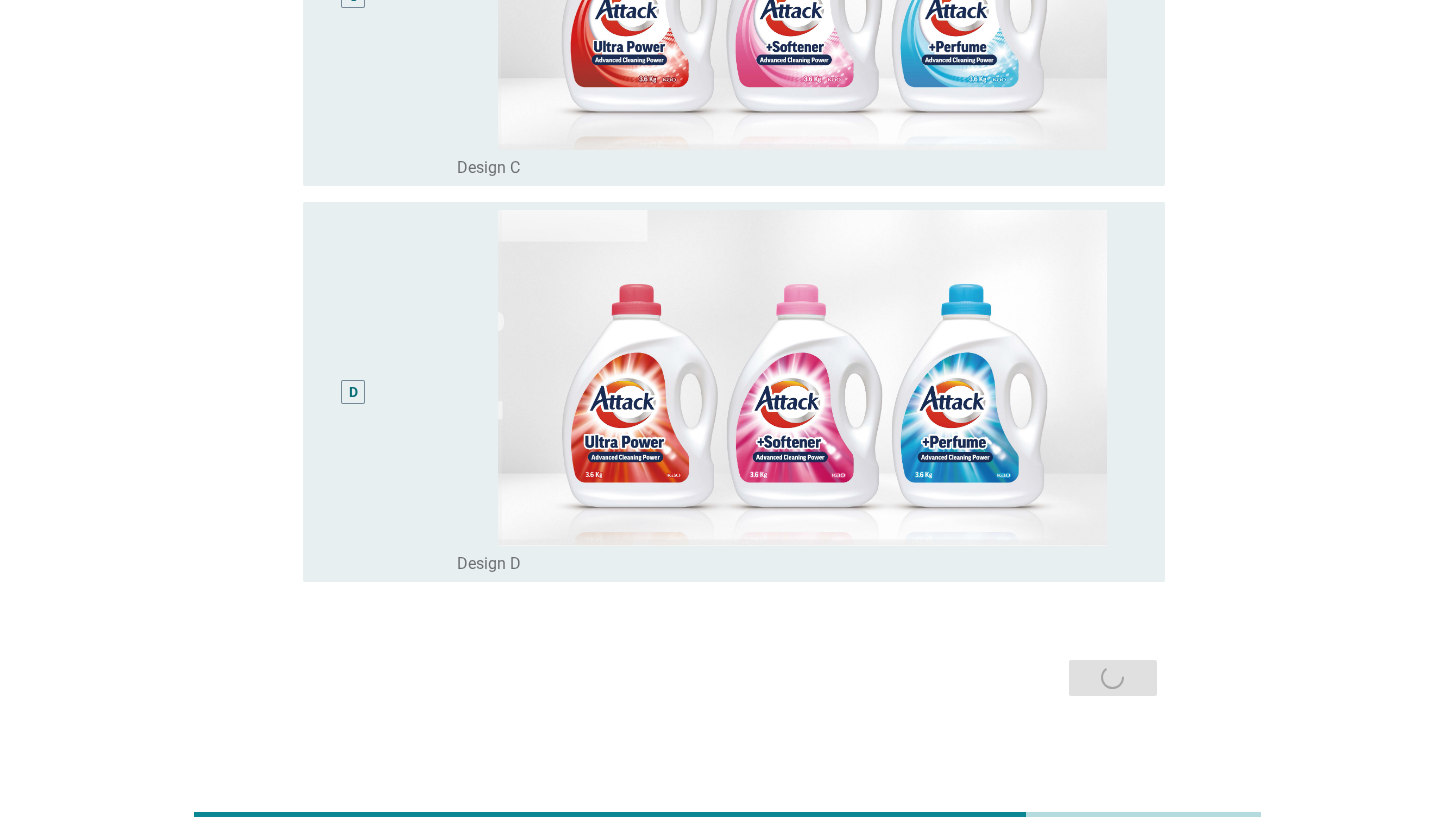 scroll, scrollTop: 0, scrollLeft: 0, axis: both 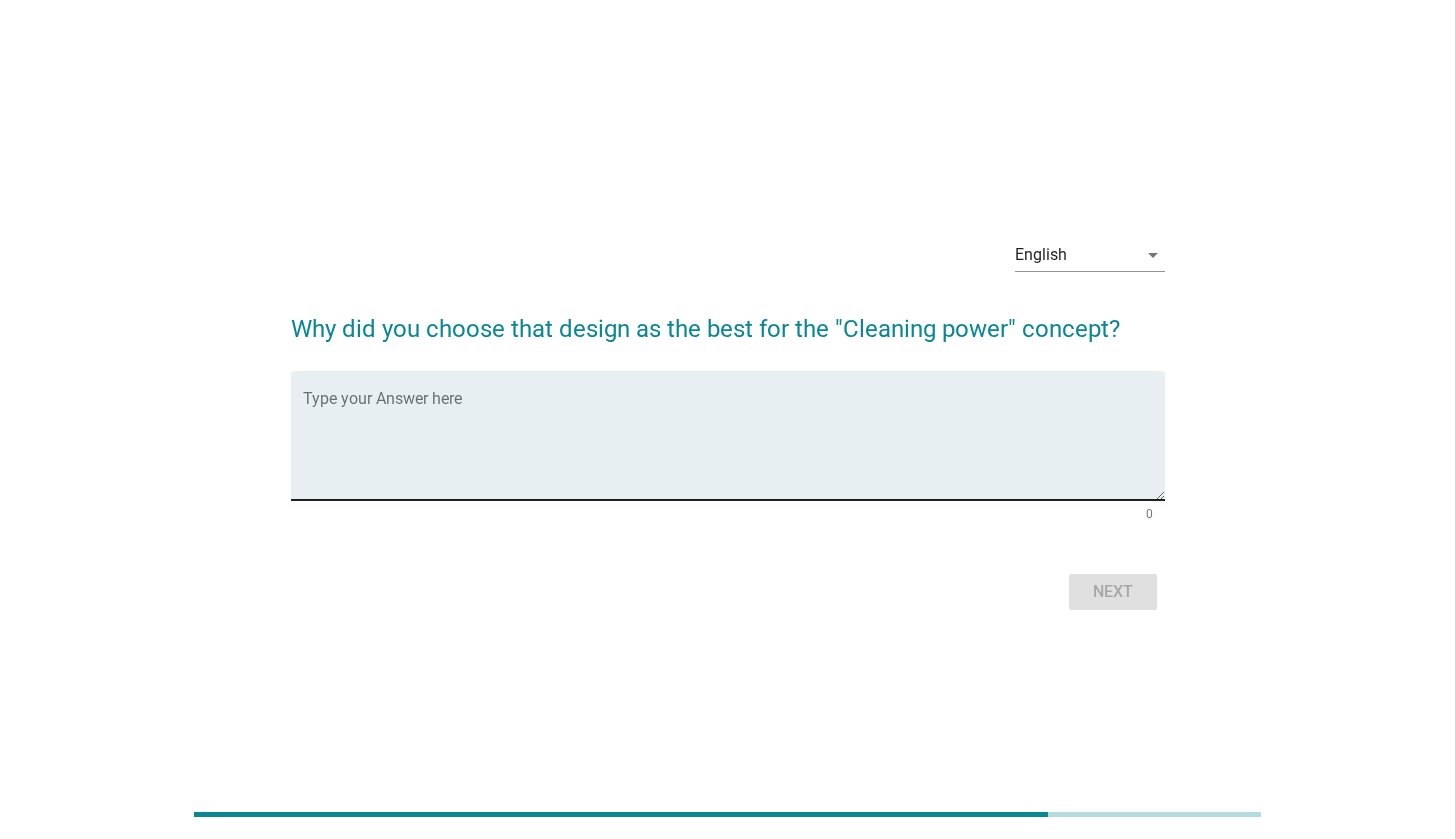 click at bounding box center (734, 447) 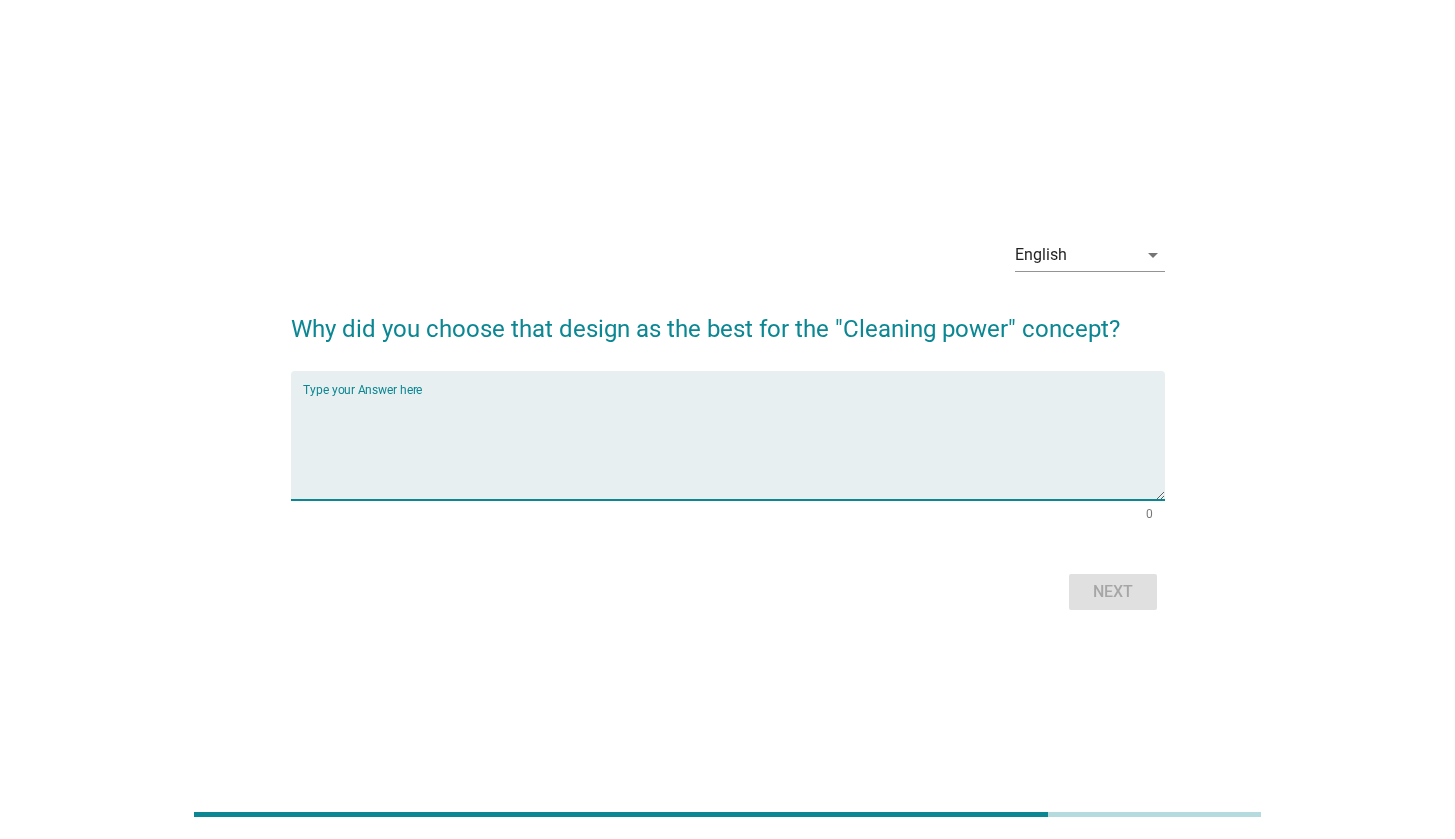 type on "h" 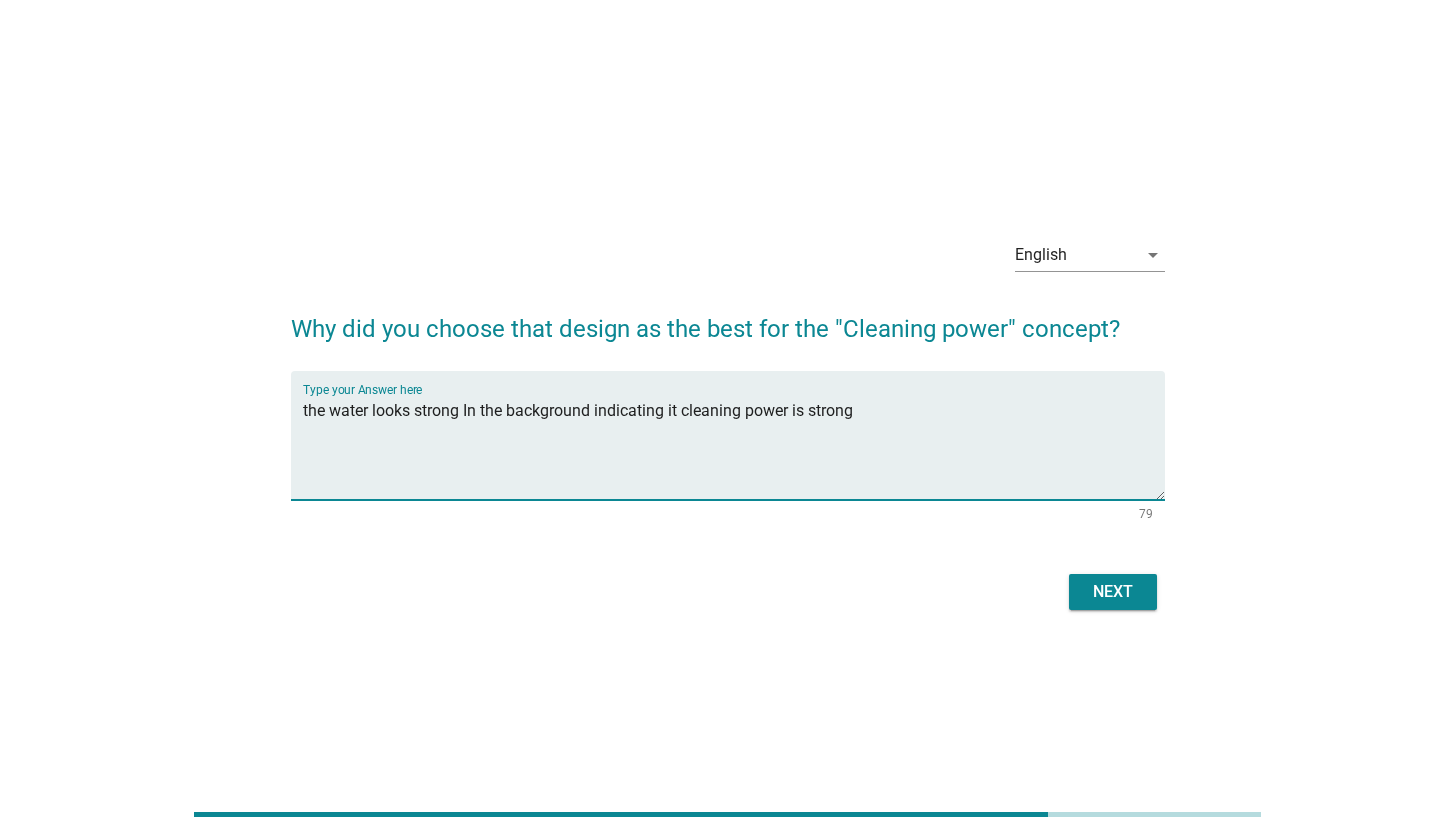 type on "the water looks strong In the background indicating it cleaning power is strong" 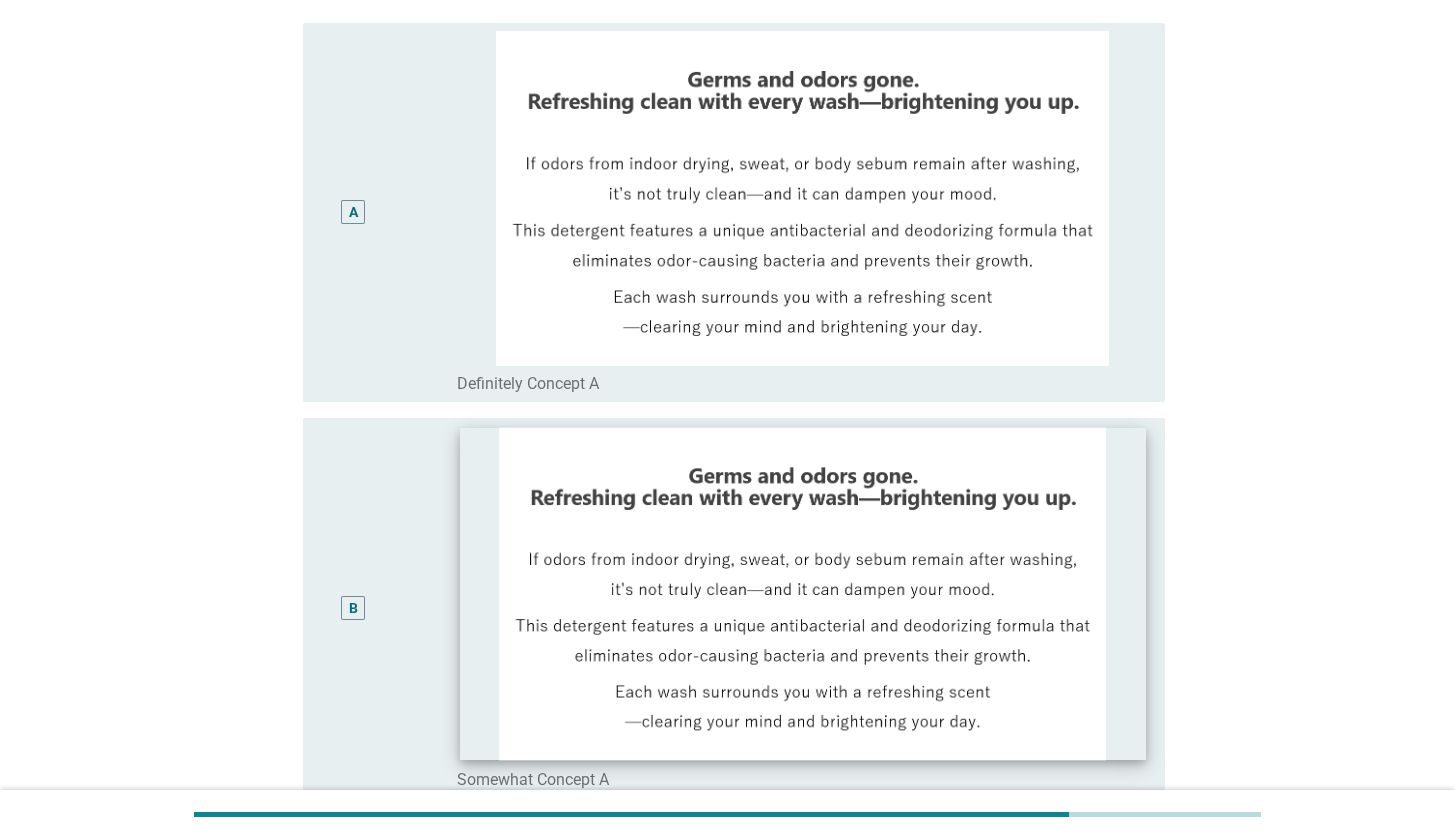 scroll, scrollTop: 83, scrollLeft: 0, axis: vertical 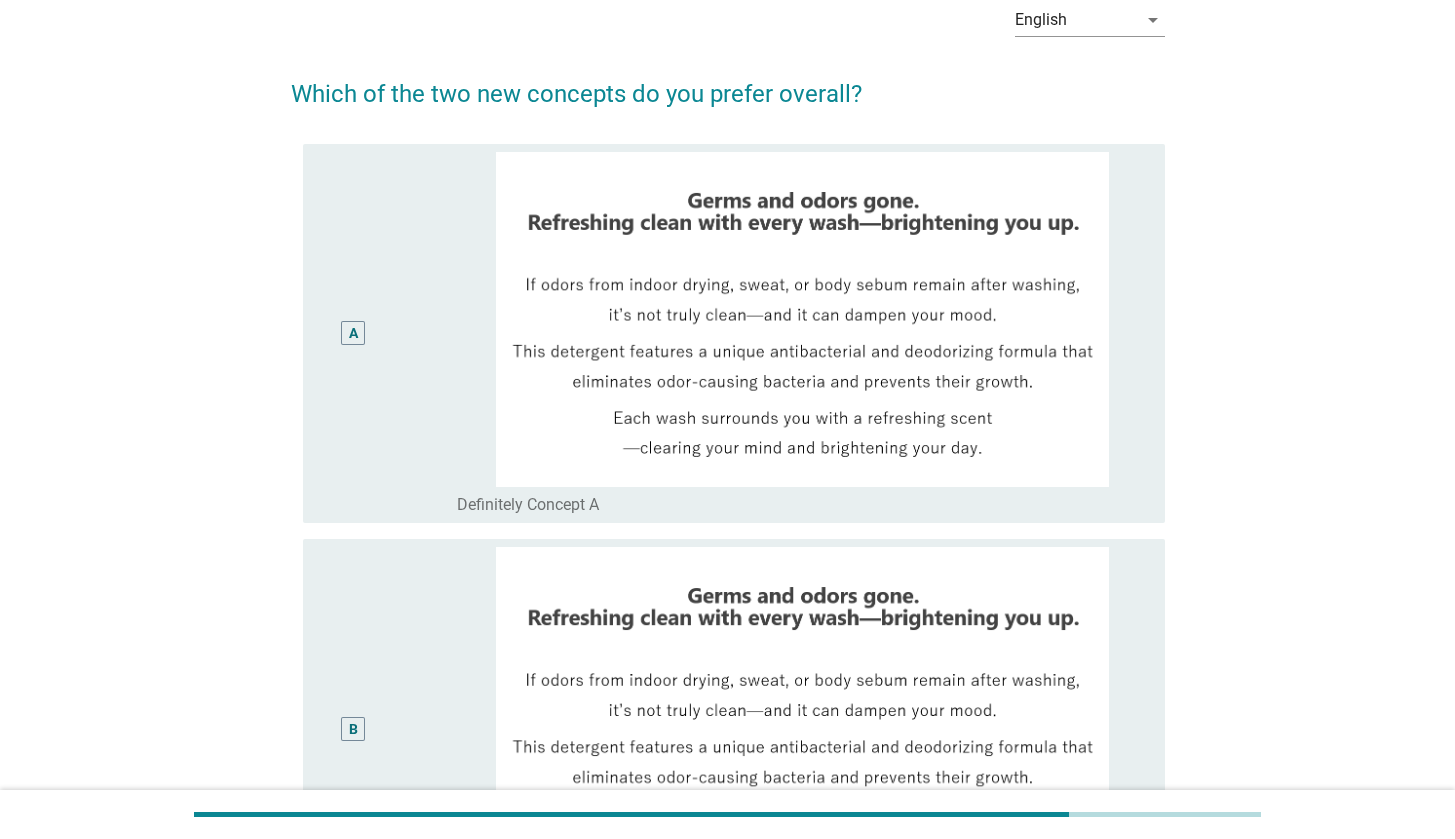 click on "radio_button_unchecked Definitely Concept A" at bounding box center [795, 505] 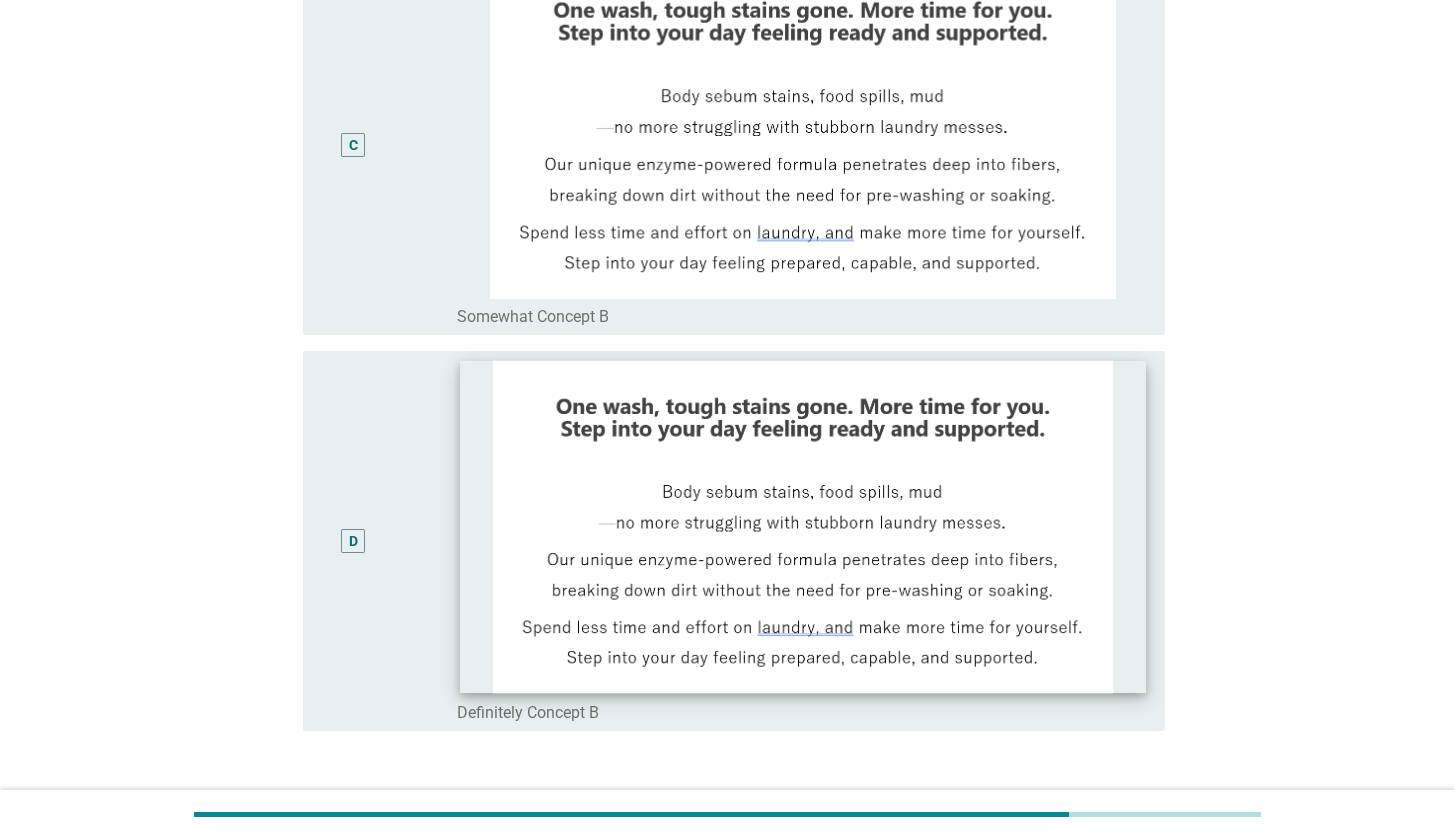 scroll, scrollTop: 1076, scrollLeft: 0, axis: vertical 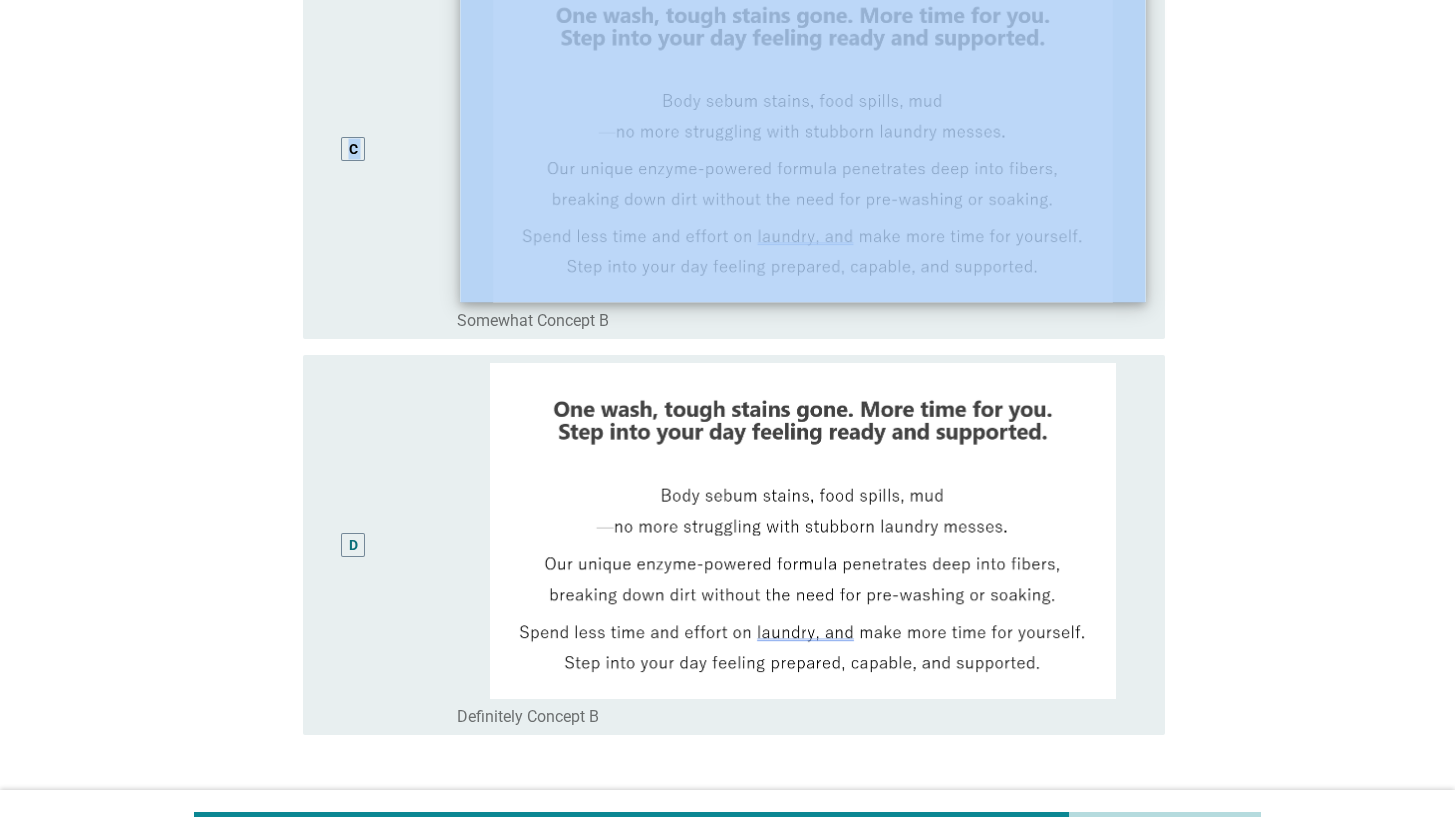 click on "radio_button_unchecked Somewhat Concept B" at bounding box center (803, 150) 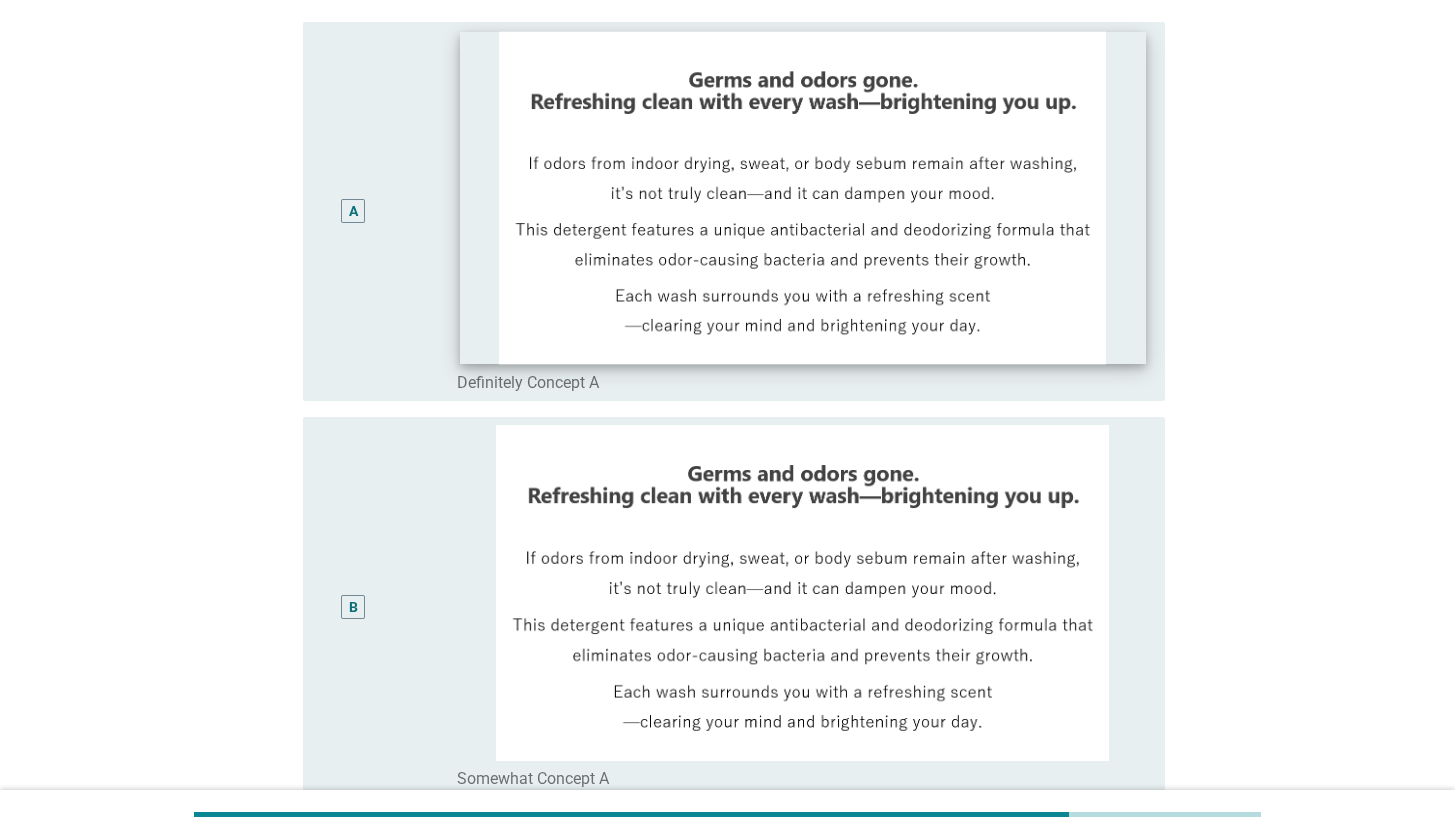 scroll, scrollTop: 43, scrollLeft: 0, axis: vertical 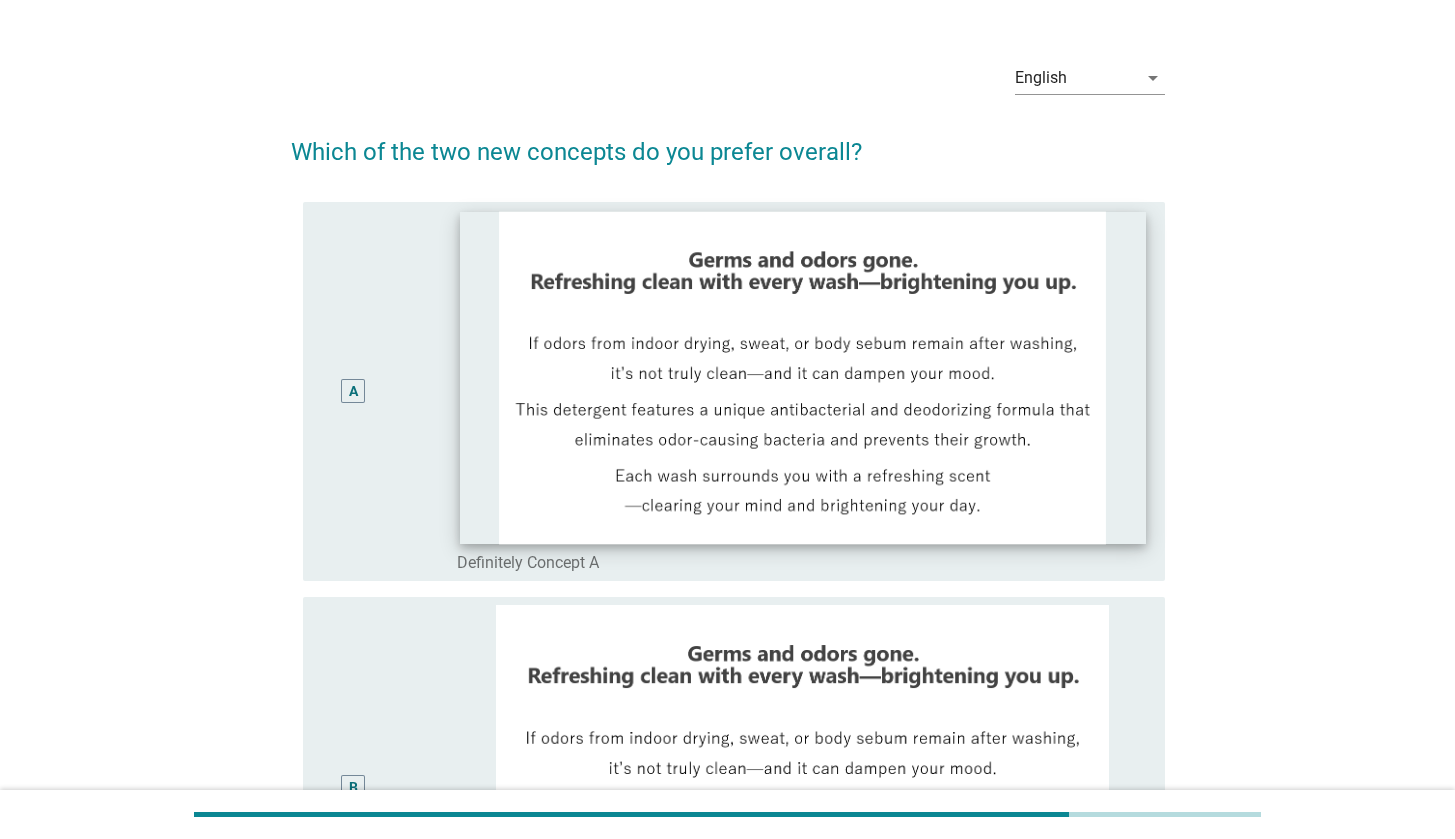 click at bounding box center (802, 377) 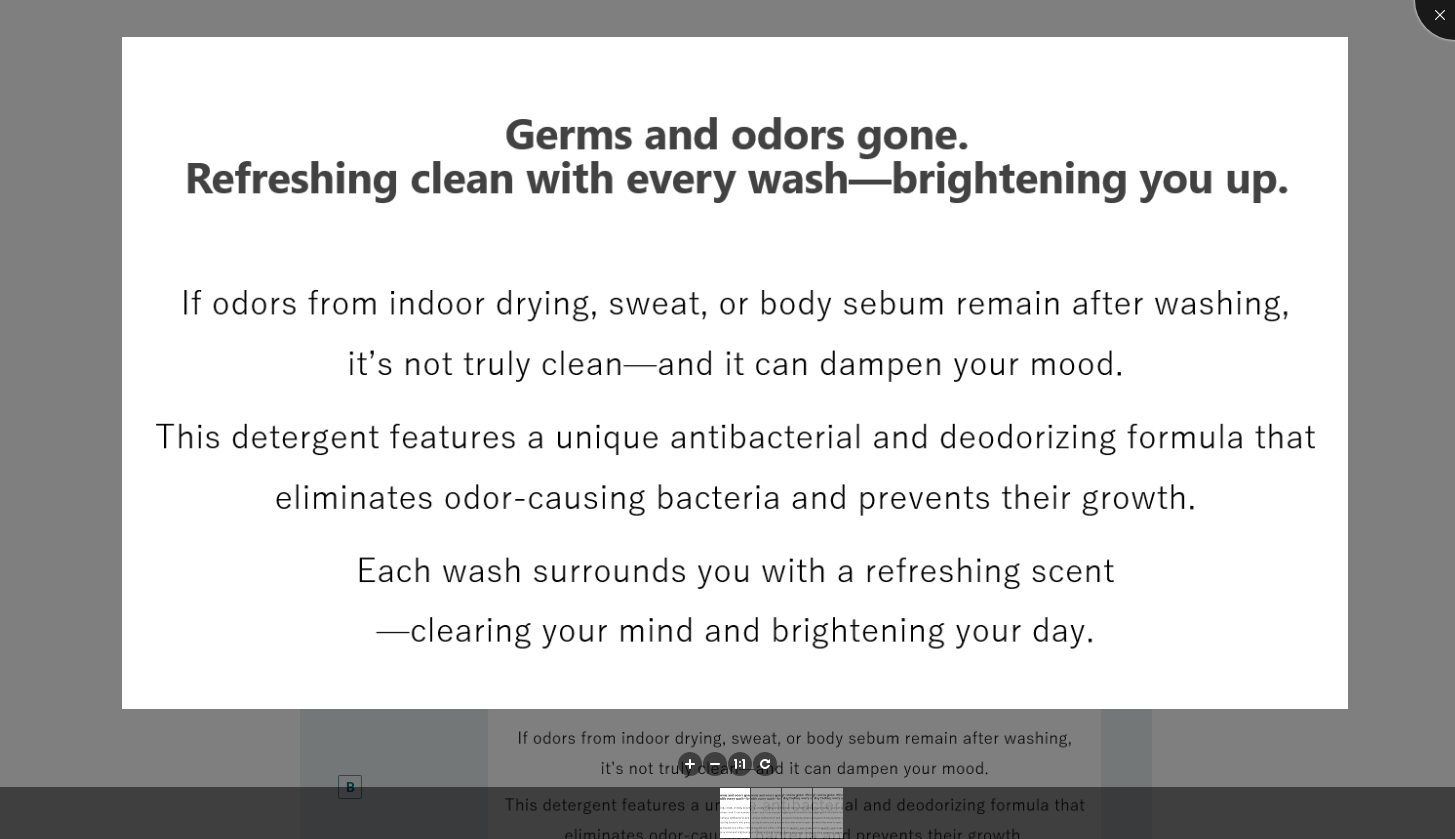 click at bounding box center (1455, 0) 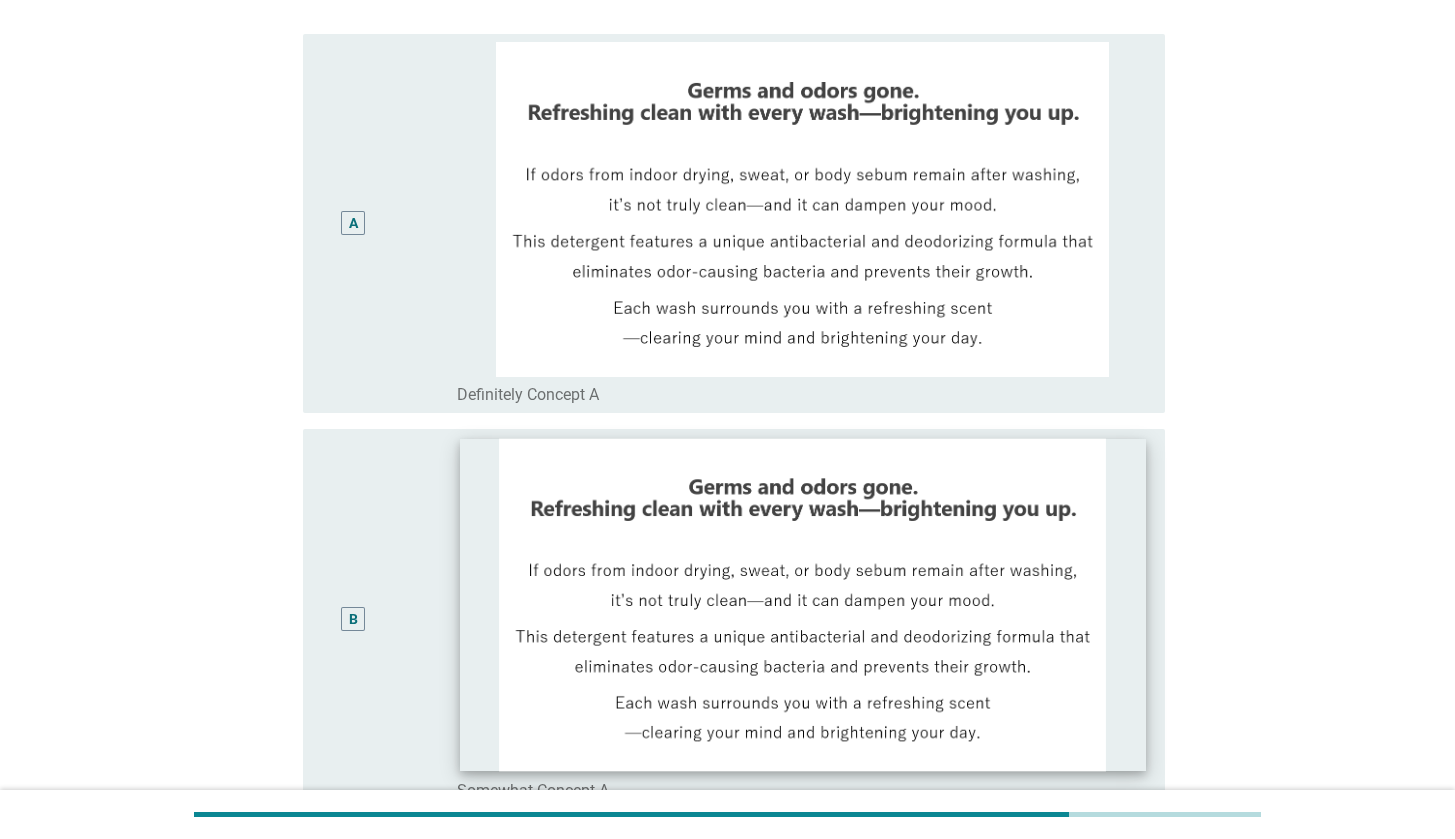 scroll, scrollTop: 358, scrollLeft: 0, axis: vertical 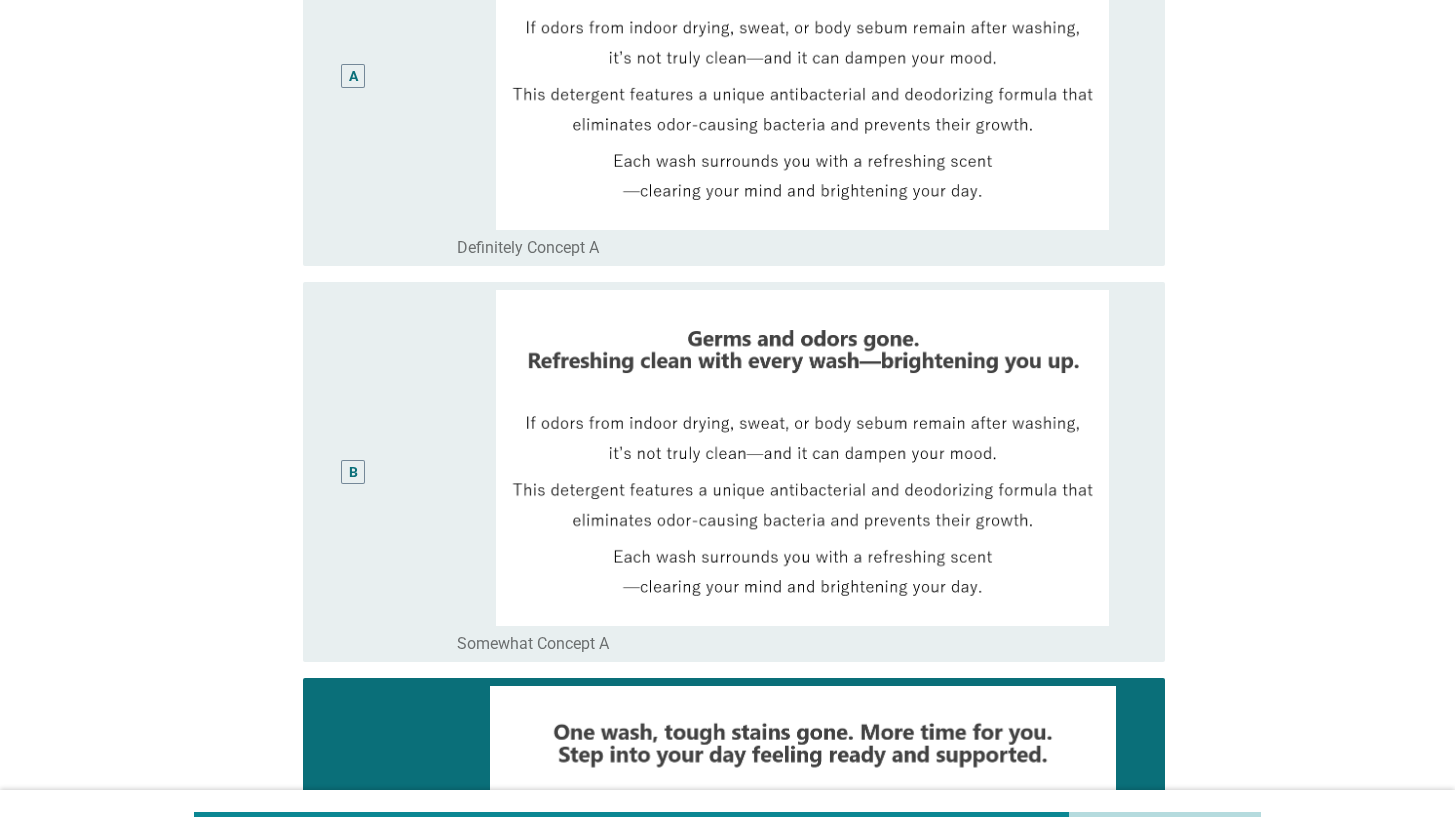 click on "B" at bounding box center [353, 472] 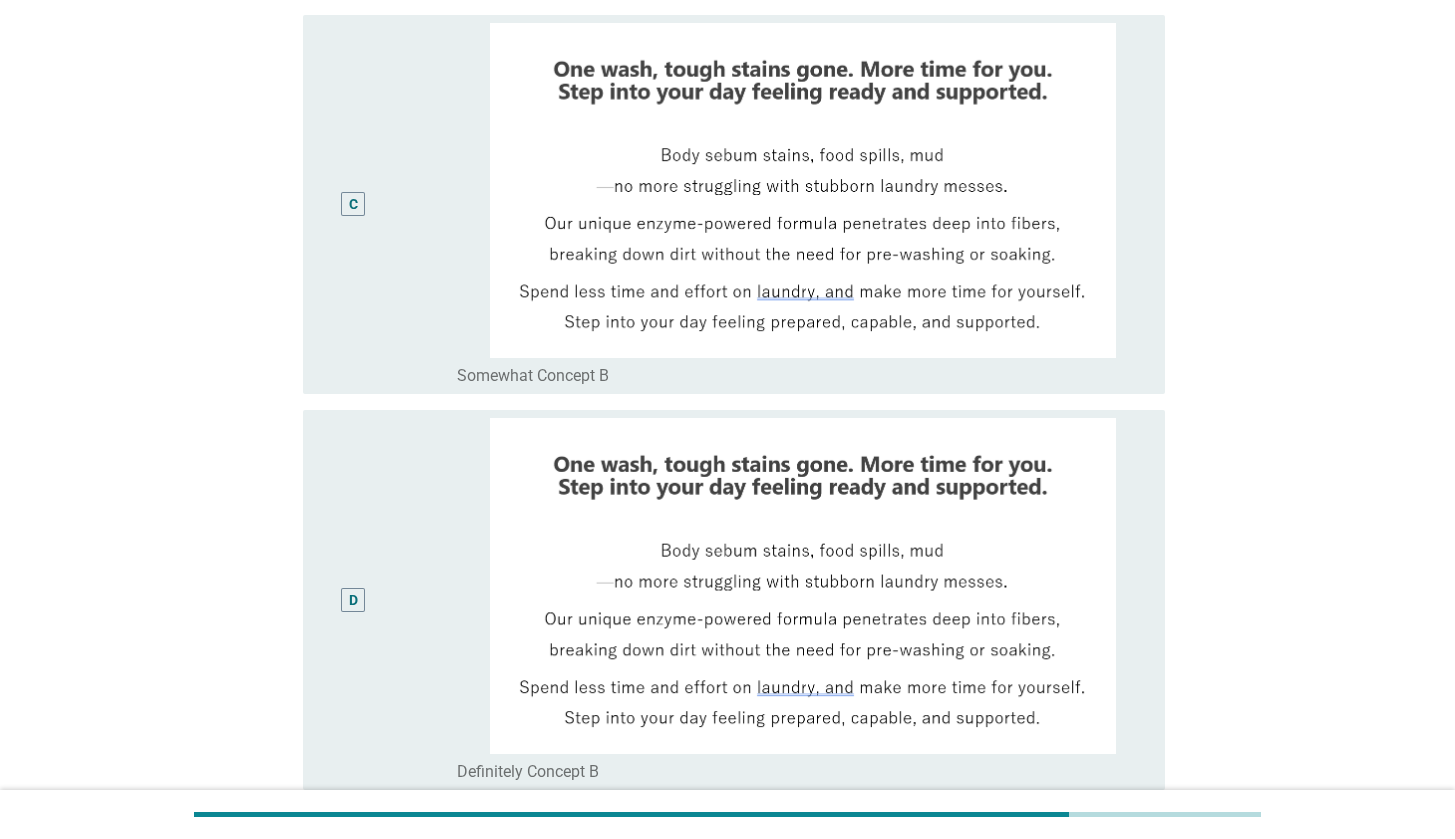 scroll, scrollTop: 1229, scrollLeft: 0, axis: vertical 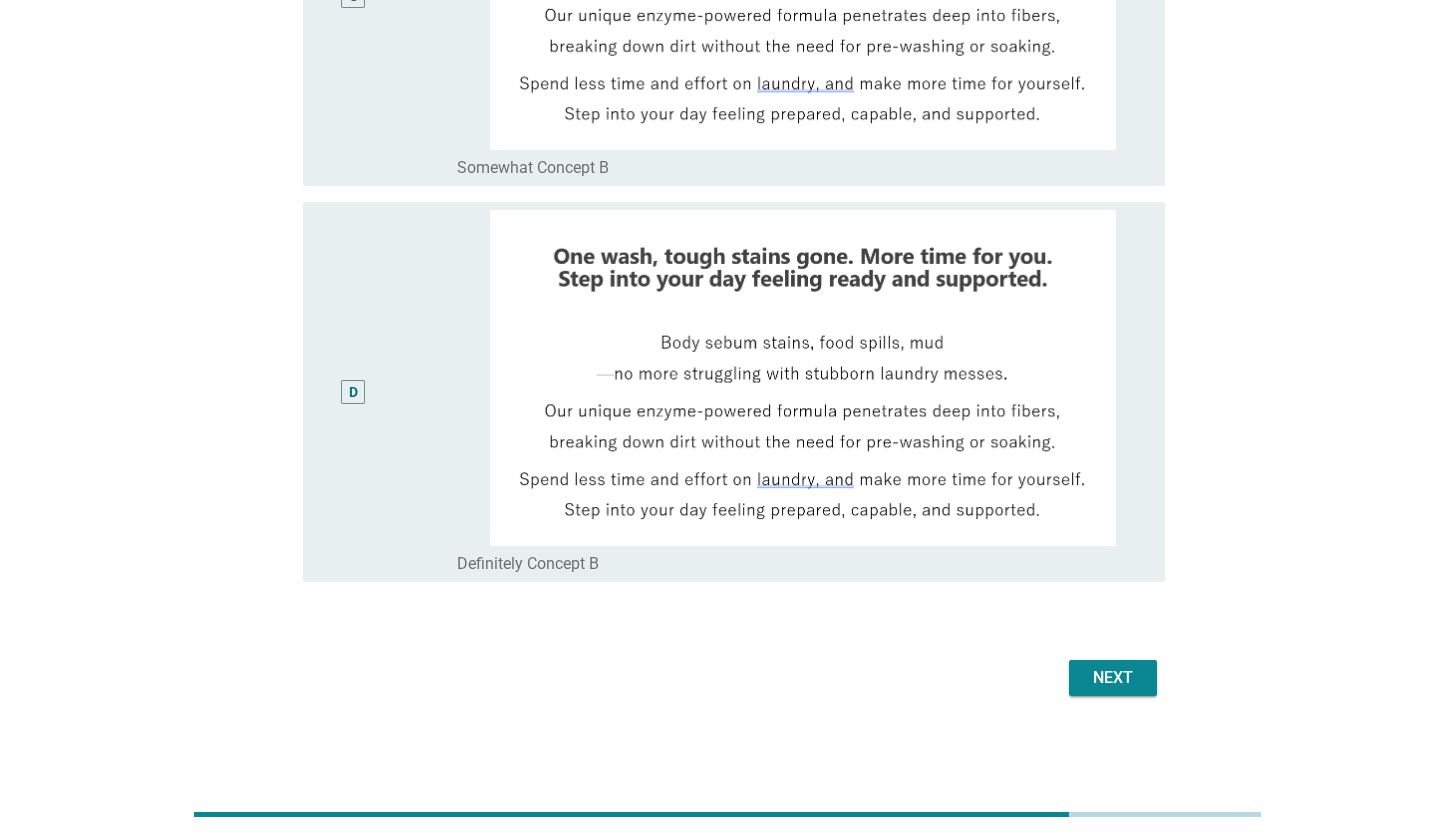click on "Next" at bounding box center (1113, 678) 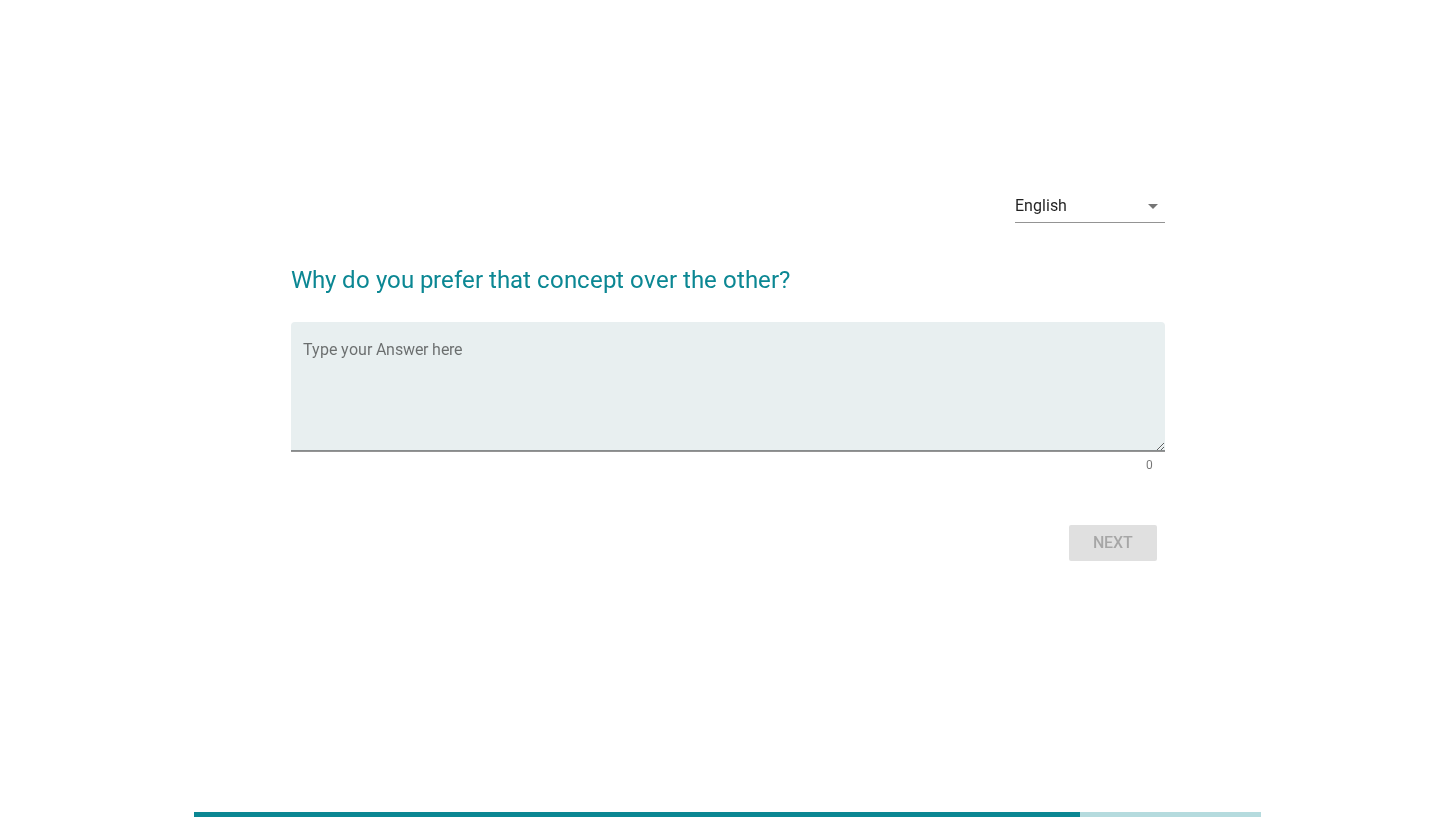 scroll, scrollTop: 0, scrollLeft: 0, axis: both 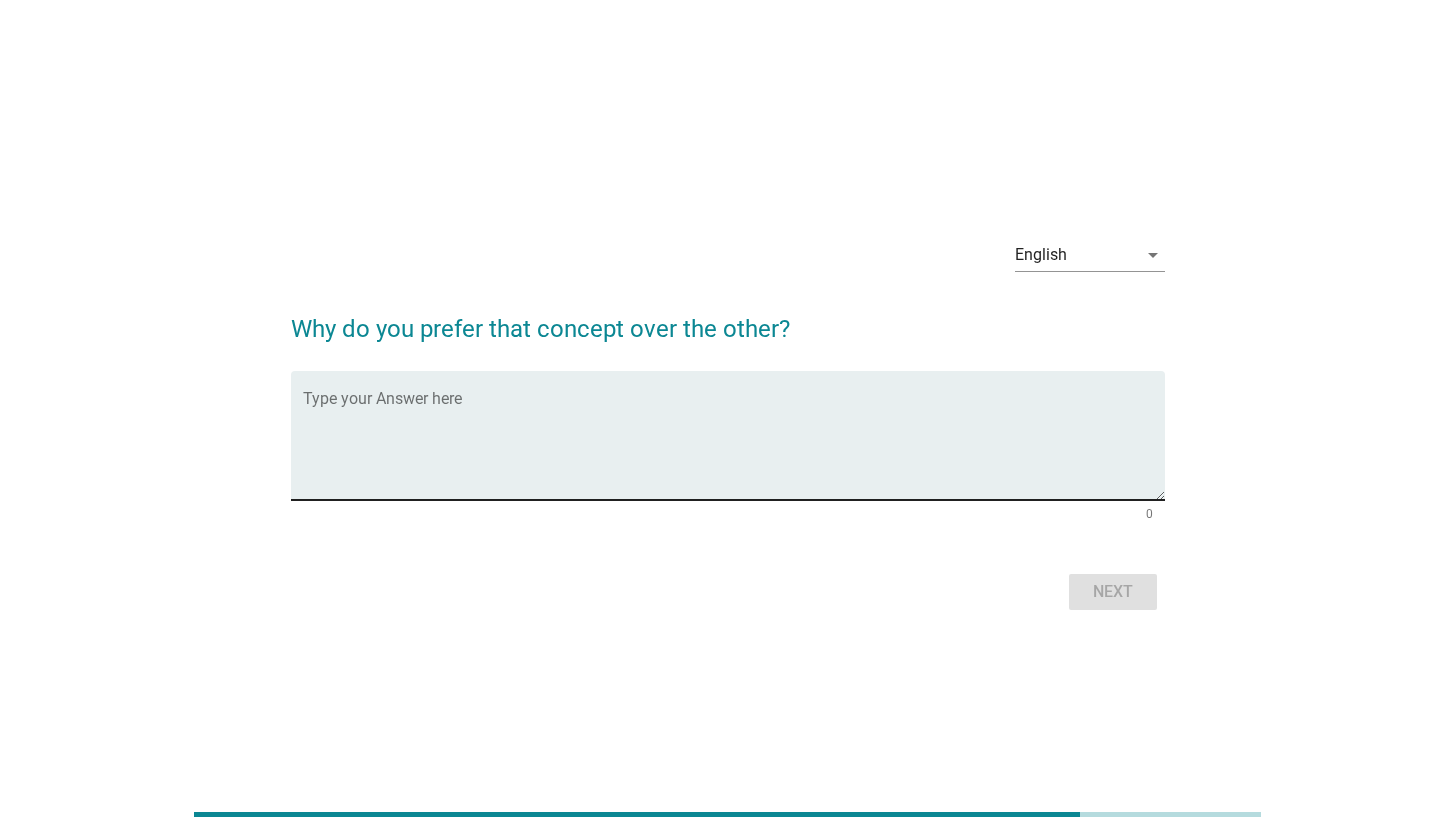 click at bounding box center (734, 447) 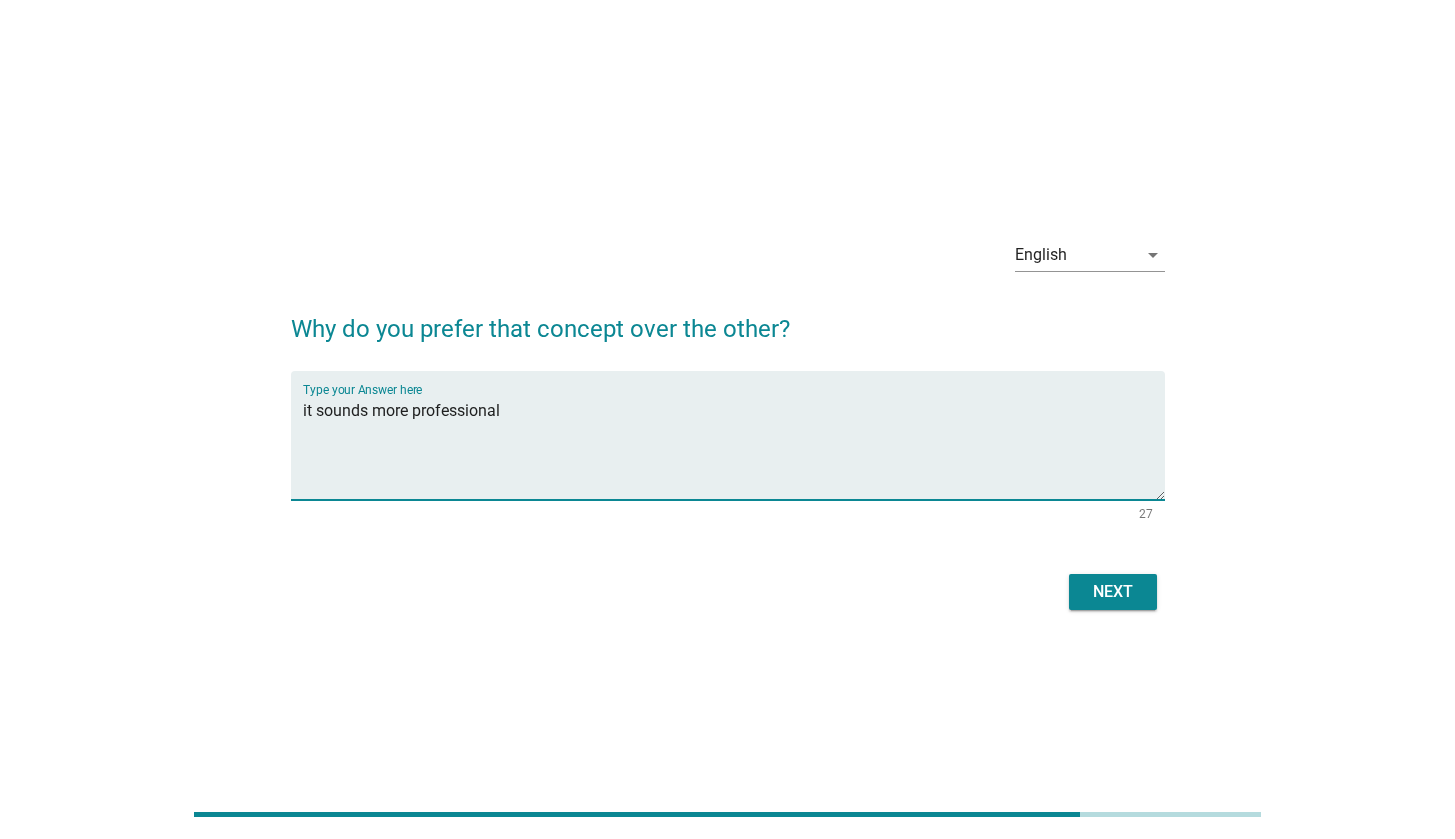 type on "it sounds more professional" 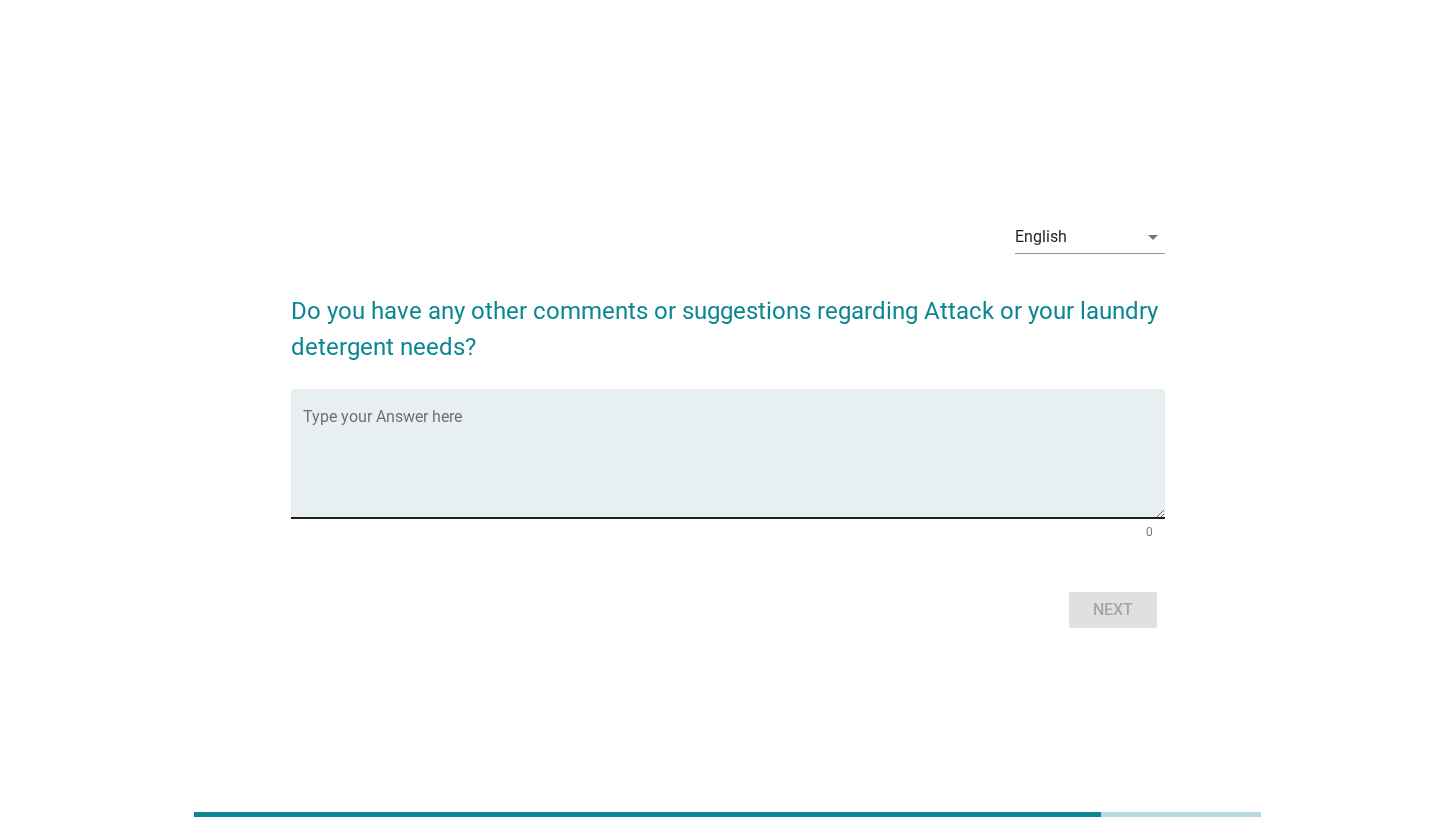 click on "Type your Answer here" at bounding box center (734, 453) 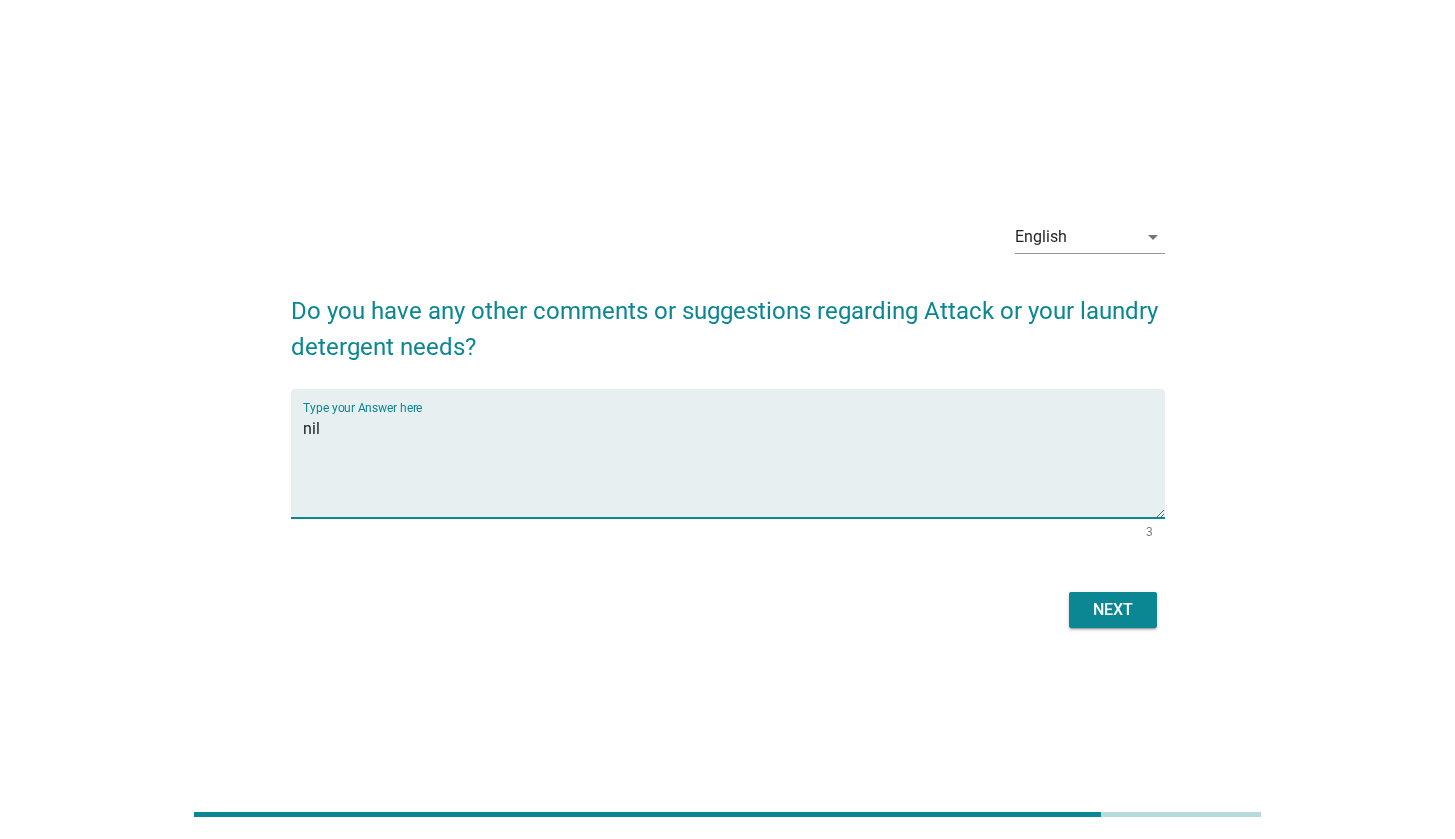type on "nil" 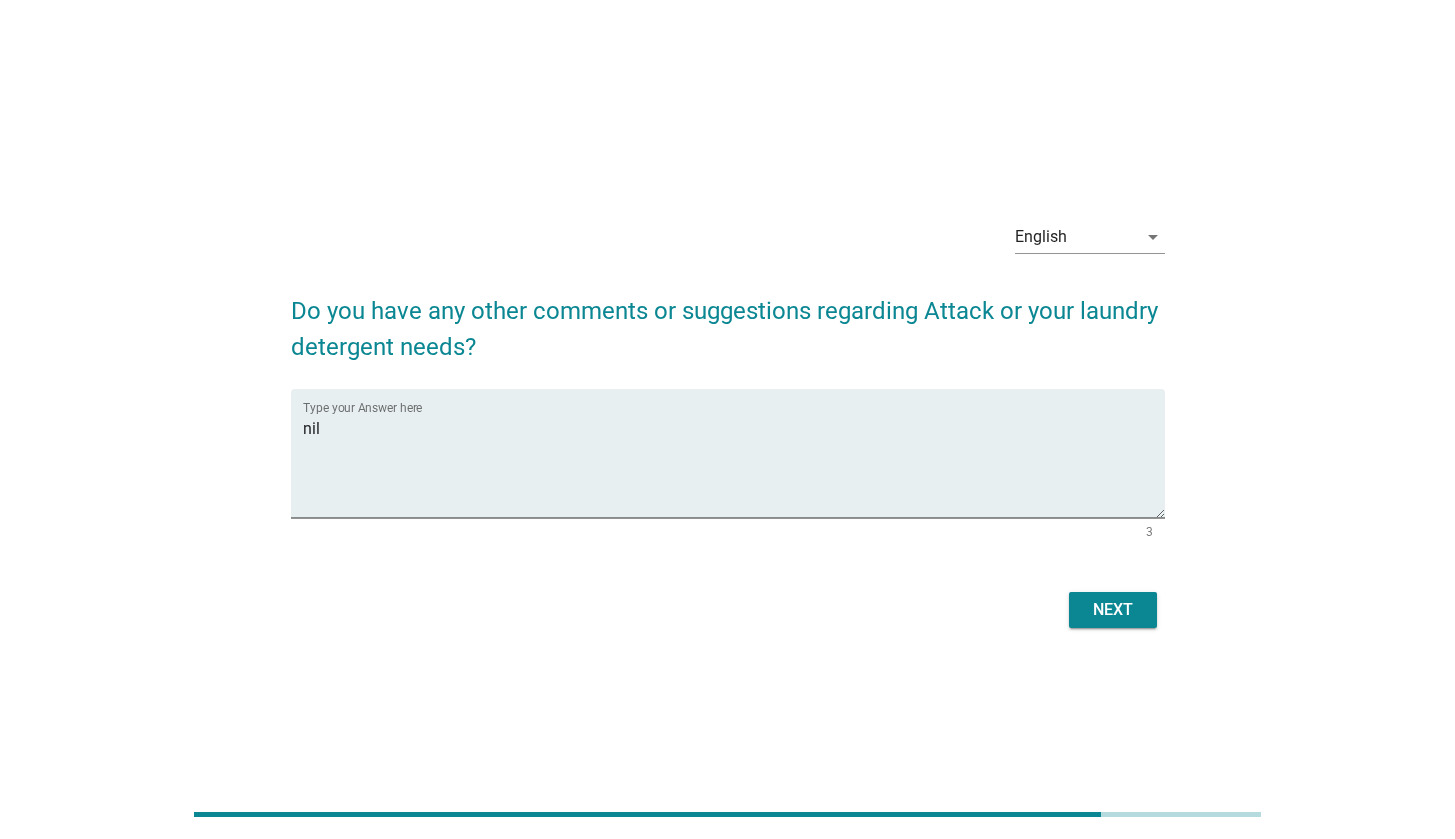 click on "Next" at bounding box center (1113, 610) 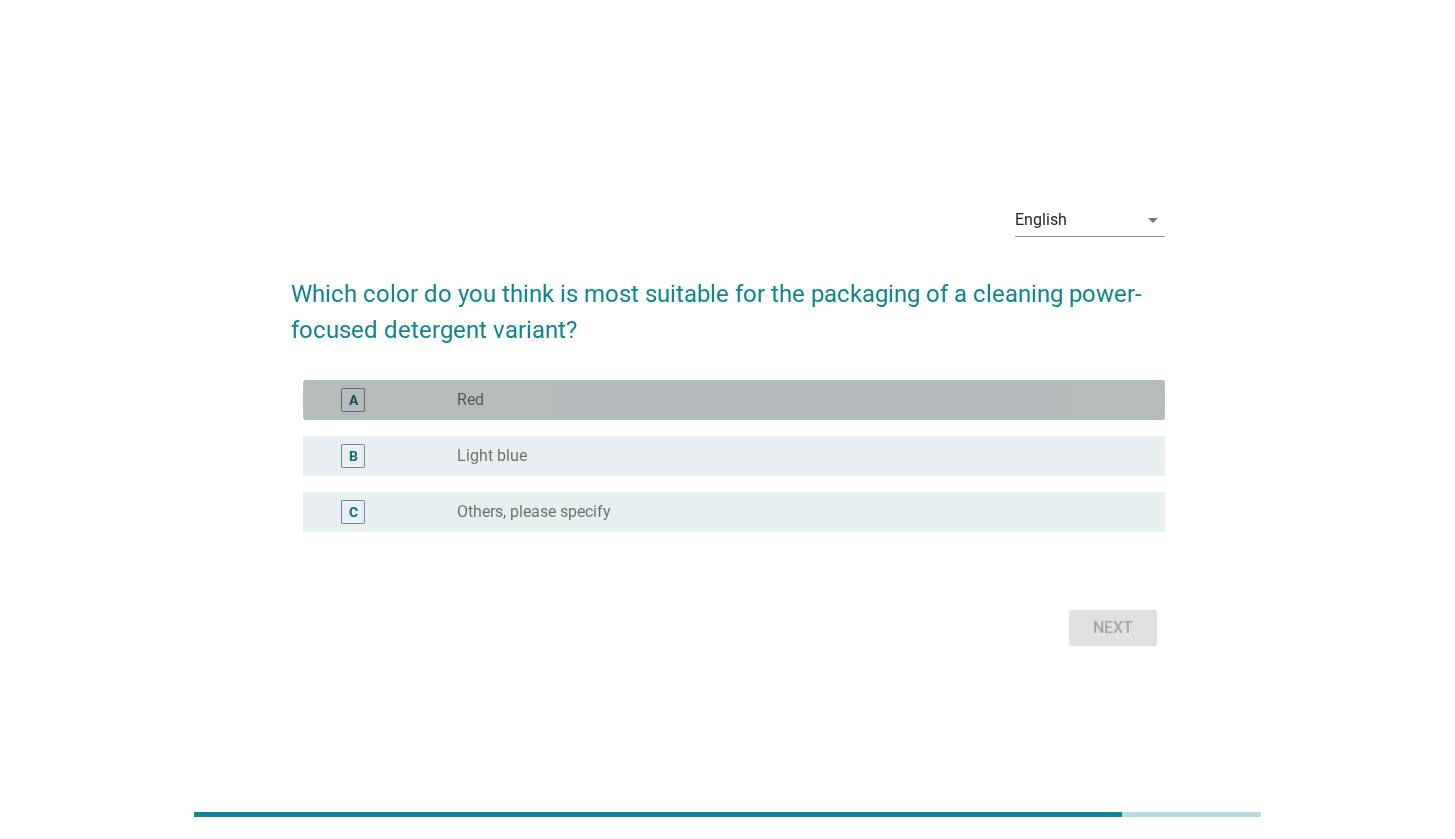 click on "radio_button_unchecked Red" at bounding box center [795, 400] 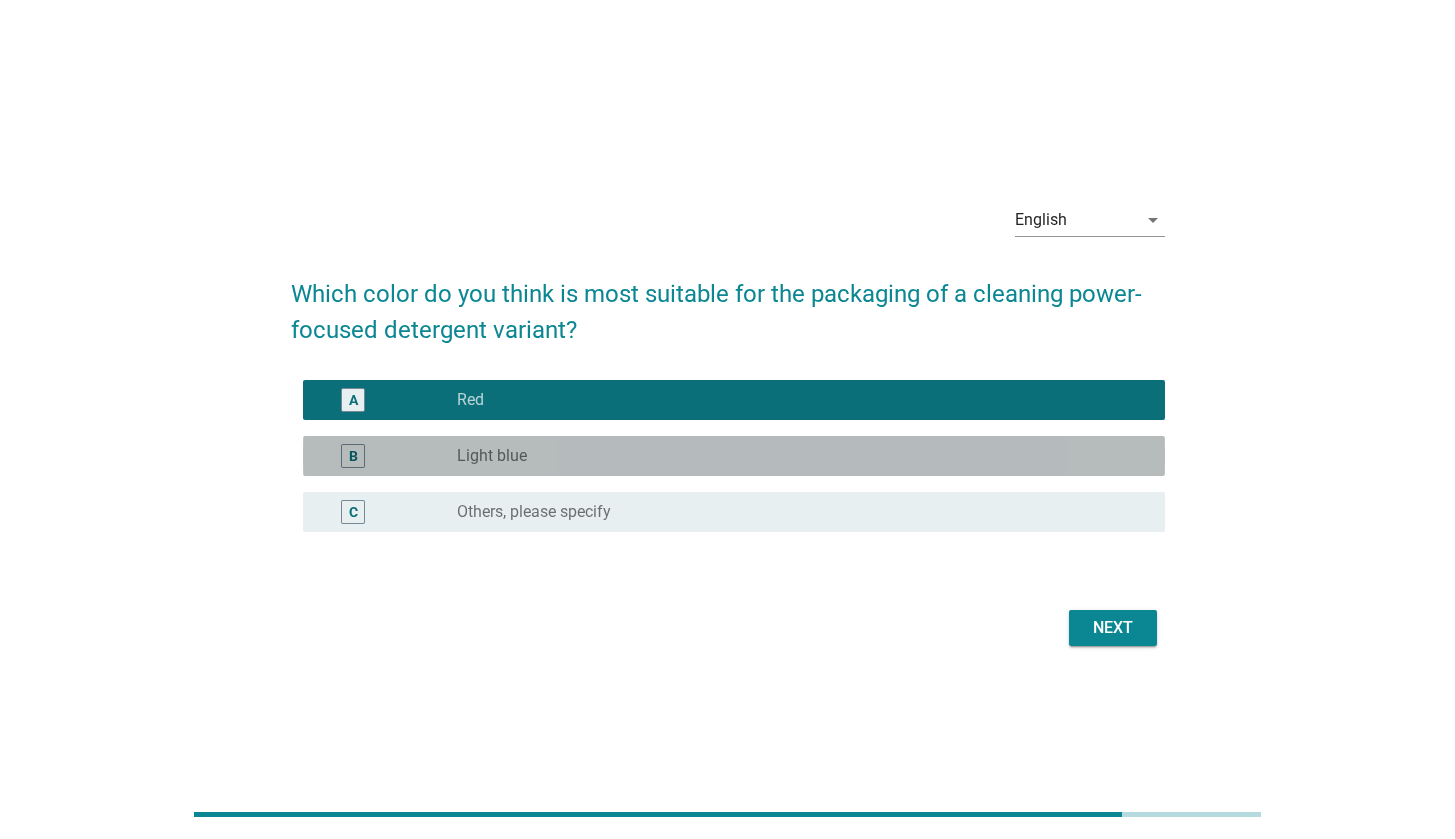 click on "B     radio_button_unchecked Light blue" at bounding box center [734, 456] 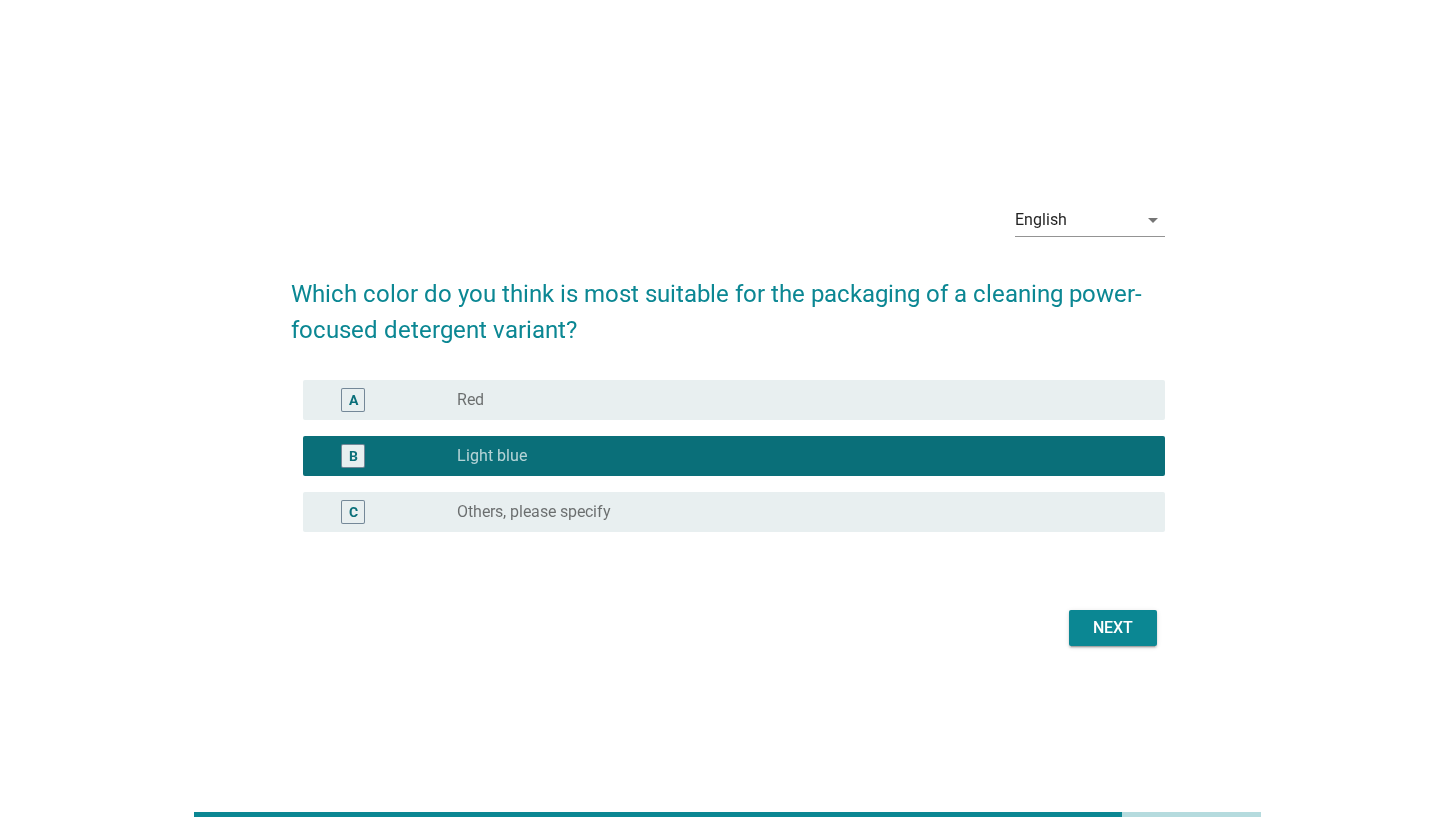 click on "A     radio_button_unchecked Red" at bounding box center (728, 400) 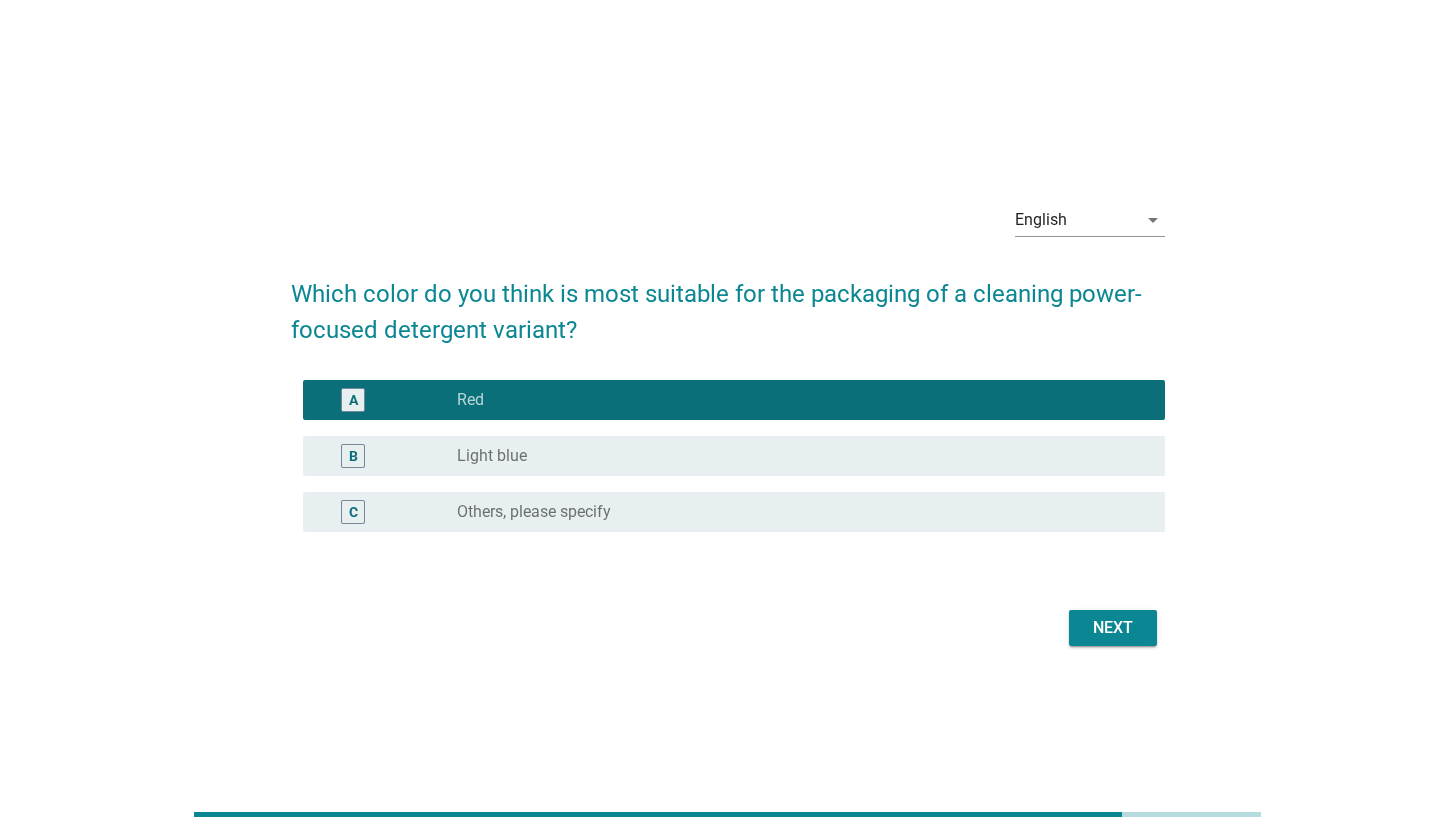click on "Next" at bounding box center (1113, 628) 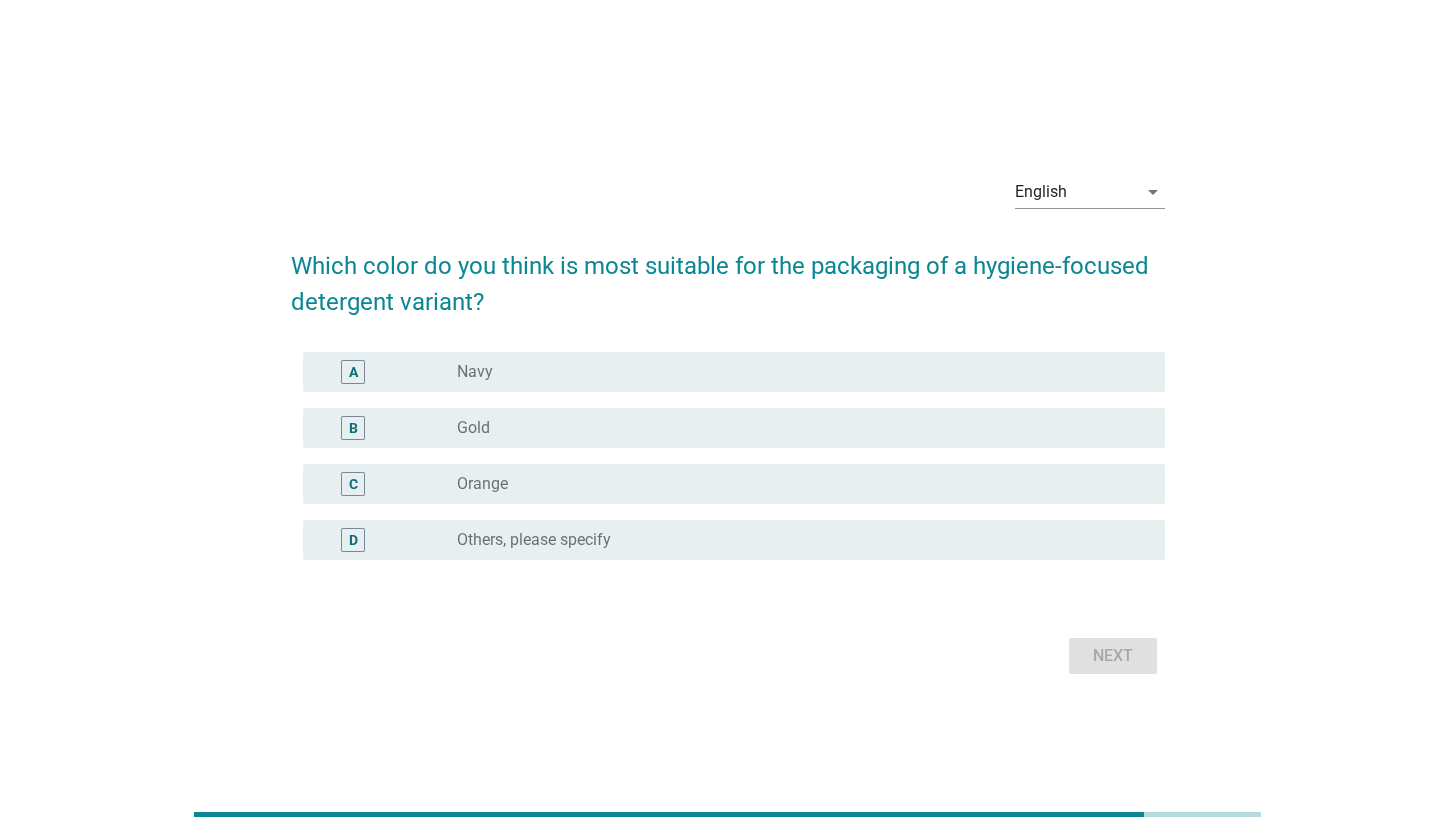 click on "radio_button_unchecked Orange" at bounding box center [795, 484] 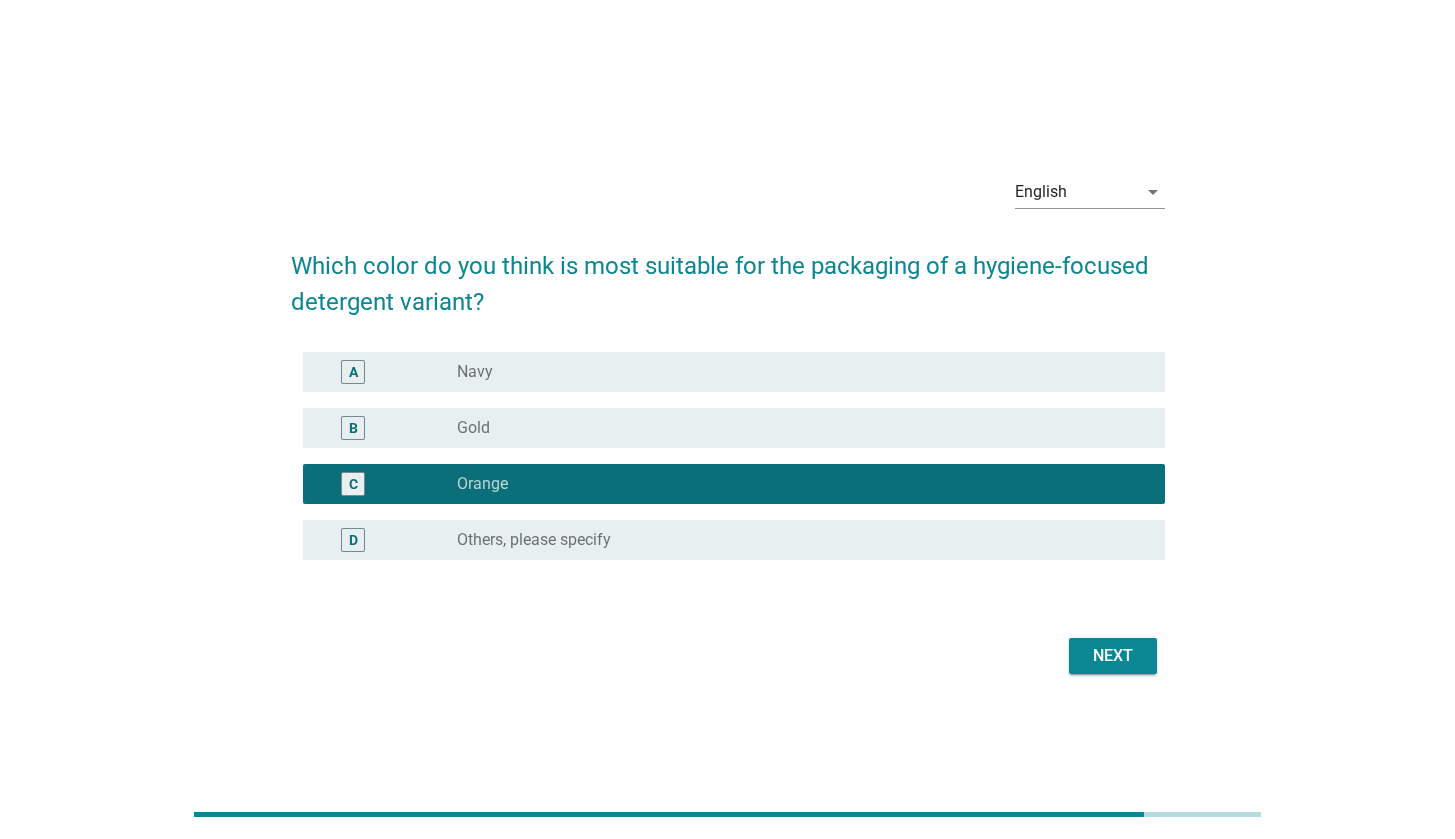 click on "A     radio_button_unchecked Navy" at bounding box center [734, 372] 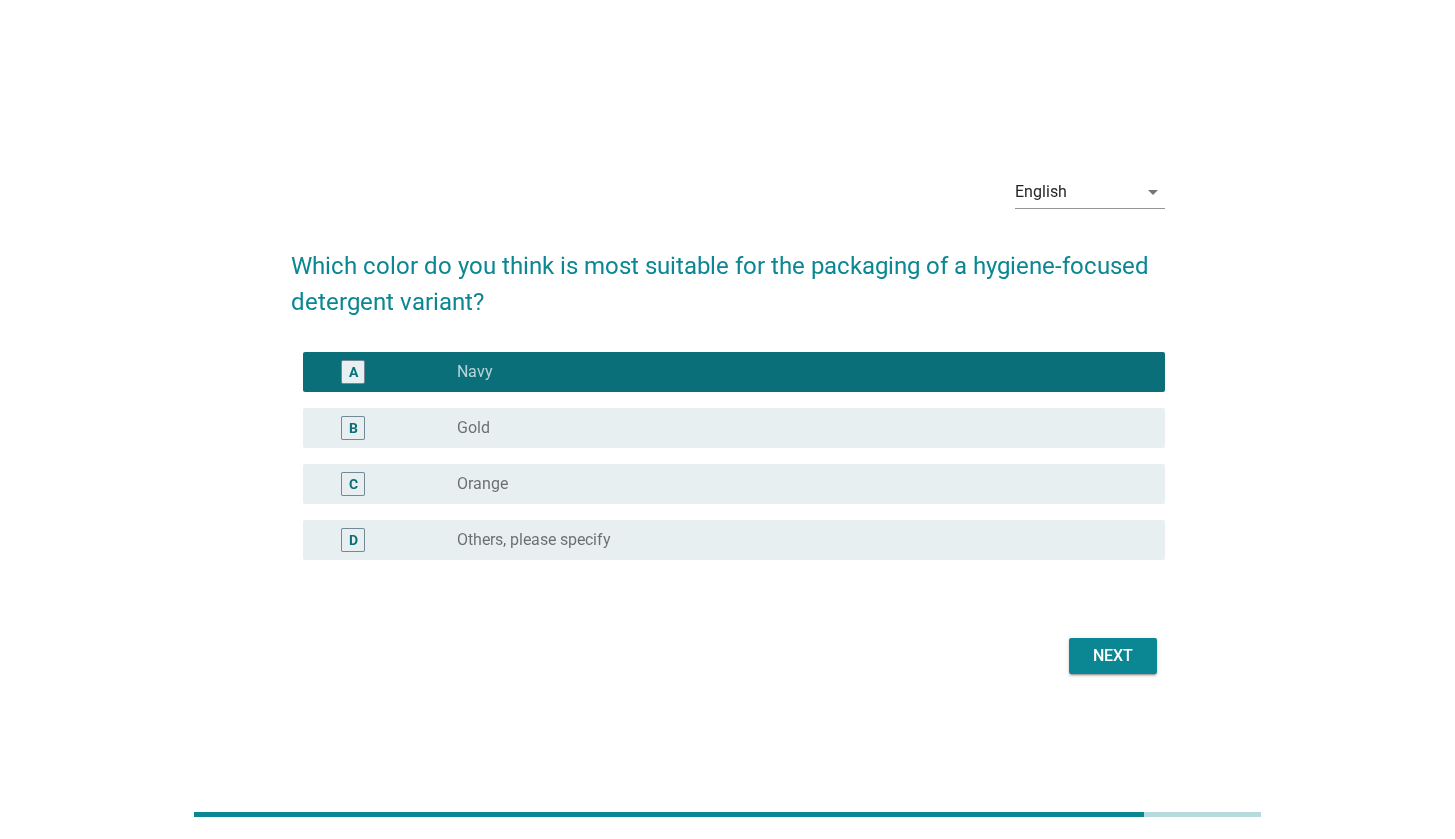 click on "radio_button_unchecked Orange" at bounding box center [795, 484] 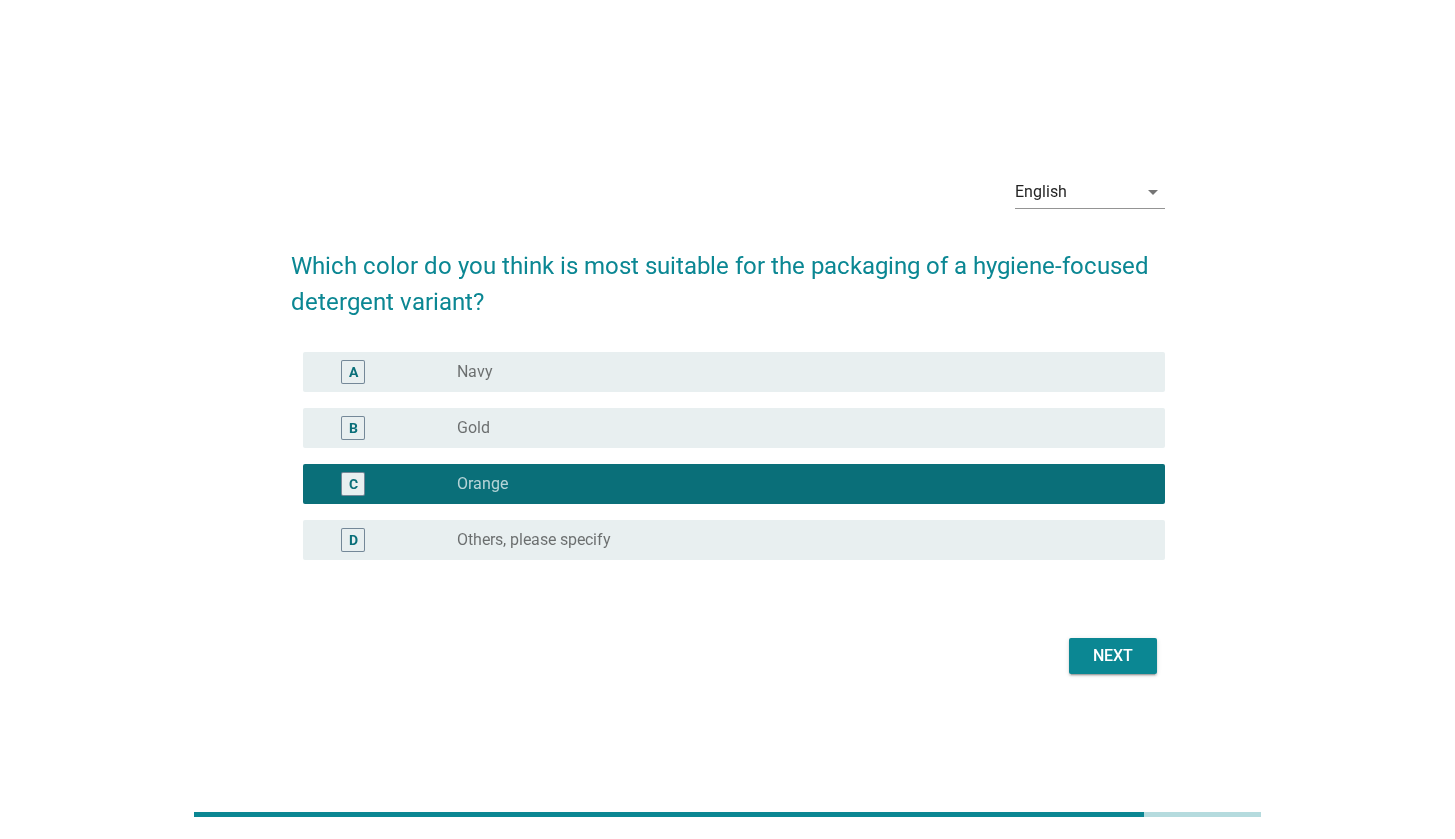 click on "Next" at bounding box center [728, 656] 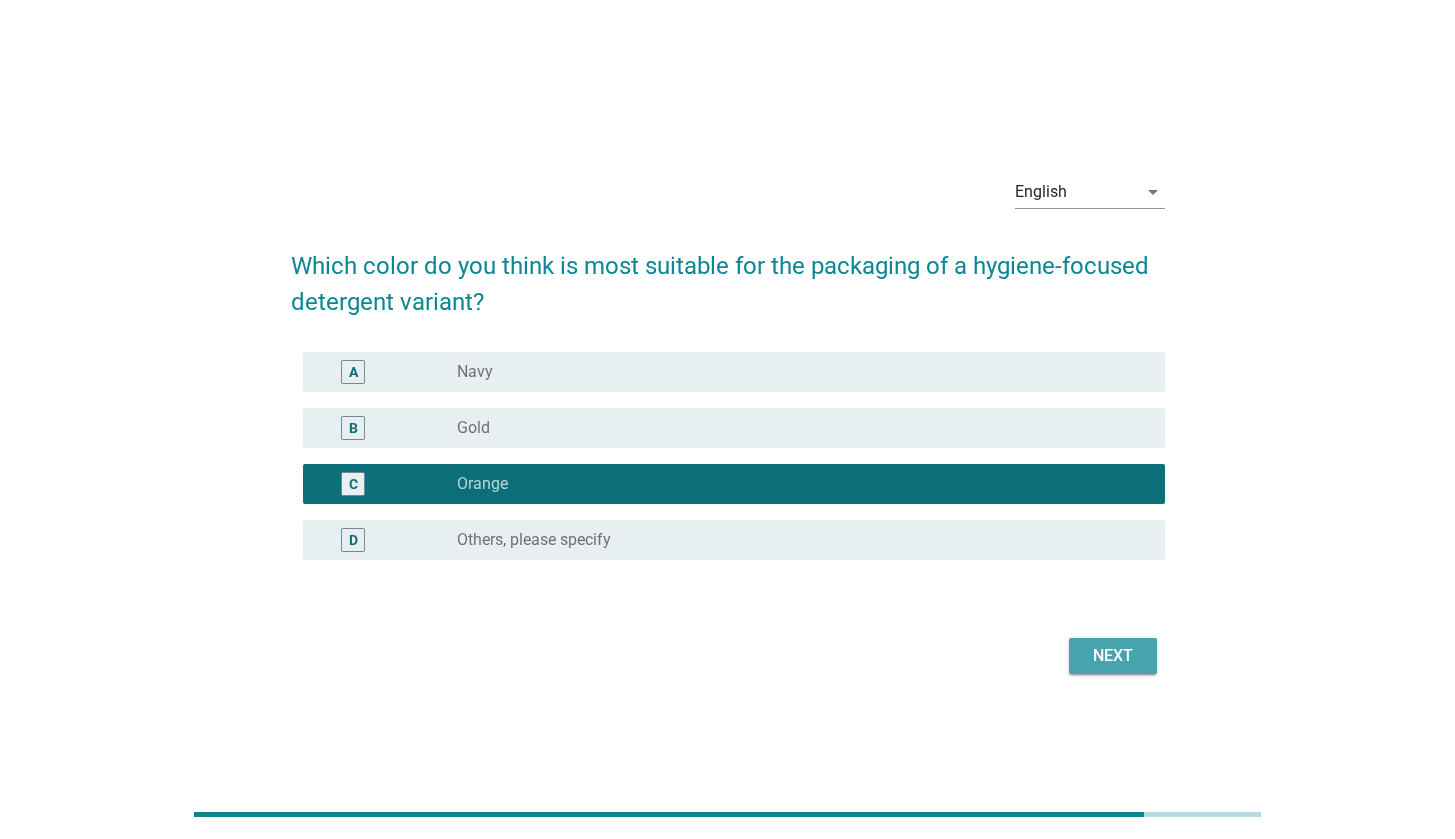 click on "Next" at bounding box center [1113, 656] 